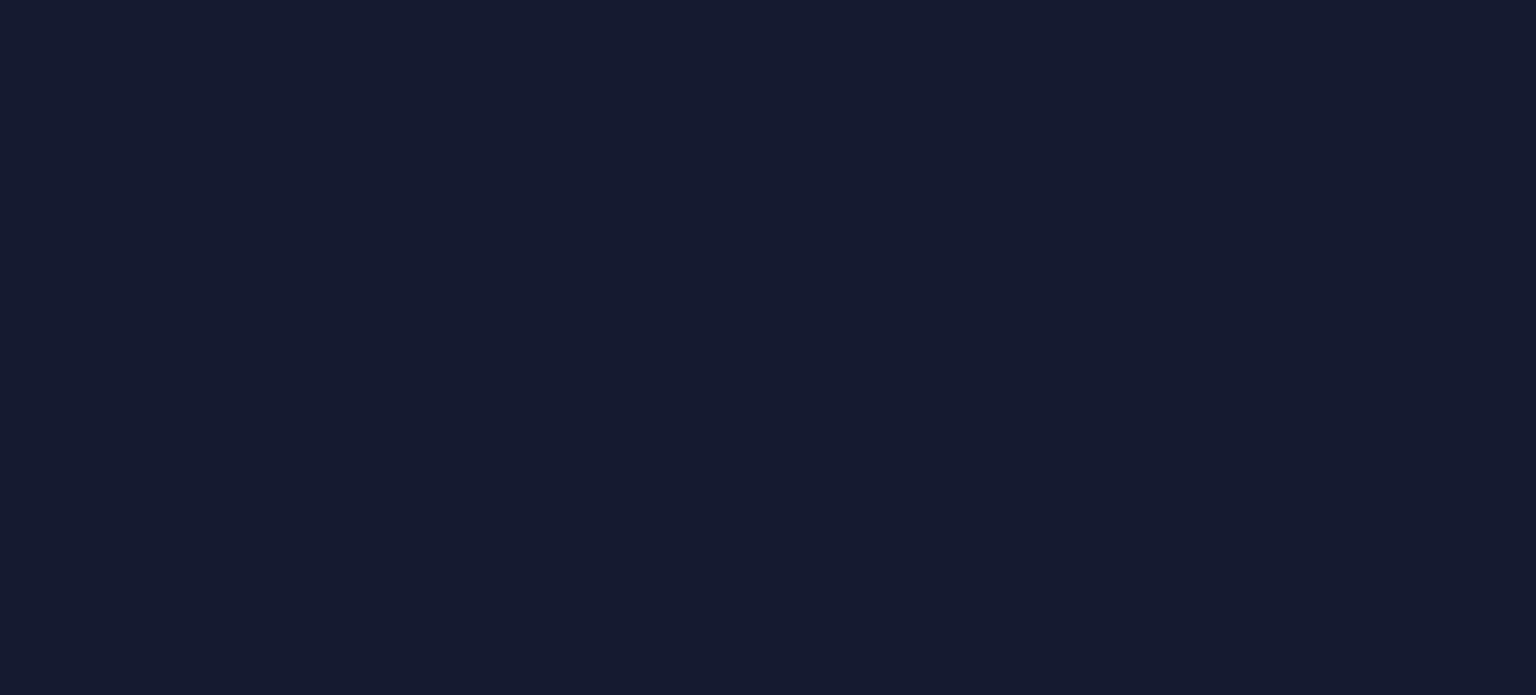 scroll, scrollTop: 0, scrollLeft: 0, axis: both 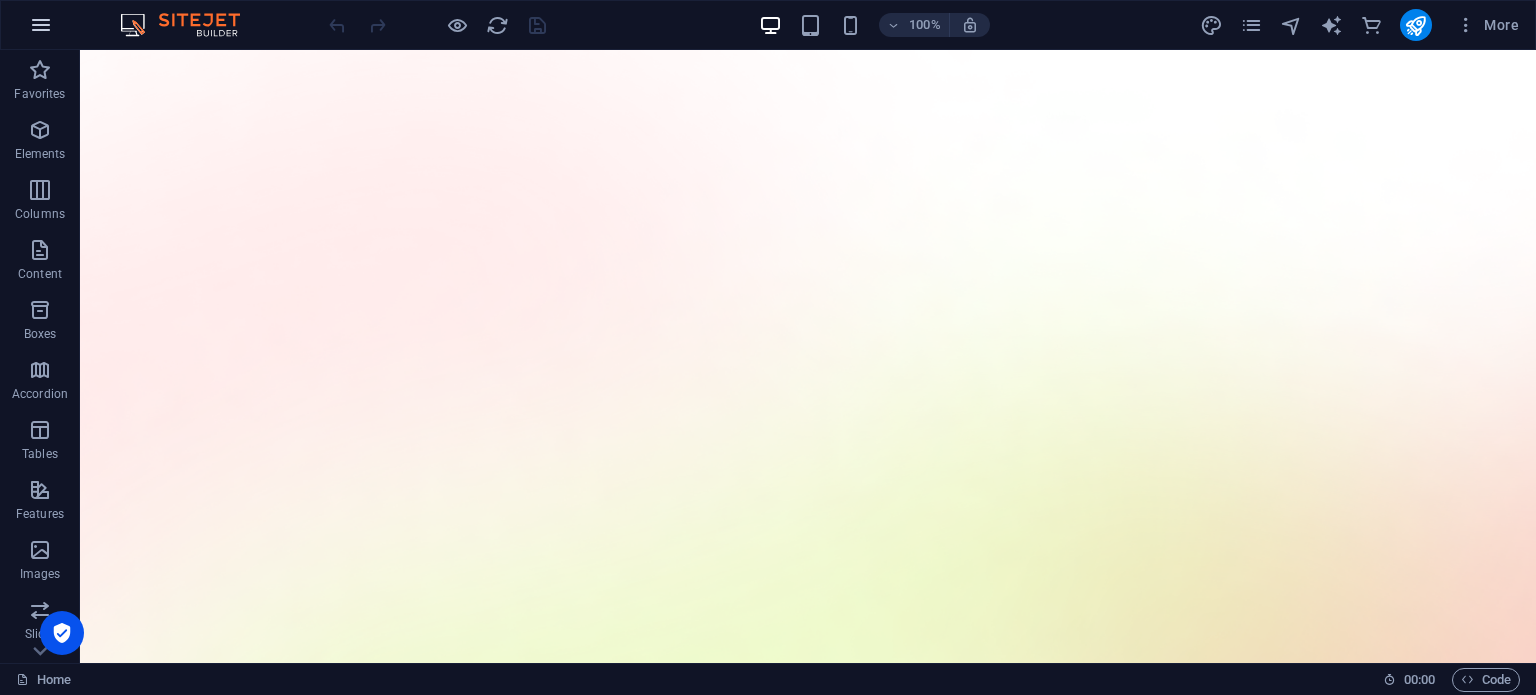 click at bounding box center [41, 25] 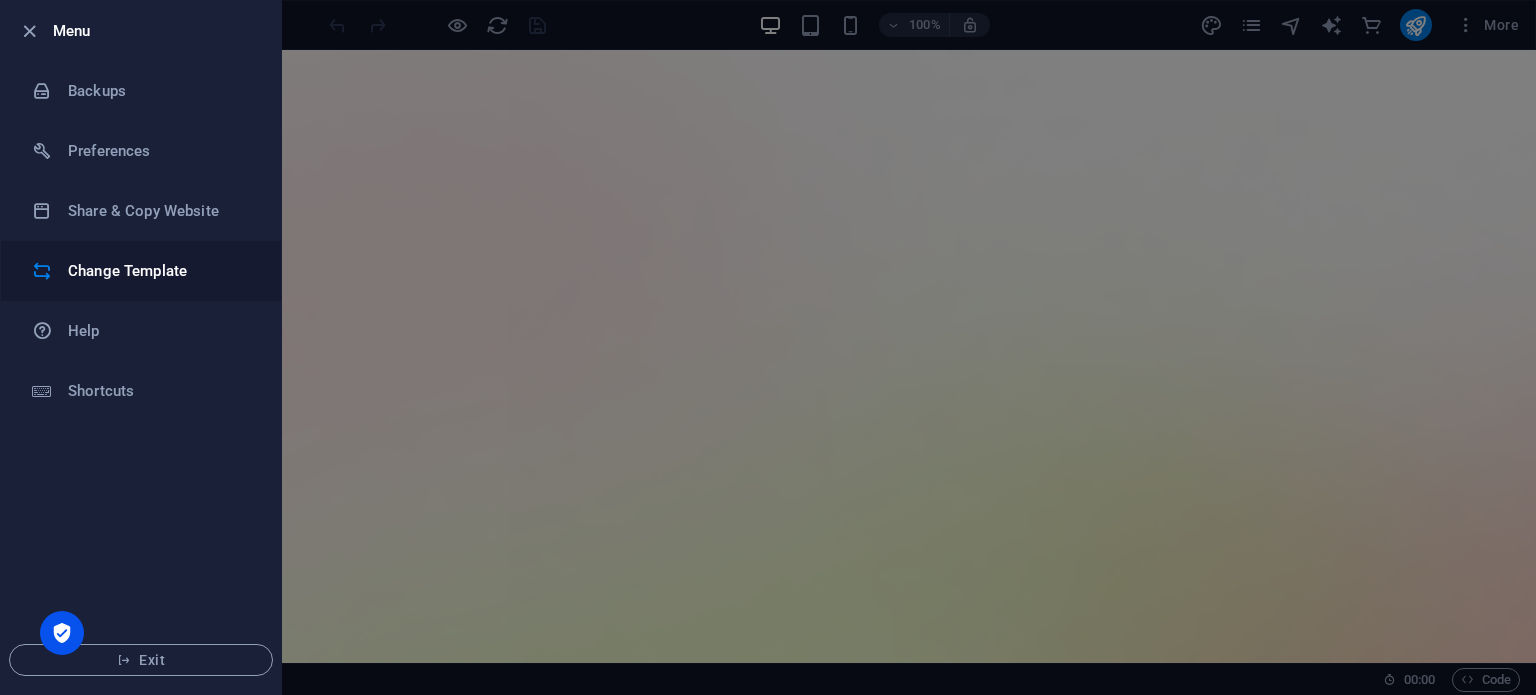 click on "Change Template" at bounding box center (160, 271) 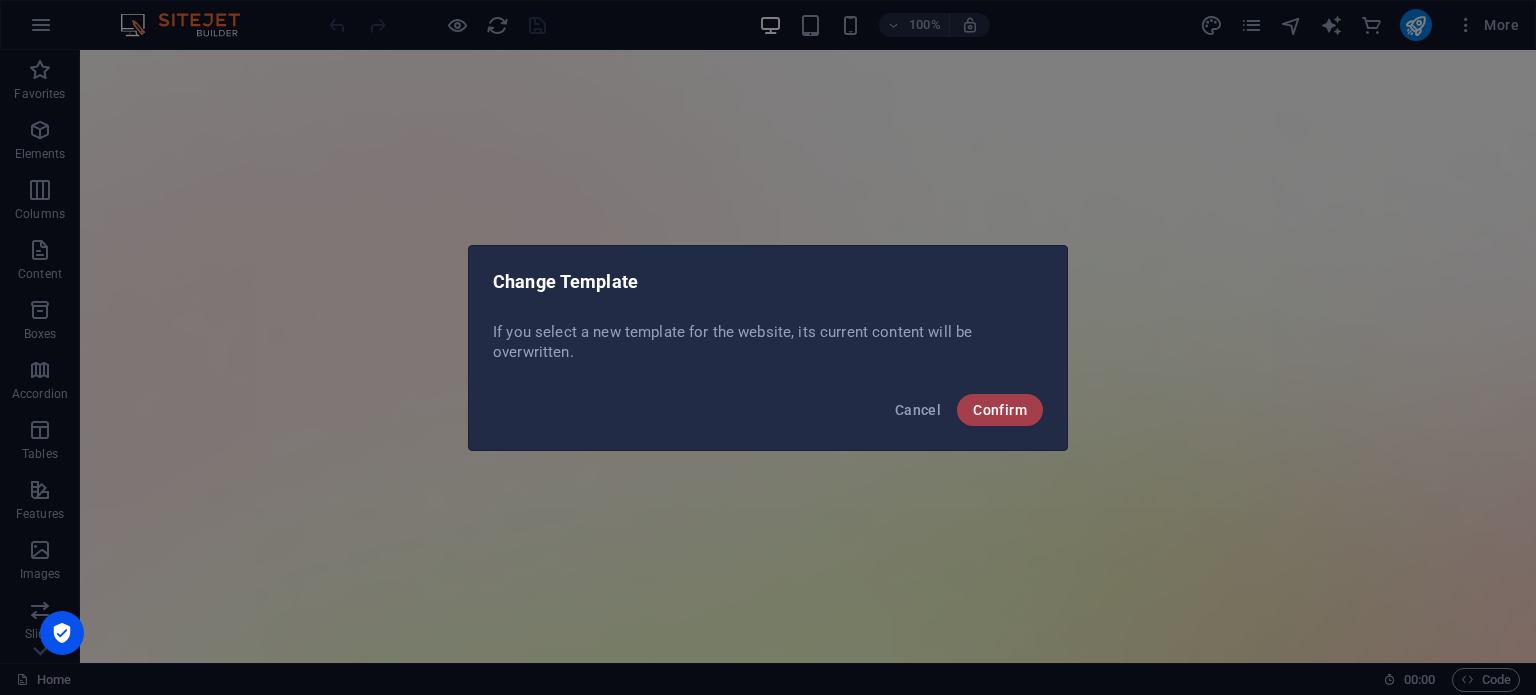 click on "Confirm" at bounding box center [1000, 410] 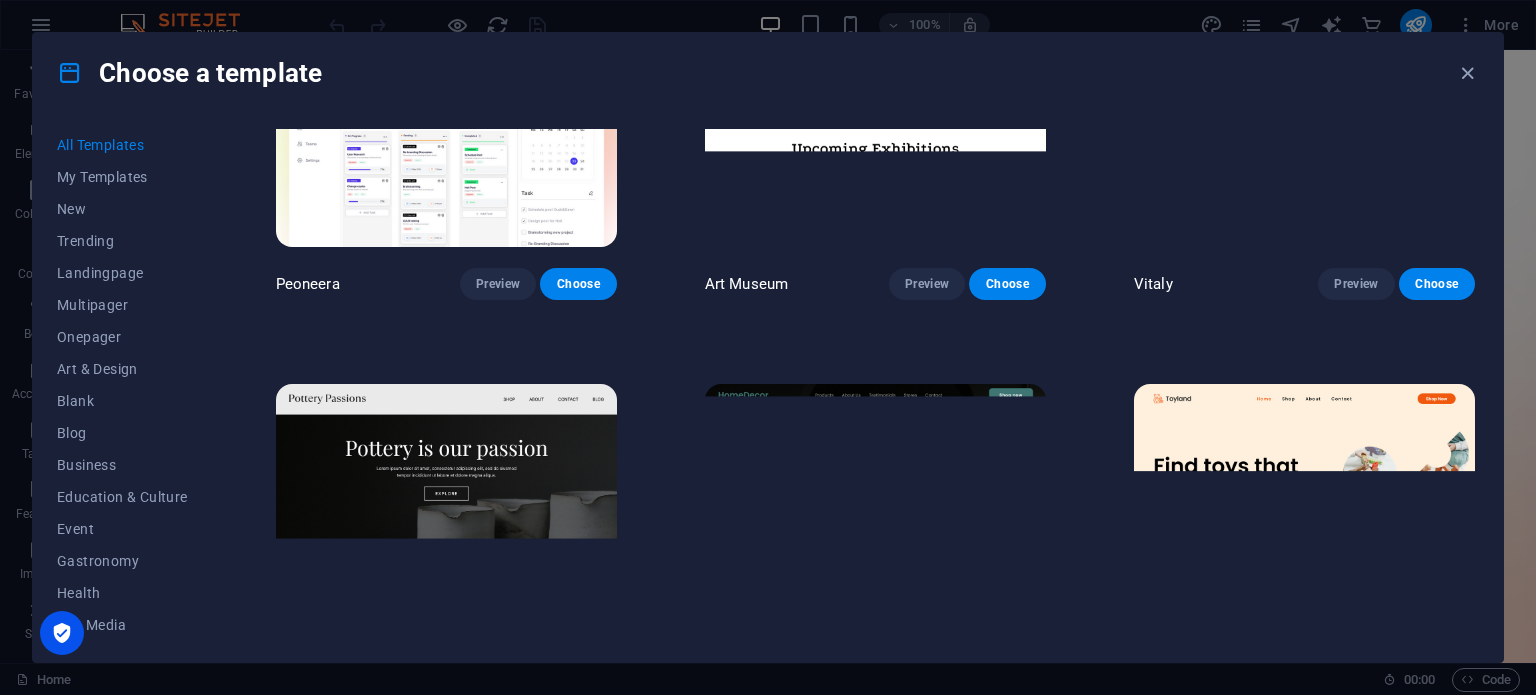 scroll, scrollTop: 0, scrollLeft: 0, axis: both 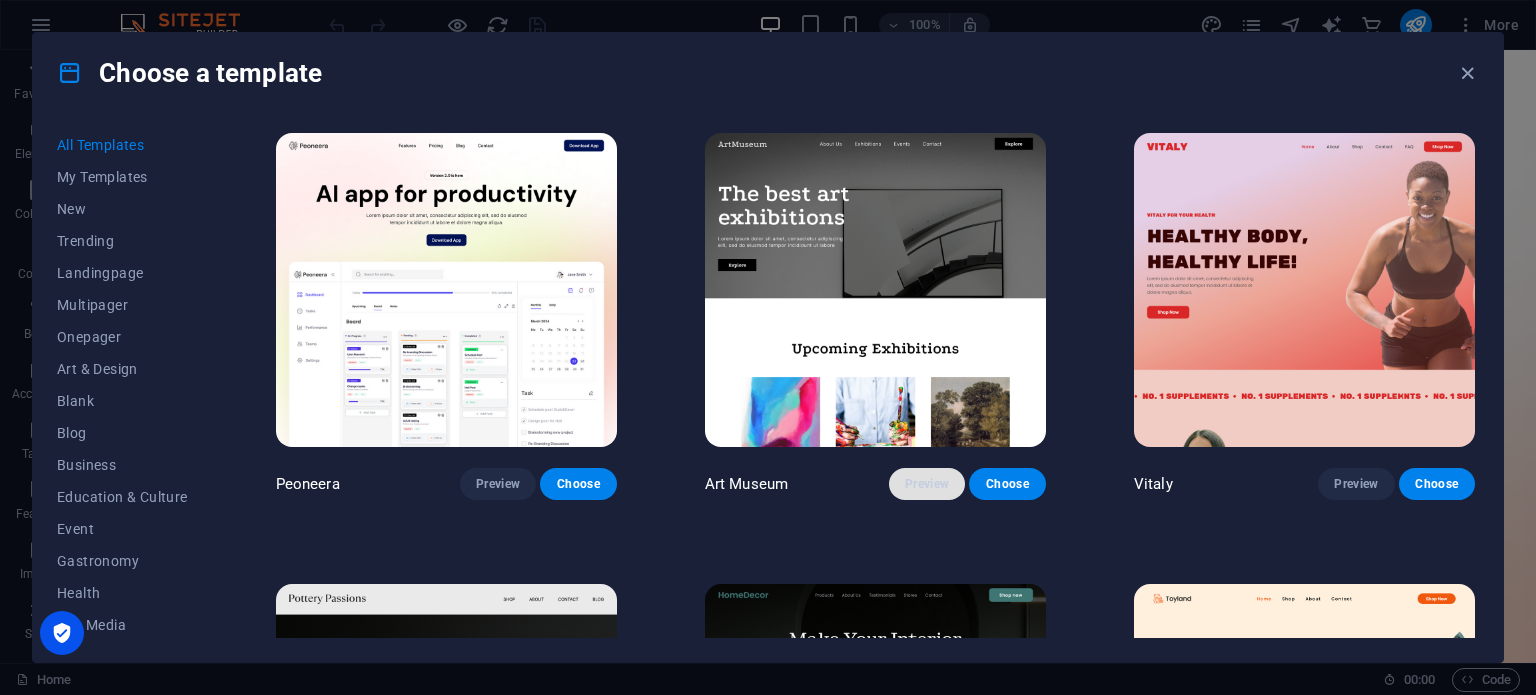click on "Preview" at bounding box center [927, 484] 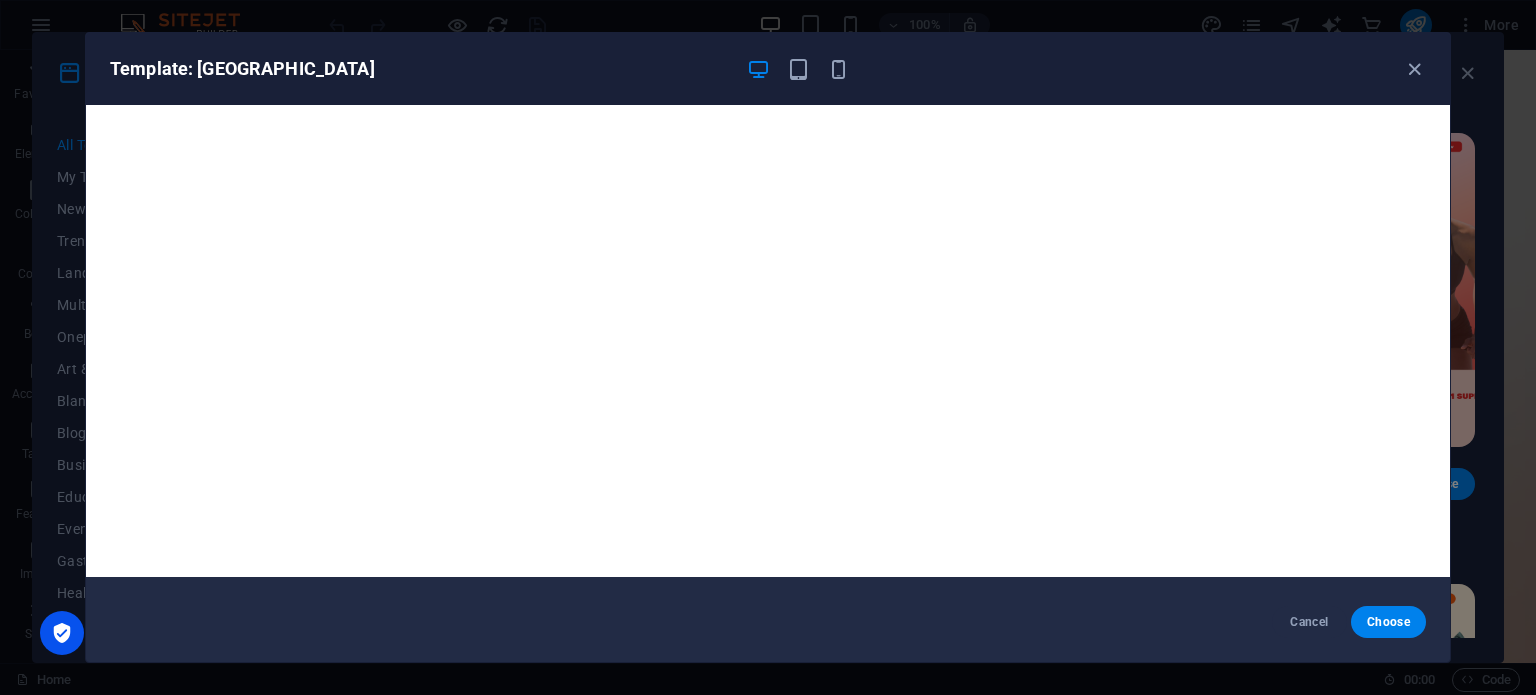 scroll, scrollTop: 0, scrollLeft: 0, axis: both 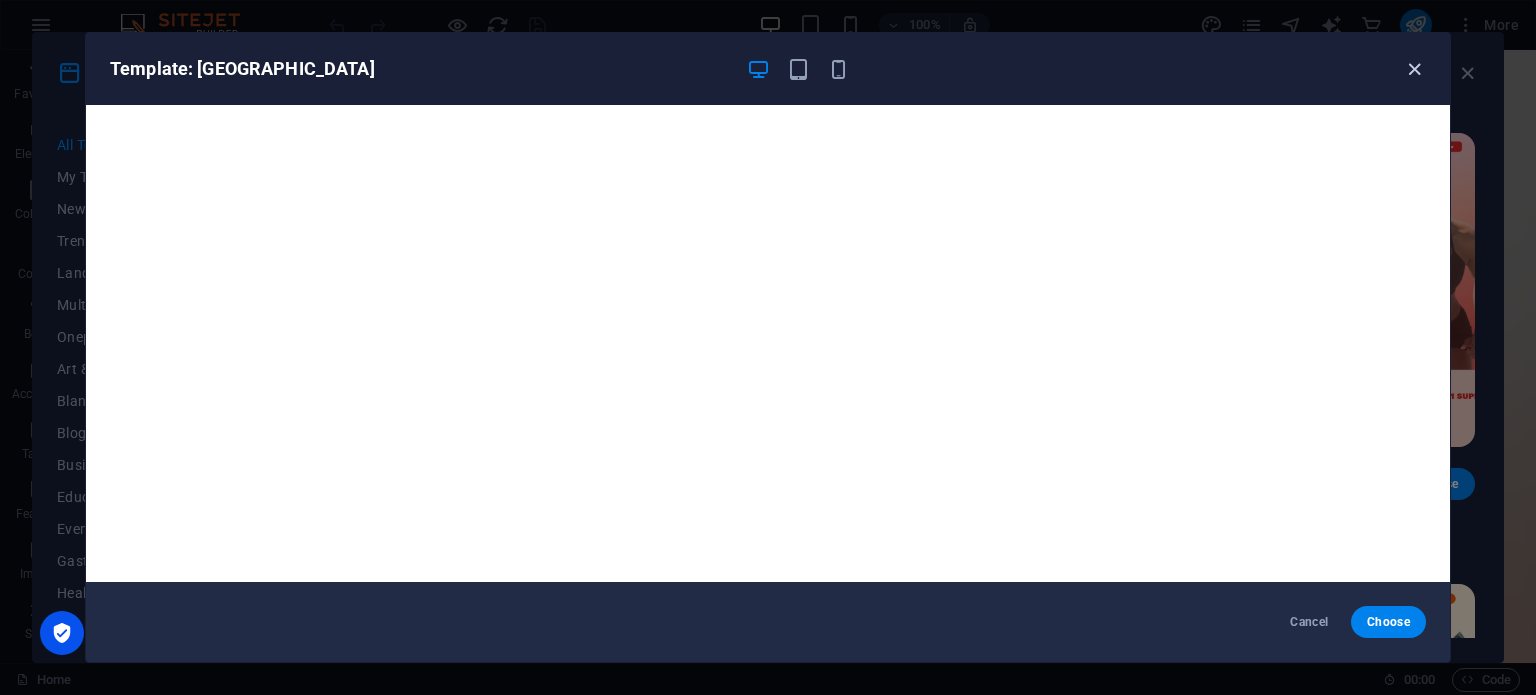 click at bounding box center (1414, 69) 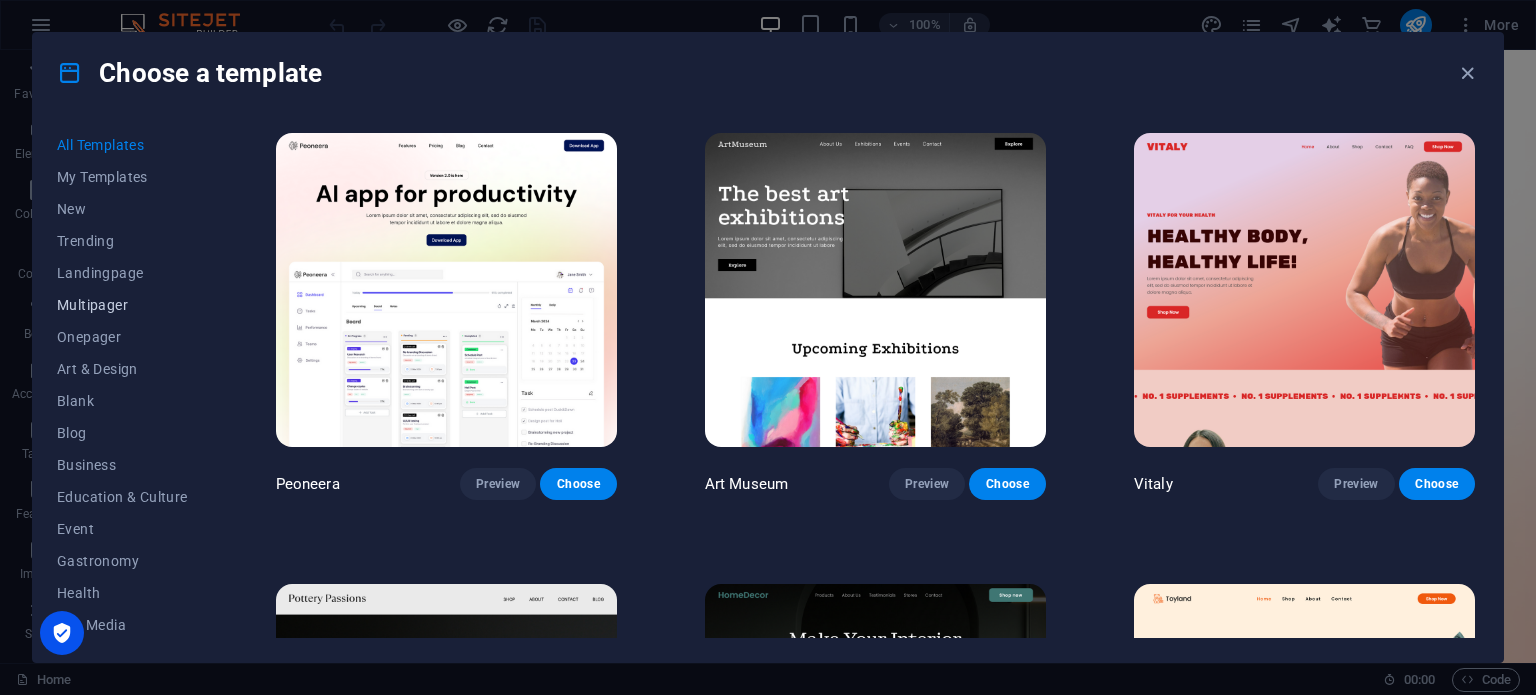 click on "Multipager" at bounding box center [122, 305] 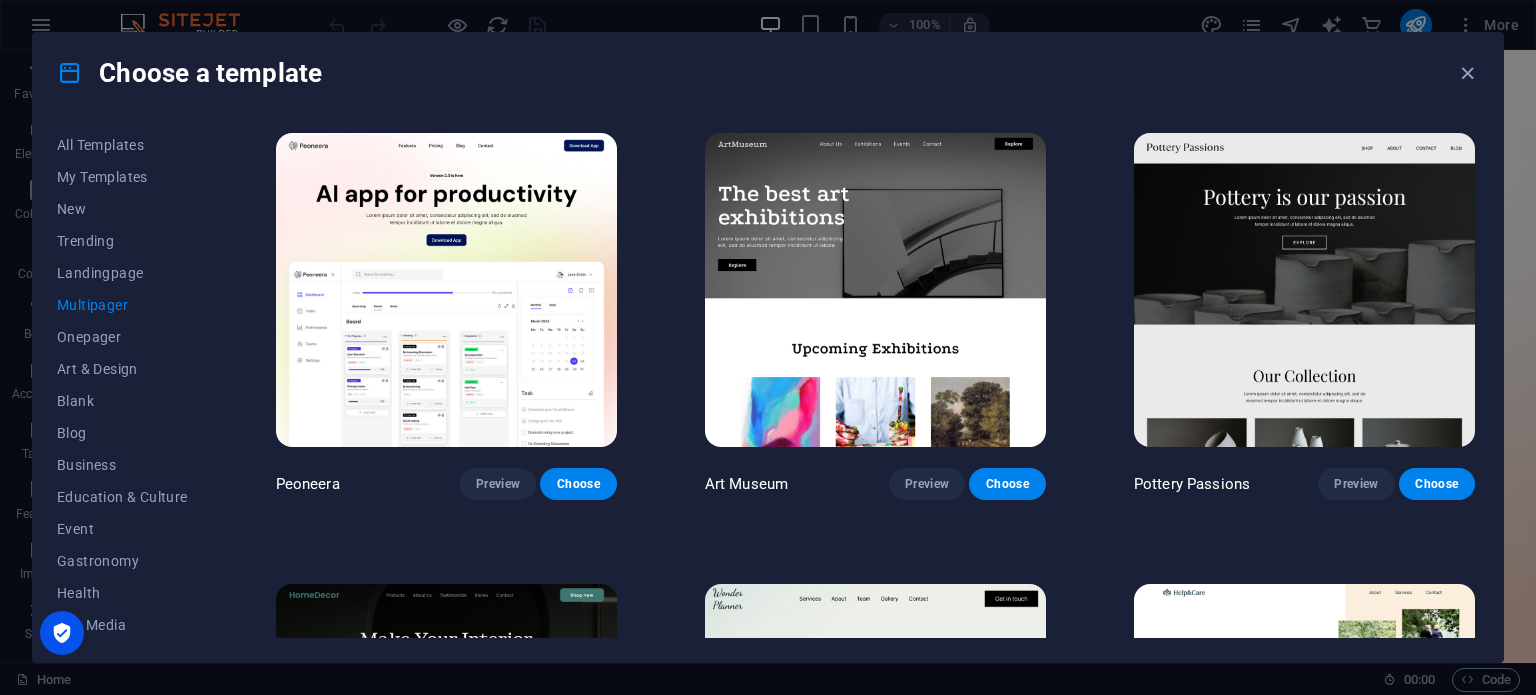 scroll, scrollTop: 300, scrollLeft: 0, axis: vertical 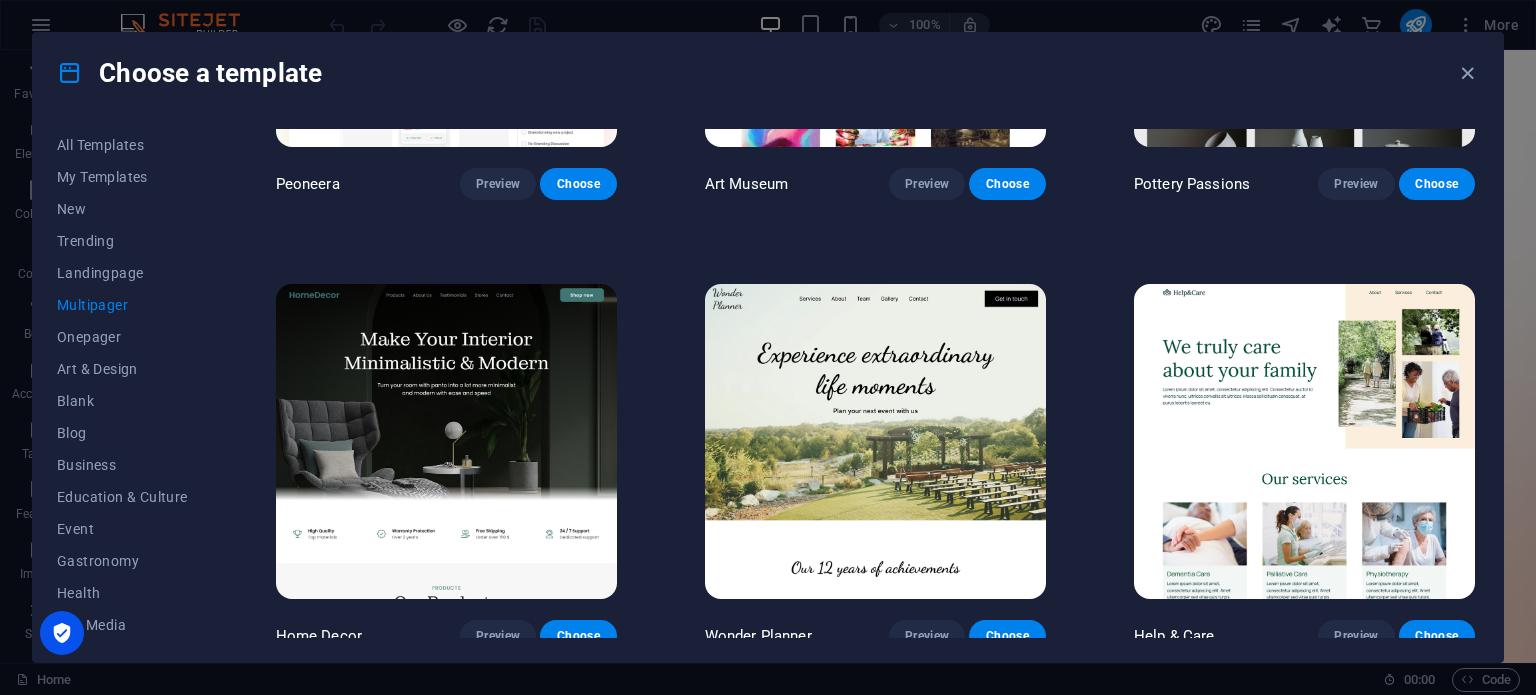 click at bounding box center (446, 441) 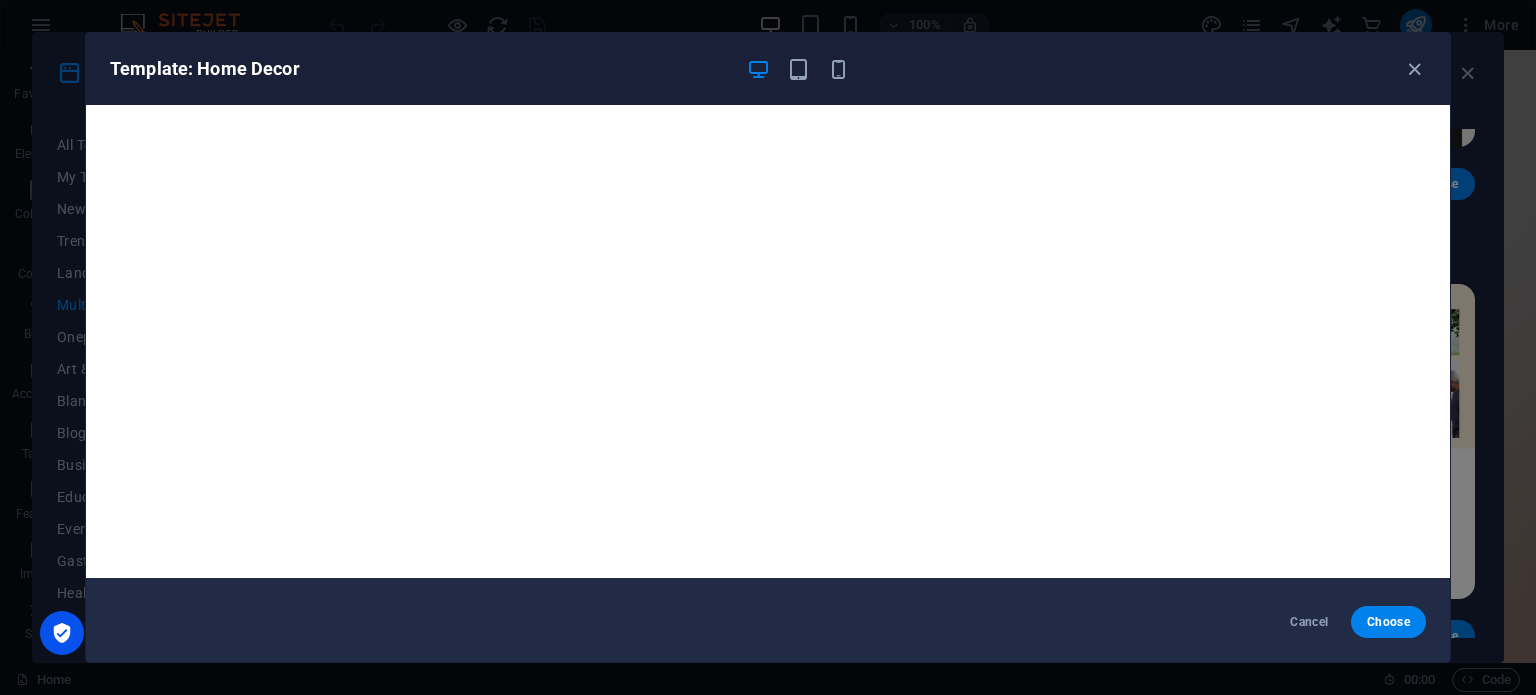 scroll, scrollTop: 5, scrollLeft: 0, axis: vertical 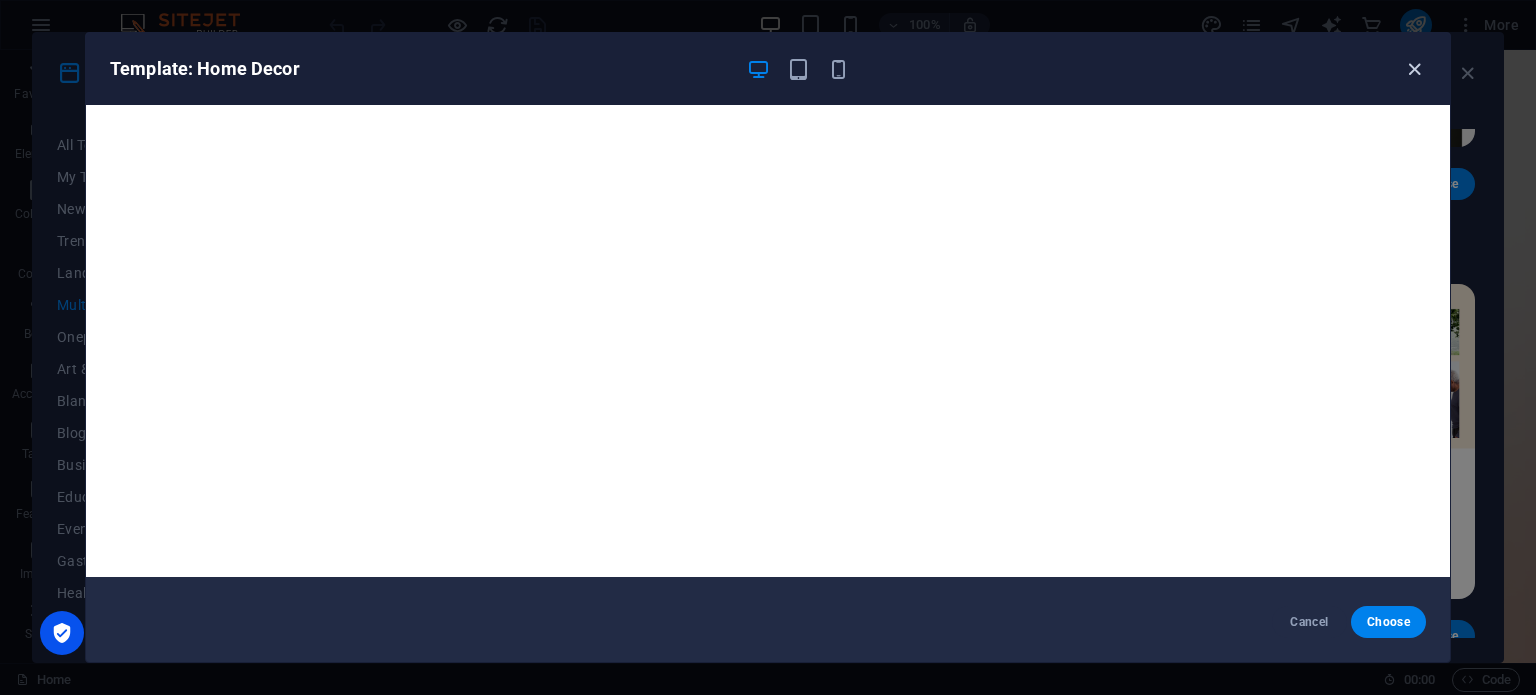 click at bounding box center (1414, 69) 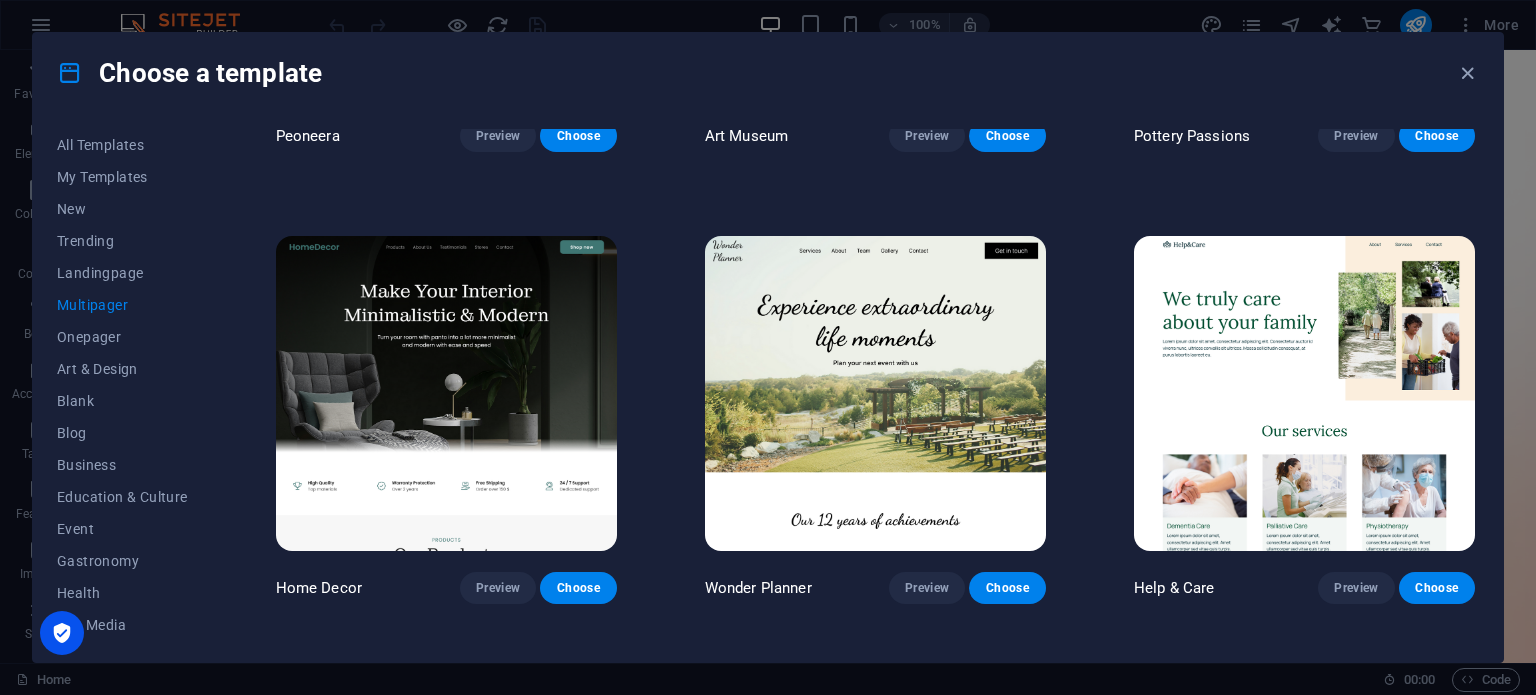 scroll, scrollTop: 300, scrollLeft: 0, axis: vertical 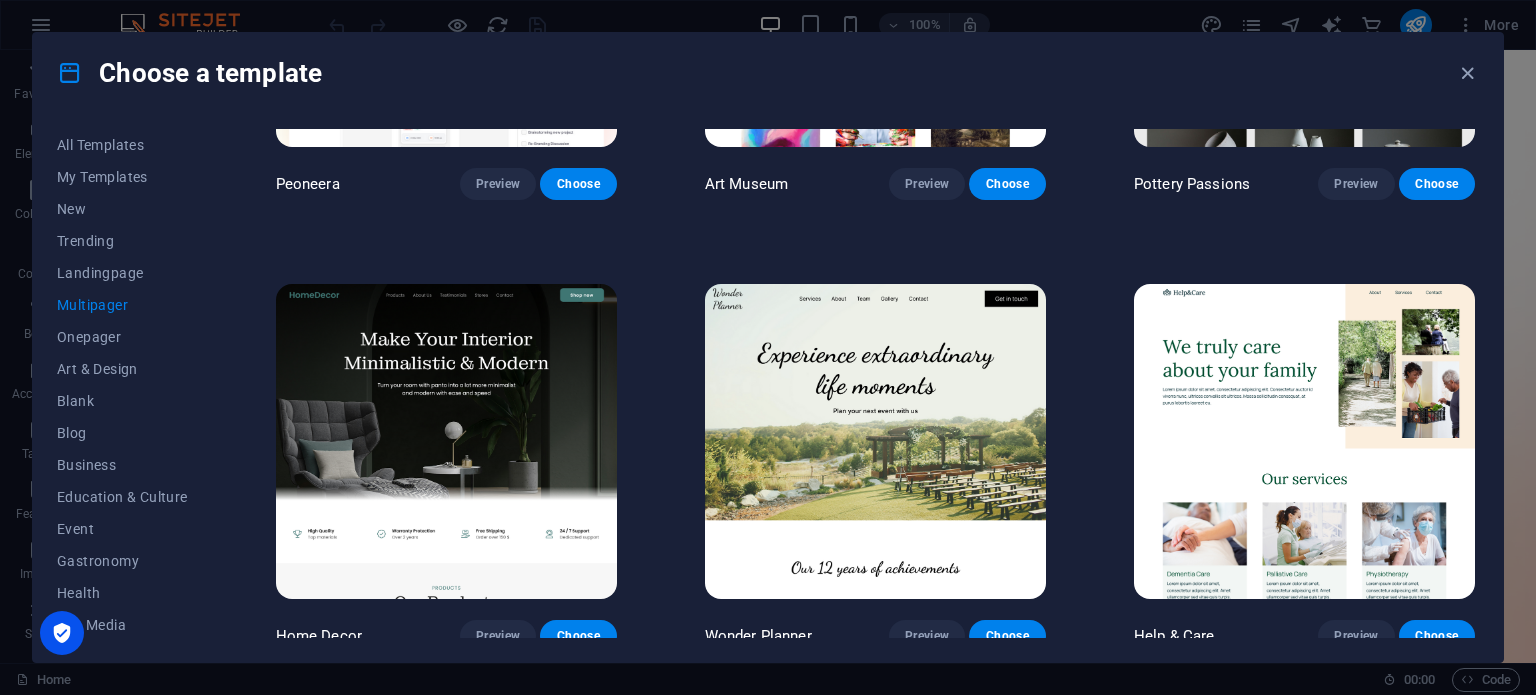 click at bounding box center (875, 441) 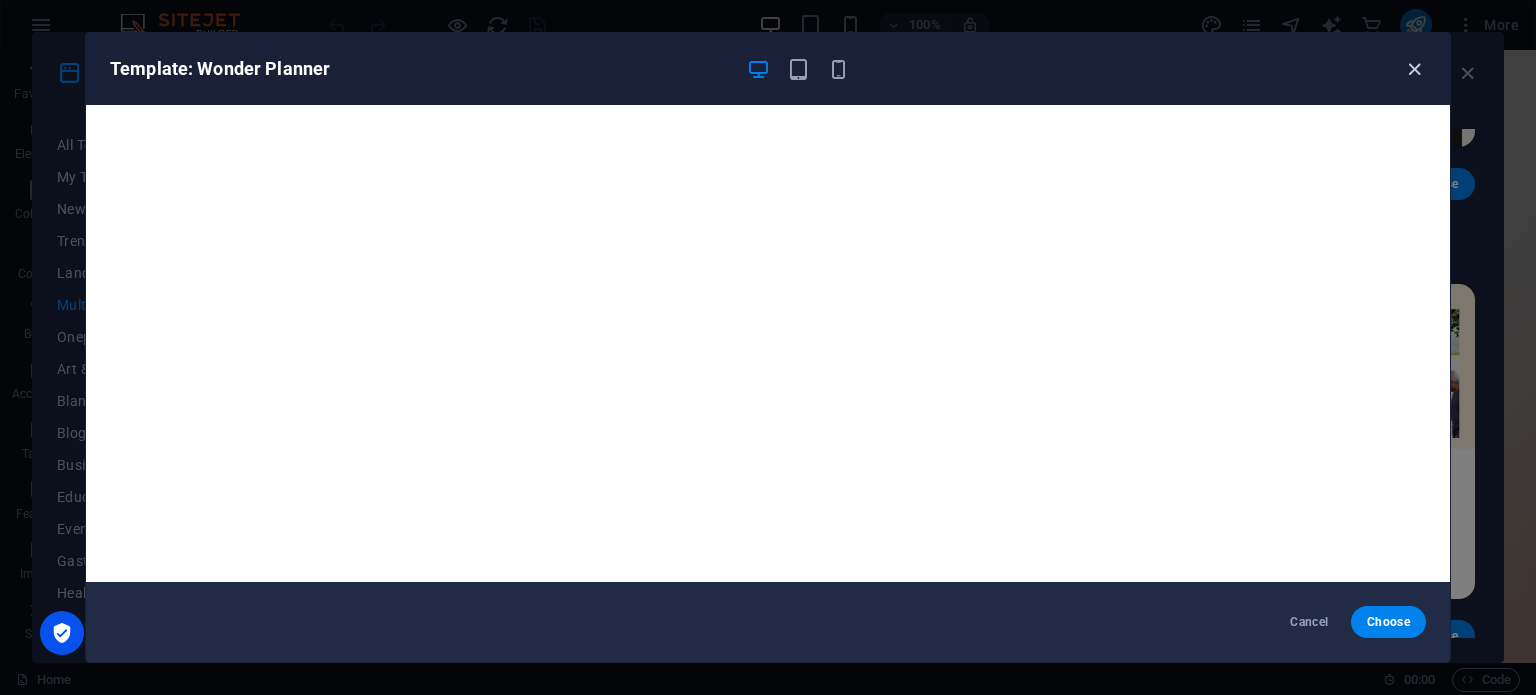 click at bounding box center (1414, 69) 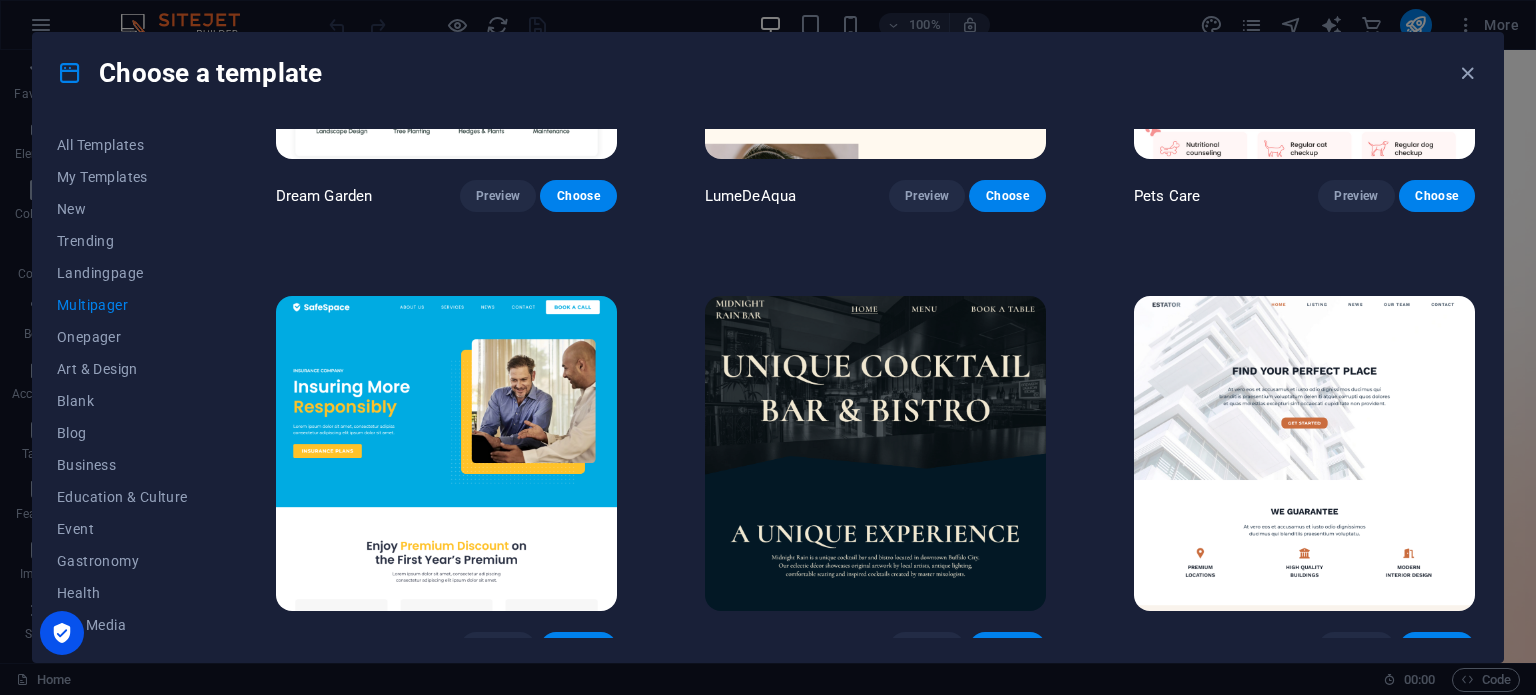 scroll, scrollTop: 2200, scrollLeft: 0, axis: vertical 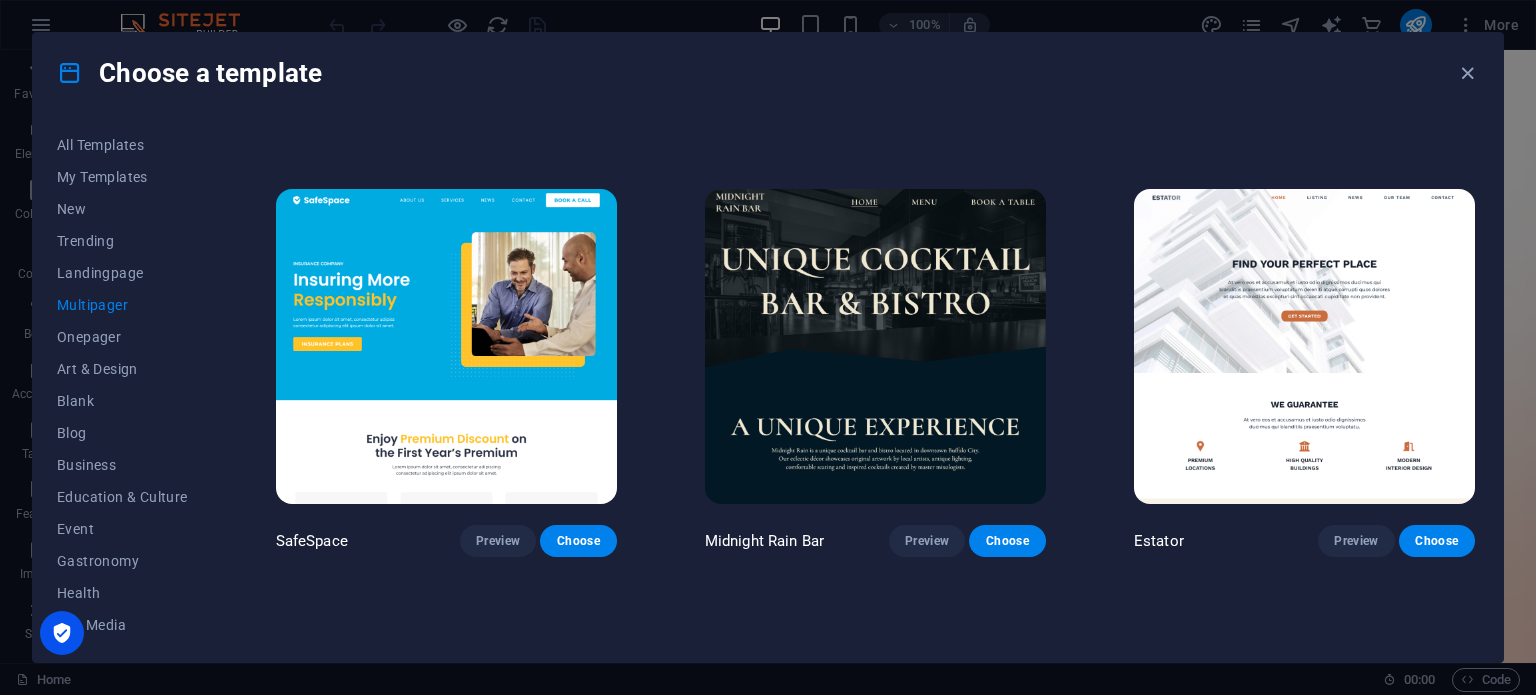 click at bounding box center [446, 346] 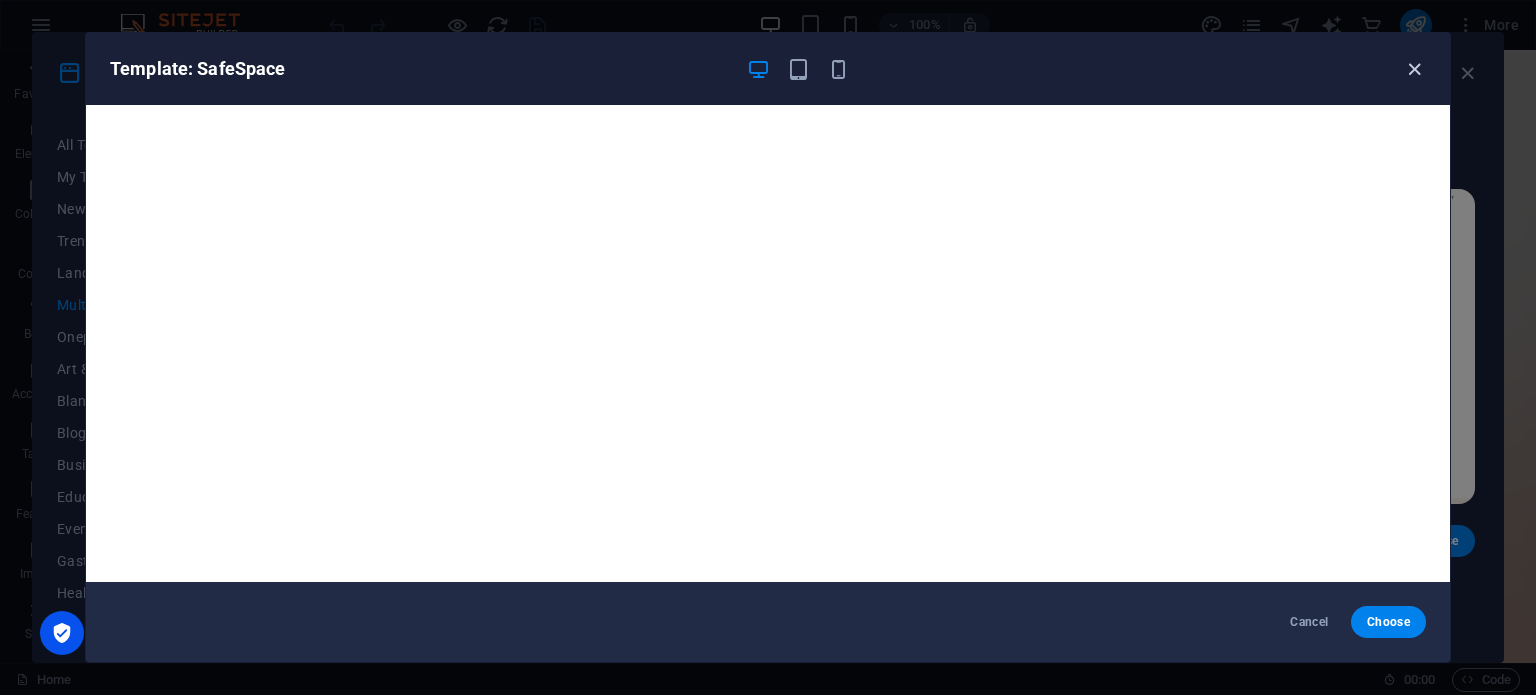 click at bounding box center [1414, 69] 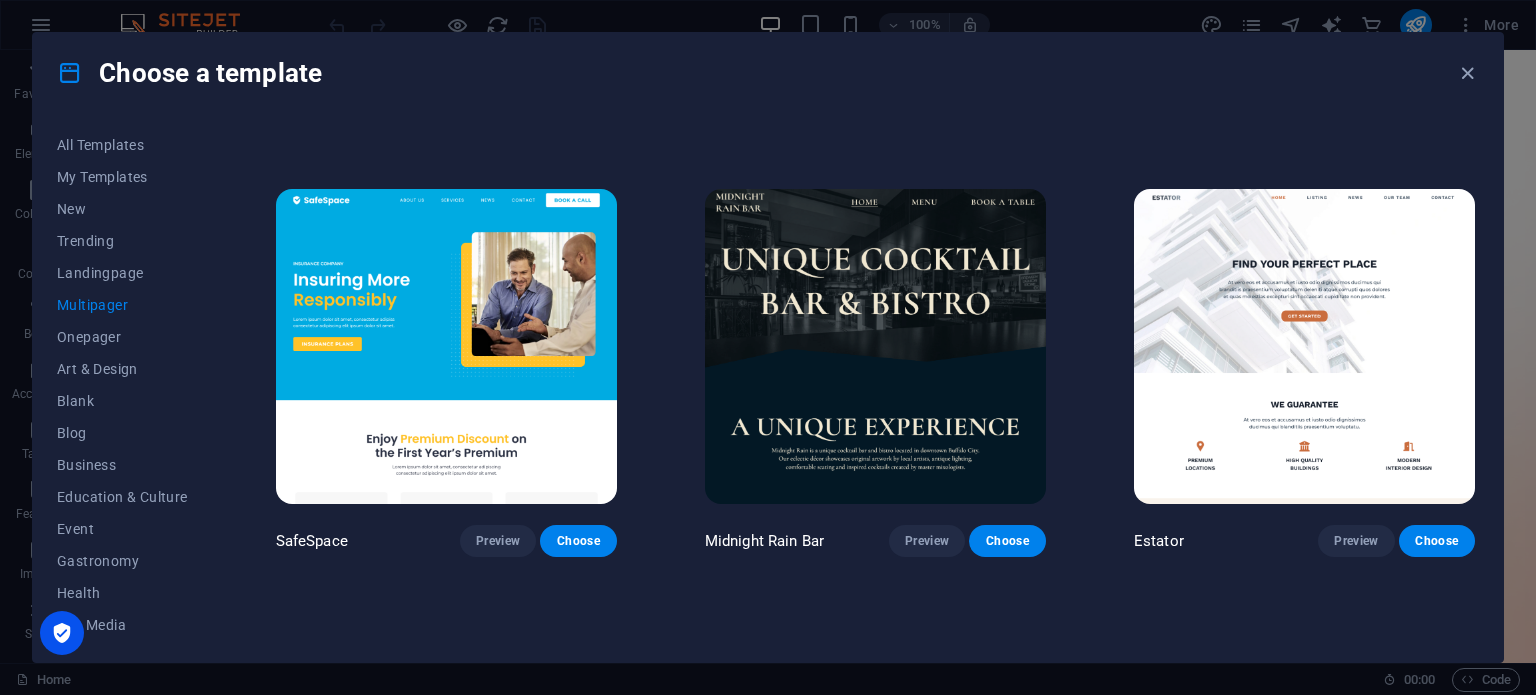 click at bounding box center (1304, 346) 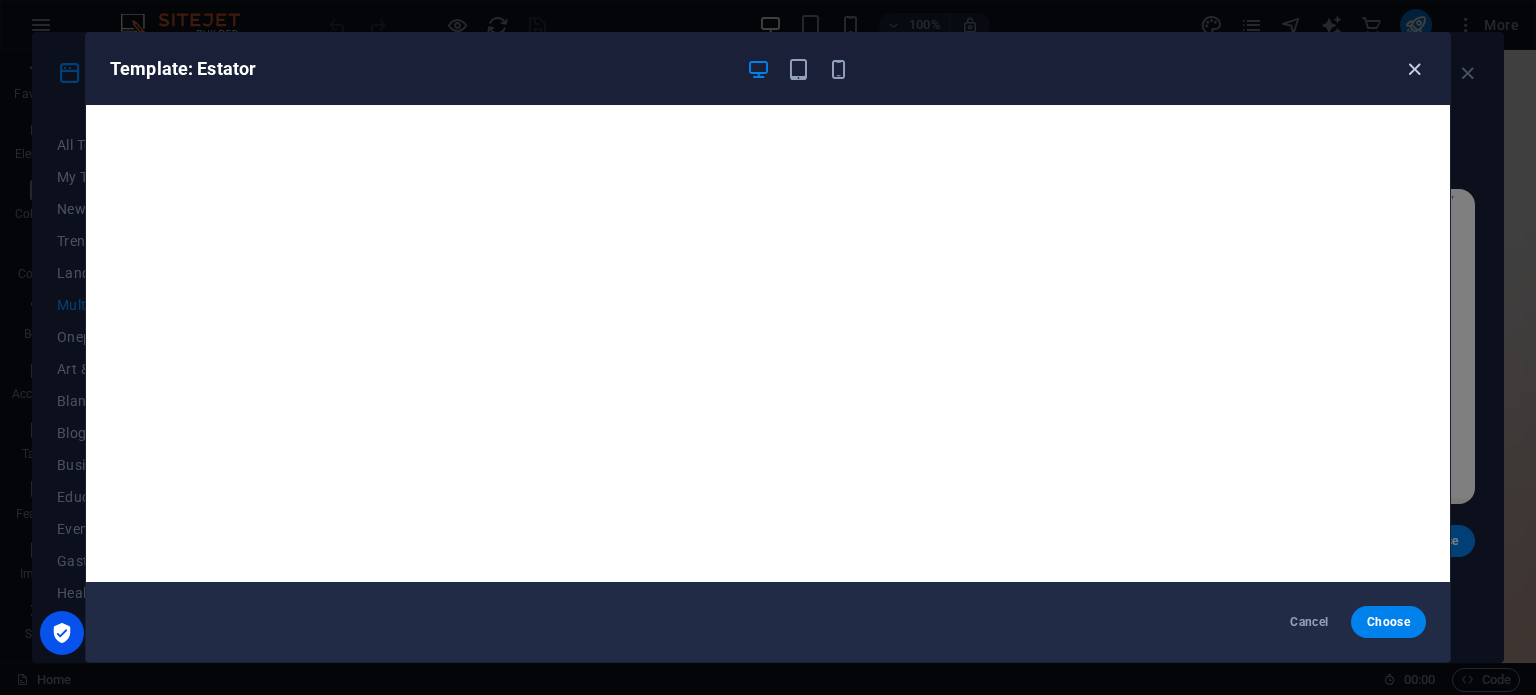 click at bounding box center [1414, 69] 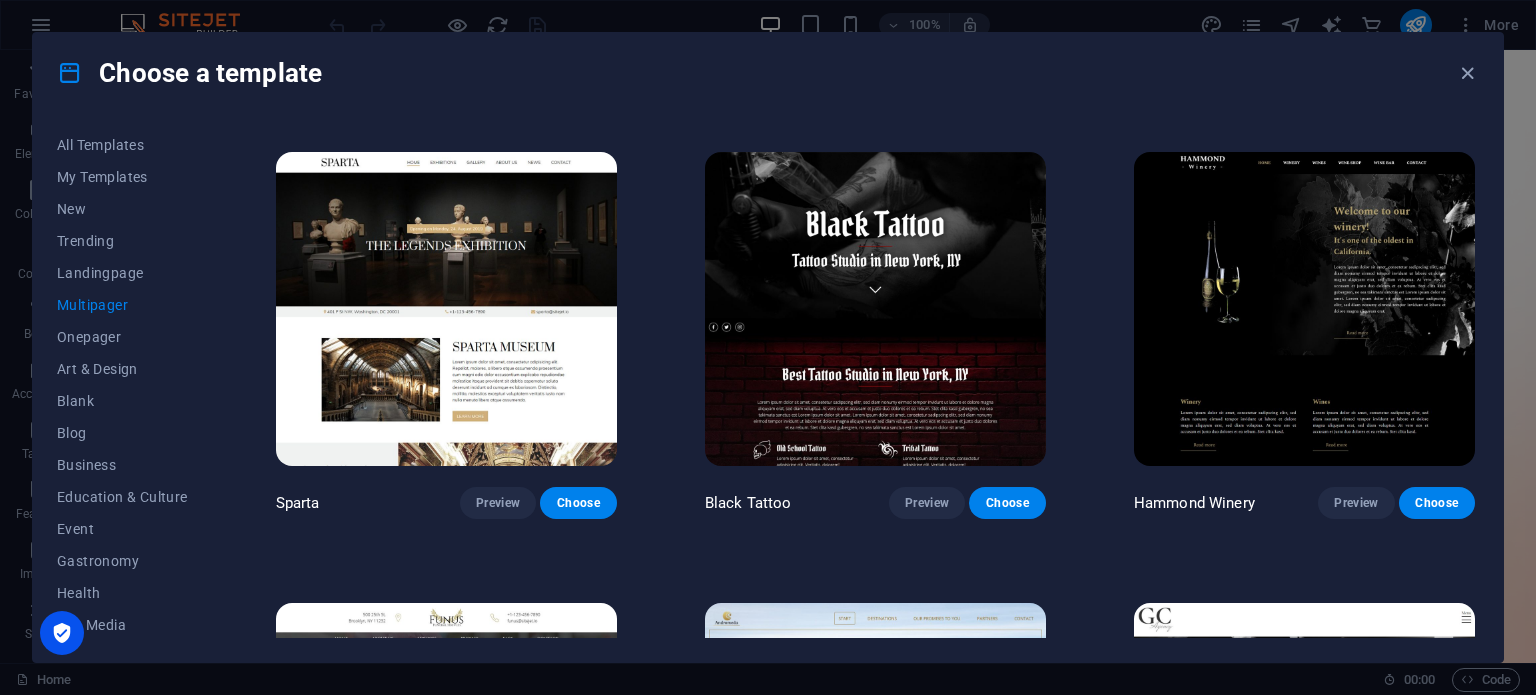scroll, scrollTop: 7400, scrollLeft: 0, axis: vertical 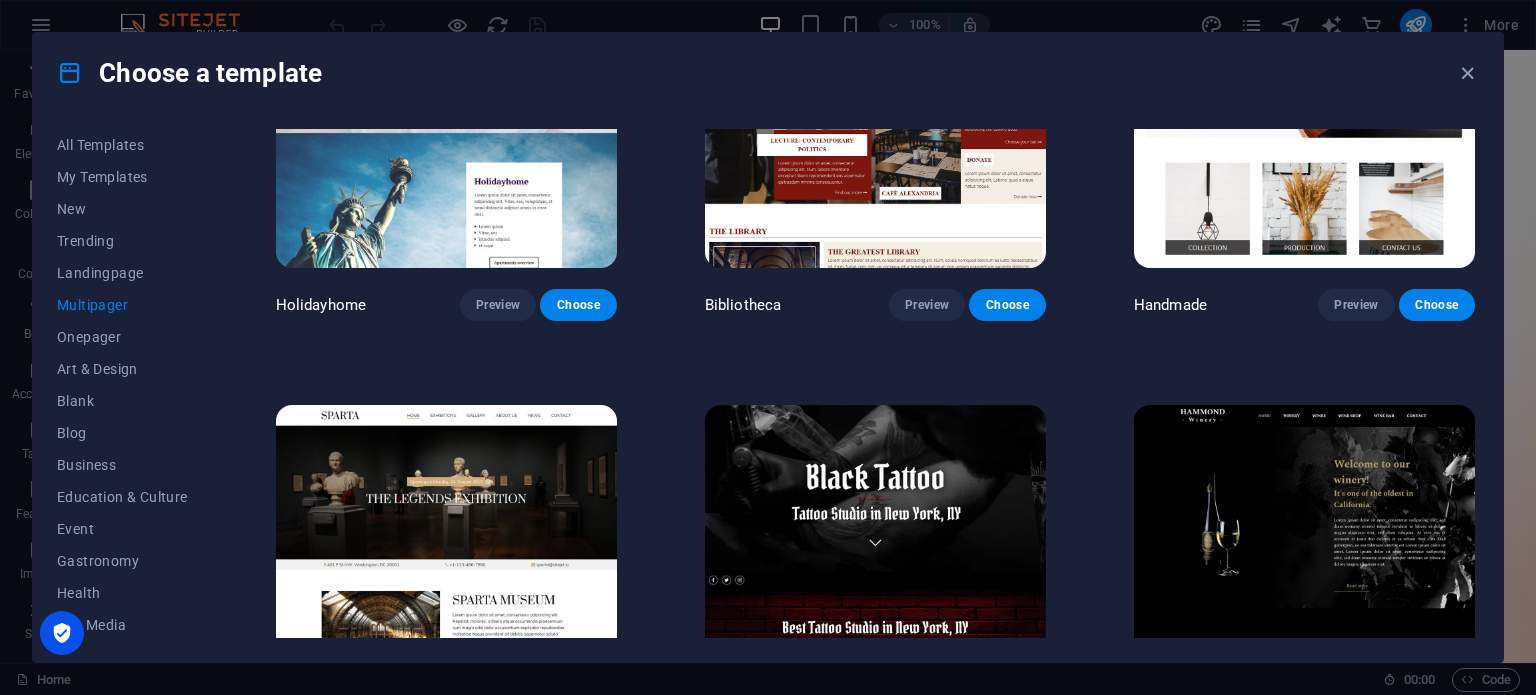 click on "Choose a template All Templates My Templates New Trending Landingpage Multipager Onepager Art & Design Blank Blog Business Education & Culture Event Gastronomy Health IT & Media Legal & Finance Non-Profit Performance Portfolio Services Shop Sports & Beauty Trades Travel Wireframe Peoneera Preview Choose Art Museum Preview Choose Pottery Passions Preview Choose Home Decor Preview Choose Wonder Planner Preview Choose Help & Care Preview Choose Academix Preview Choose BIG Barber Shop Preview Choose Health & Food Preview Choose The Beauty Temple Preview Choose WeTrain Preview Choose Delicioso Preview Choose Dream Garden Preview Choose LumeDeAqua Preview Choose Pets Care Preview Choose SafeSpace Preview Choose Midnight Rain Bar Preview Choose Estator Preview Choose Health Group Preview Choose MakeIt Agency Preview Choose Flower Shop Preview Choose WeSpa Preview Choose CoffeeScience Preview Choose CoachLife Preview Choose Cafe de Oceana Preview Choose Denteeth Preview Choose Le Hair Preview Choose TechUp Preview" at bounding box center (768, 347) 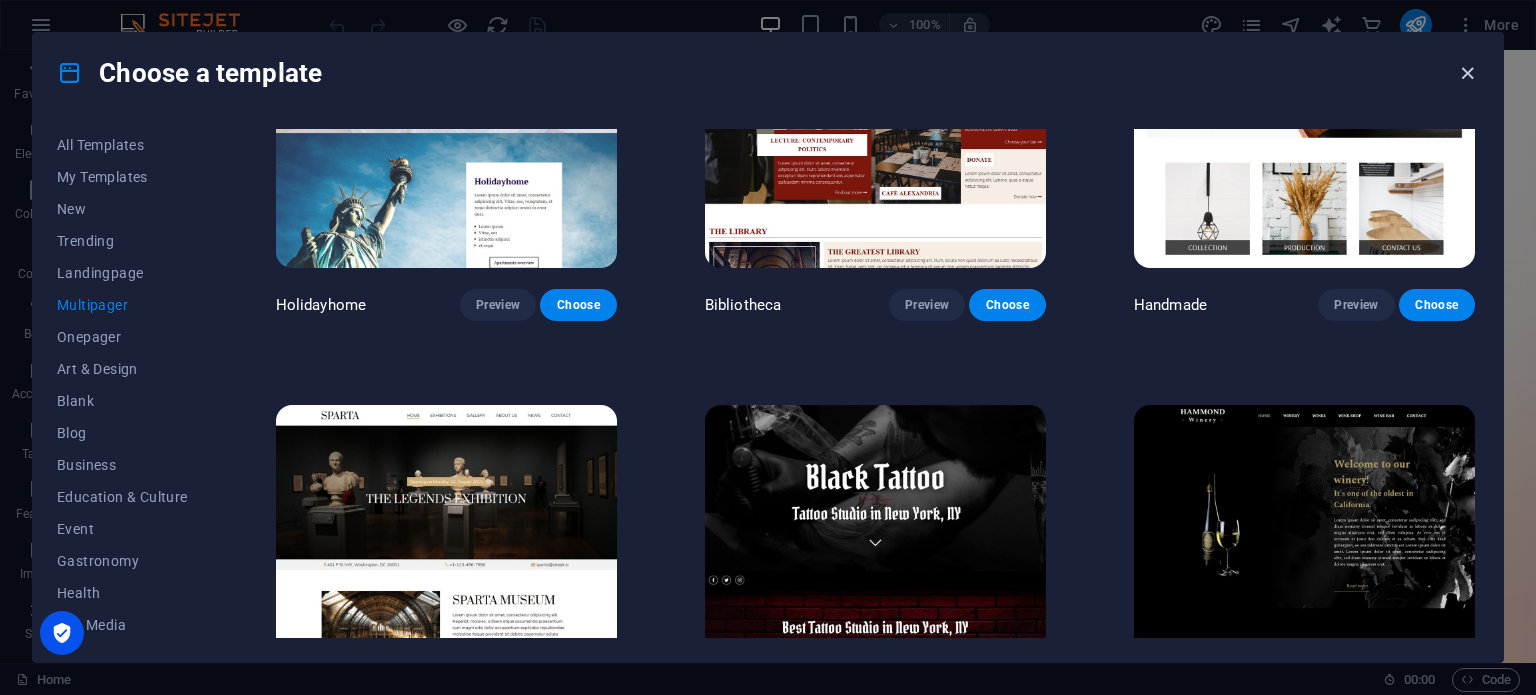 click at bounding box center (1467, 73) 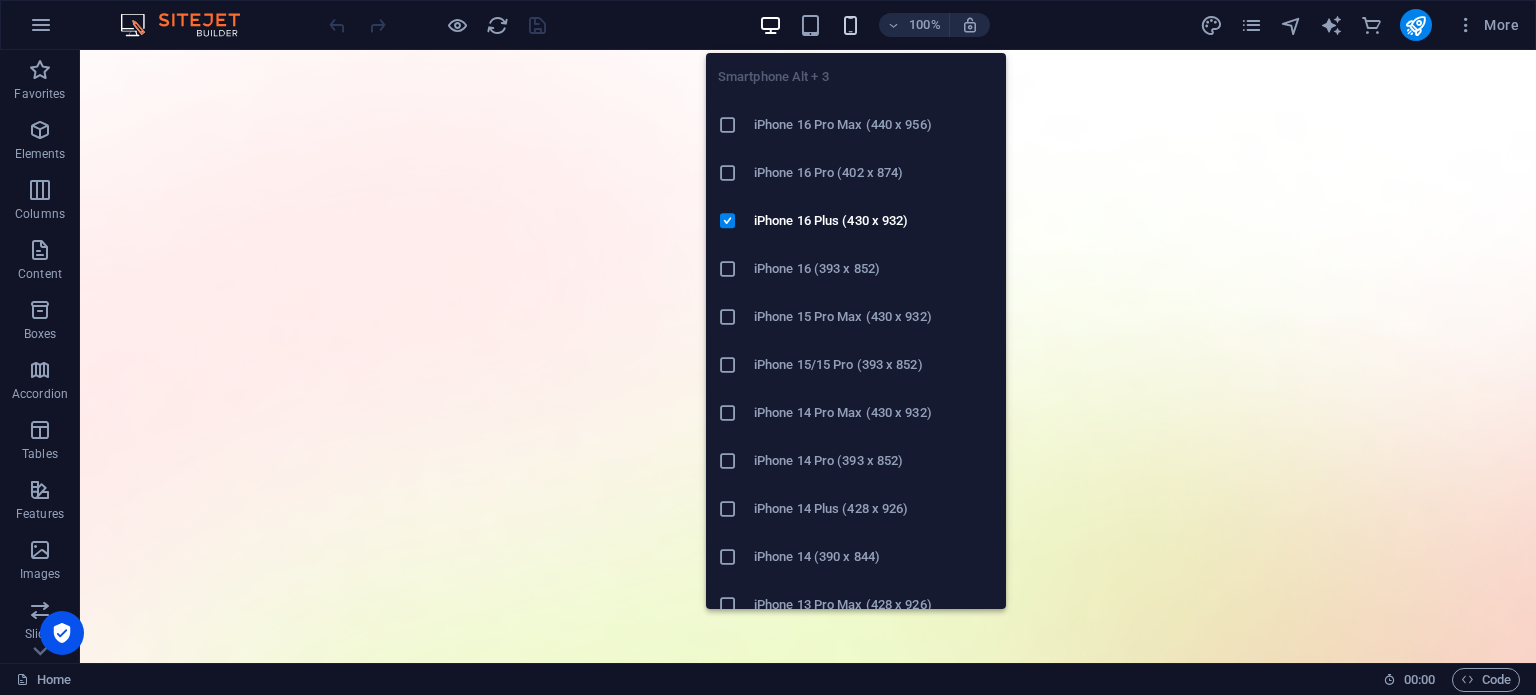 click at bounding box center [850, 25] 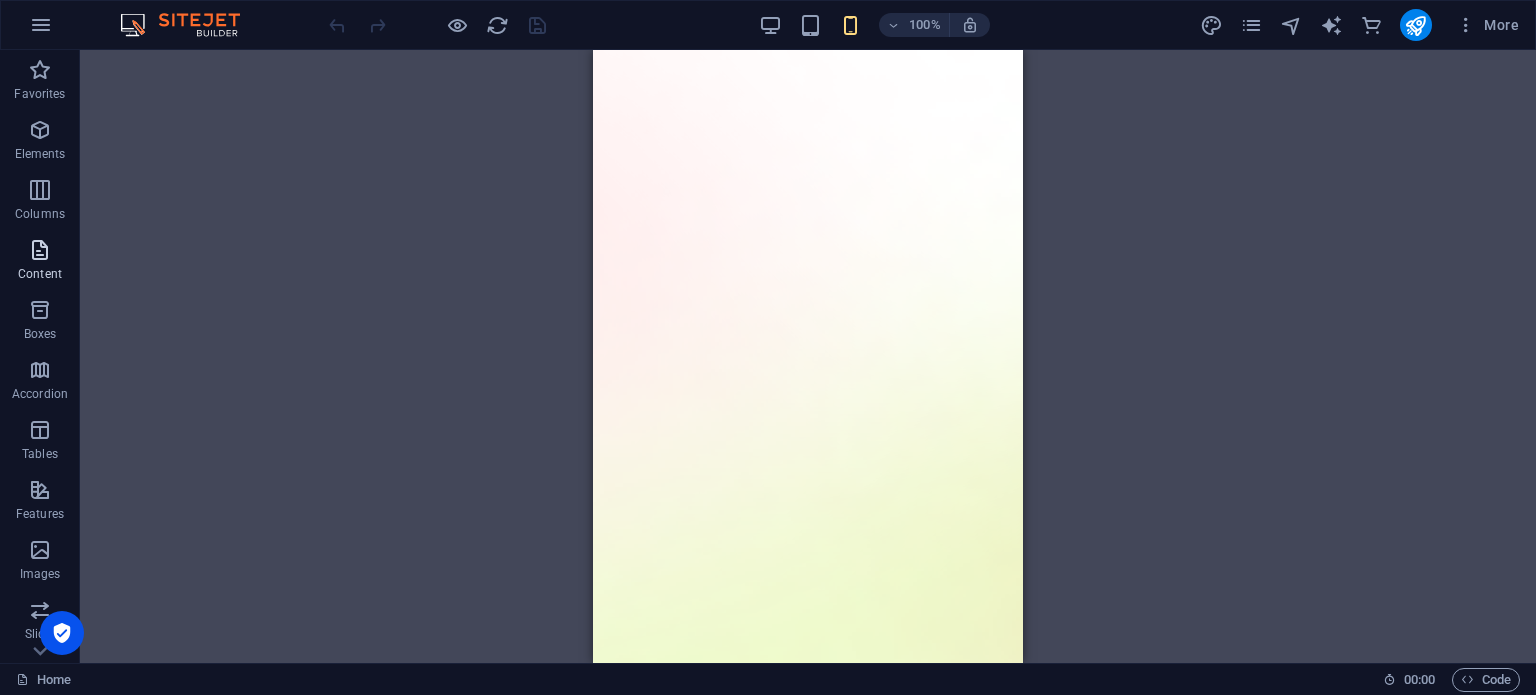 click on "Content" at bounding box center (40, 274) 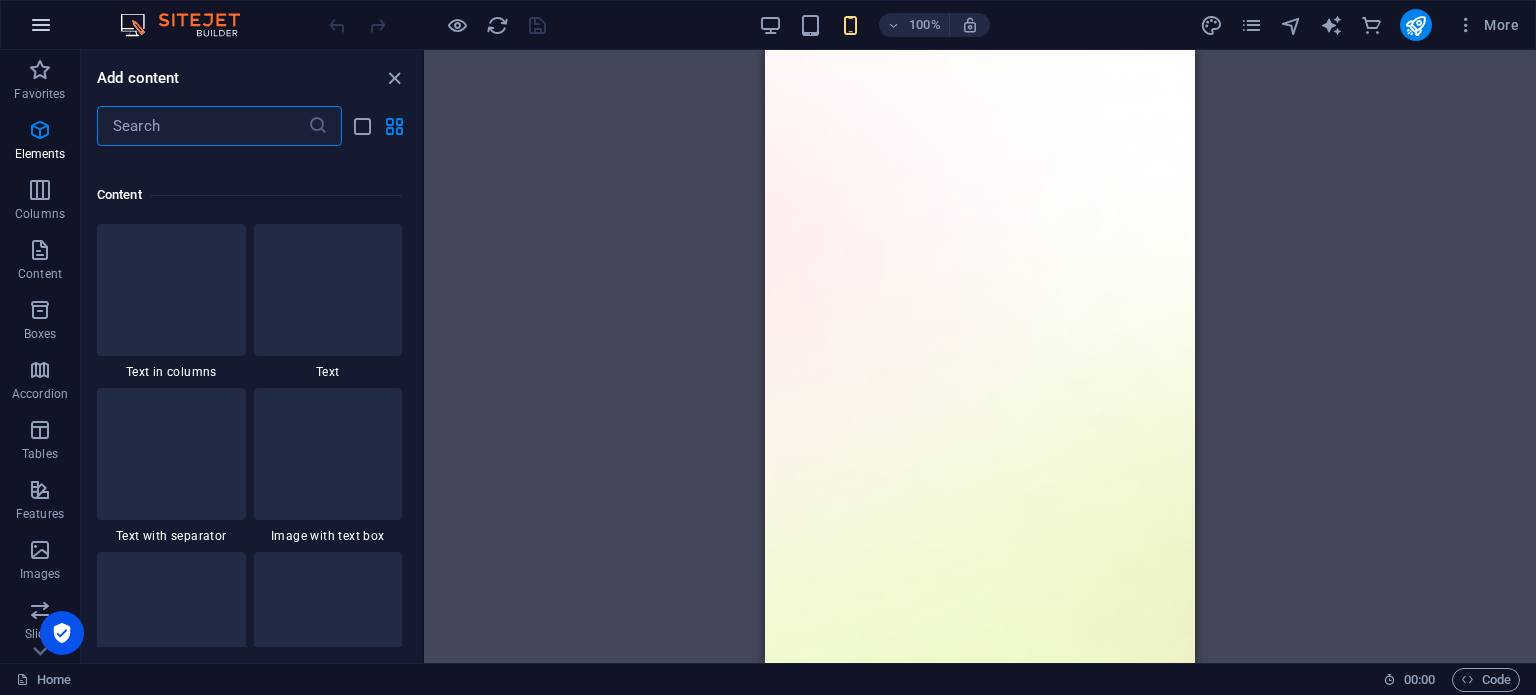 scroll, scrollTop: 3499, scrollLeft: 0, axis: vertical 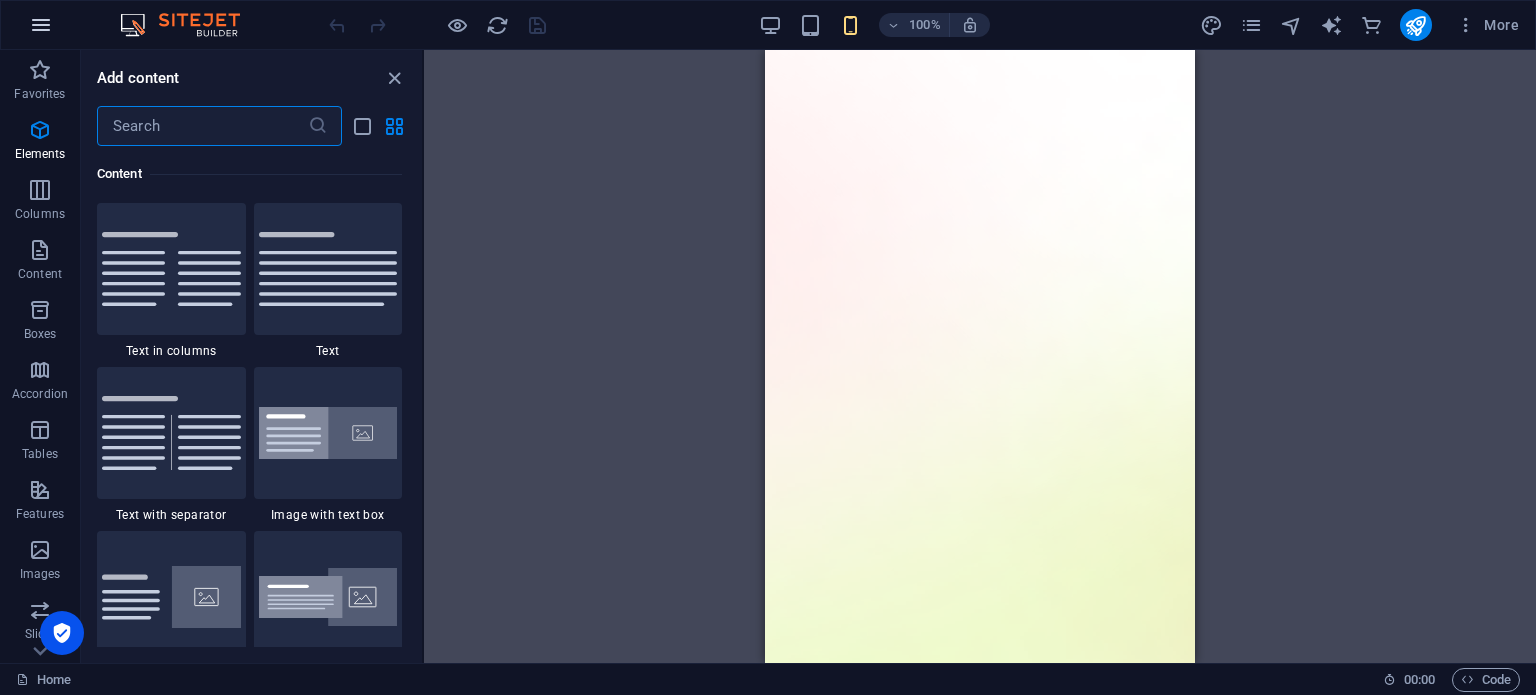 click at bounding box center [41, 25] 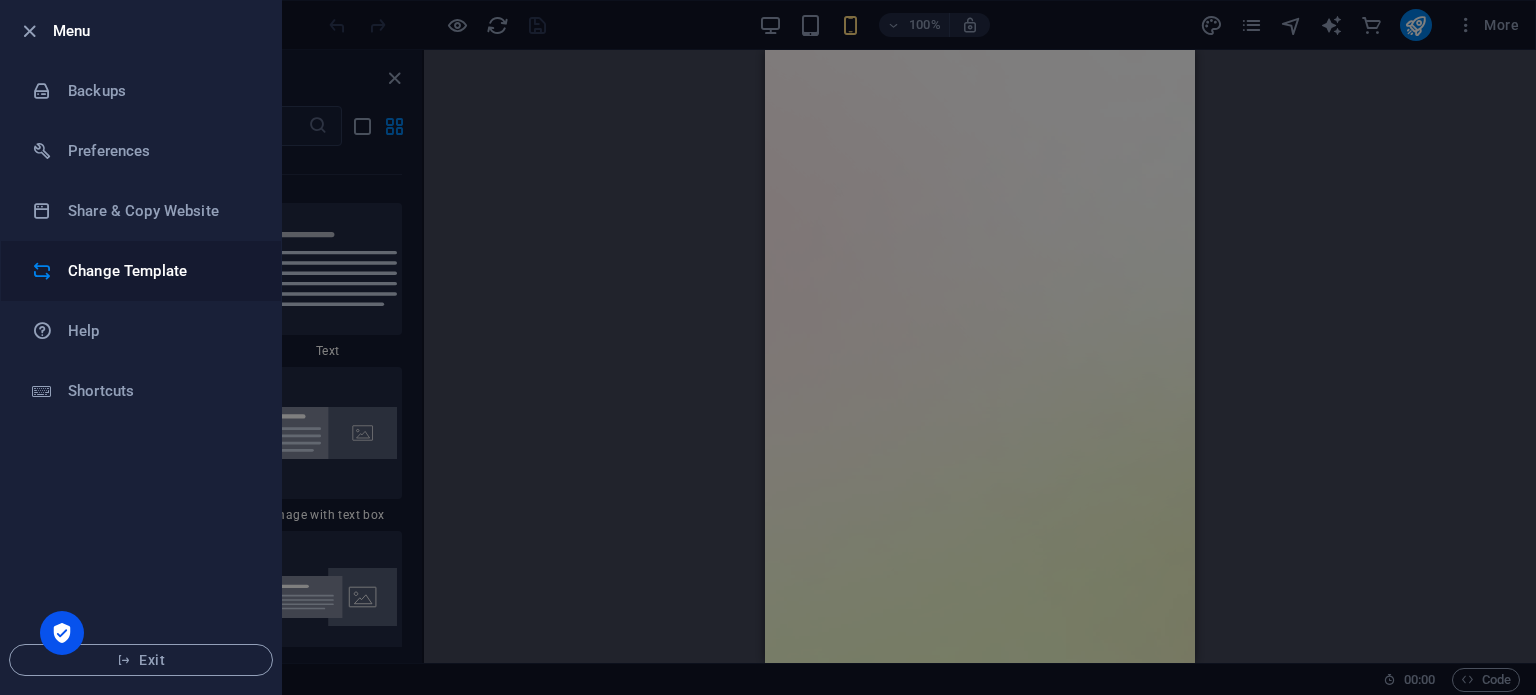 click on "Change Template" at bounding box center [160, 271] 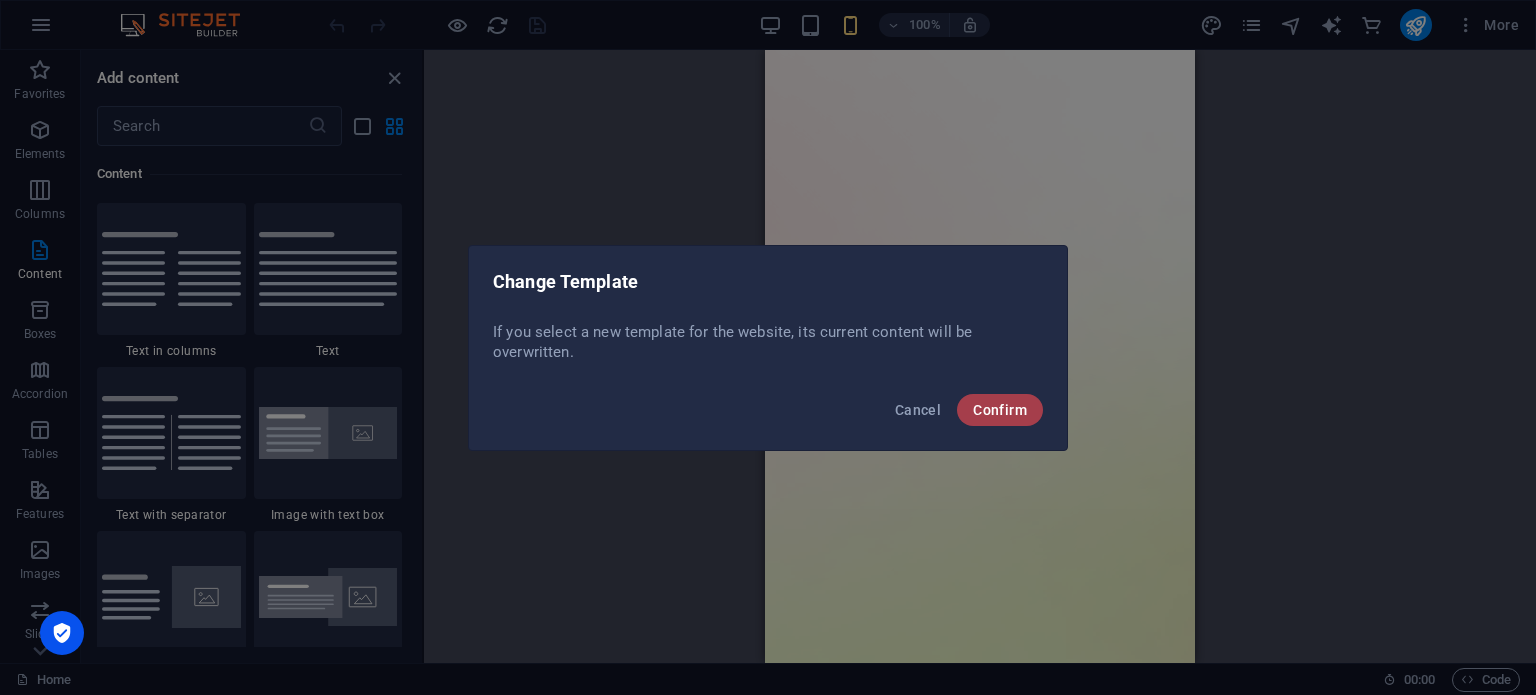 click on "Confirm" at bounding box center [1000, 410] 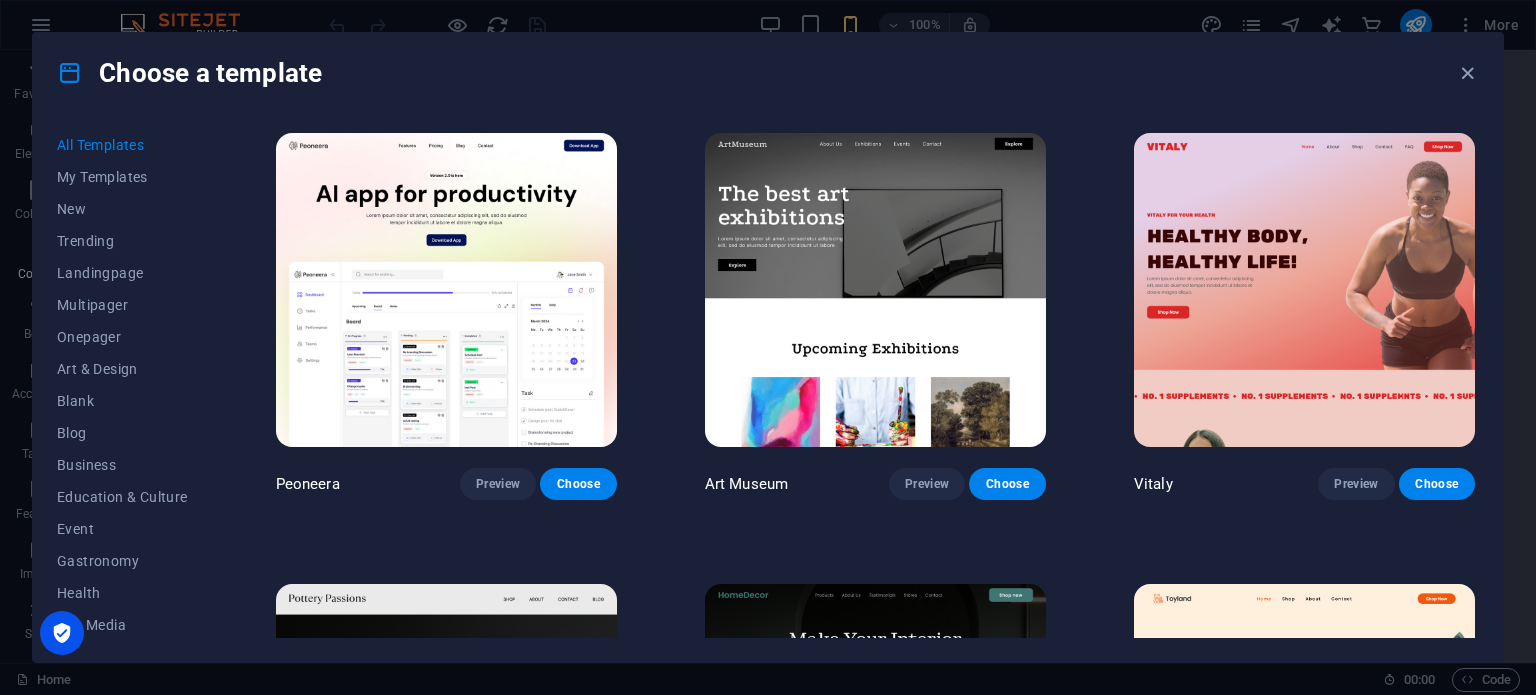 click at bounding box center [875, 290] 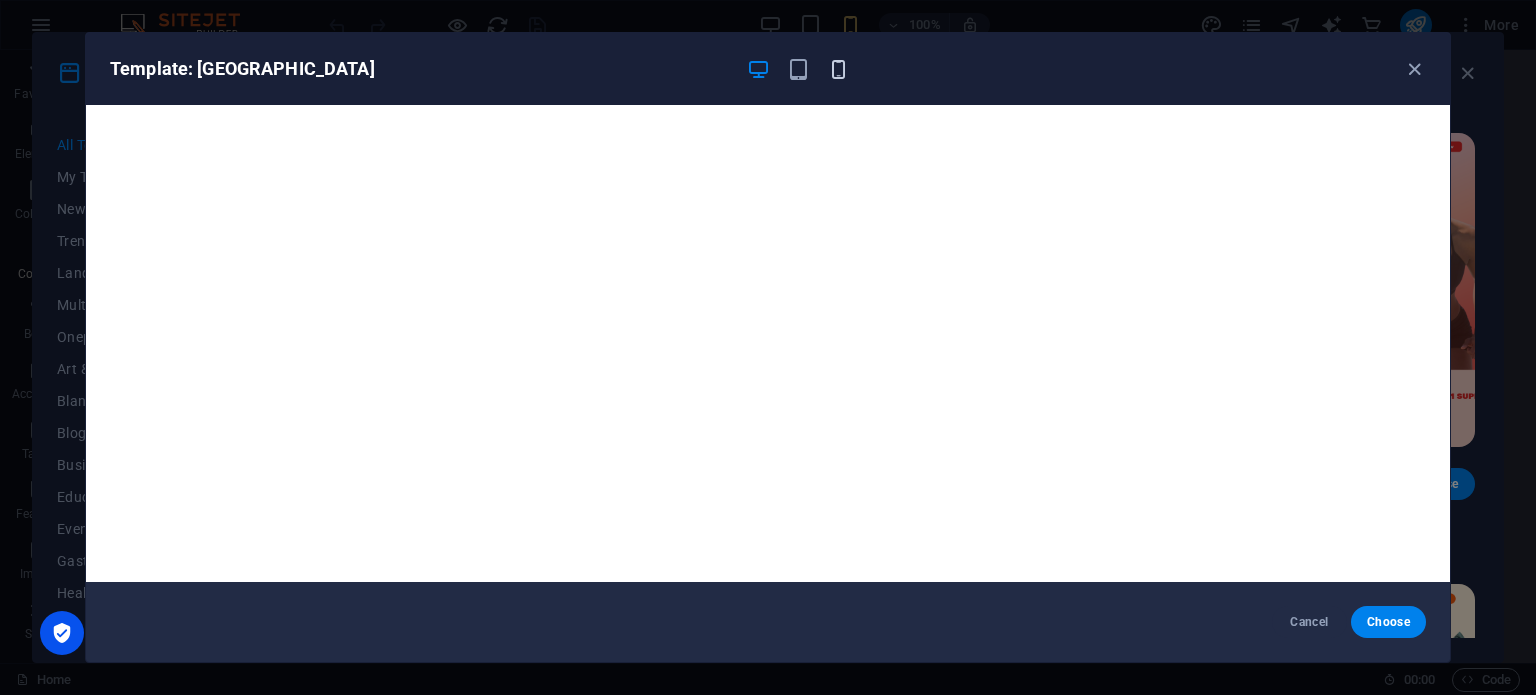 click at bounding box center [838, 69] 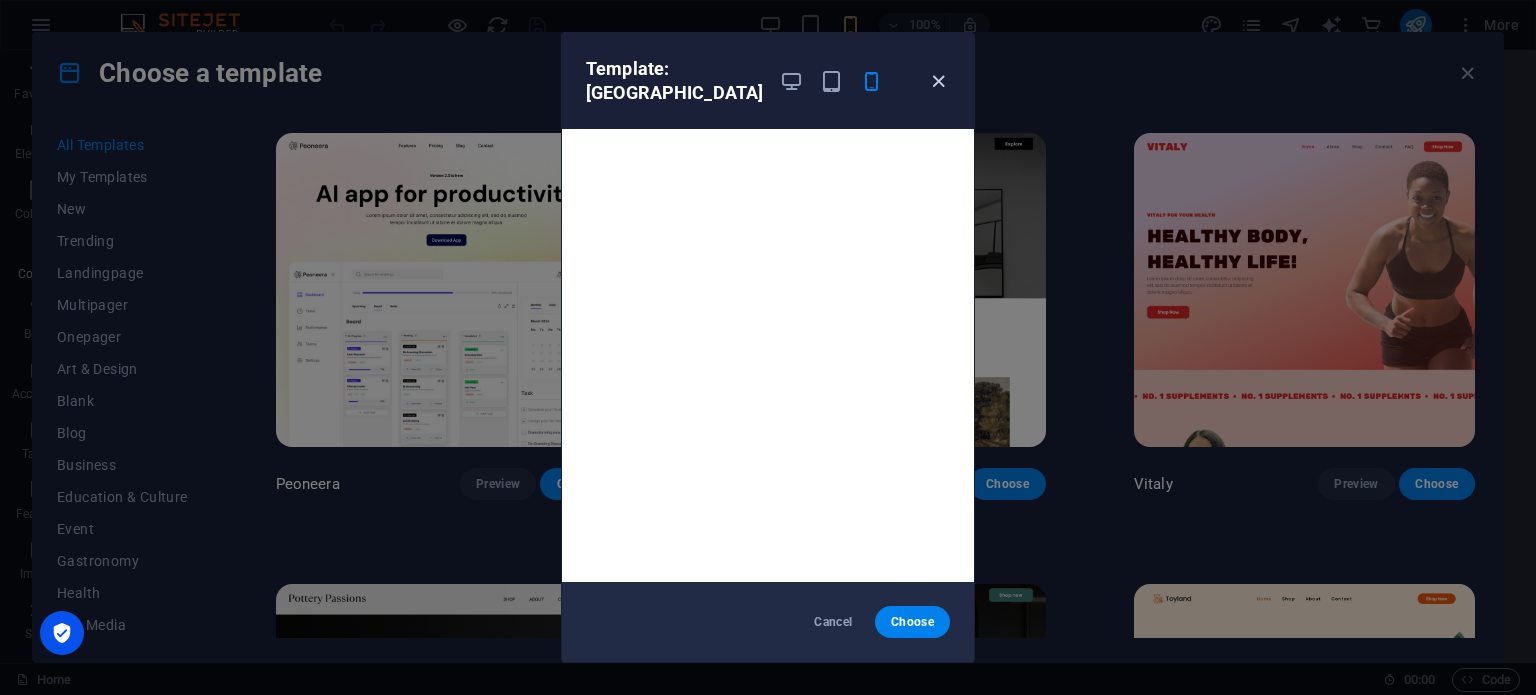 click at bounding box center [938, 81] 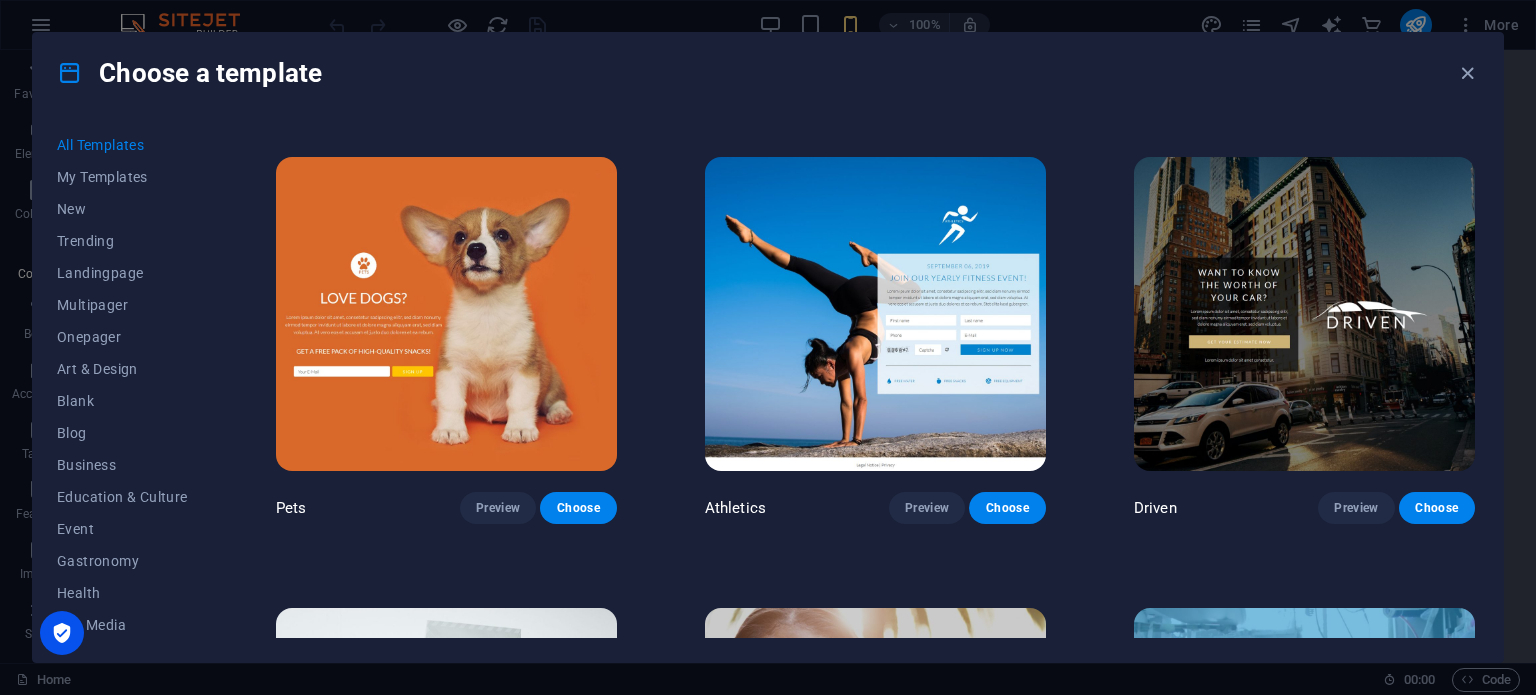 scroll, scrollTop: 22874, scrollLeft: 0, axis: vertical 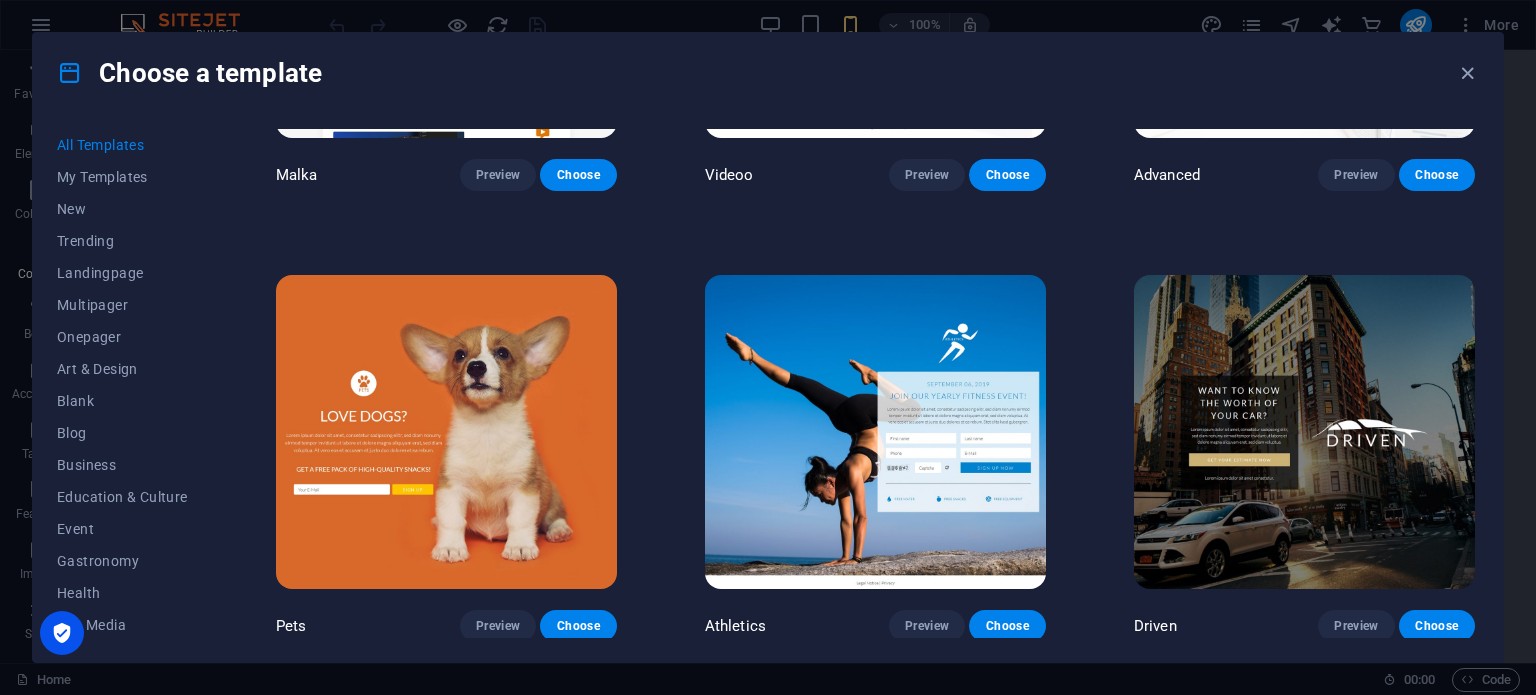 click at bounding box center (1304, 432) 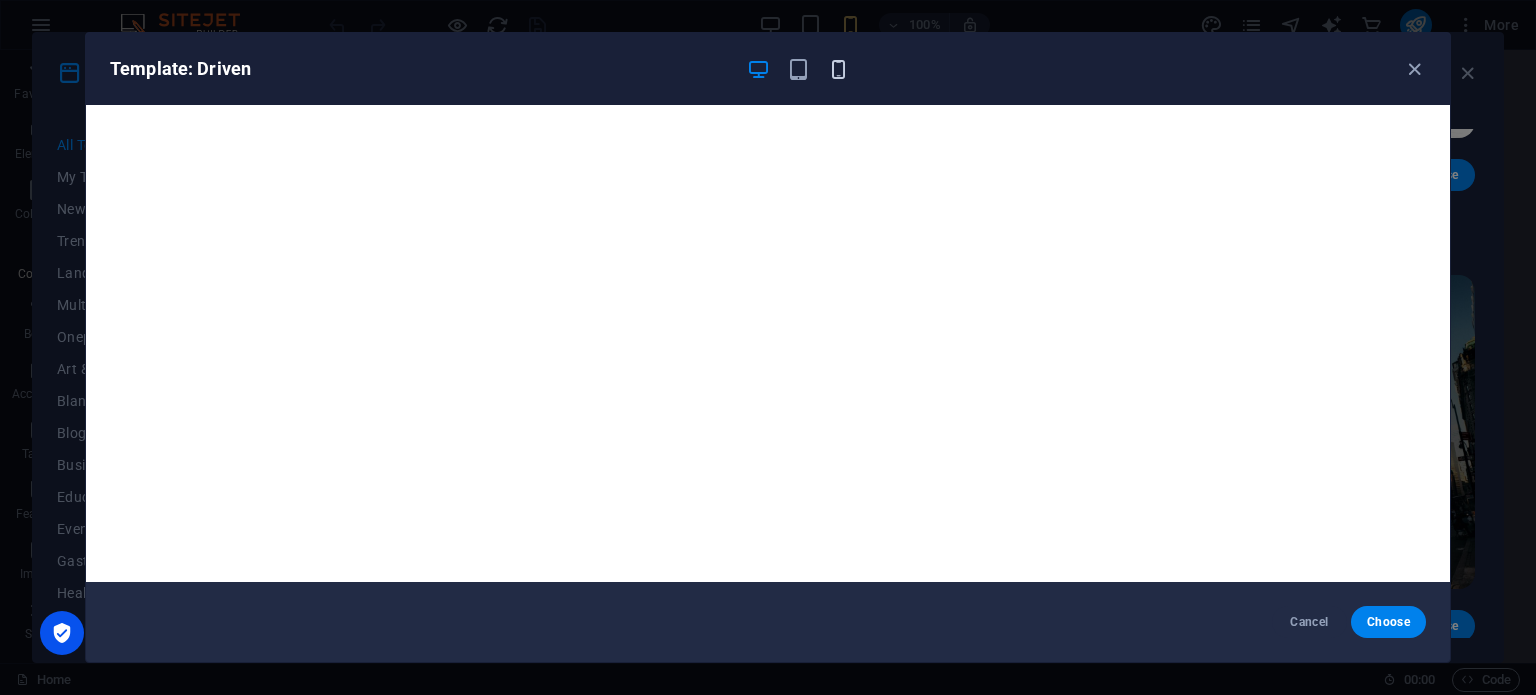 click at bounding box center (838, 69) 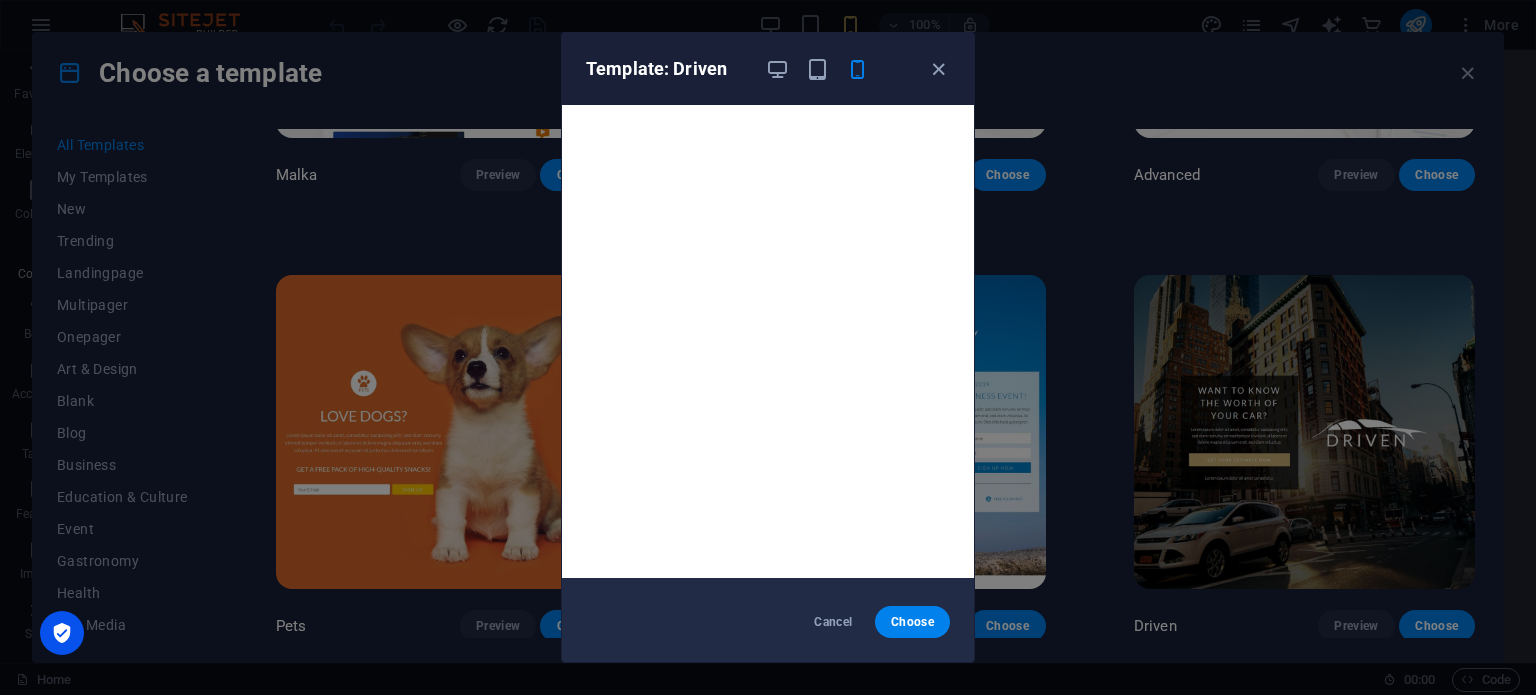scroll, scrollTop: 5, scrollLeft: 0, axis: vertical 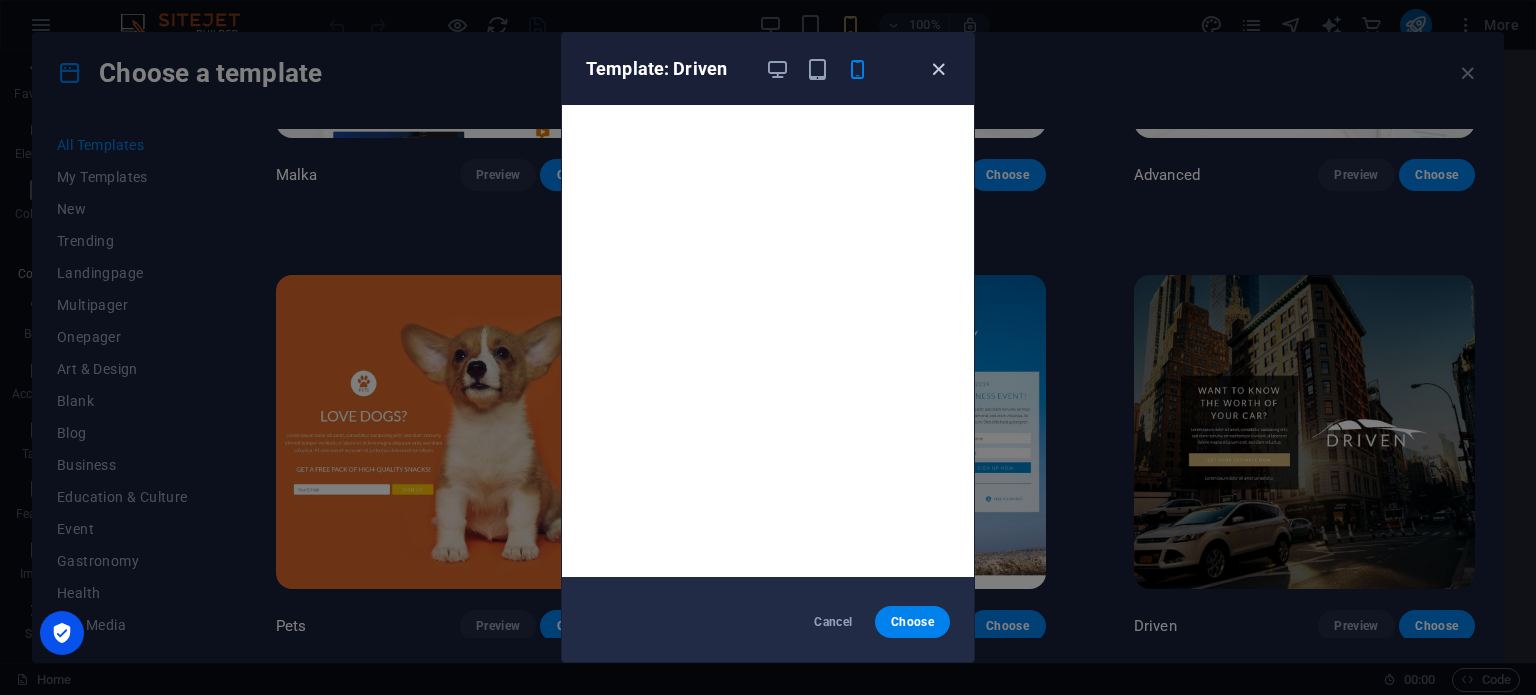 click at bounding box center [938, 69] 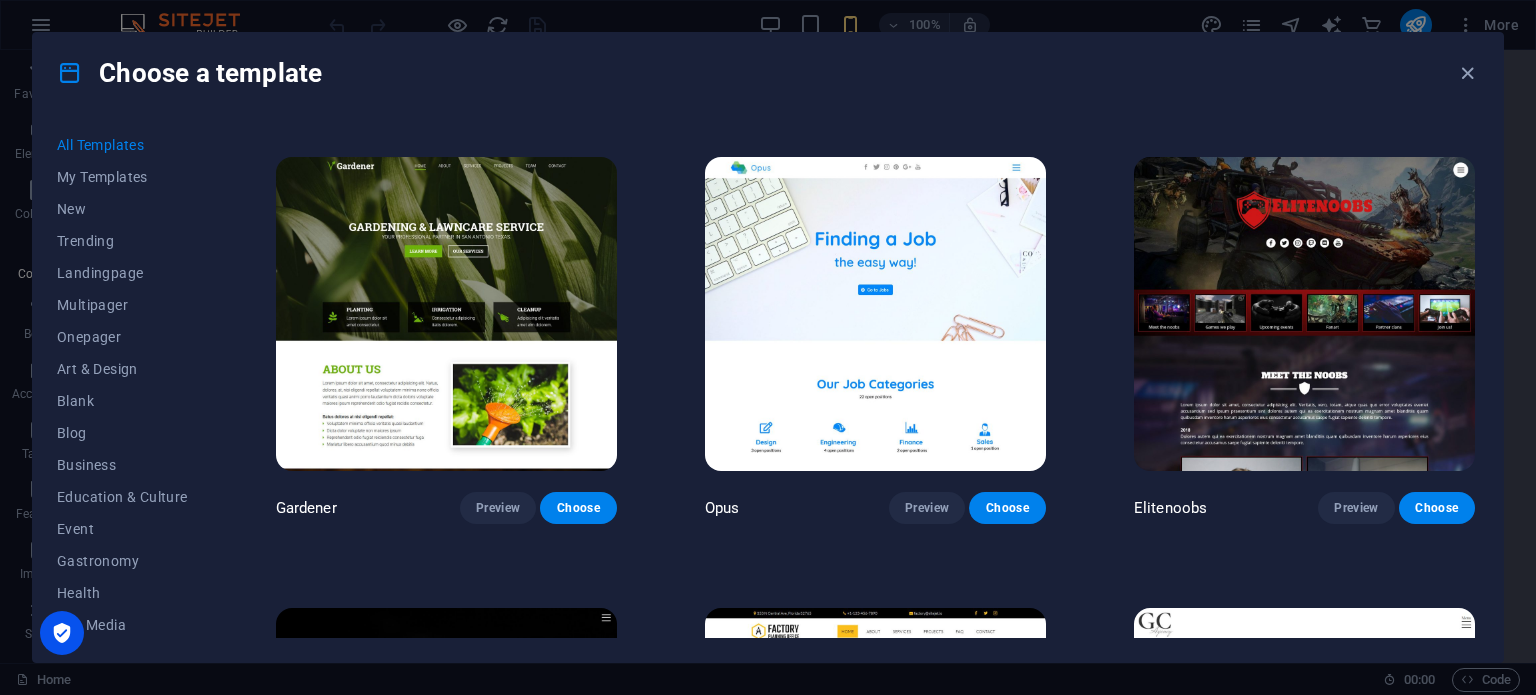 scroll, scrollTop: 17174, scrollLeft: 0, axis: vertical 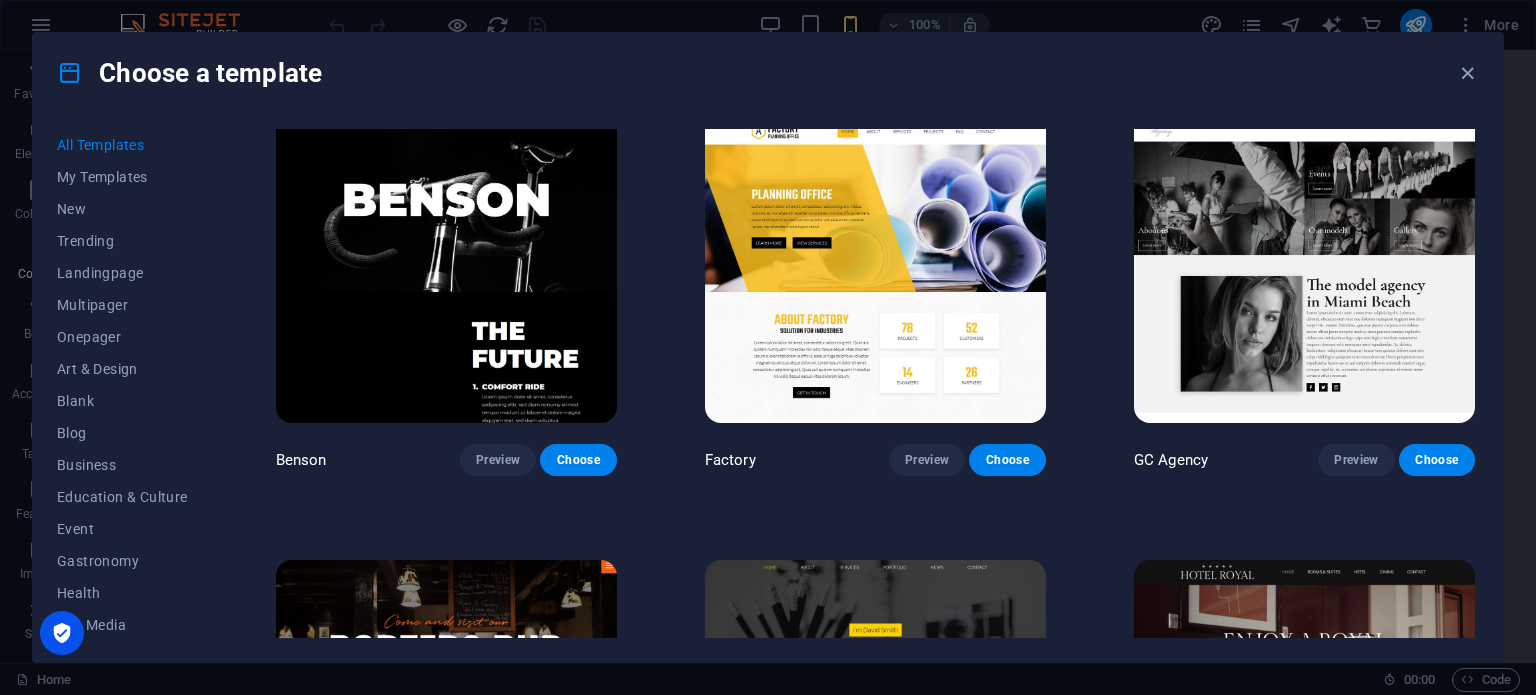 click at bounding box center [1304, 265] 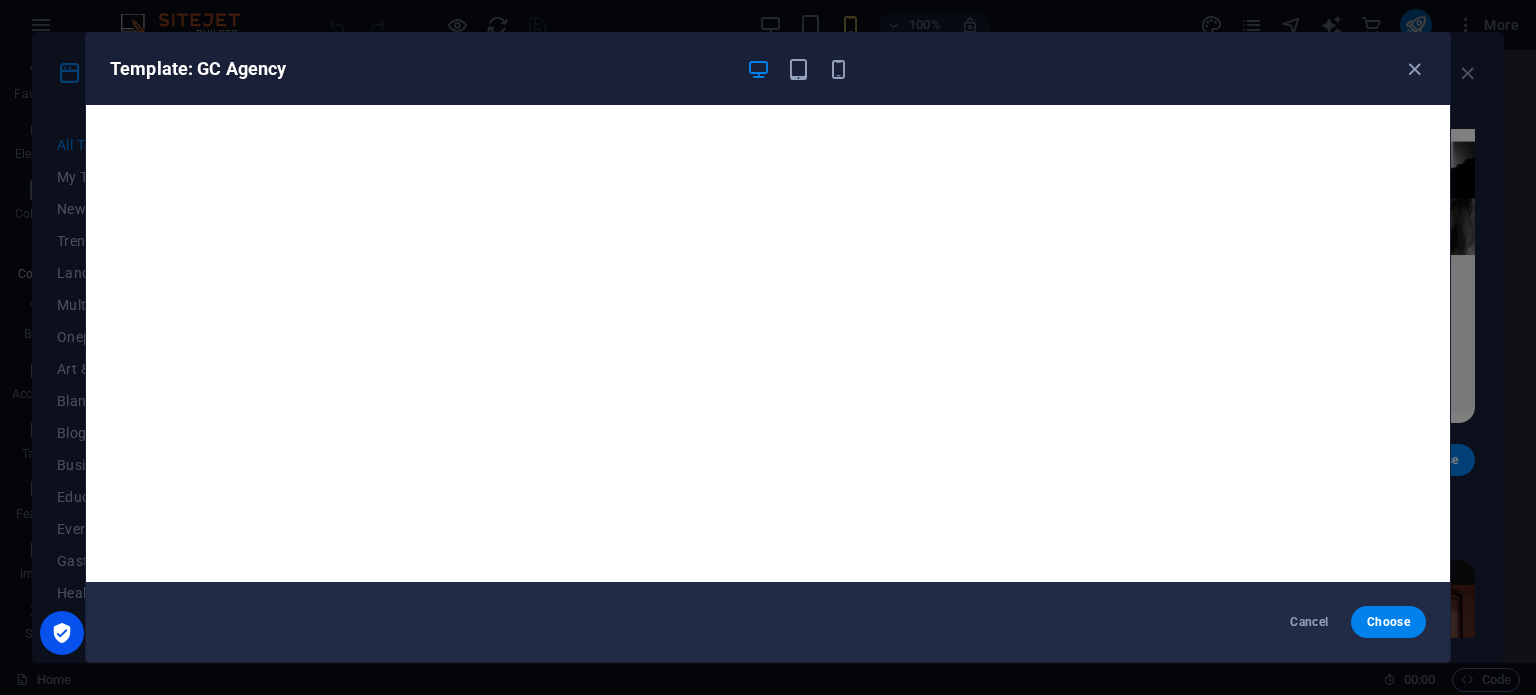 scroll, scrollTop: 5, scrollLeft: 0, axis: vertical 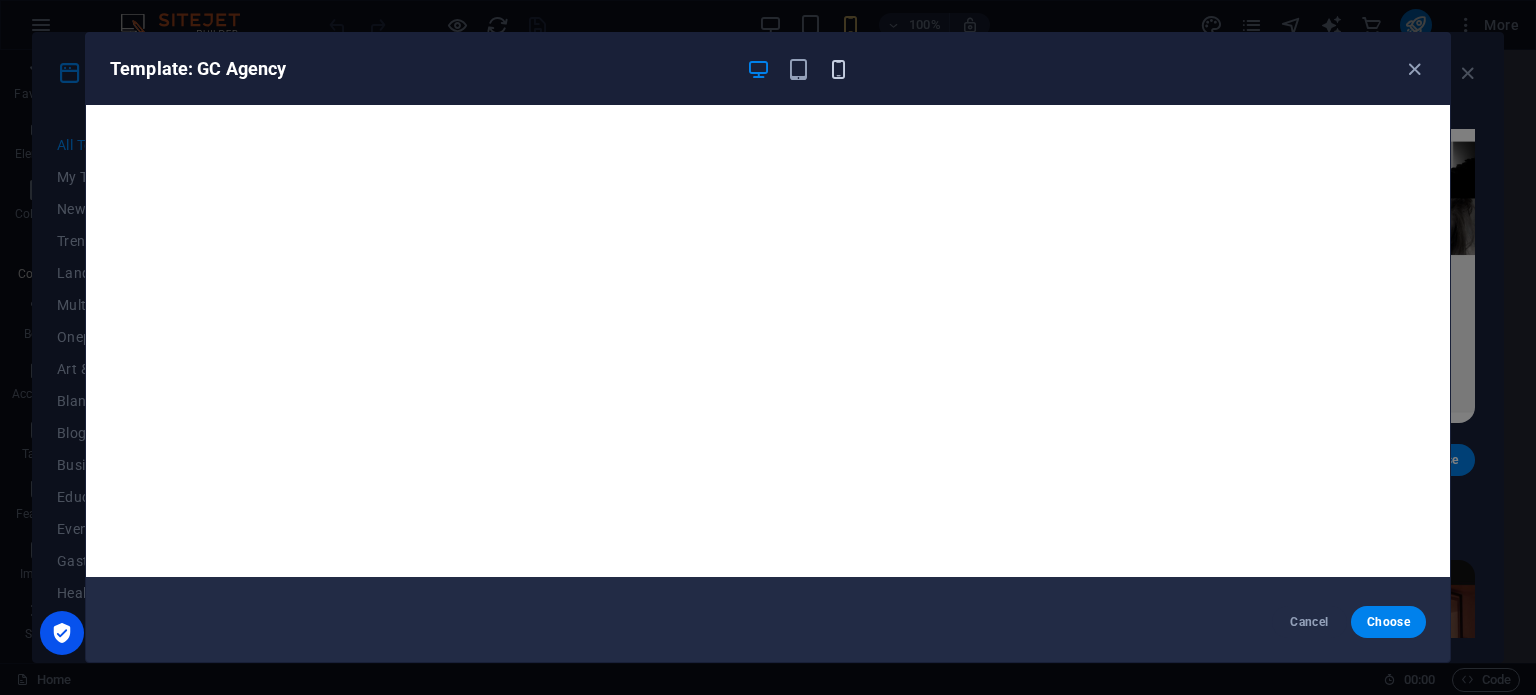 click at bounding box center (838, 69) 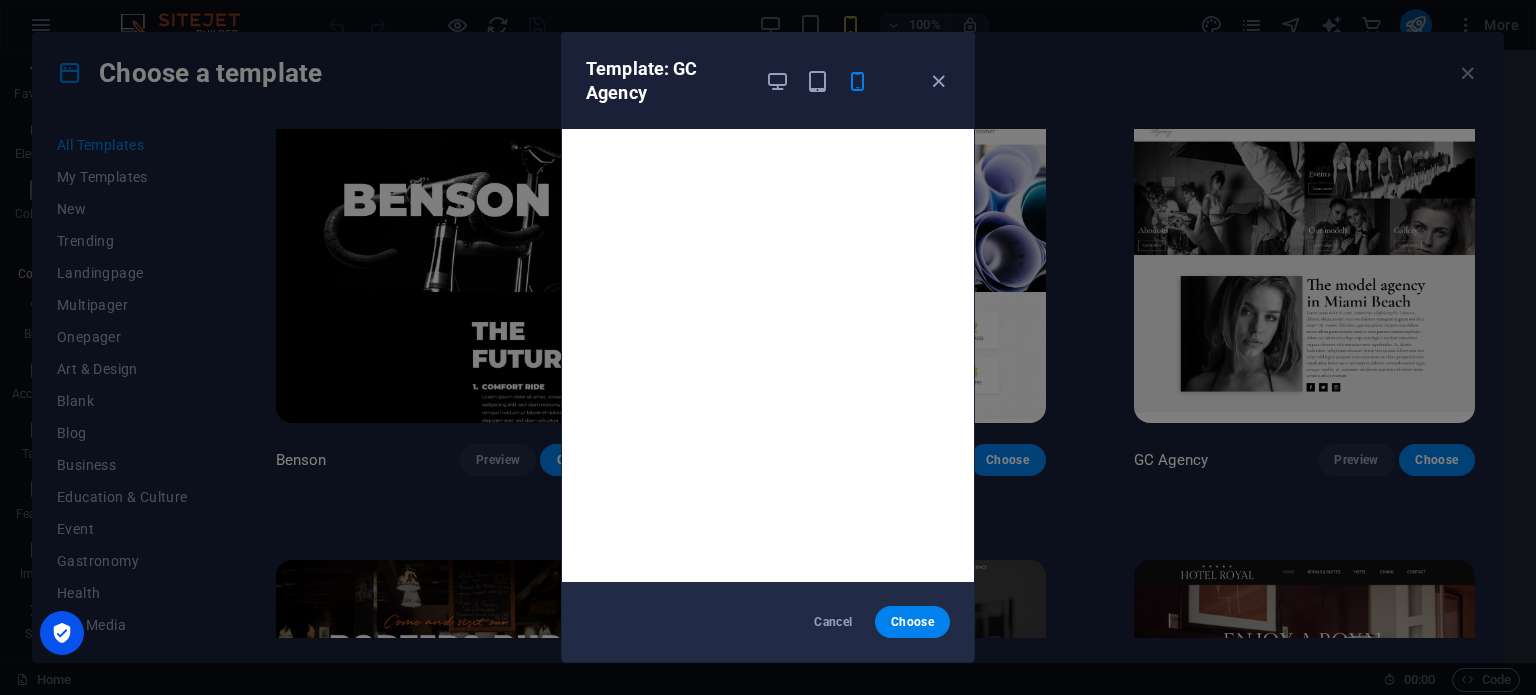 scroll, scrollTop: 5, scrollLeft: 0, axis: vertical 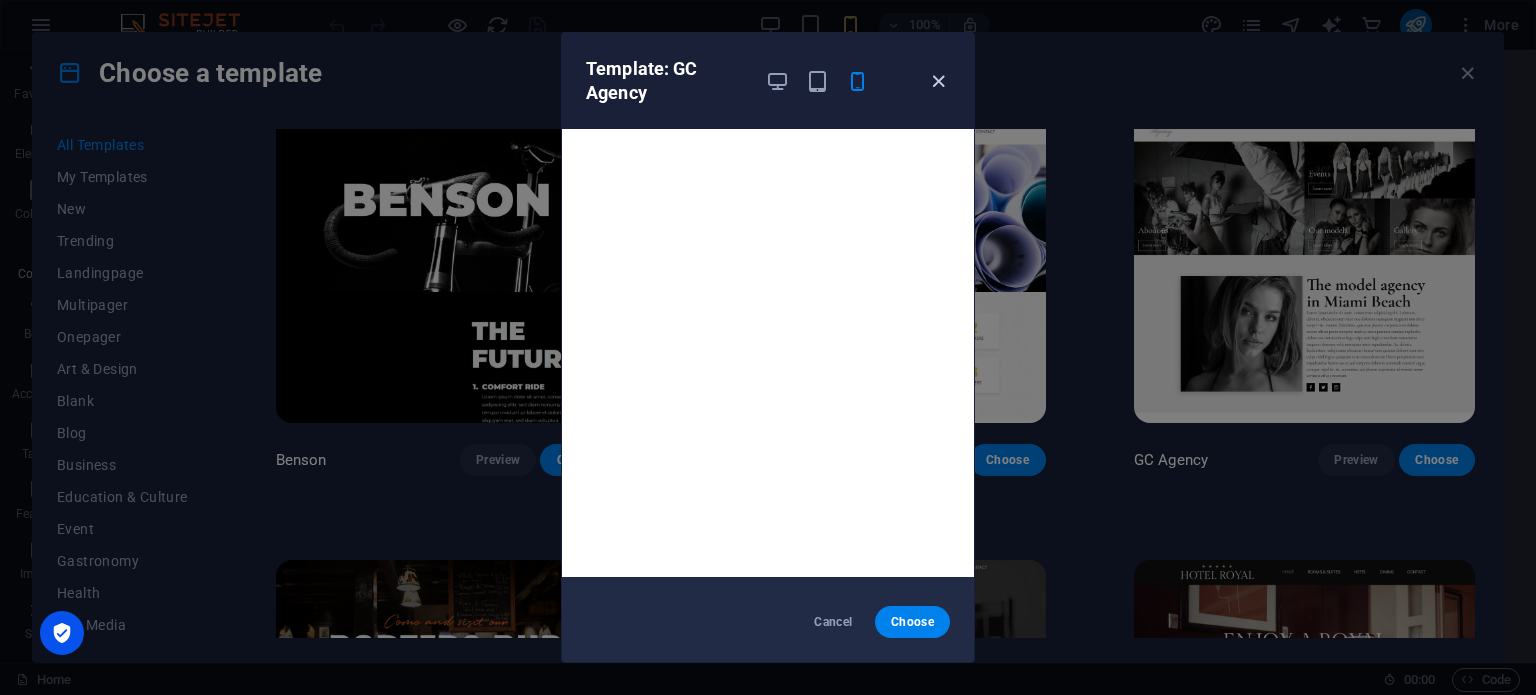 click at bounding box center [938, 81] 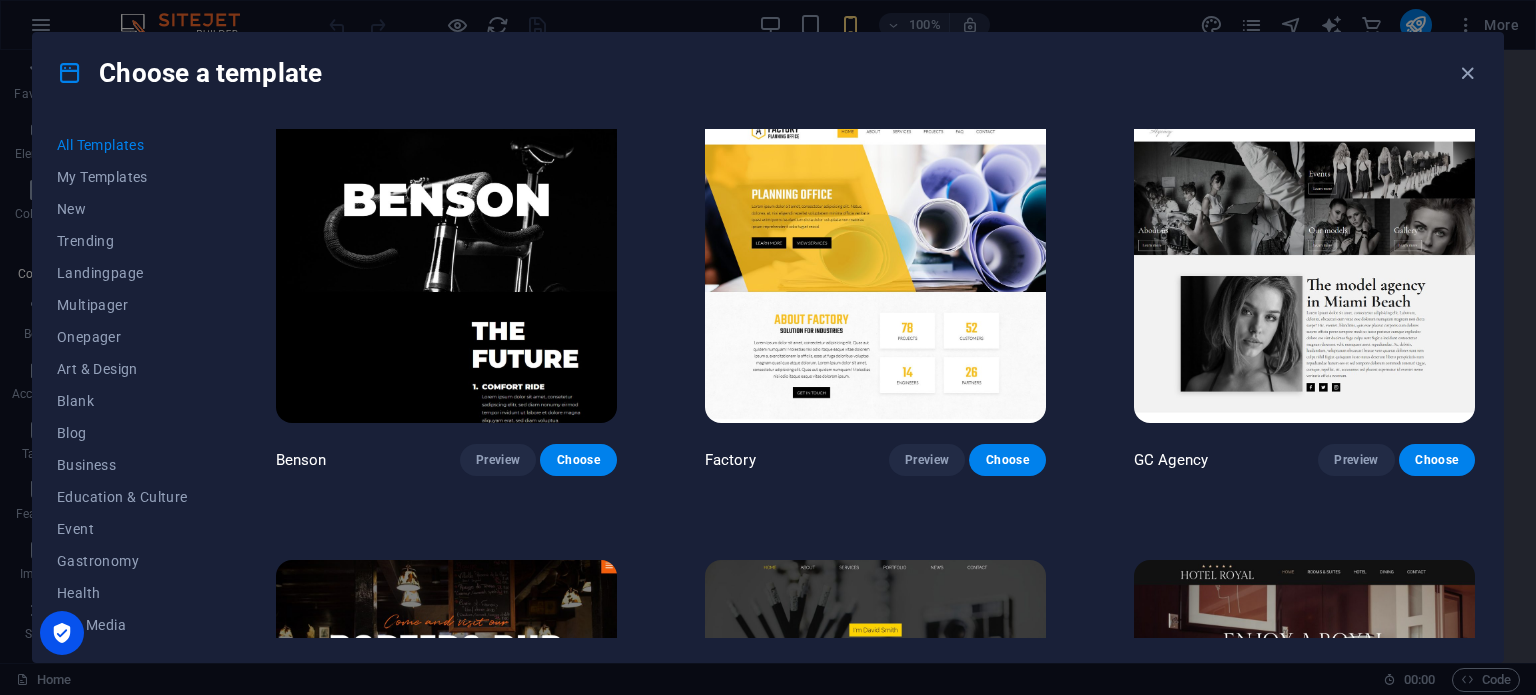 click at bounding box center [875, 265] 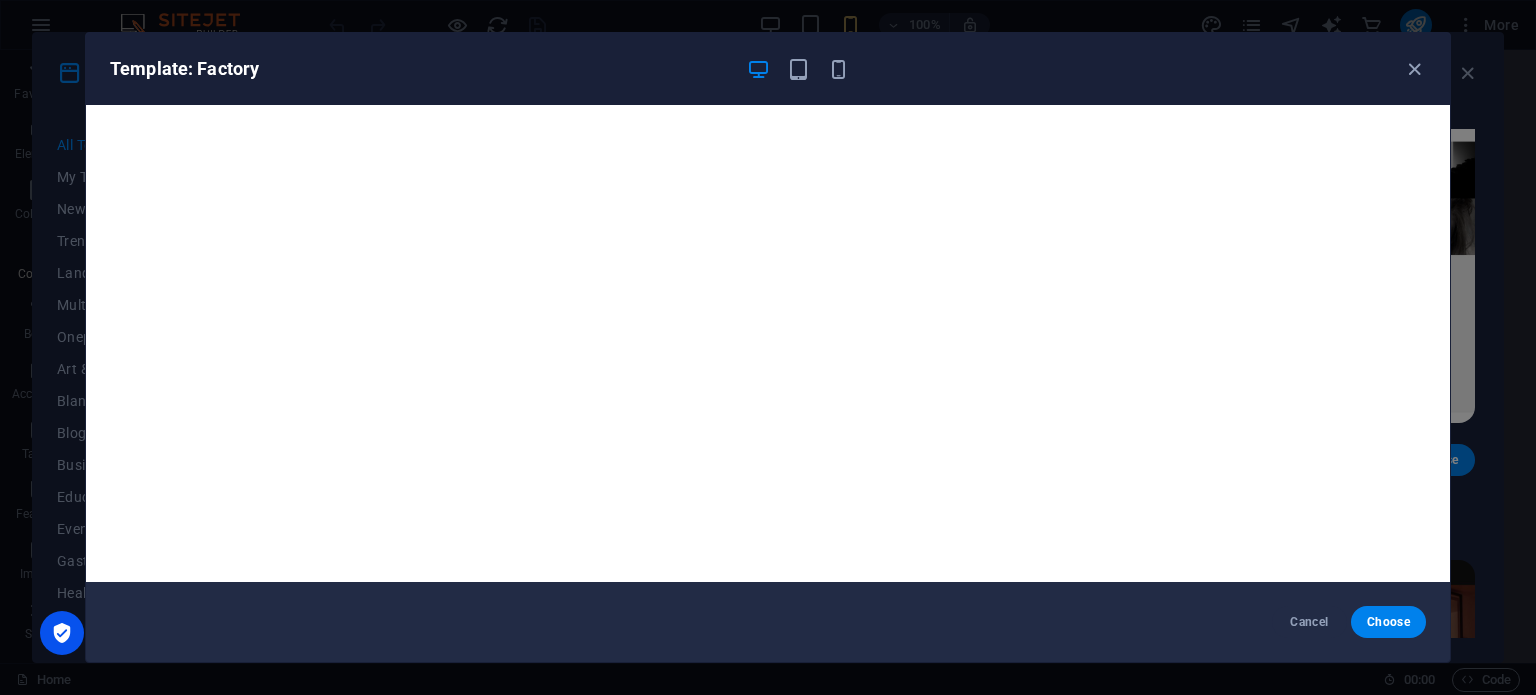 scroll, scrollTop: 5, scrollLeft: 0, axis: vertical 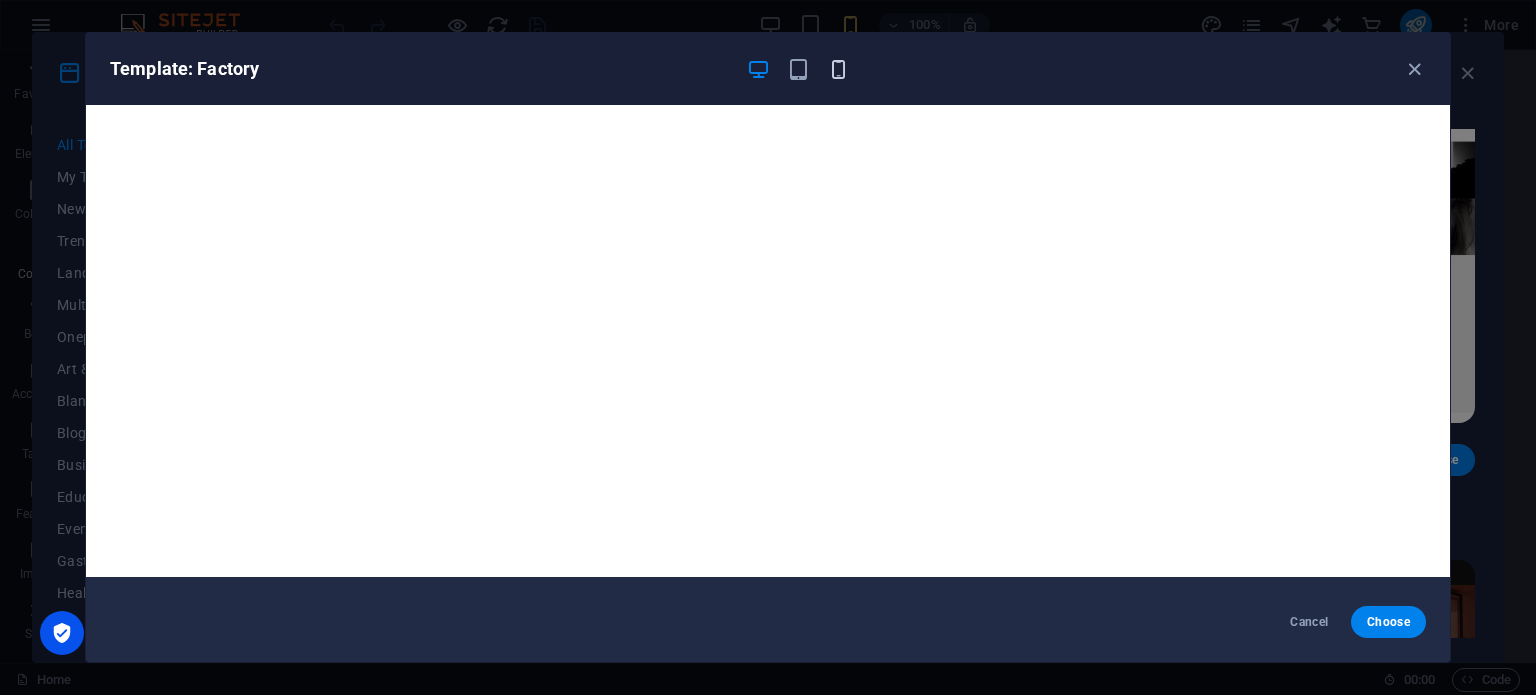 click at bounding box center [838, 69] 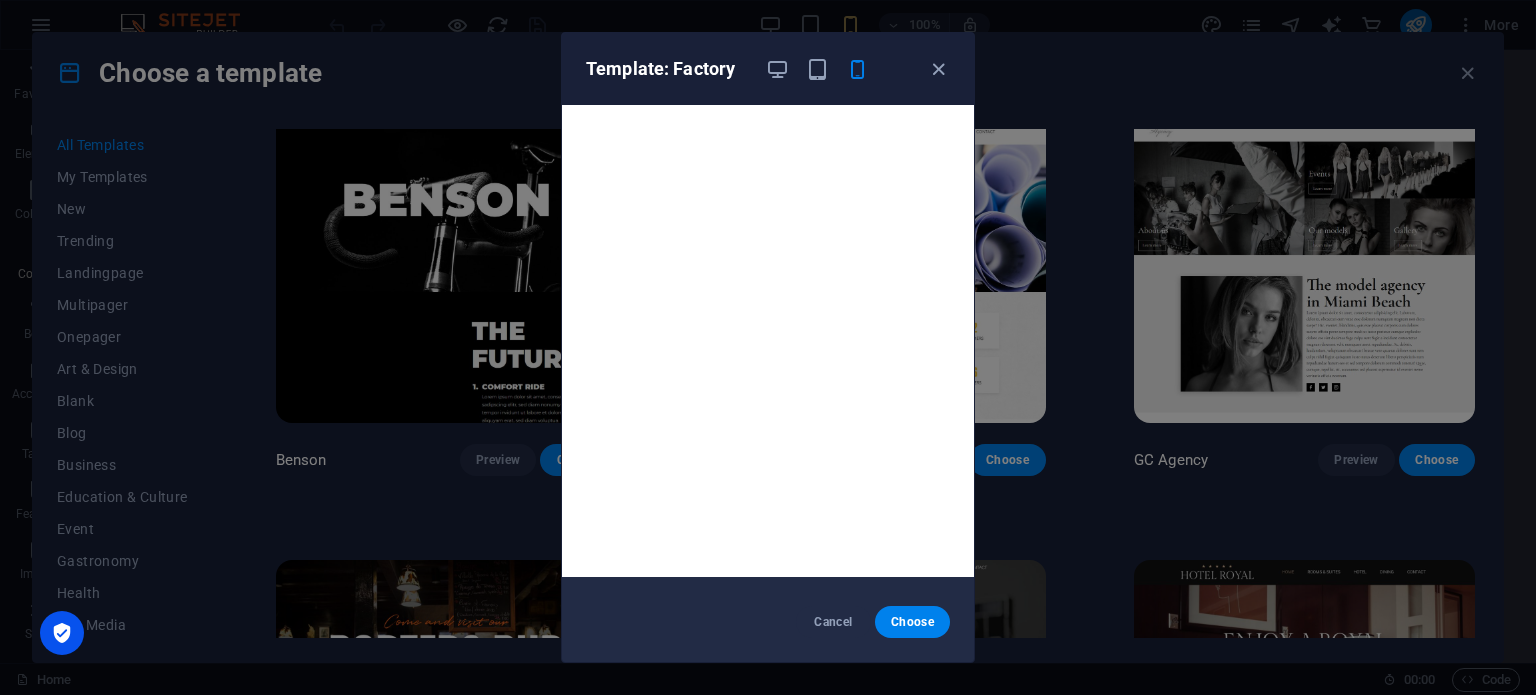 scroll, scrollTop: 0, scrollLeft: 0, axis: both 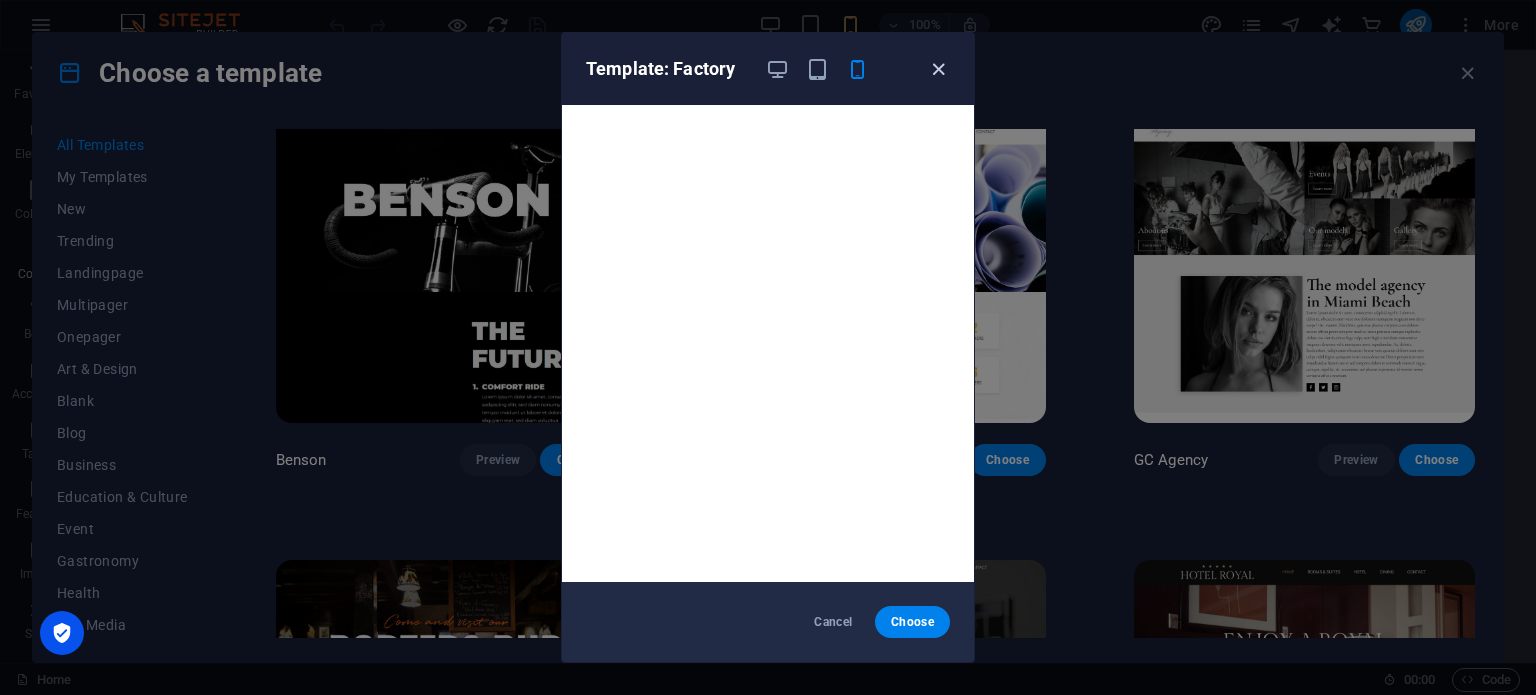 click at bounding box center (938, 69) 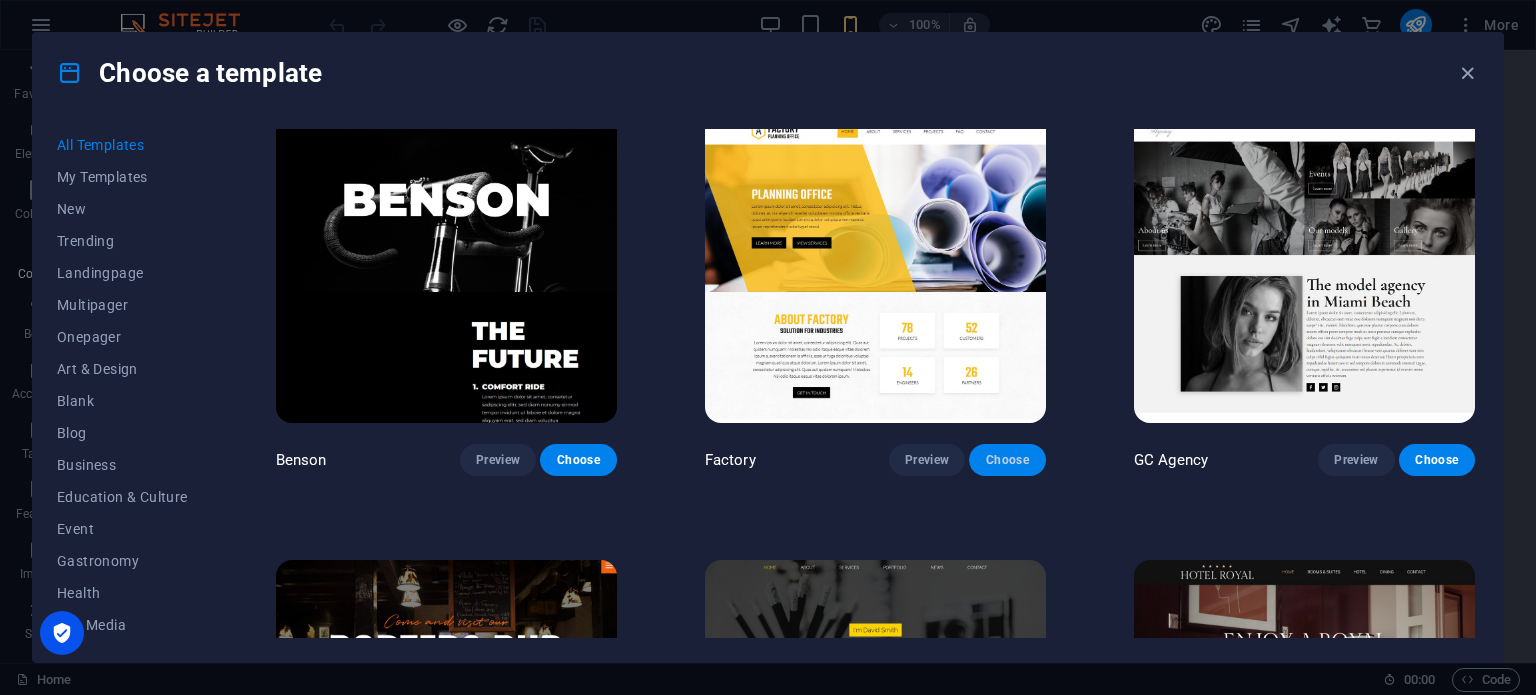 click on "Choose" at bounding box center (1007, 460) 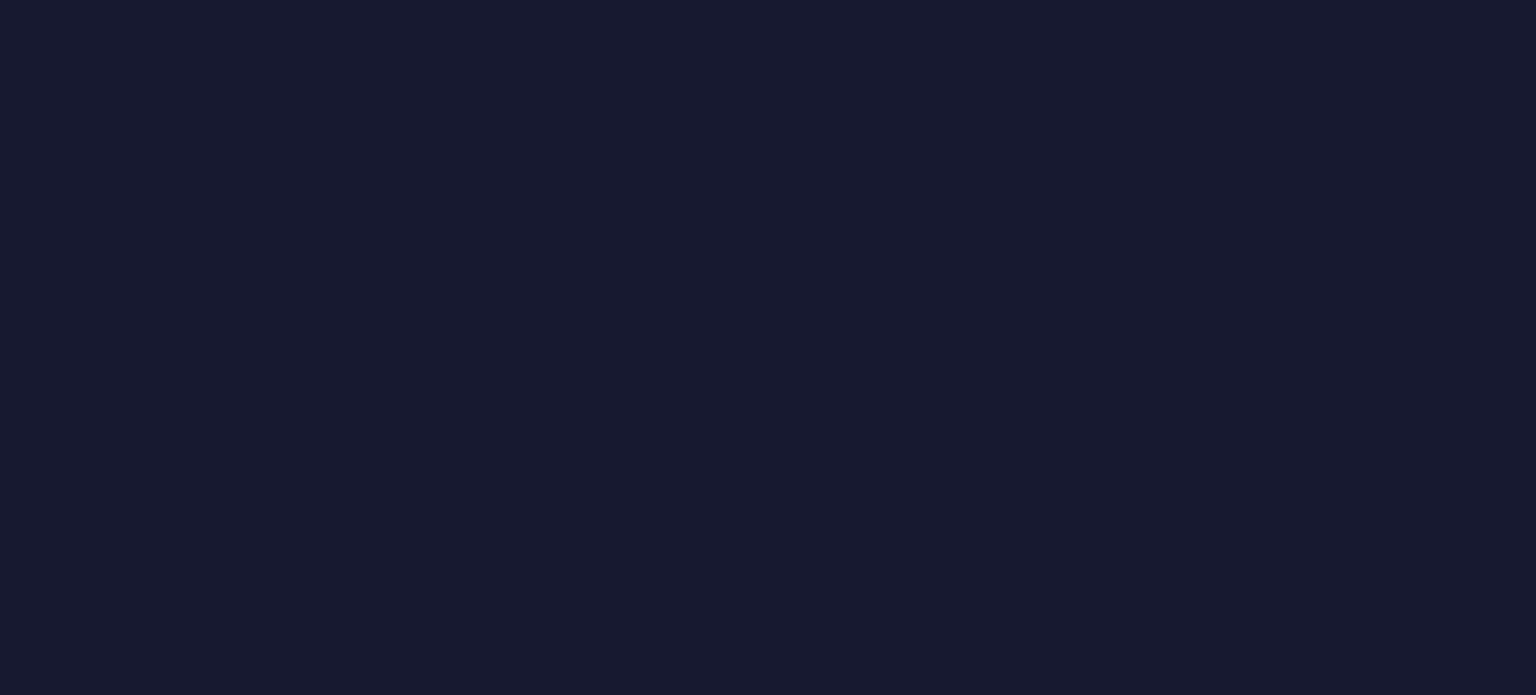 scroll, scrollTop: 0, scrollLeft: 0, axis: both 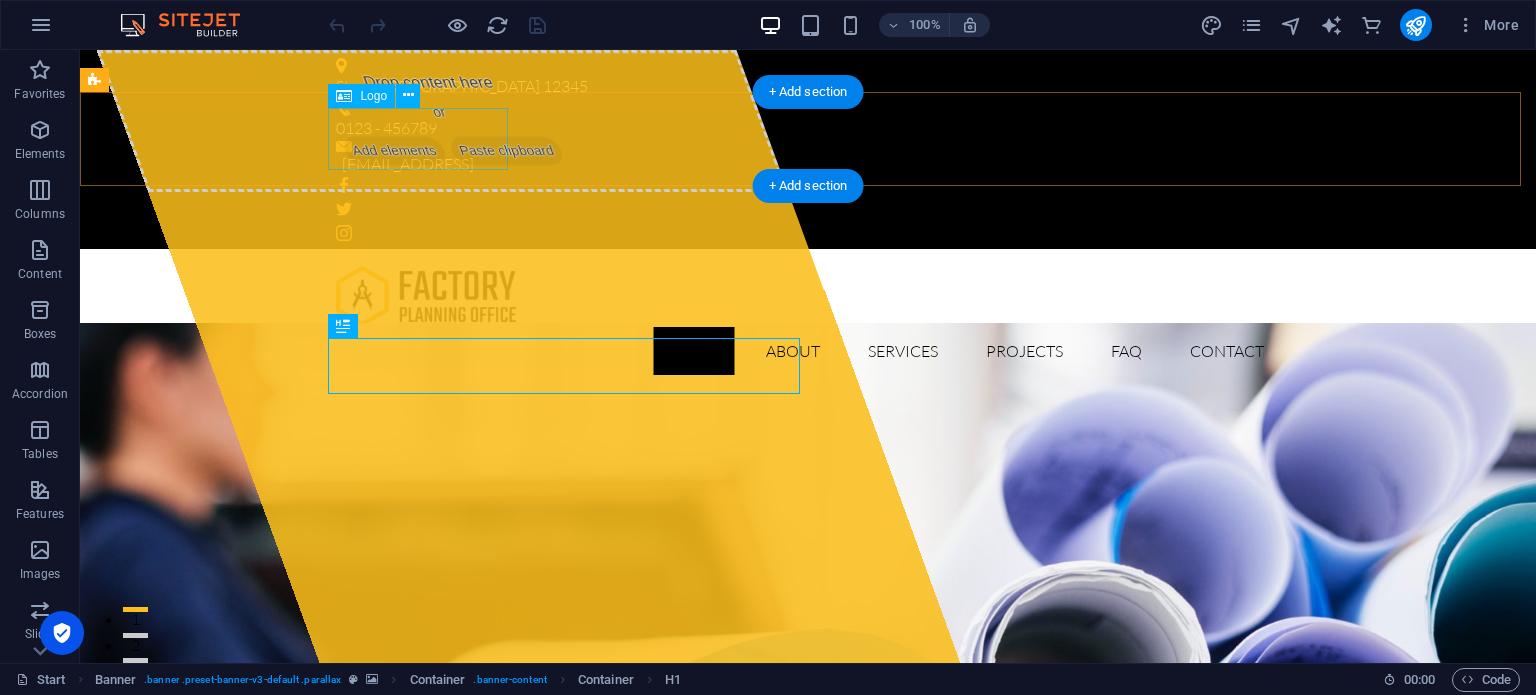click at bounding box center (808, 296) 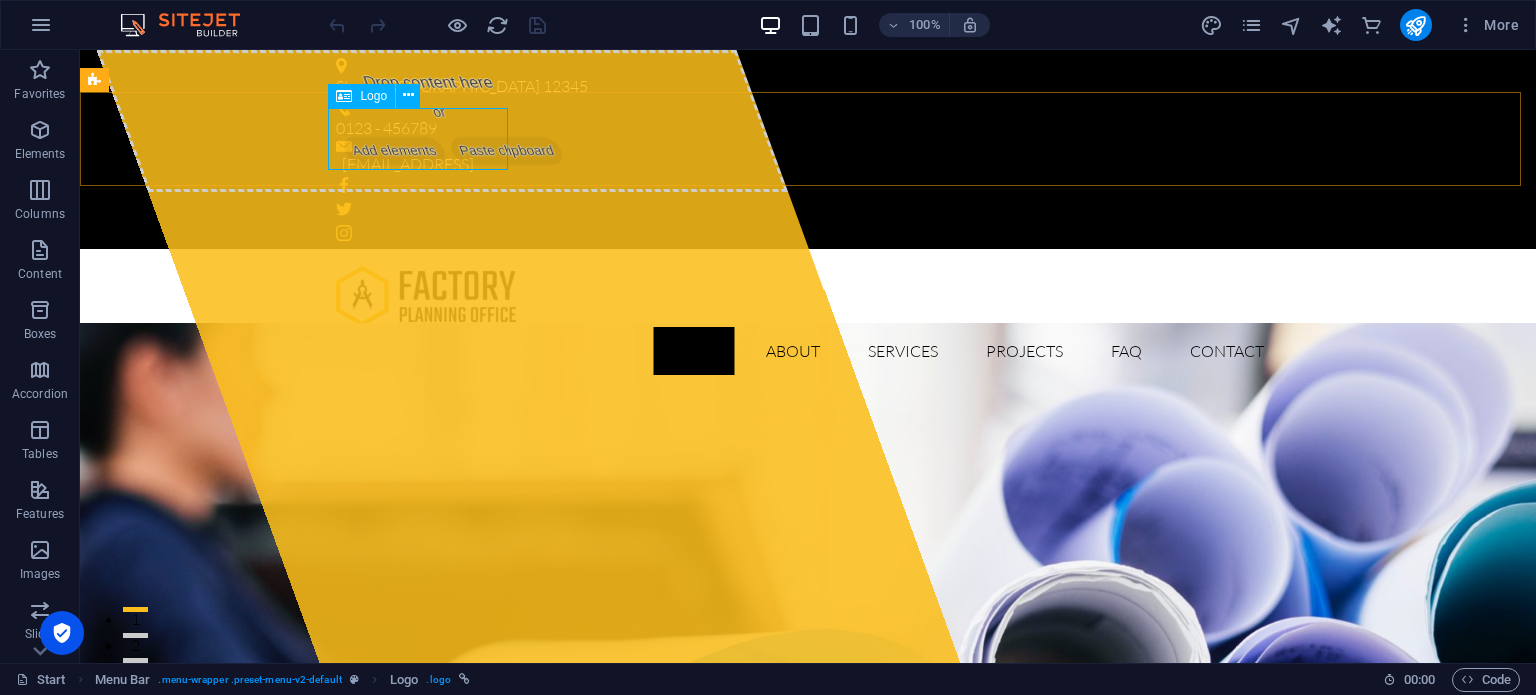 click on "Logo" at bounding box center [373, 96] 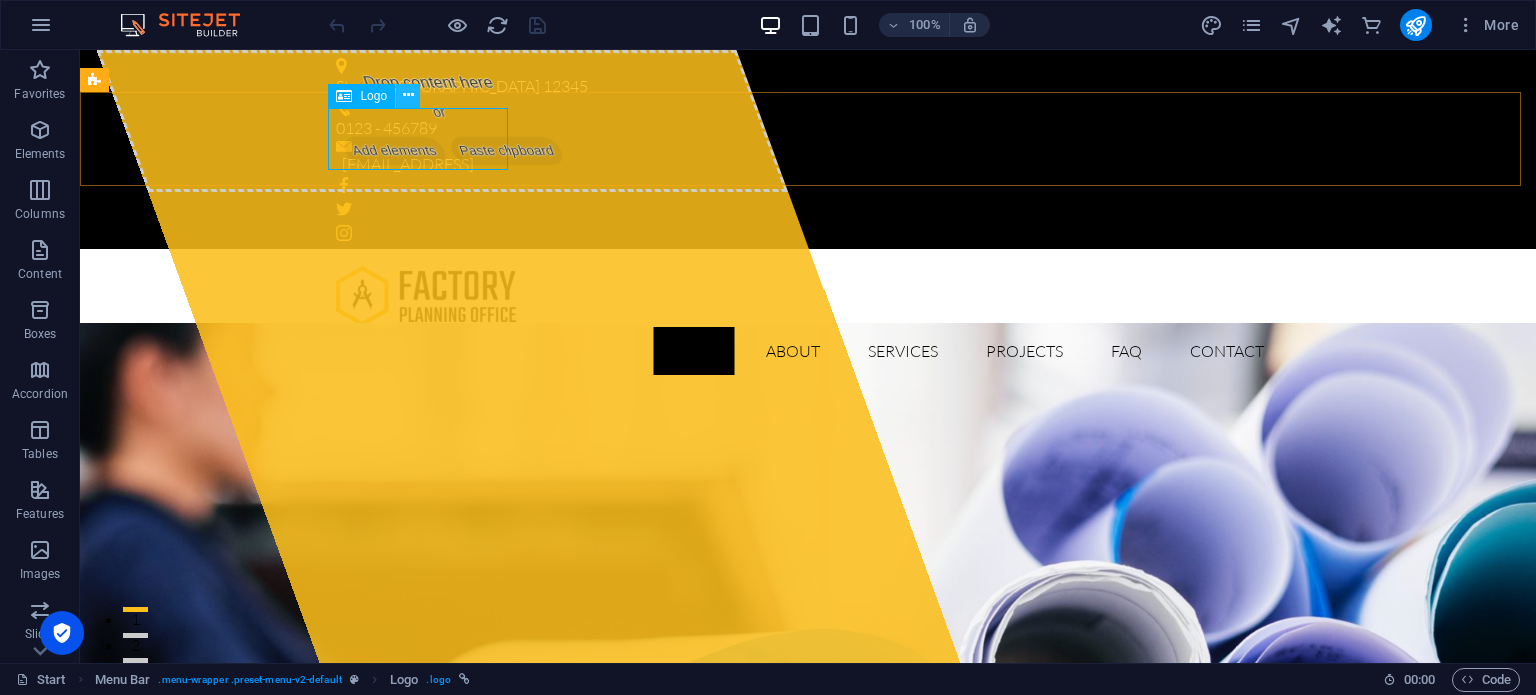 click at bounding box center [408, 95] 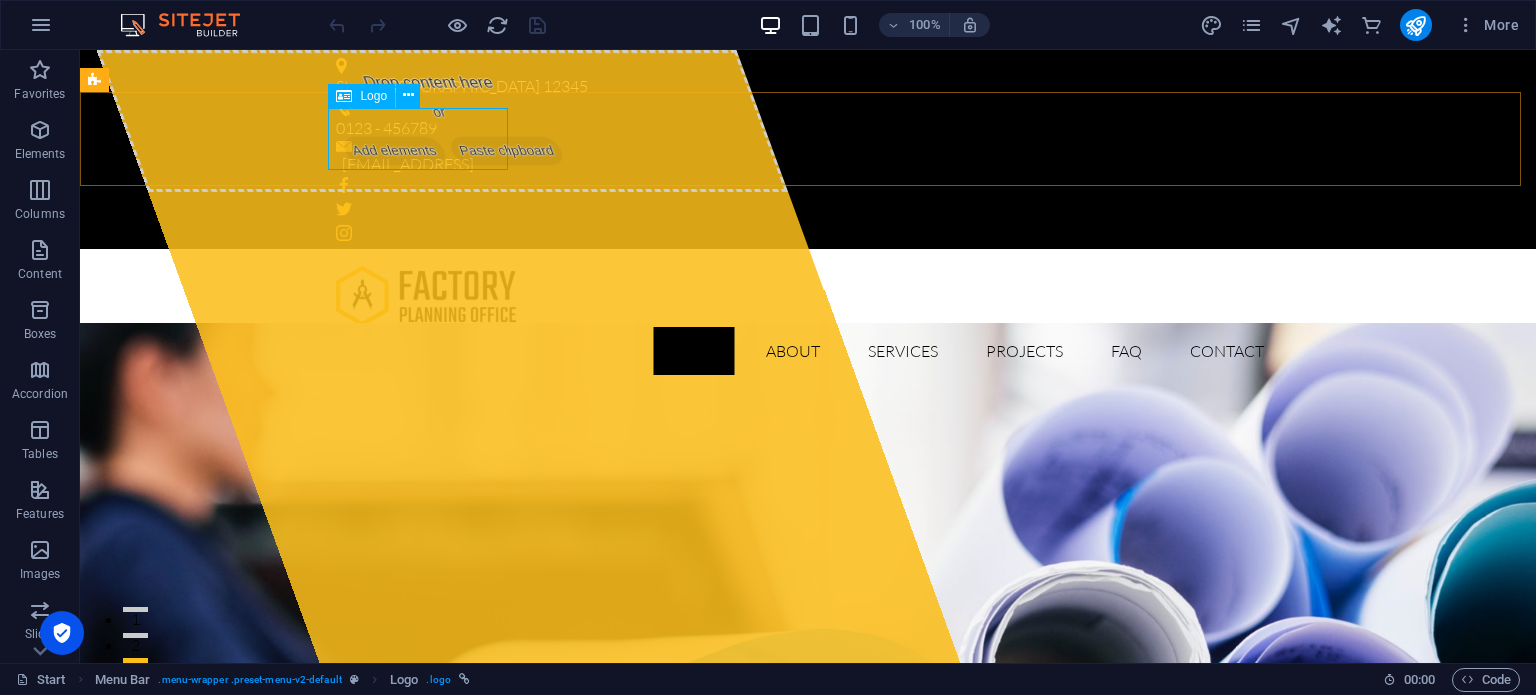click on "Logo" at bounding box center (373, 96) 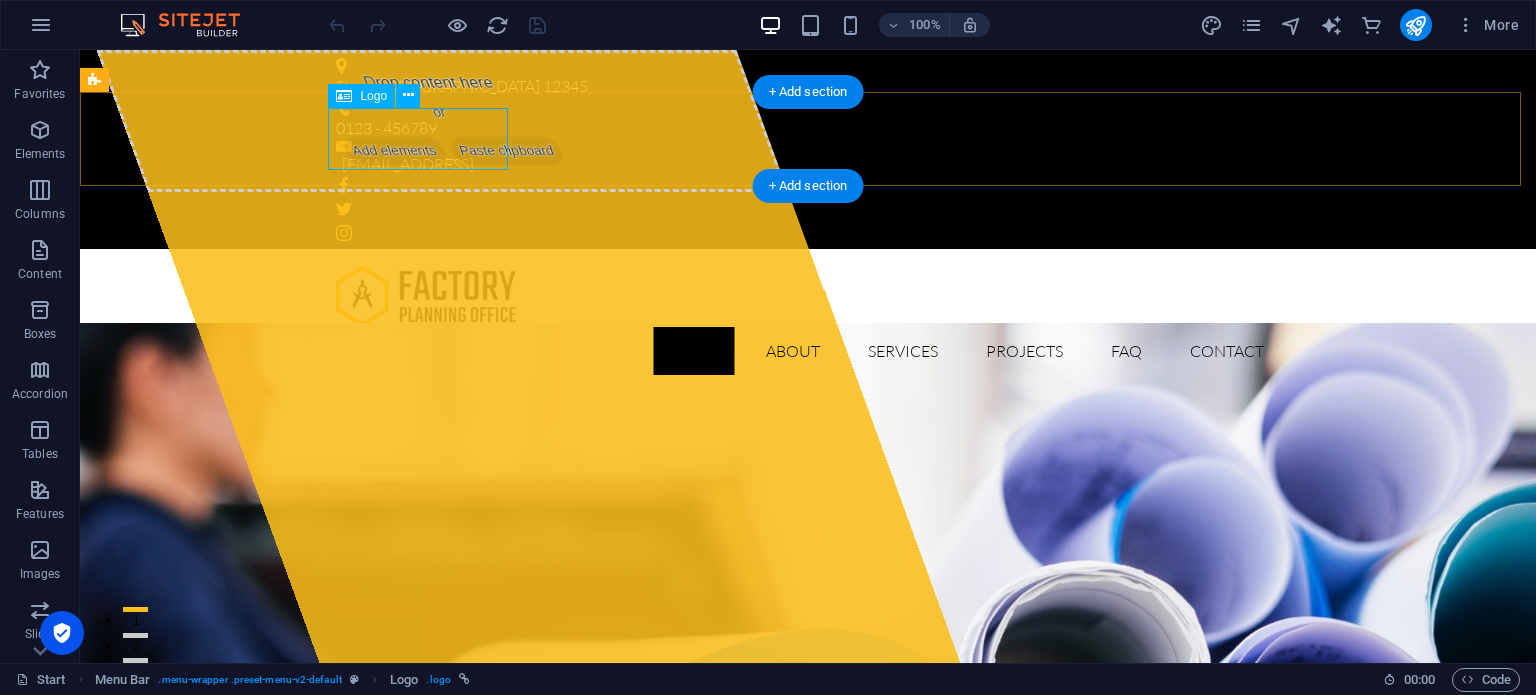 click at bounding box center (808, 296) 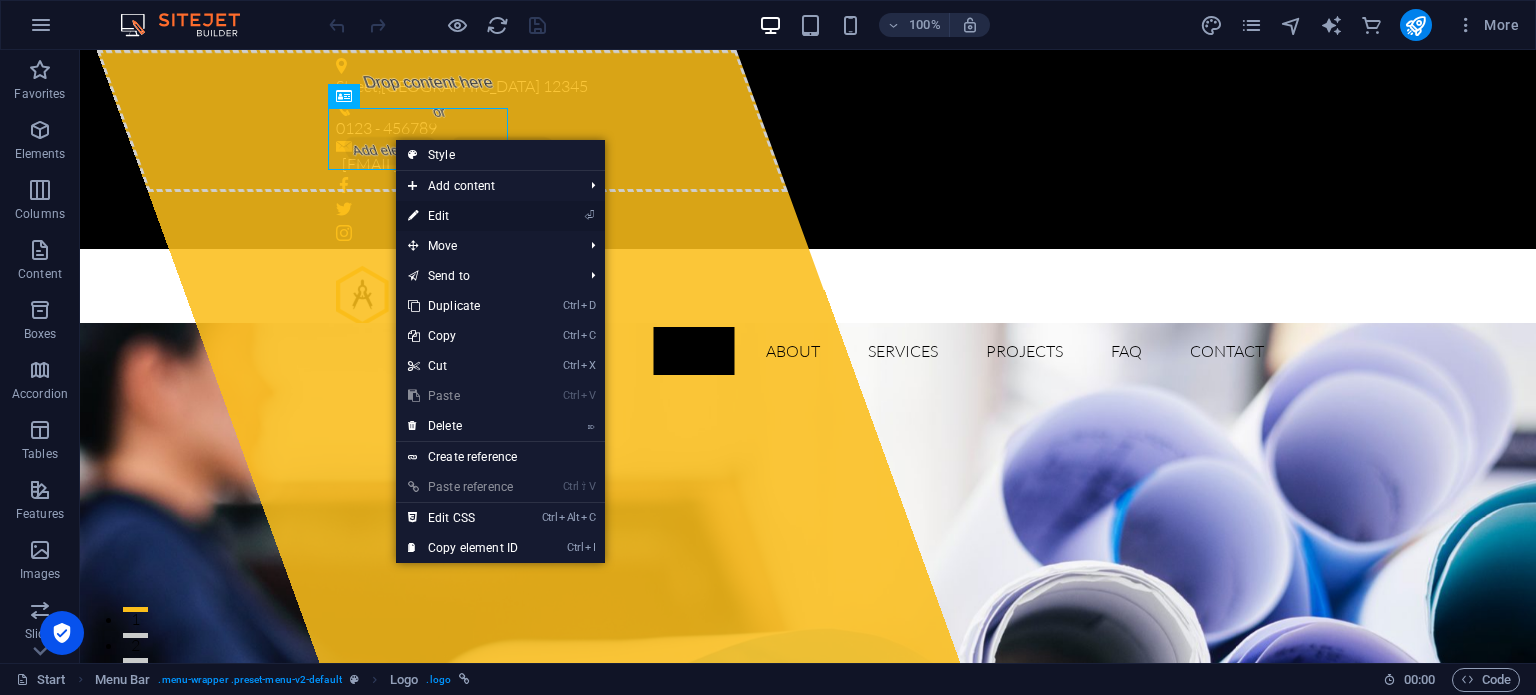 click on "⏎  Edit" at bounding box center (463, 216) 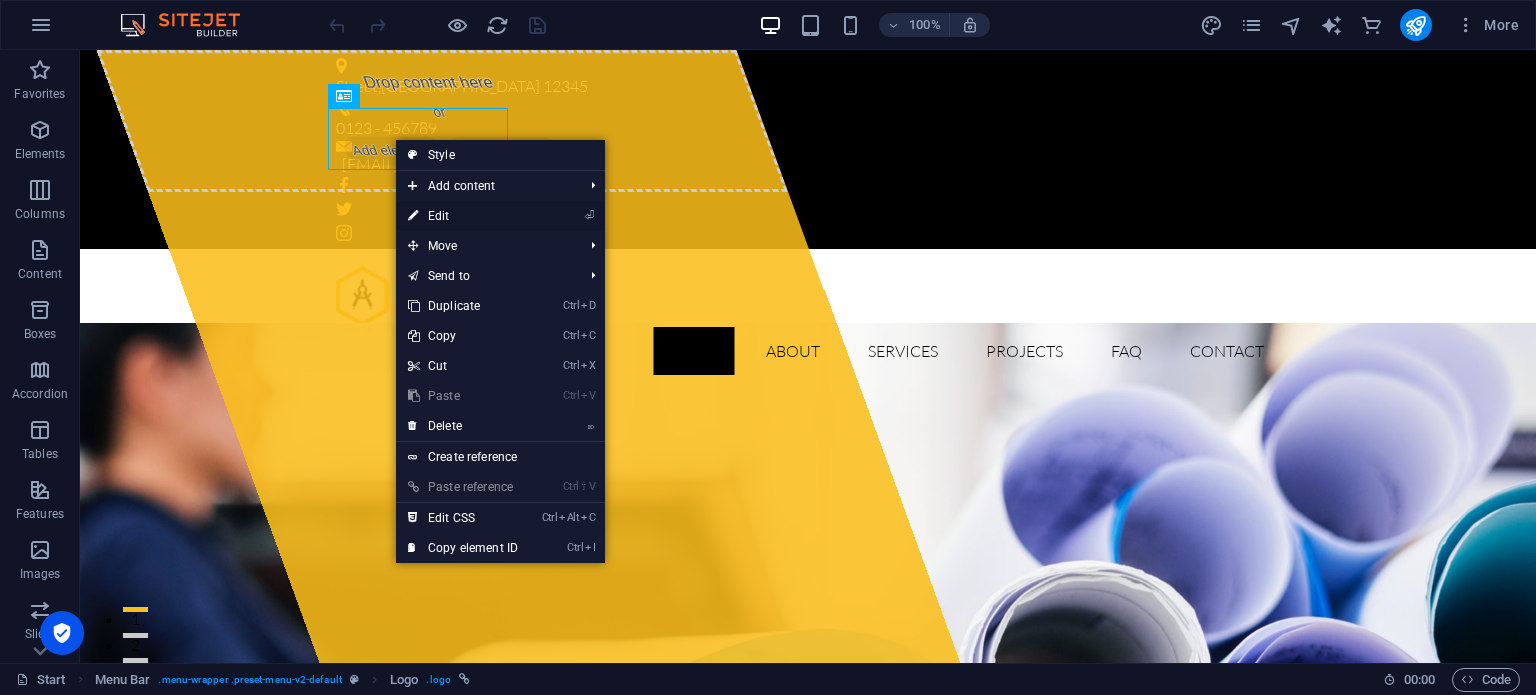 select on "px" 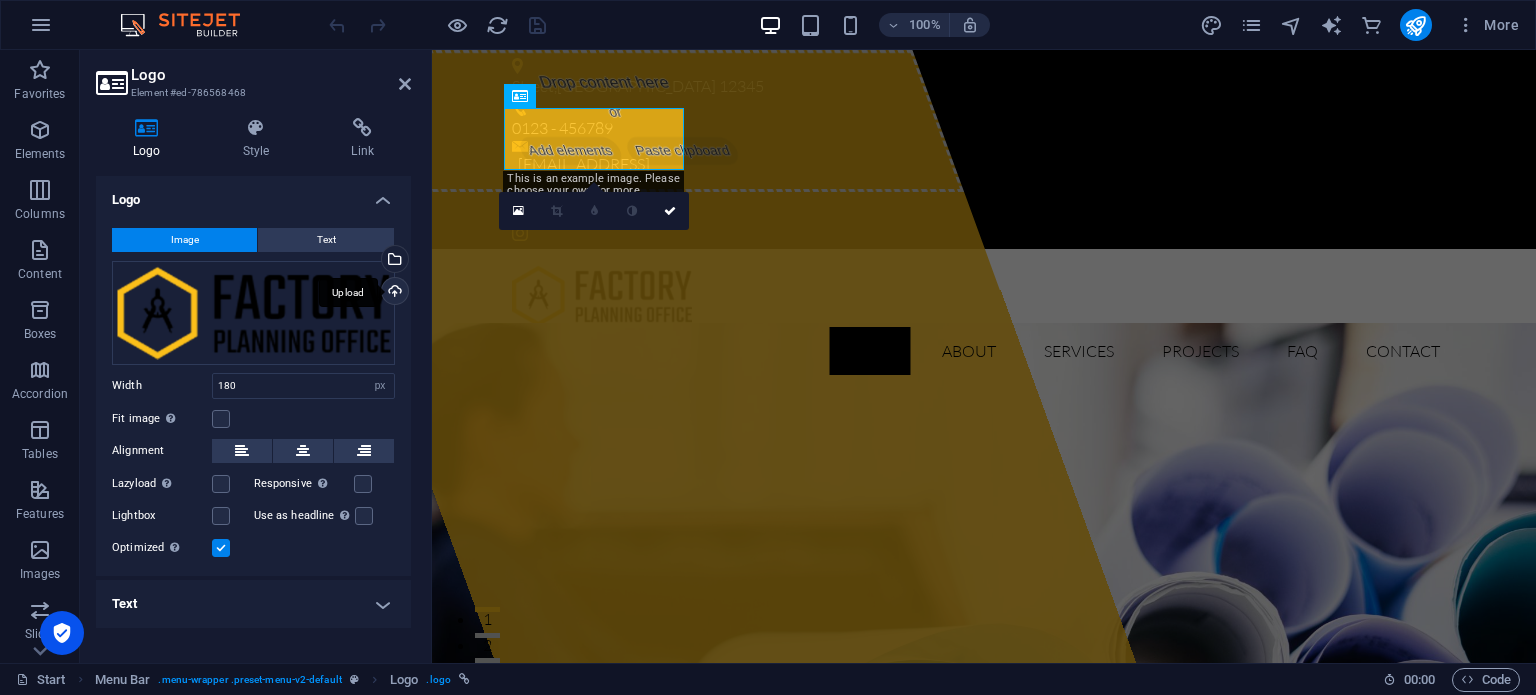 click on "Upload" at bounding box center [393, 293] 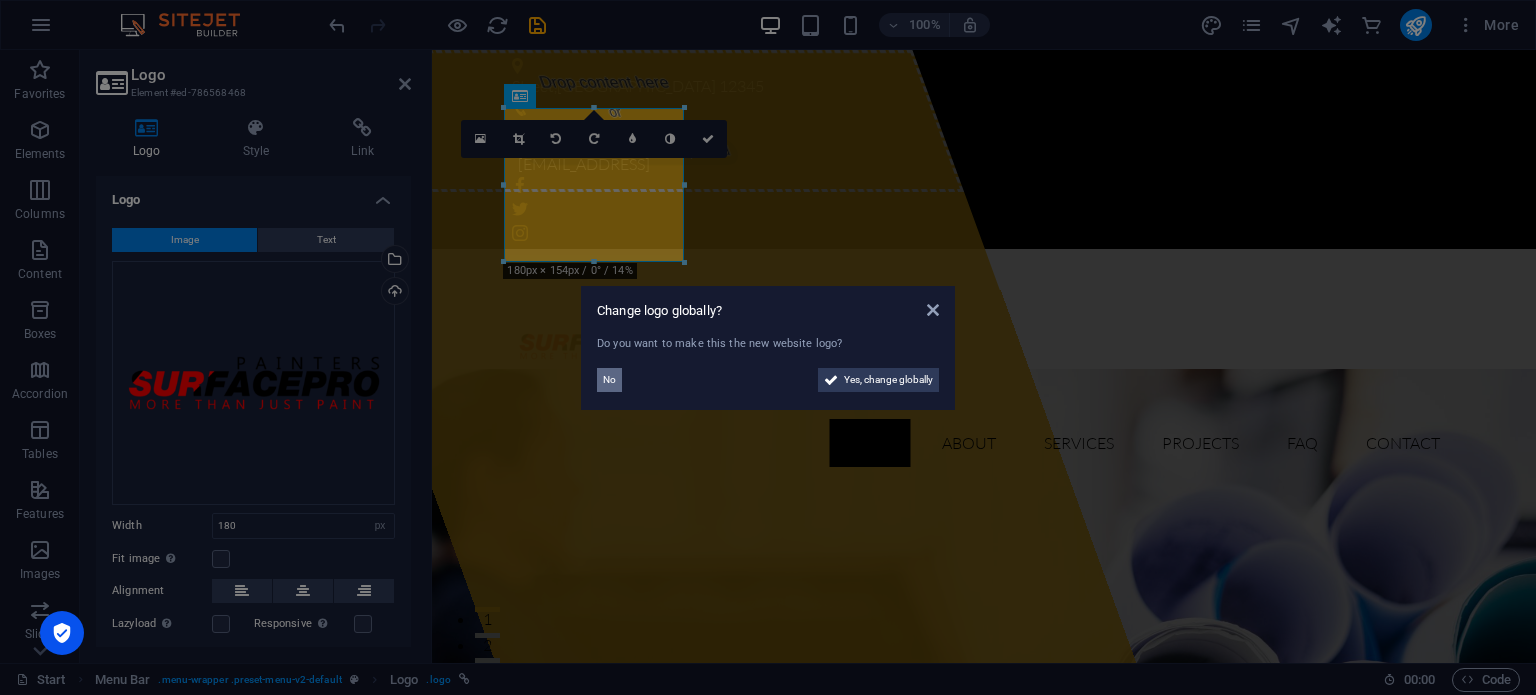 click on "No" at bounding box center (609, 380) 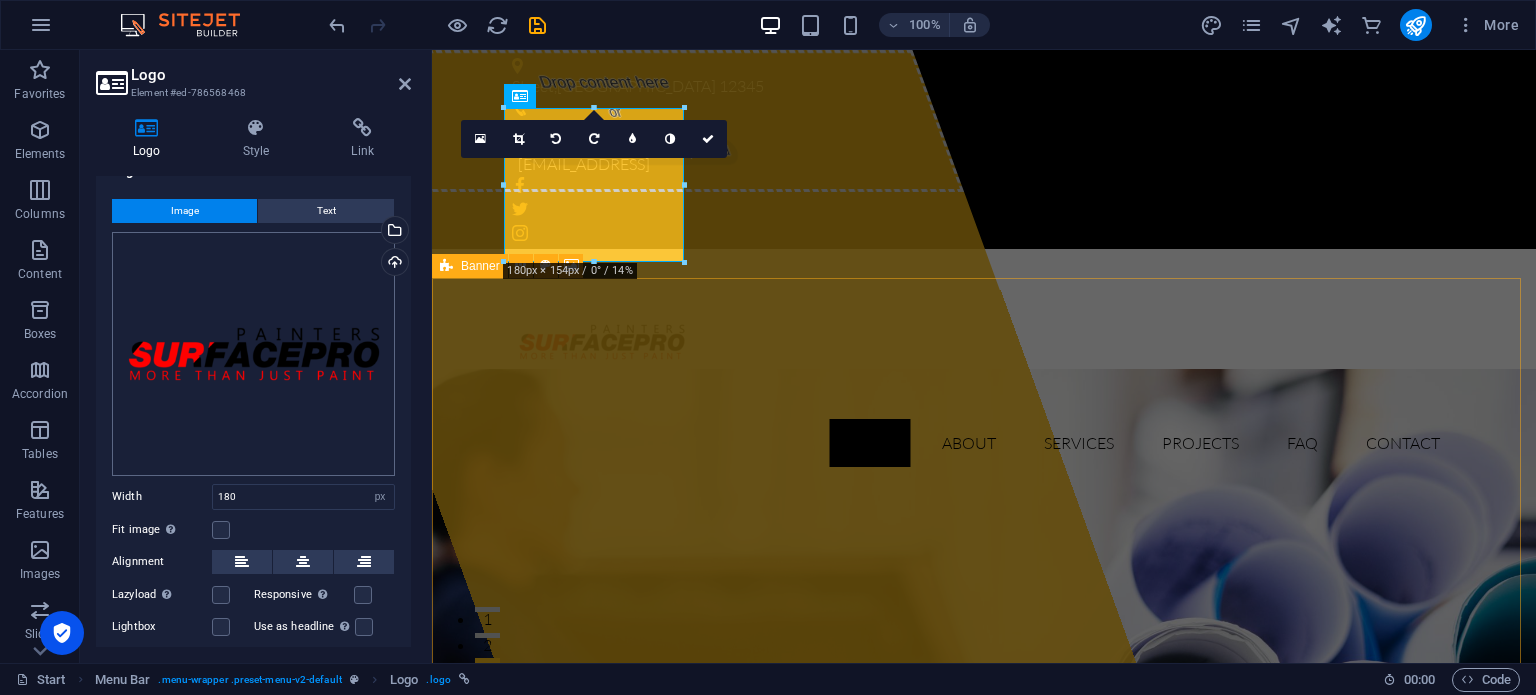 scroll, scrollTop: 0, scrollLeft: 0, axis: both 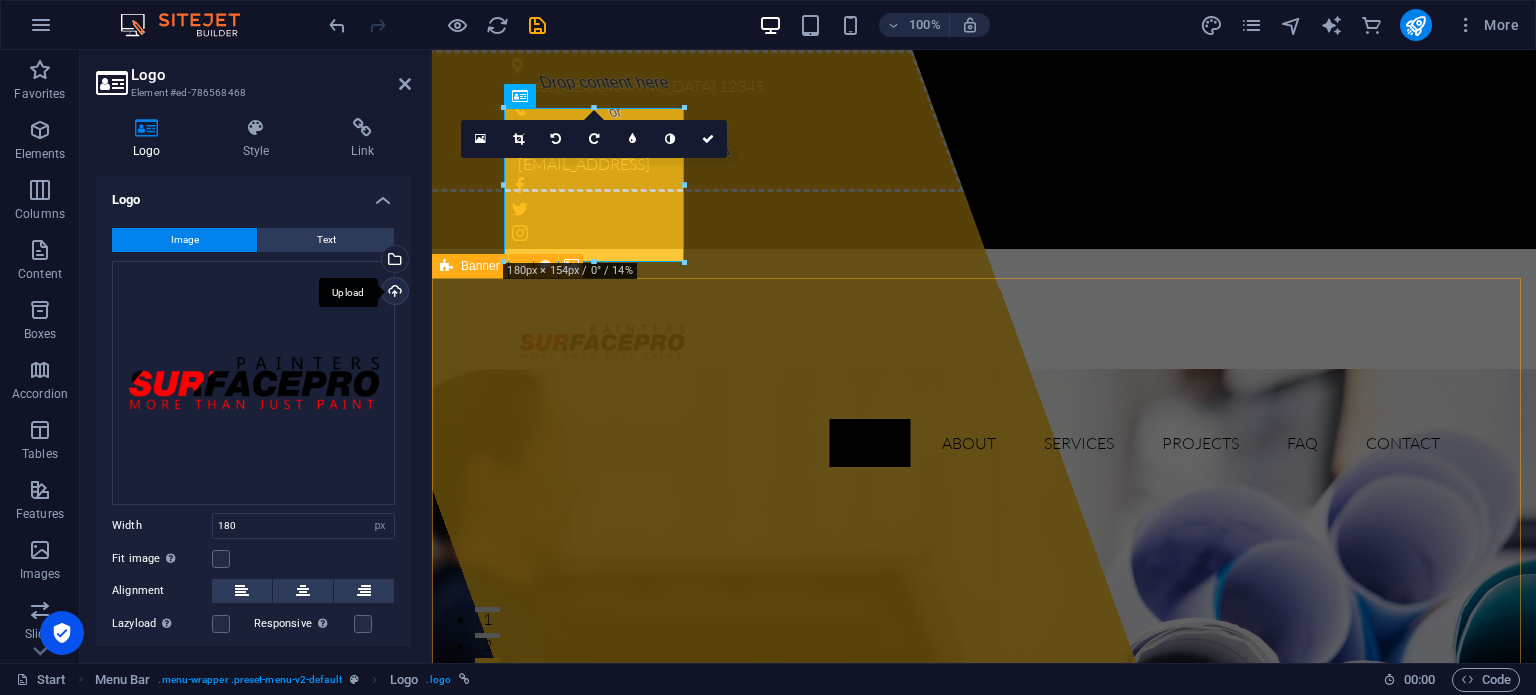 click on "Upload" at bounding box center (393, 293) 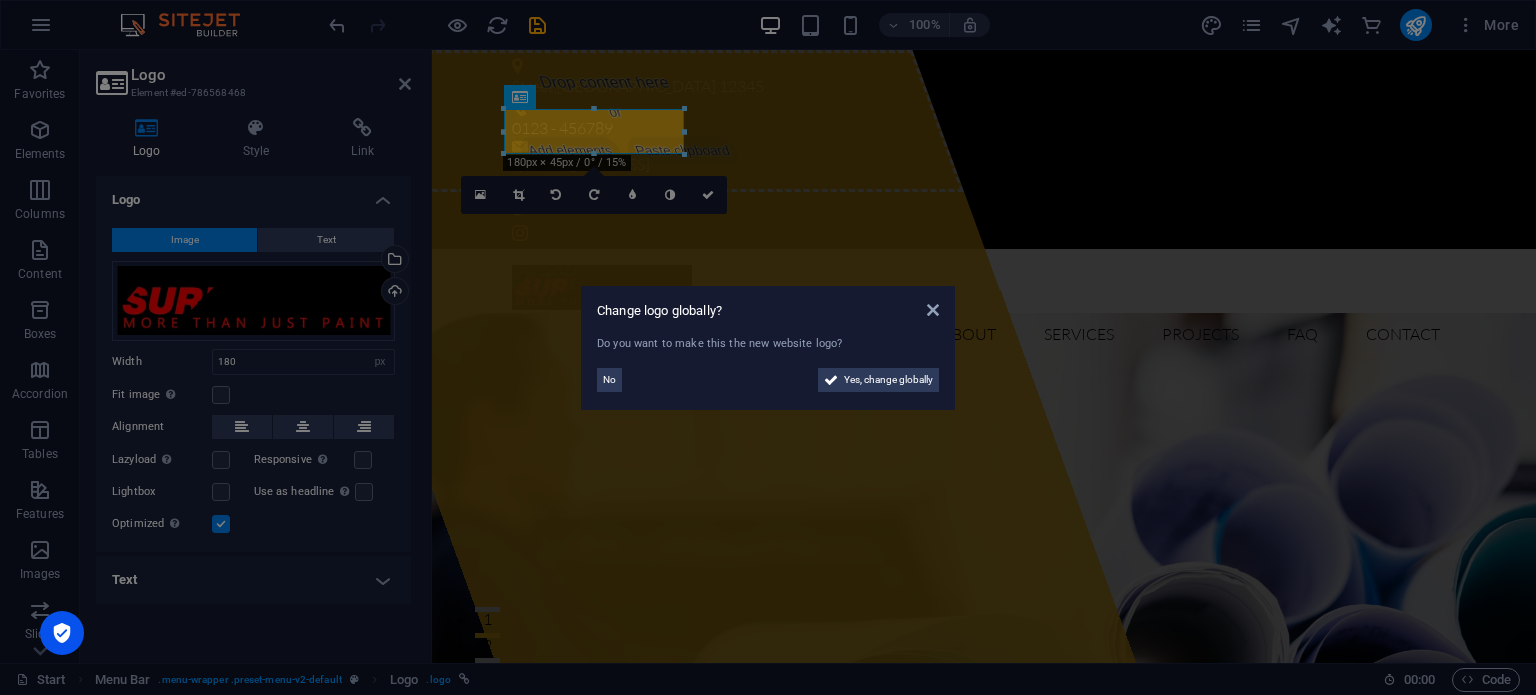 click on "Change logo globally? Do you want to make this the new website logo? No Yes, change globally" at bounding box center (768, 347) 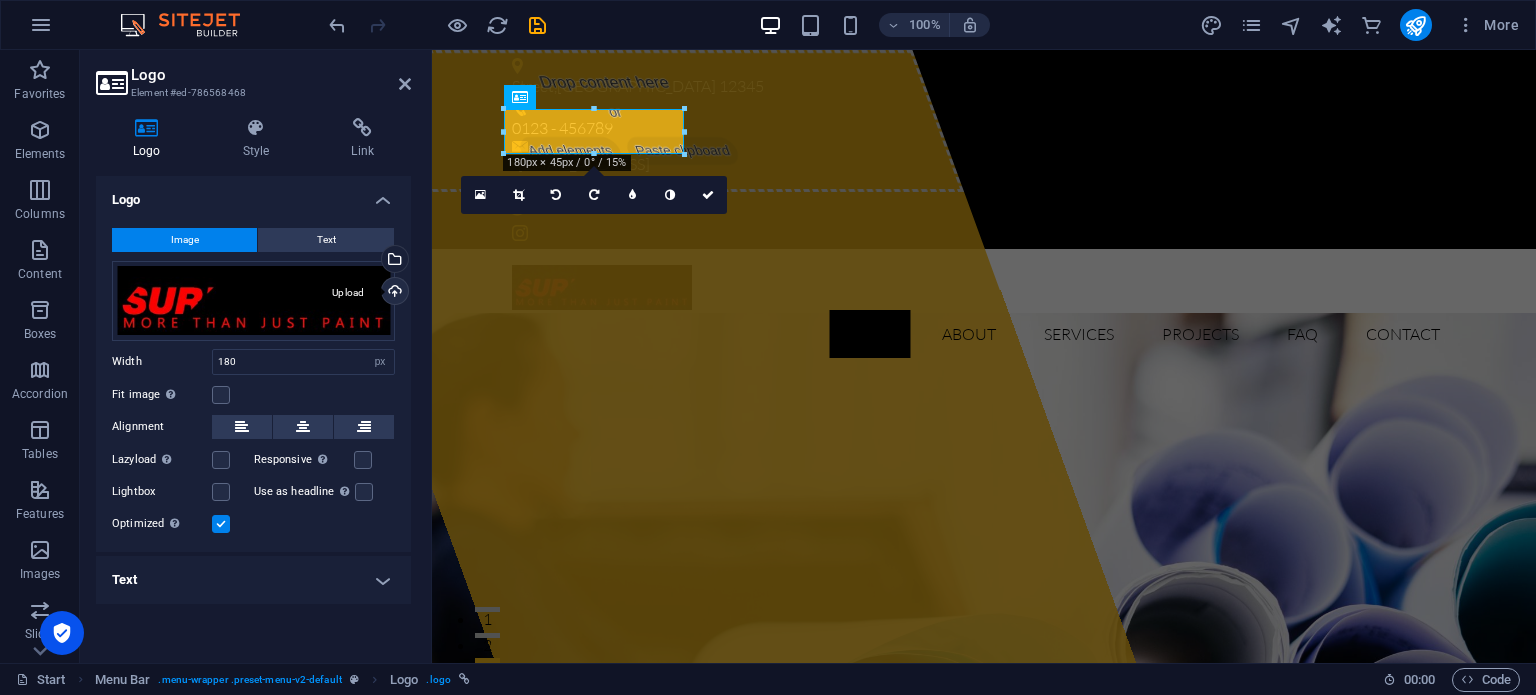 click on "Upload" at bounding box center (393, 293) 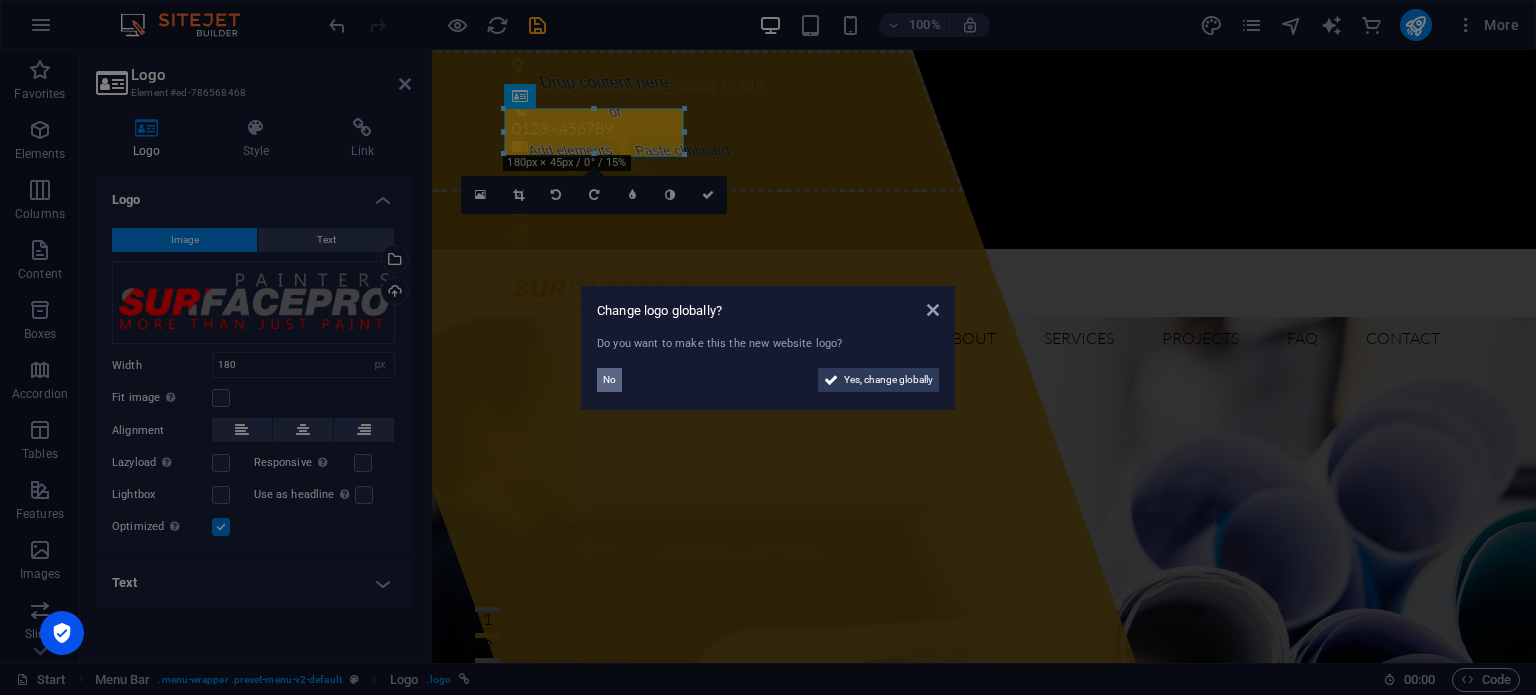 click on "No" at bounding box center [609, 380] 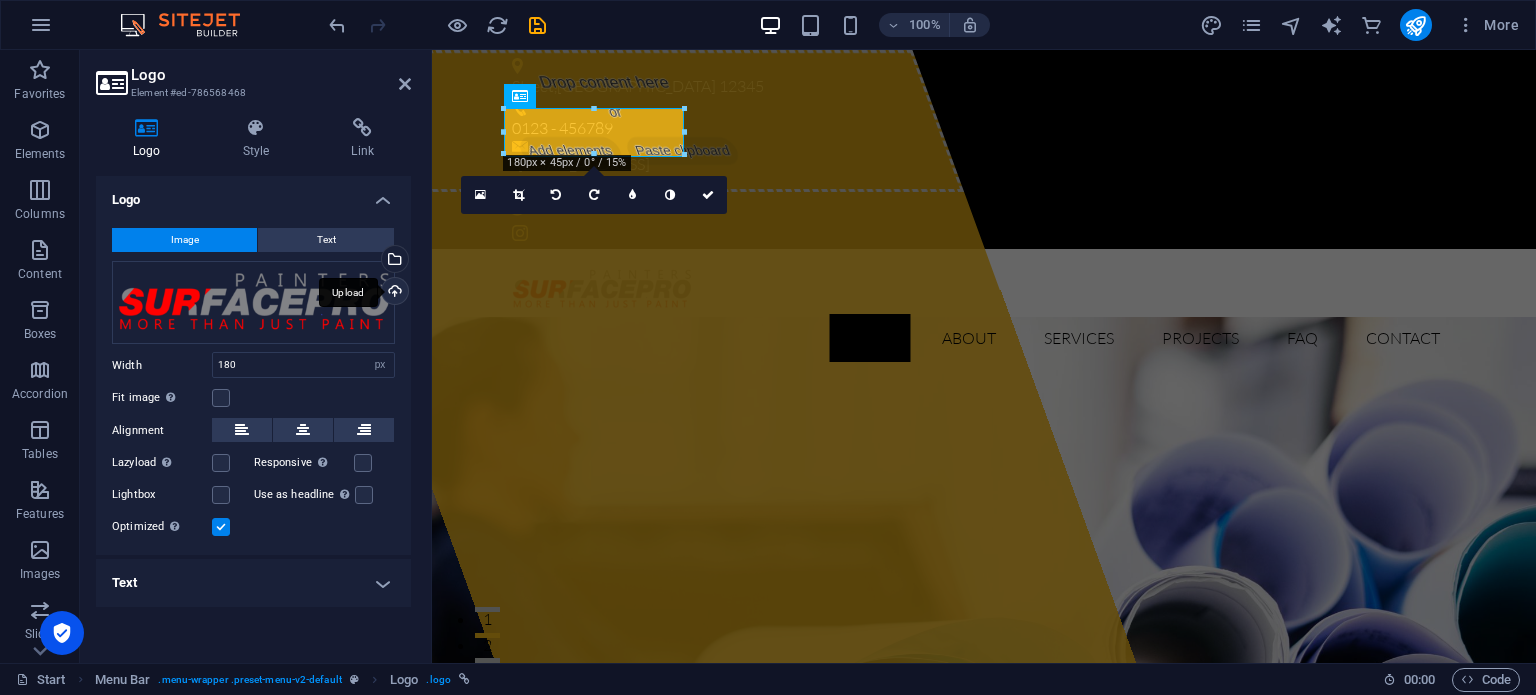 click on "Upload" at bounding box center (393, 293) 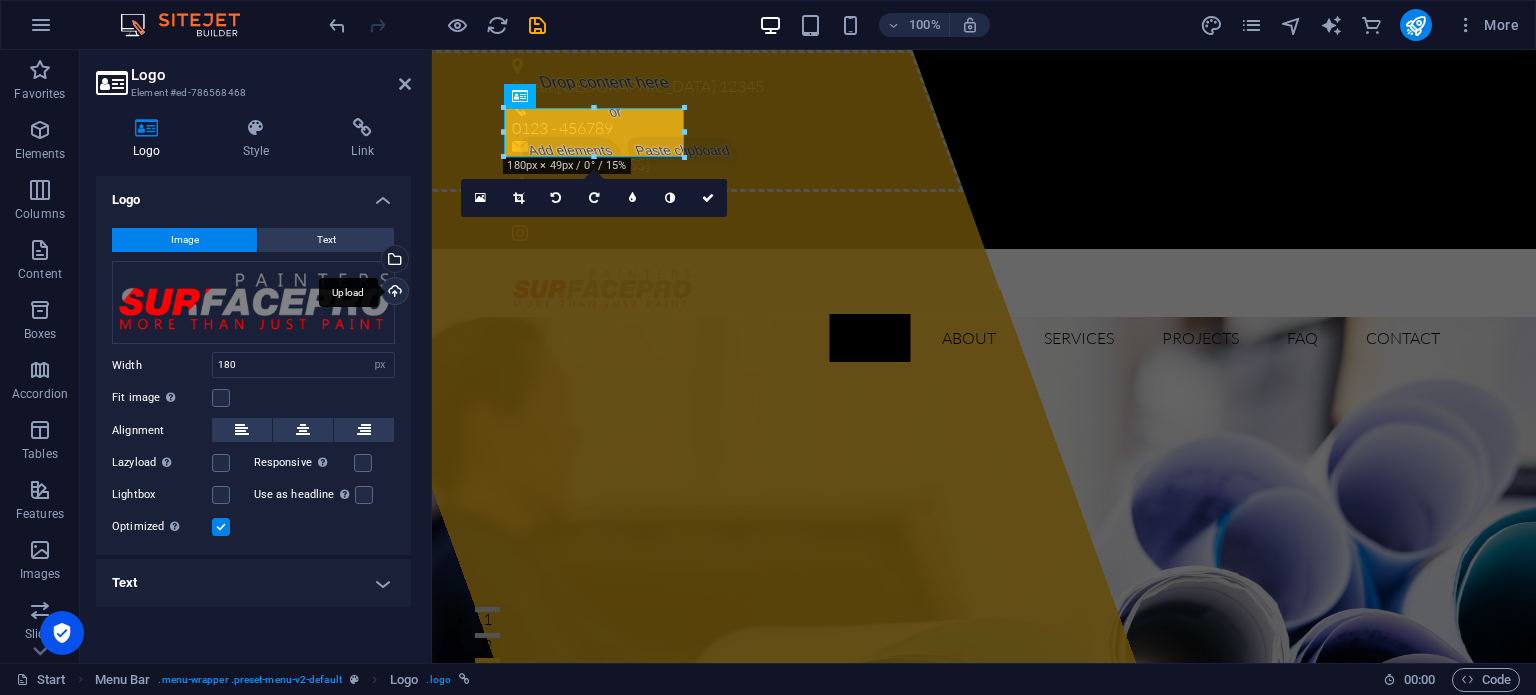 click on "Upload" at bounding box center (393, 293) 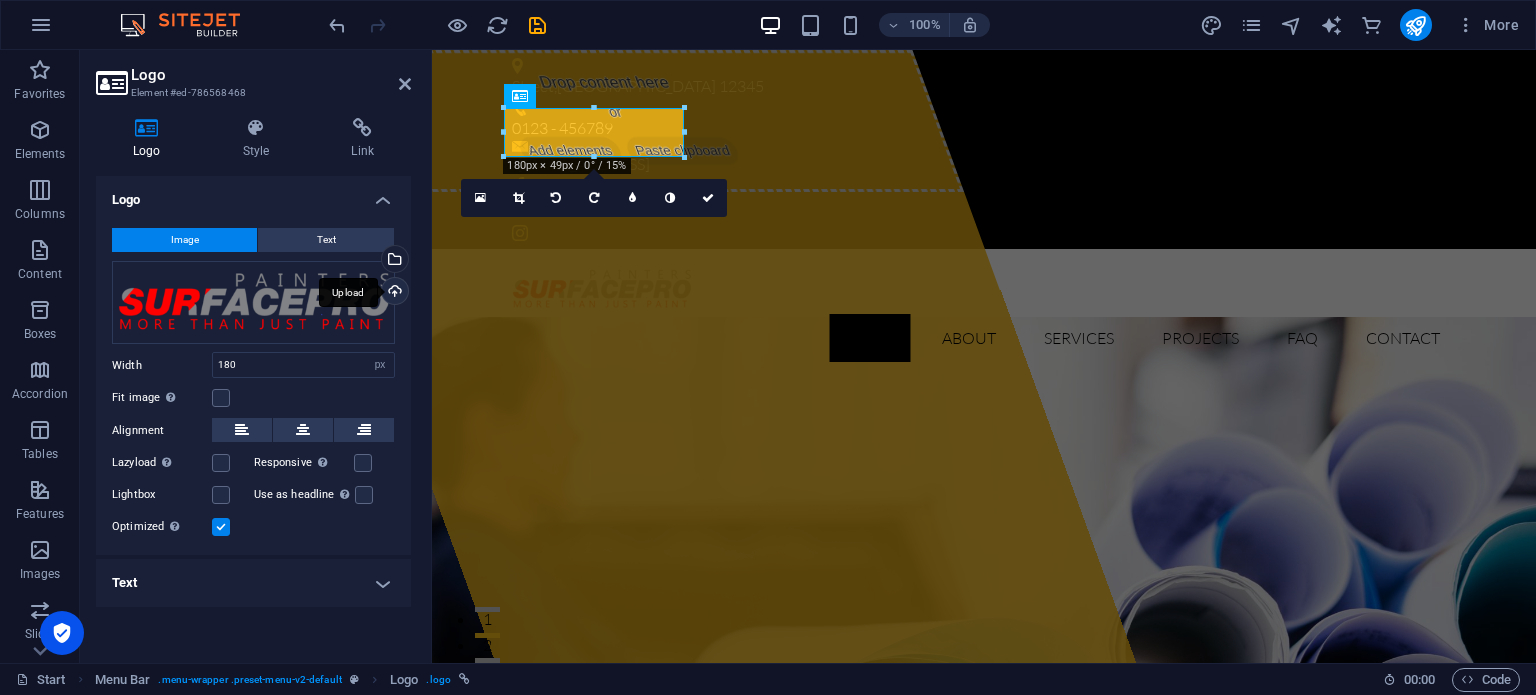click on "Upload" at bounding box center [393, 293] 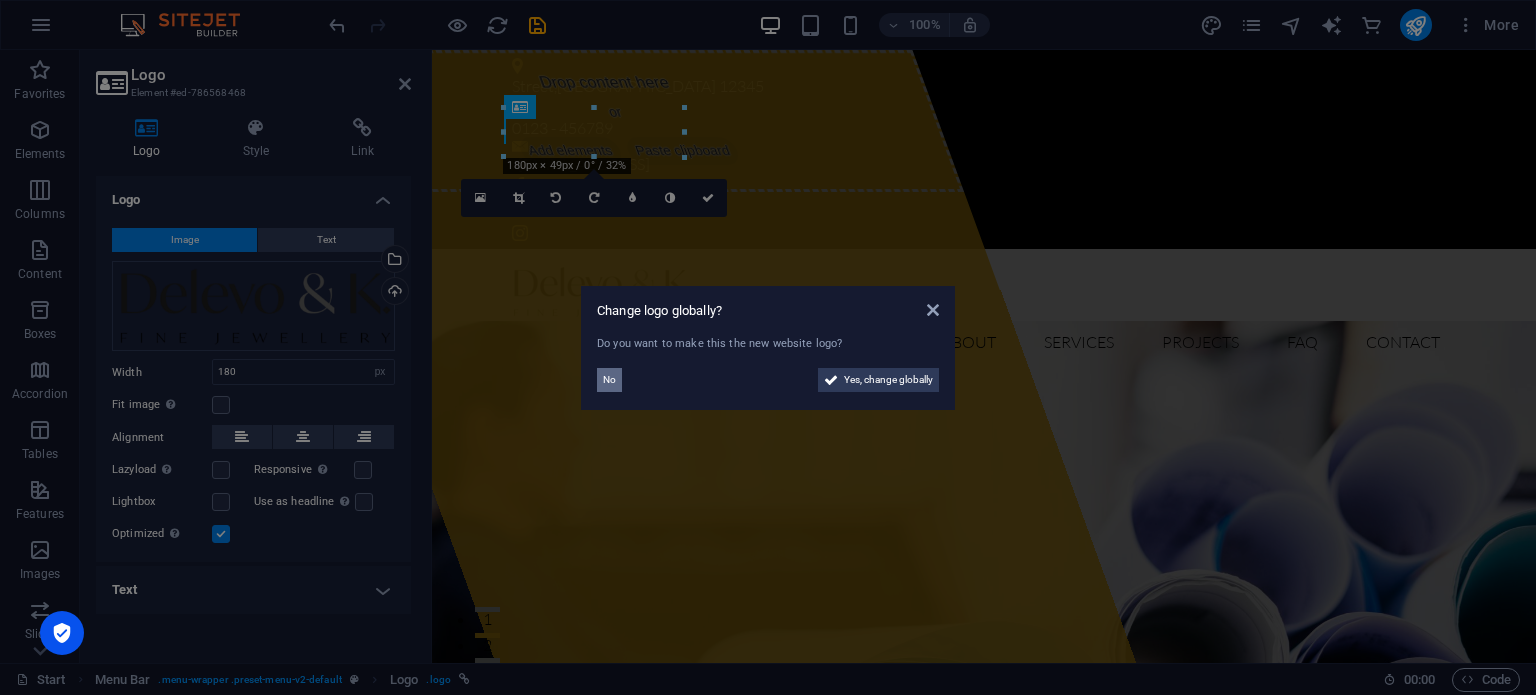 click on "No" at bounding box center [609, 380] 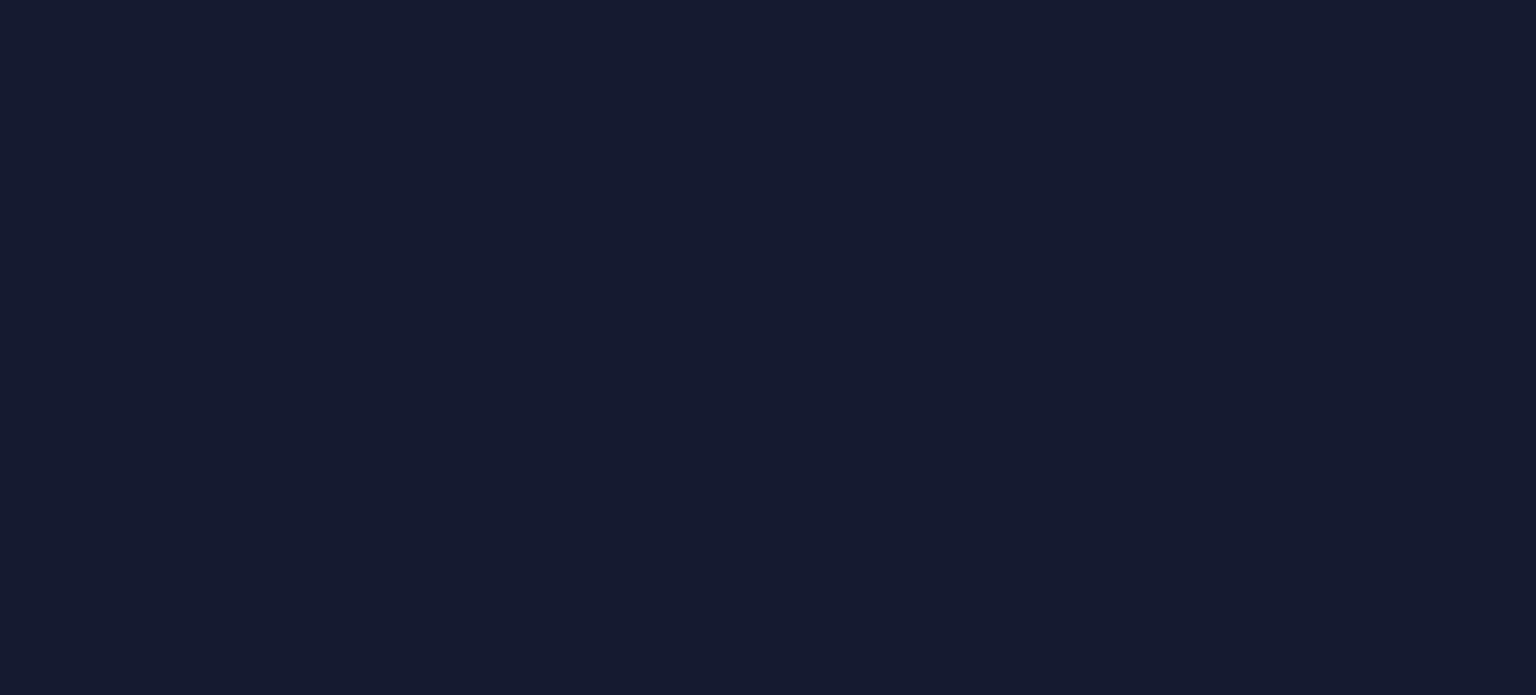 scroll, scrollTop: 0, scrollLeft: 0, axis: both 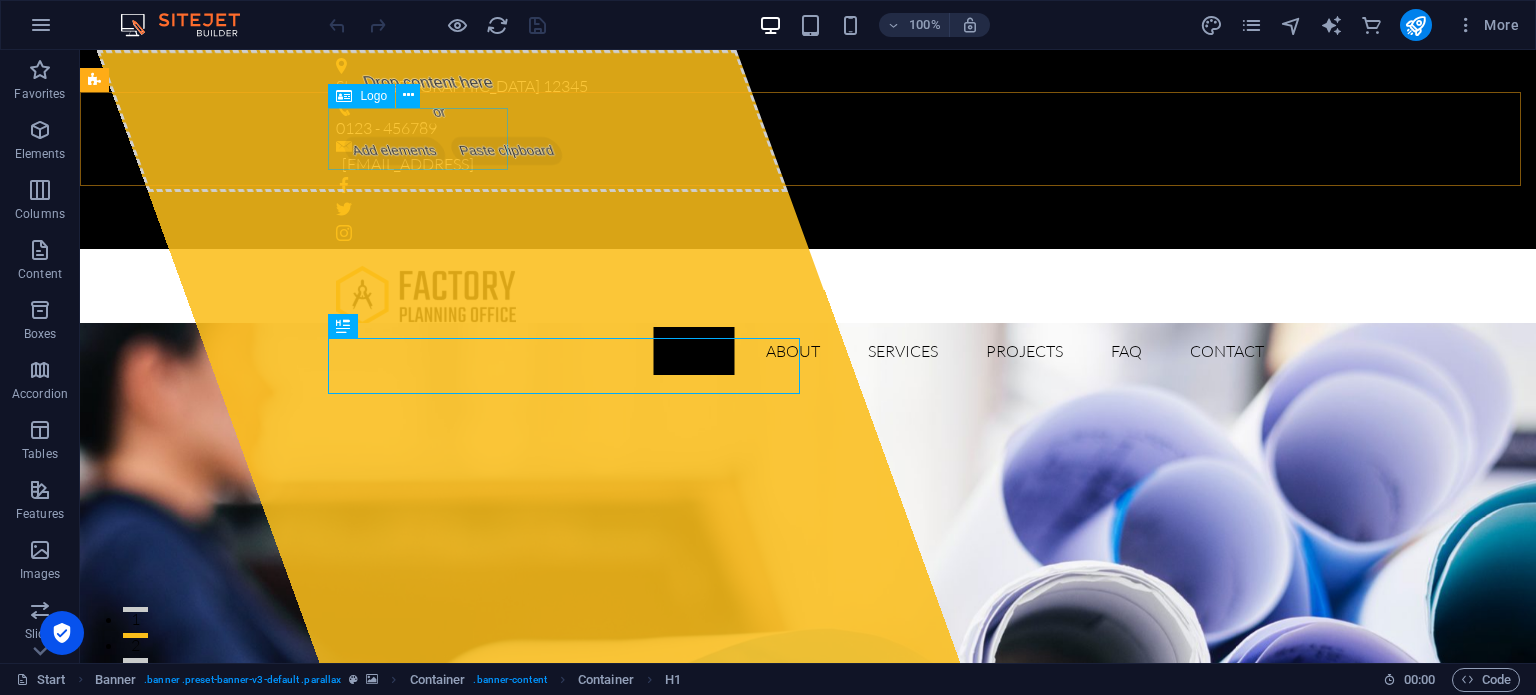 click on "Logo" at bounding box center (373, 96) 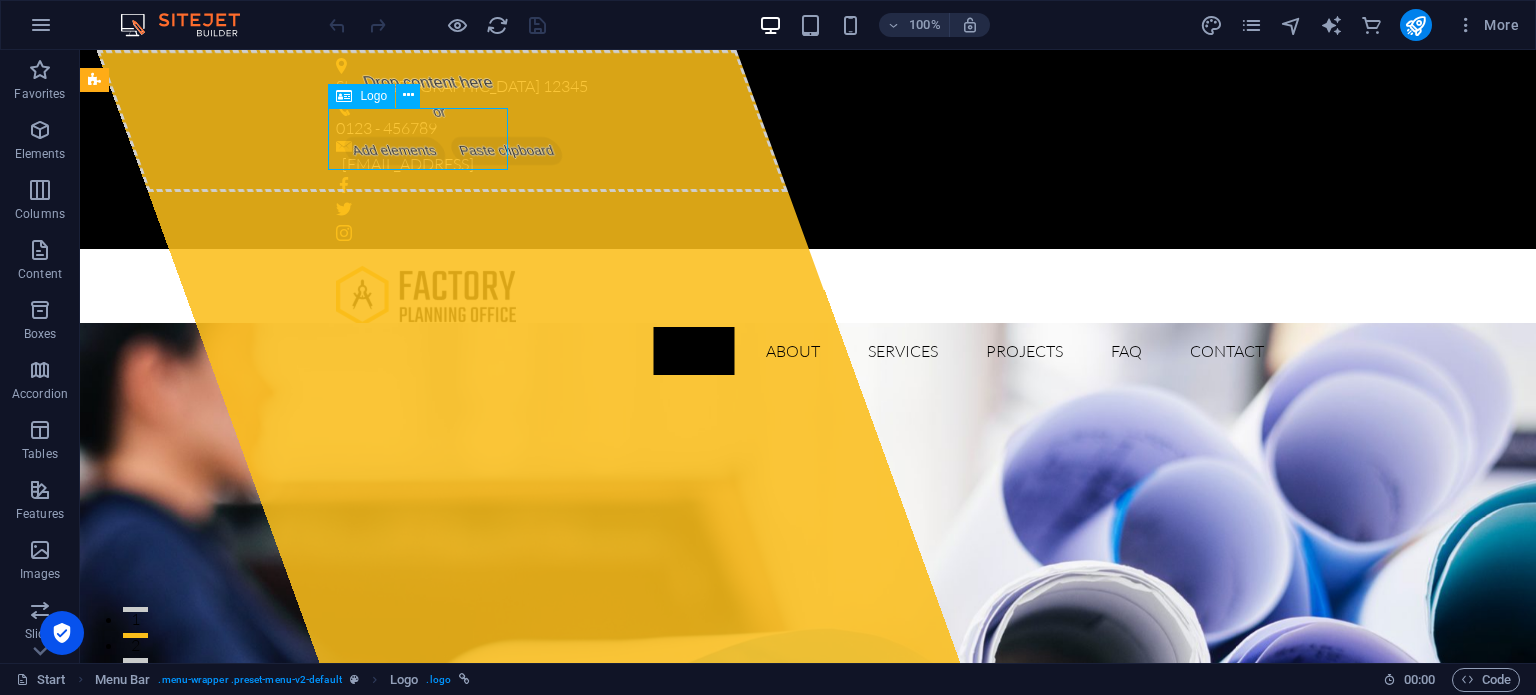 click on "Logo" at bounding box center [373, 96] 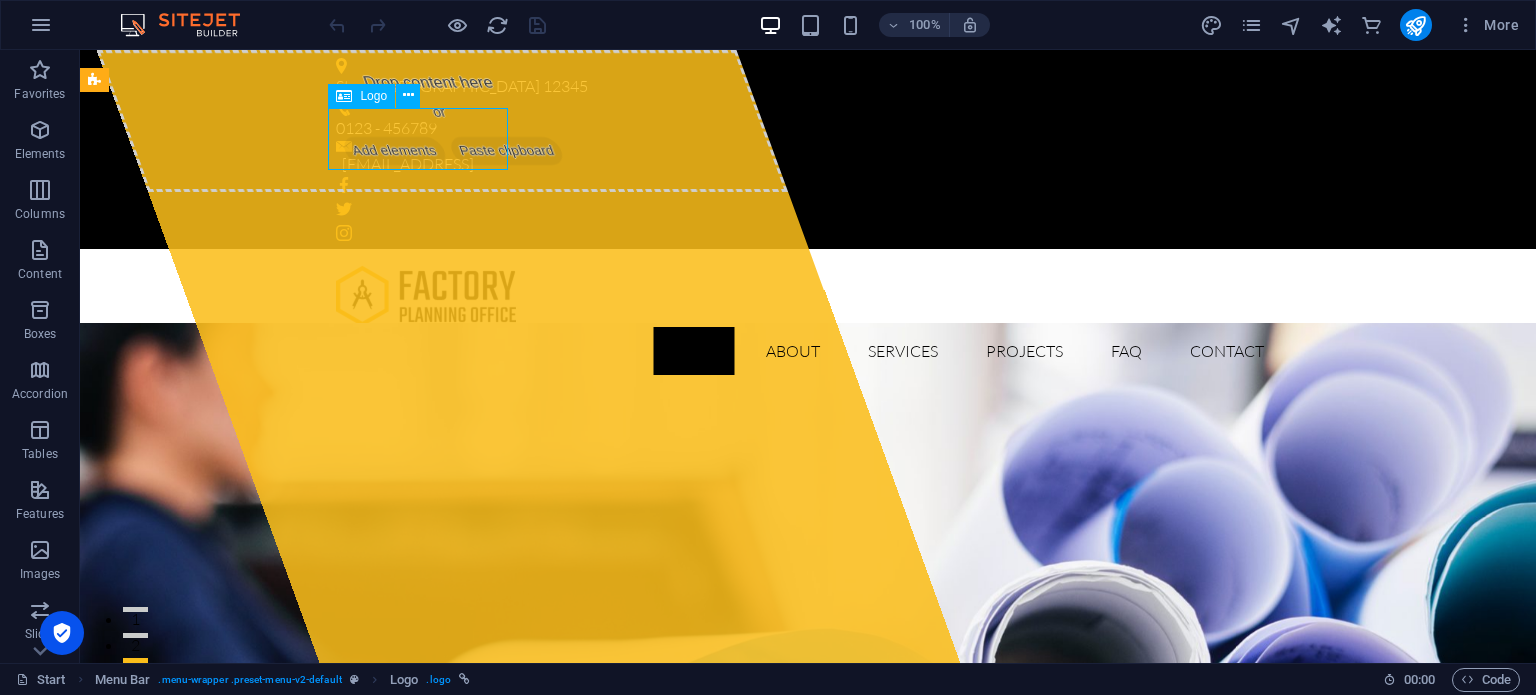 click on "Logo" at bounding box center (373, 96) 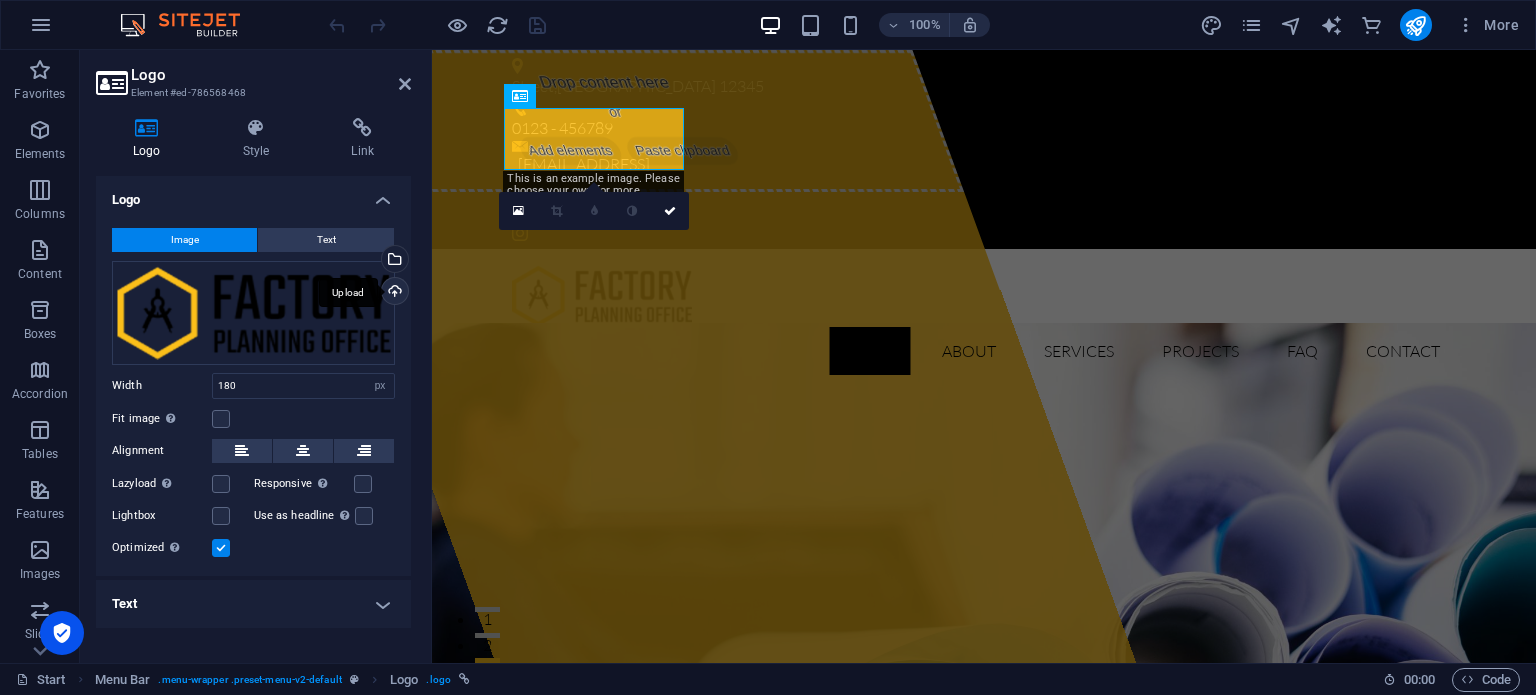 click on "Upload" at bounding box center (393, 293) 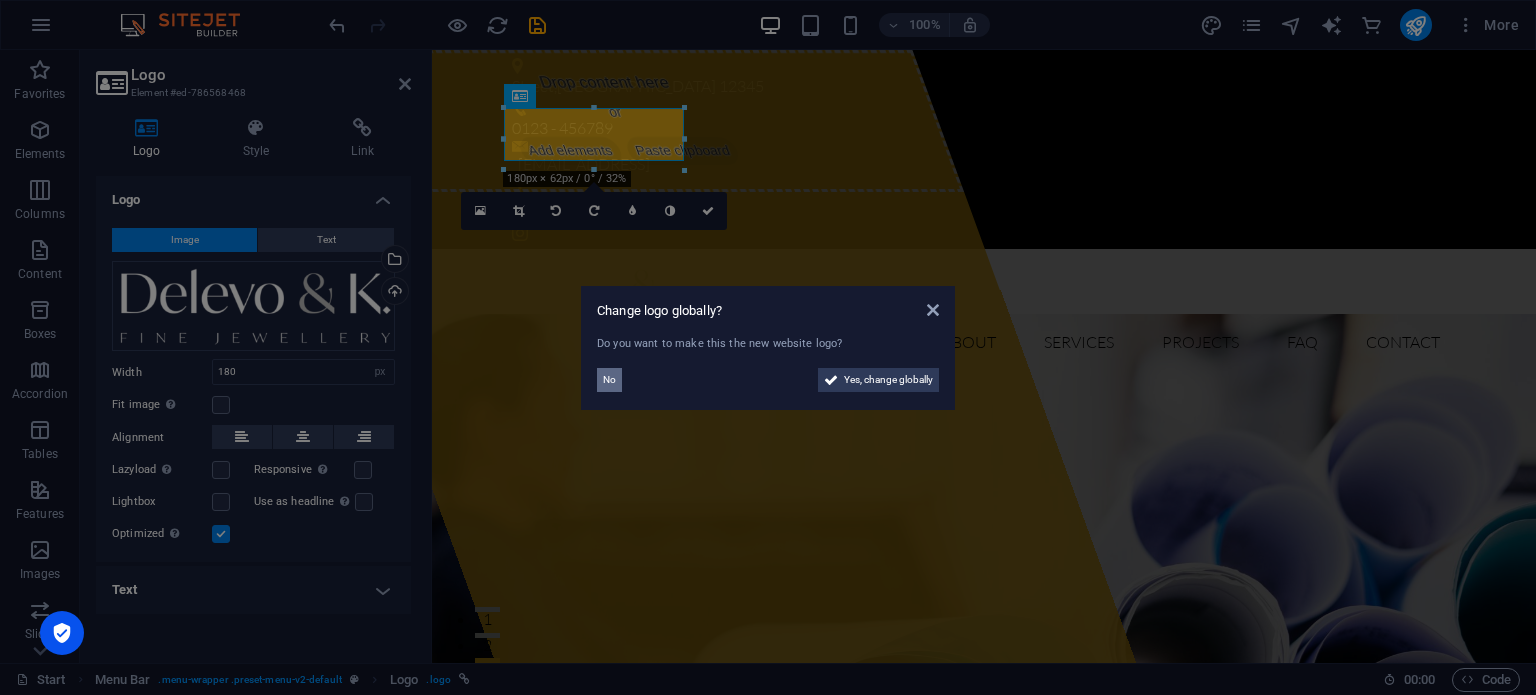 click on "No" at bounding box center (609, 380) 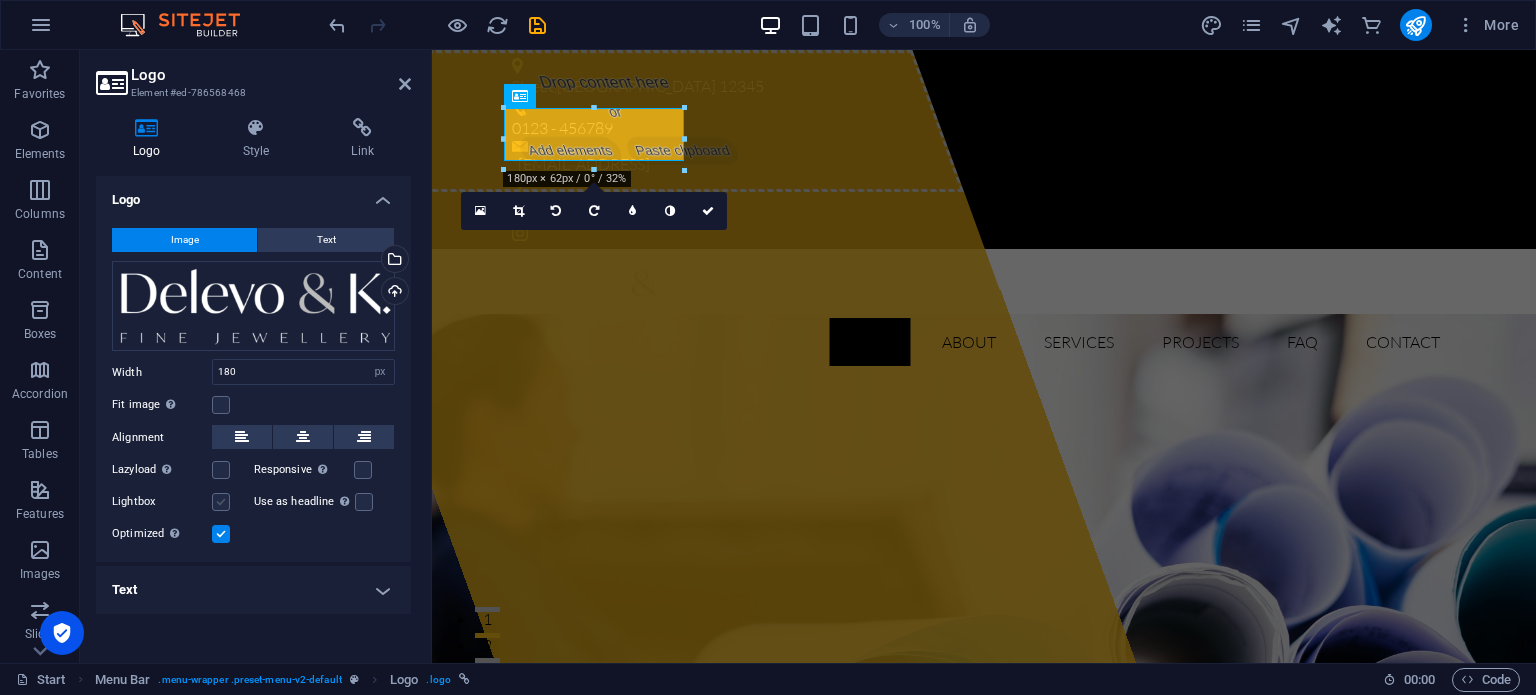 click at bounding box center [221, 502] 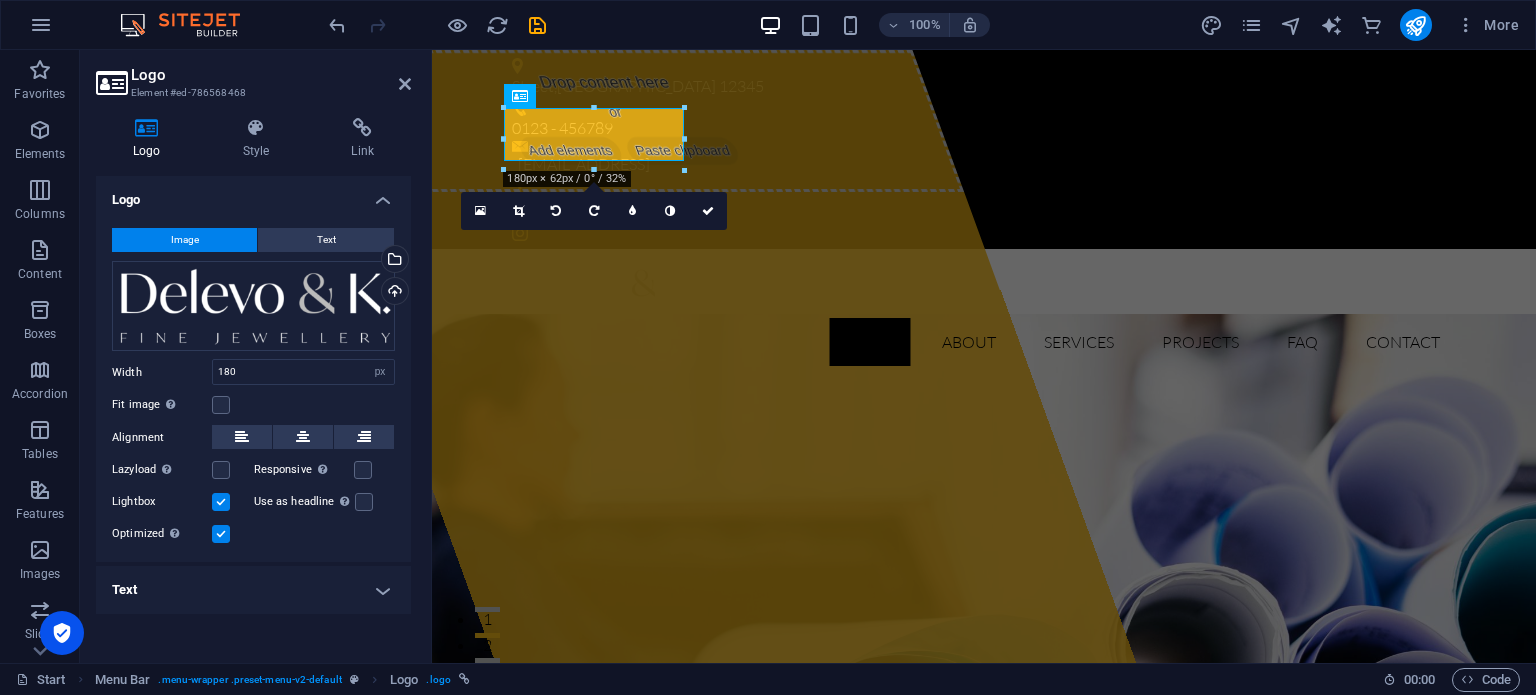 click at bounding box center [221, 502] 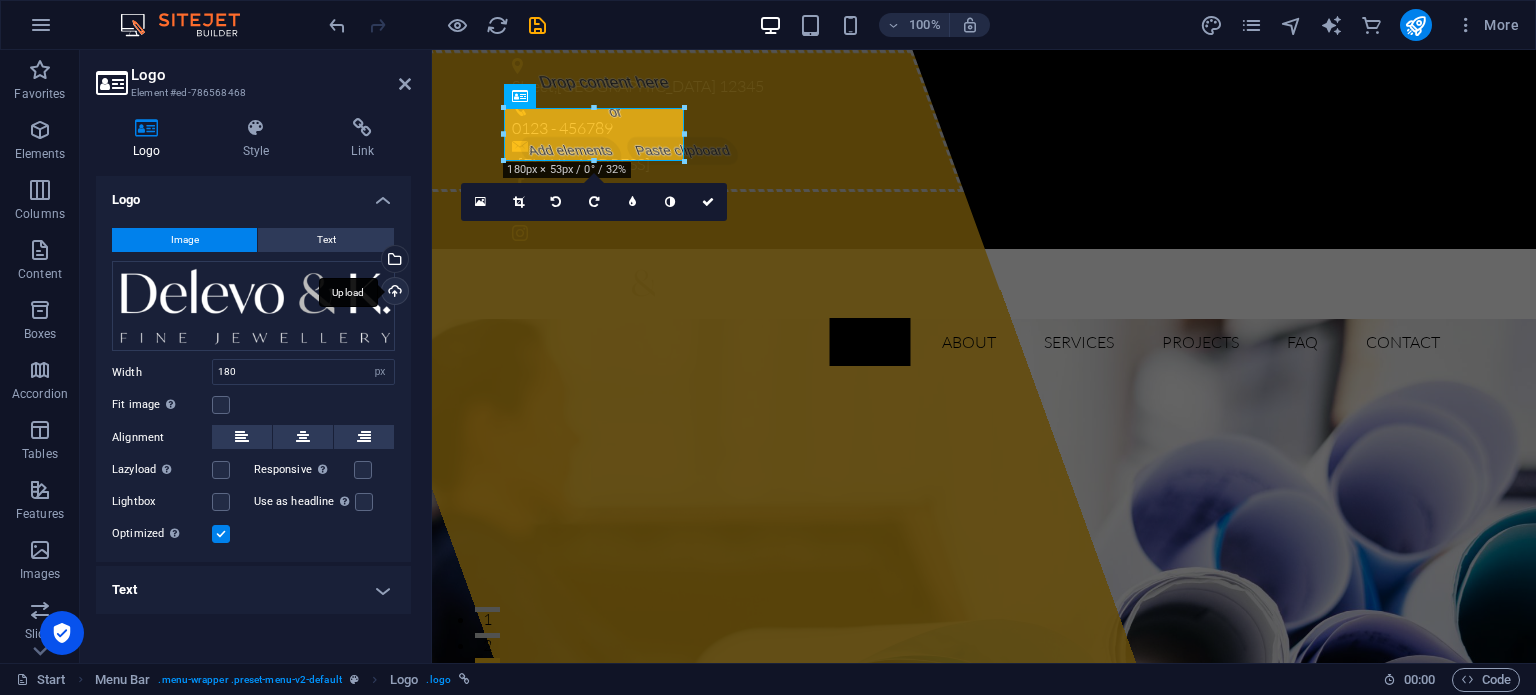 click on "Upload" at bounding box center (393, 293) 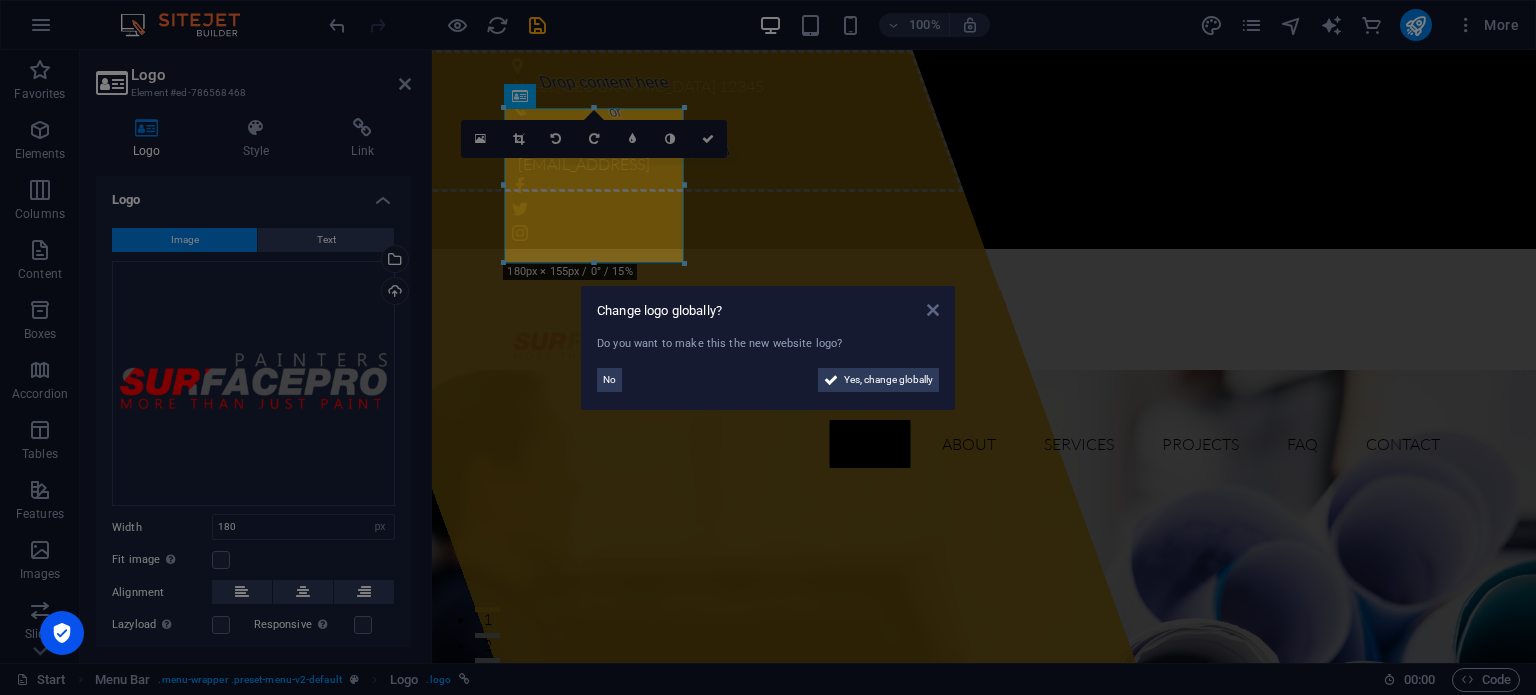 click at bounding box center [933, 310] 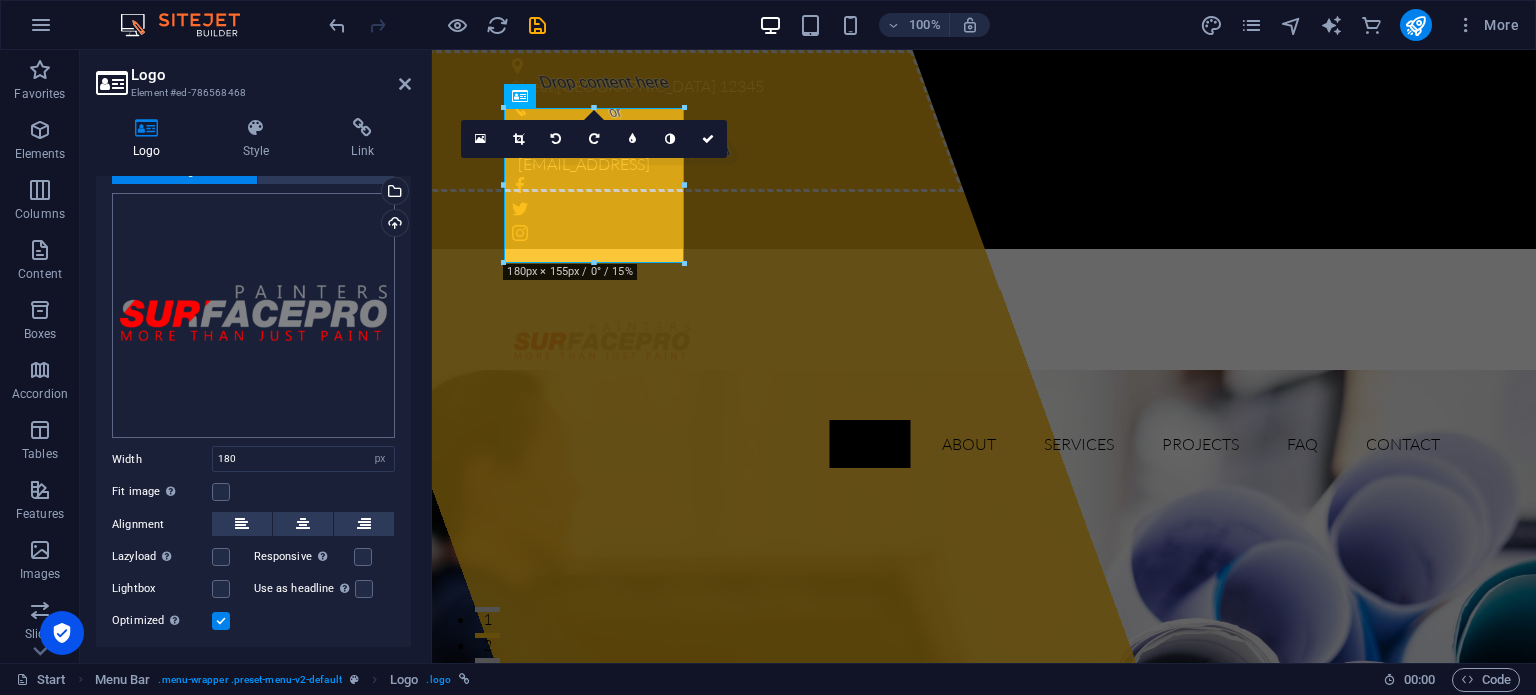 scroll, scrollTop: 117, scrollLeft: 0, axis: vertical 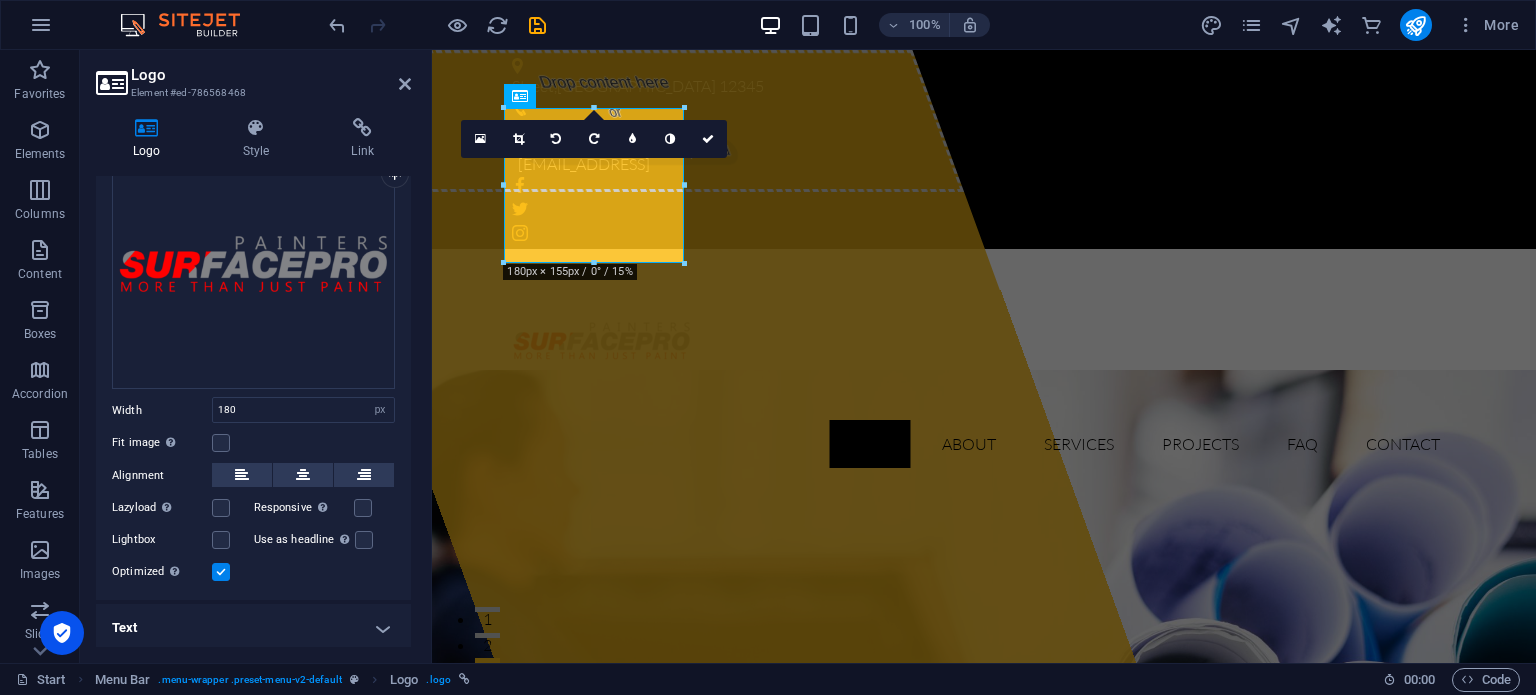 click at bounding box center (221, 572) 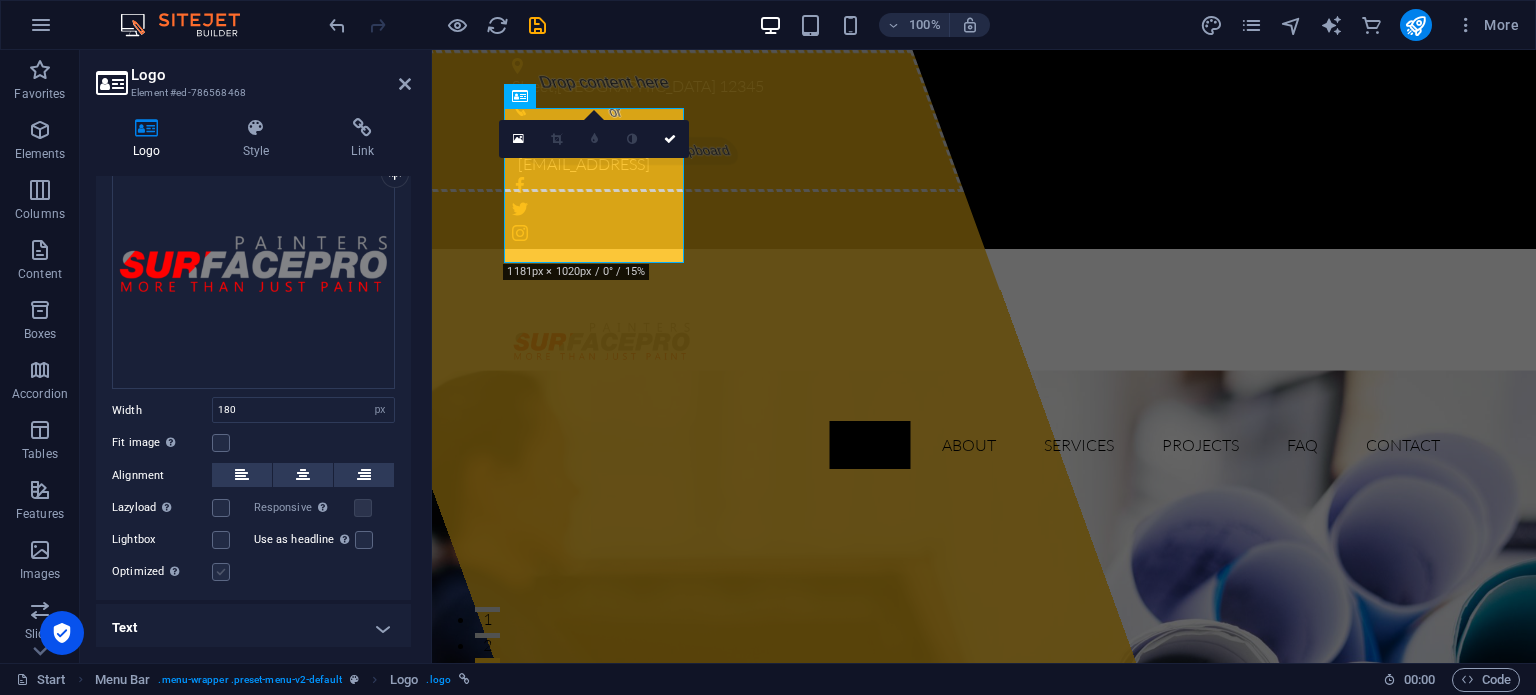 click at bounding box center [221, 572] 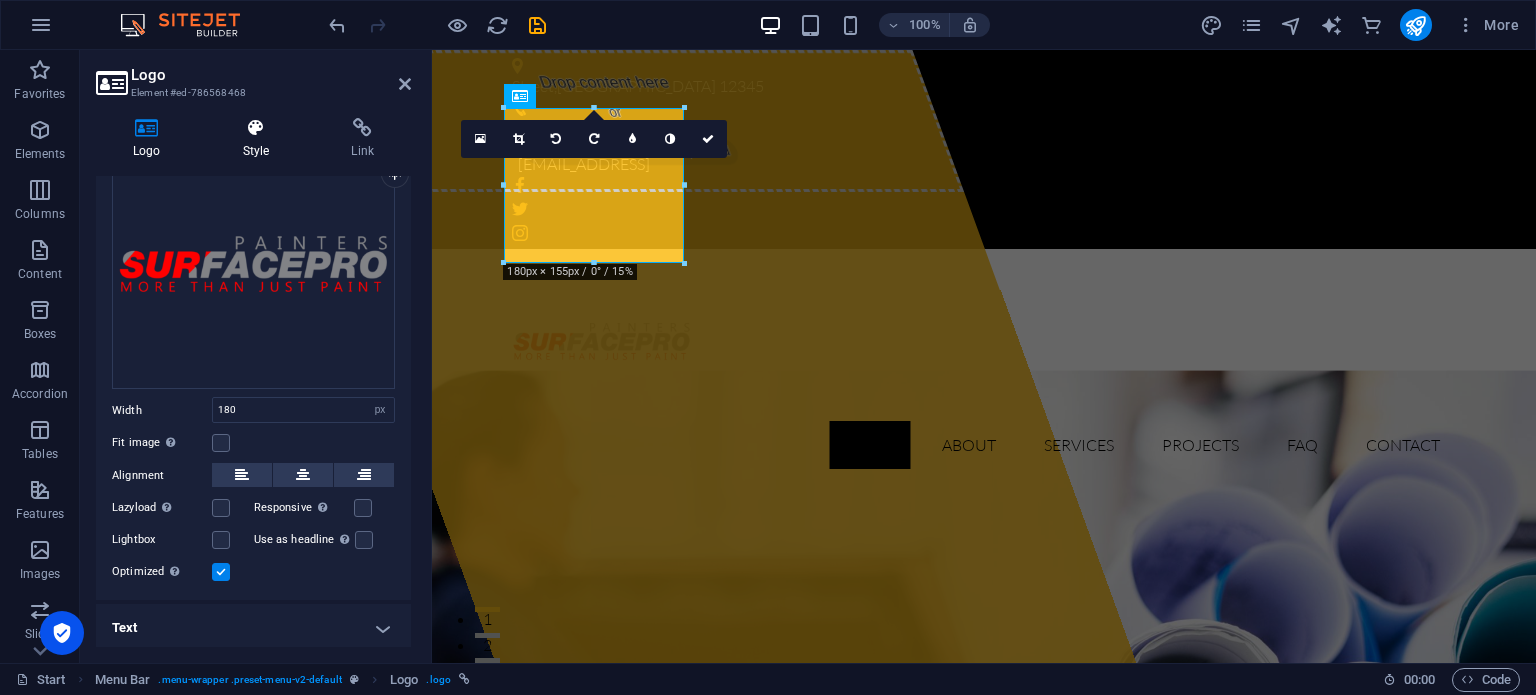 click at bounding box center (256, 128) 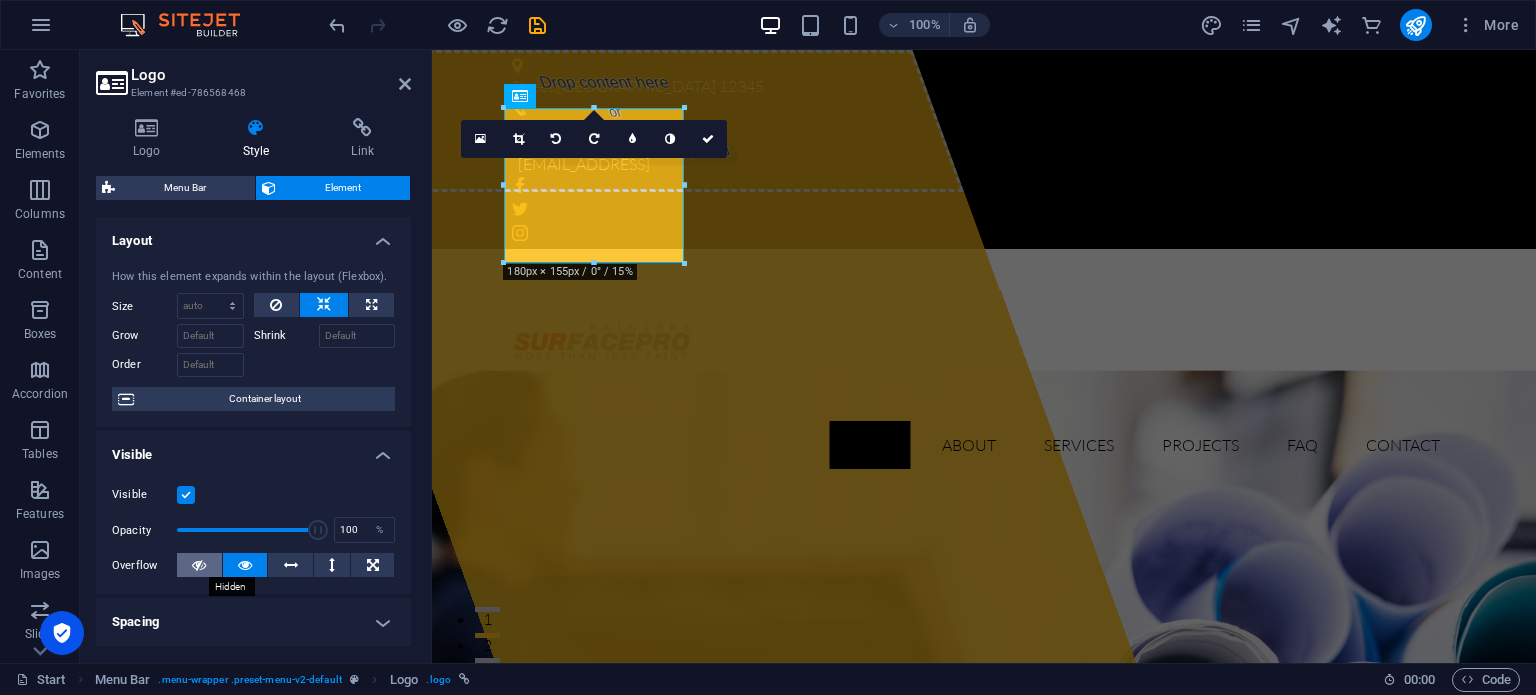 click at bounding box center (199, 565) 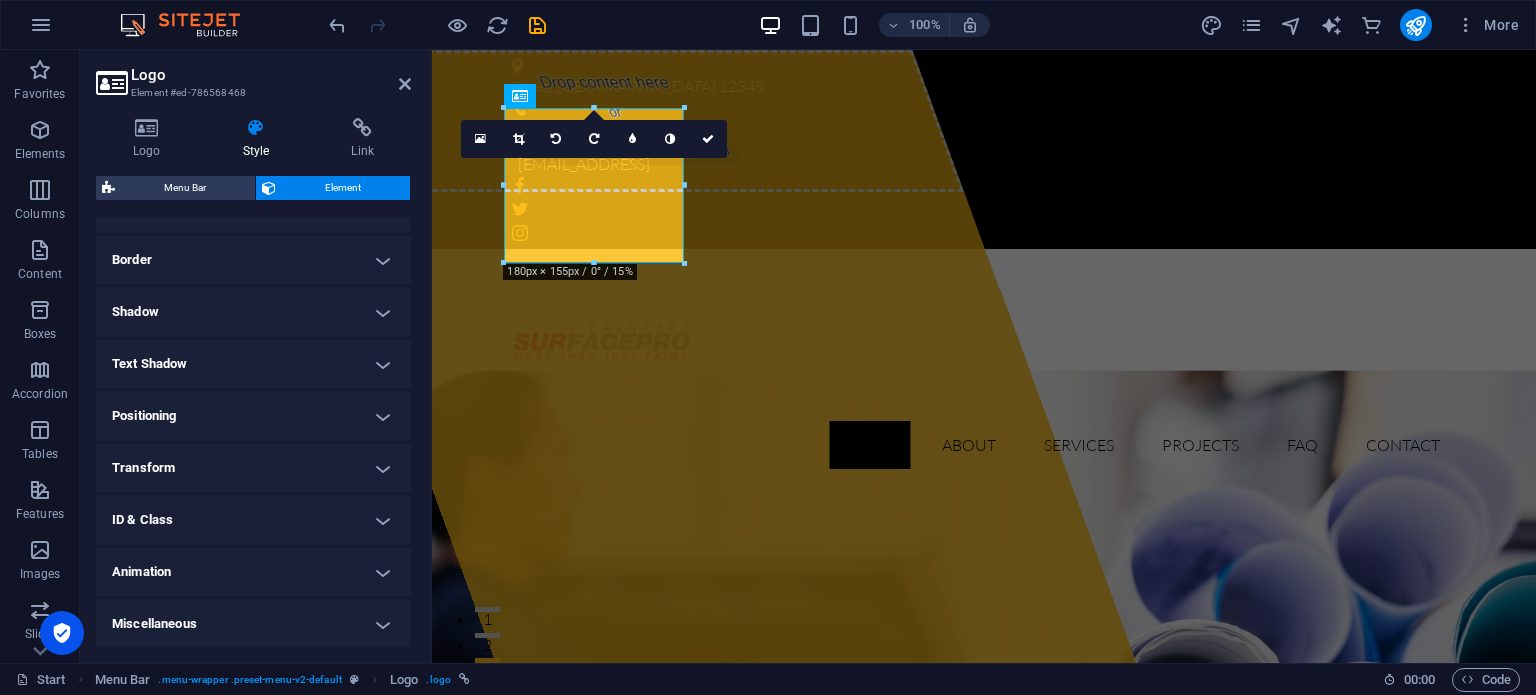scroll, scrollTop: 0, scrollLeft: 0, axis: both 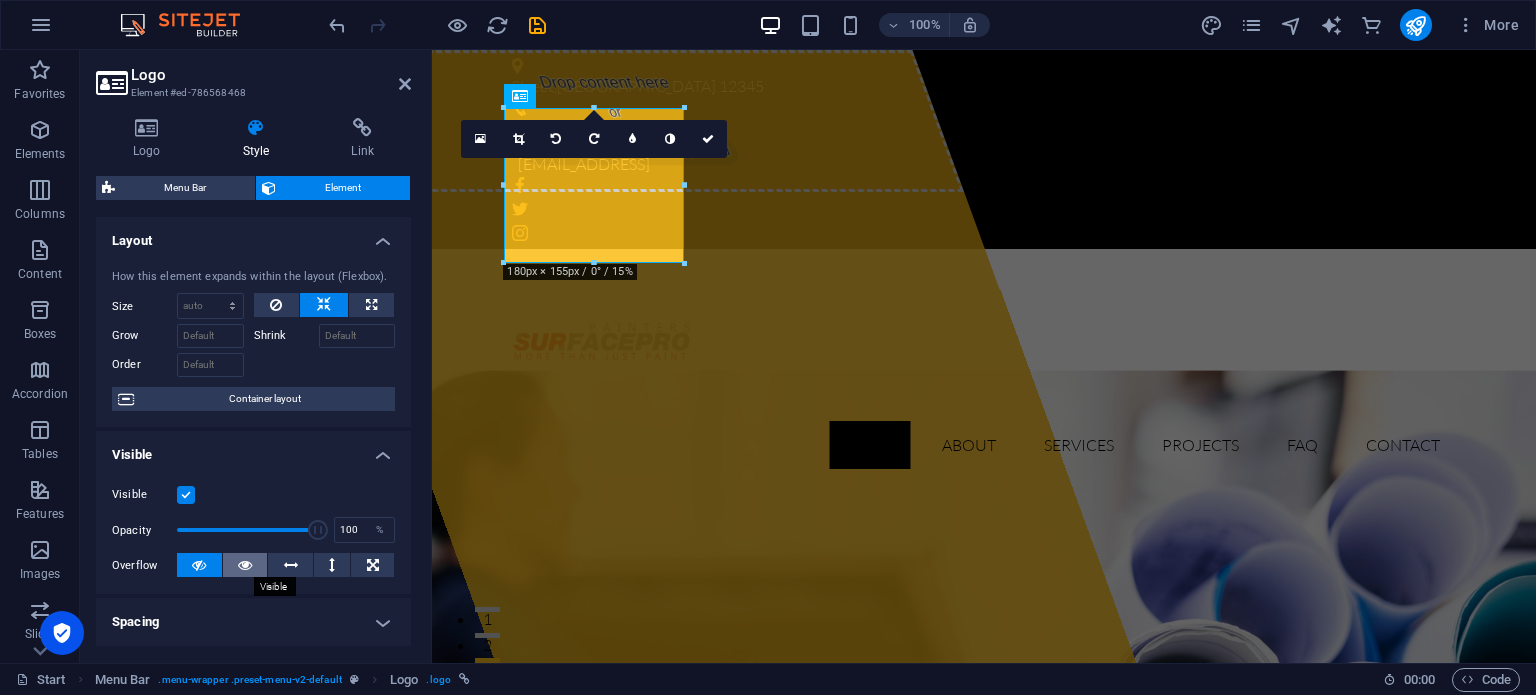 click at bounding box center (245, 565) 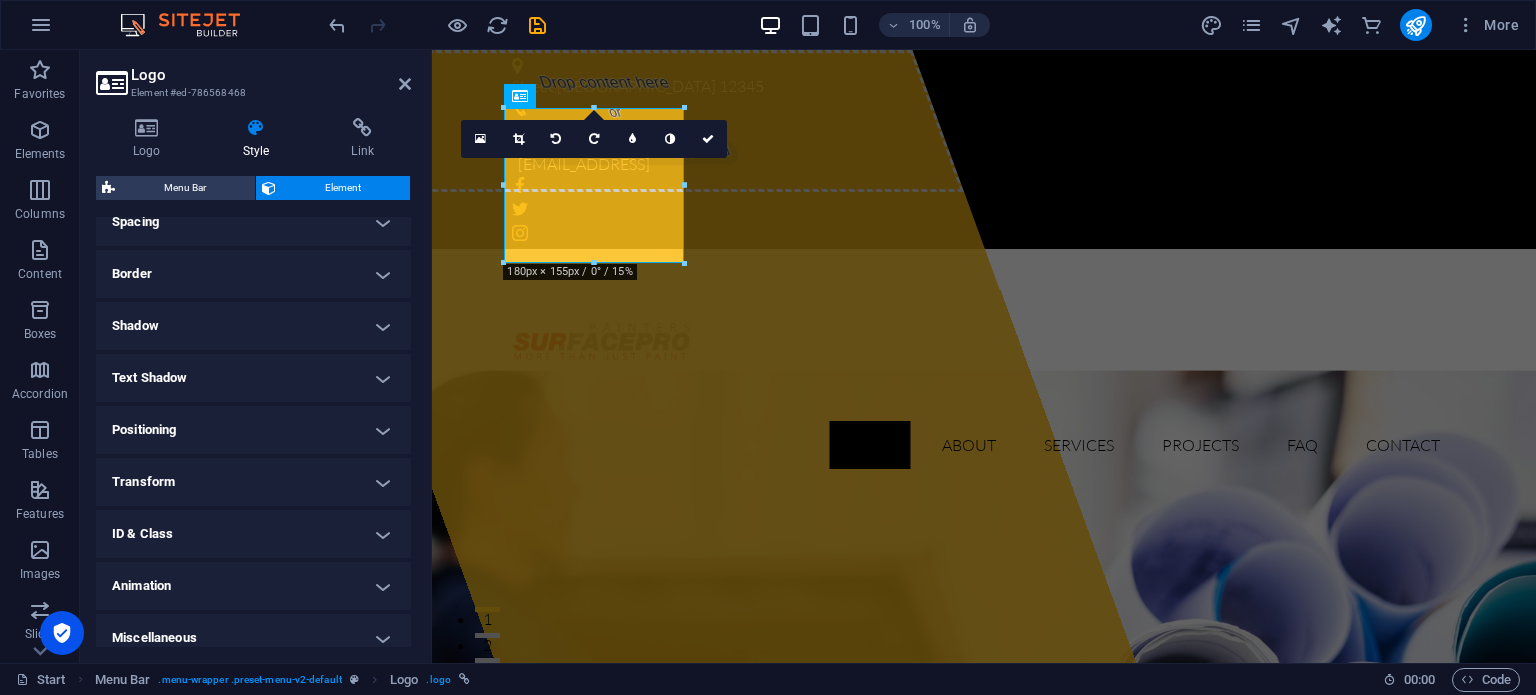 scroll, scrollTop: 414, scrollLeft: 0, axis: vertical 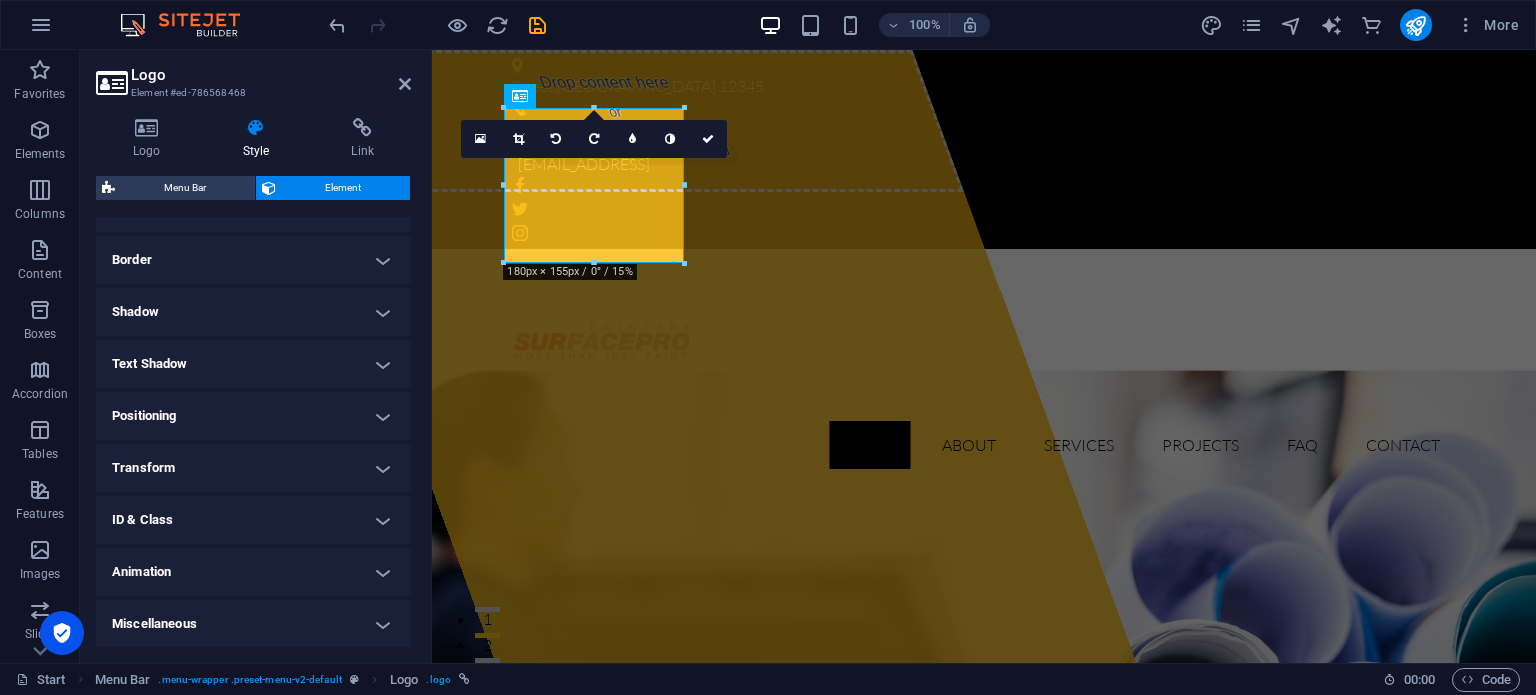 click on "Transform" at bounding box center [253, 468] 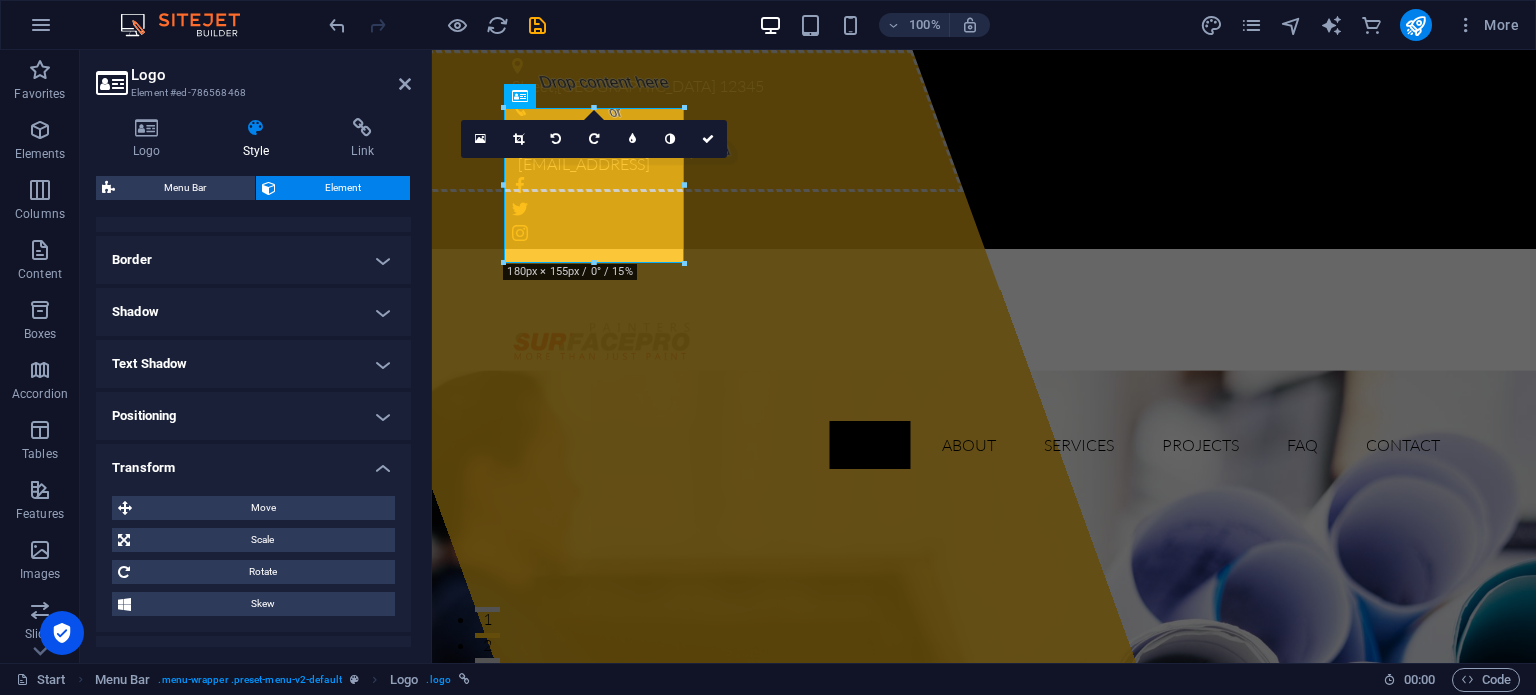 click on "Transform" at bounding box center [253, 462] 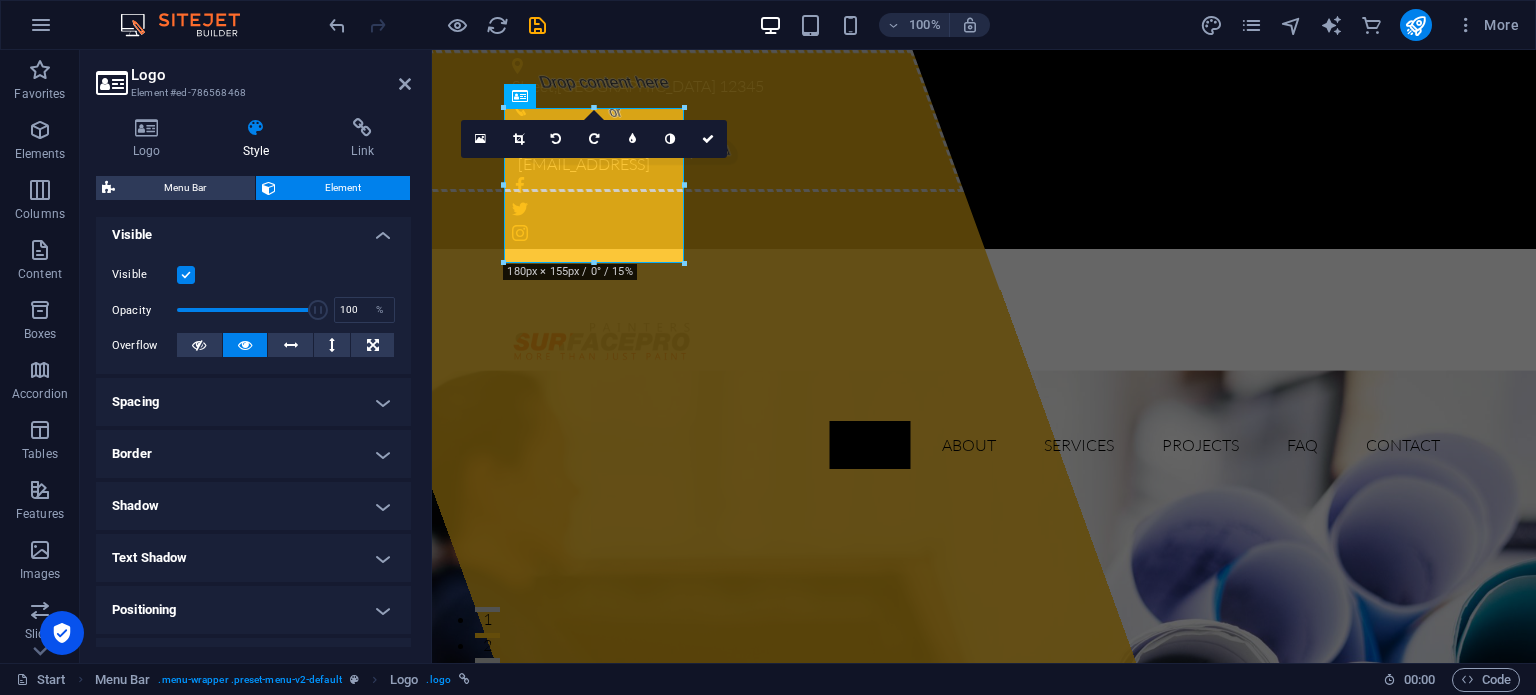 scroll, scrollTop: 0, scrollLeft: 0, axis: both 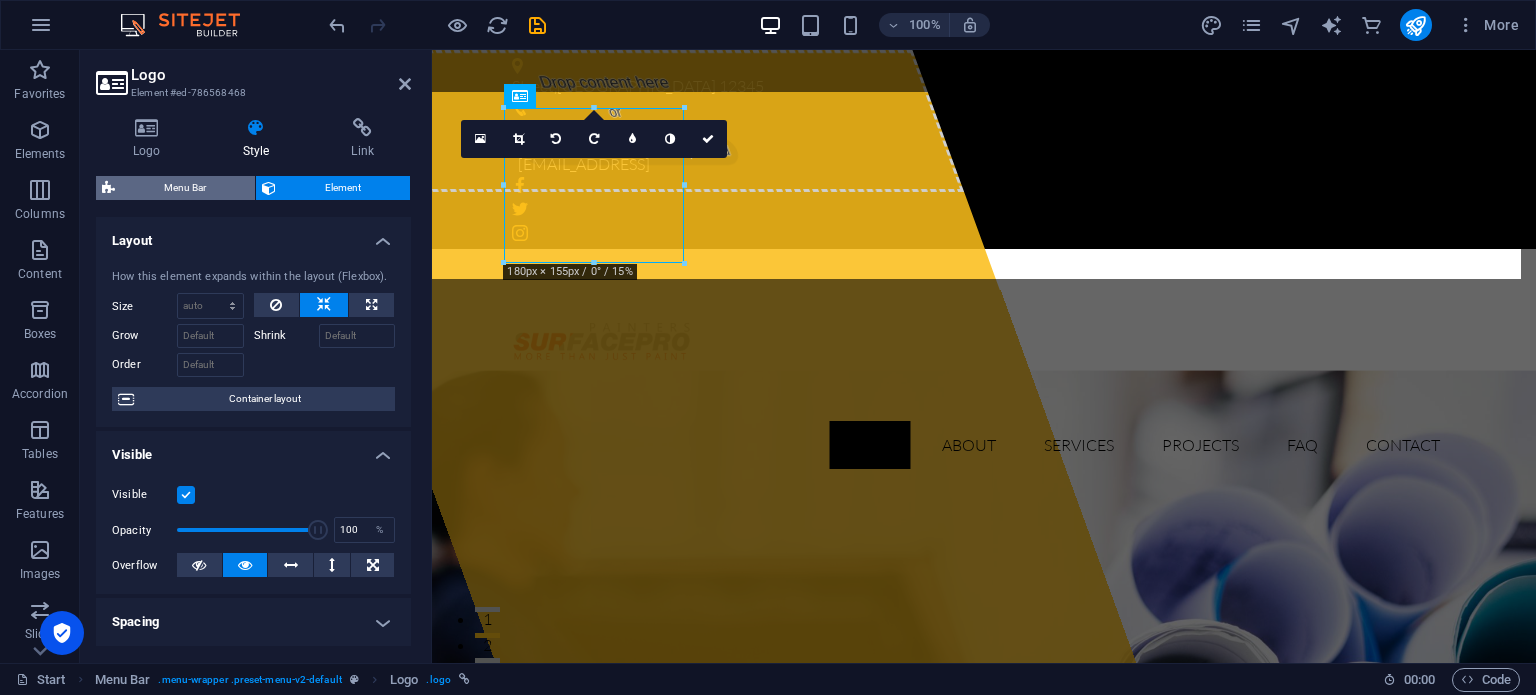 click on "Menu Bar" at bounding box center (185, 188) 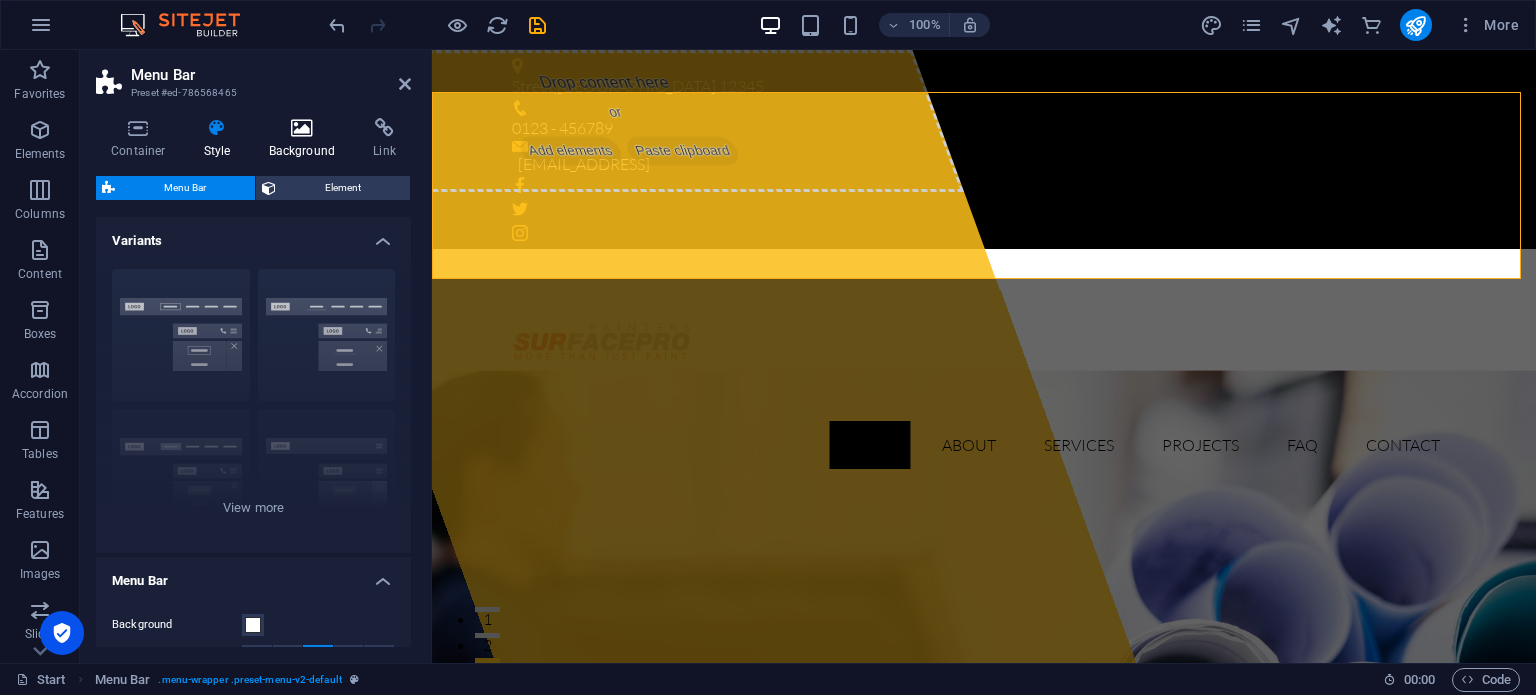click at bounding box center [302, 128] 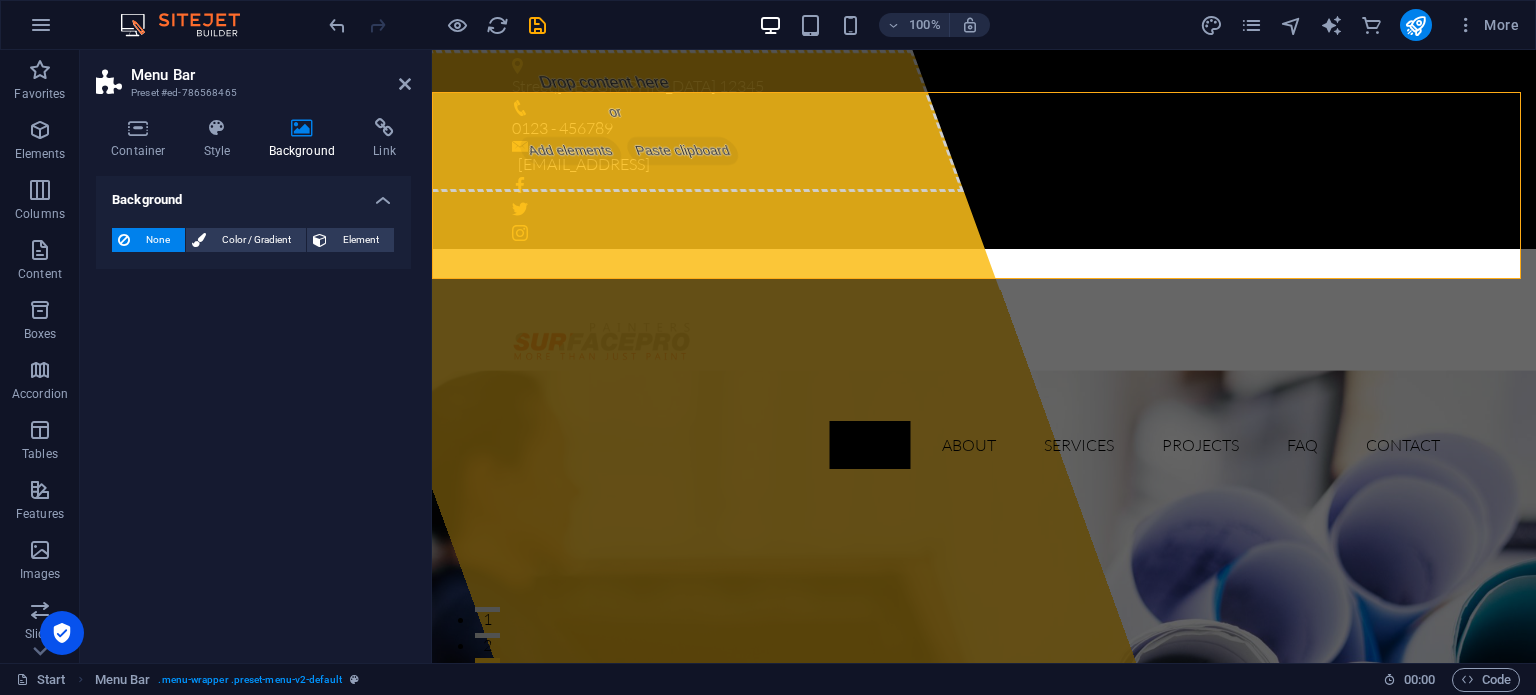 click on "None" at bounding box center (157, 240) 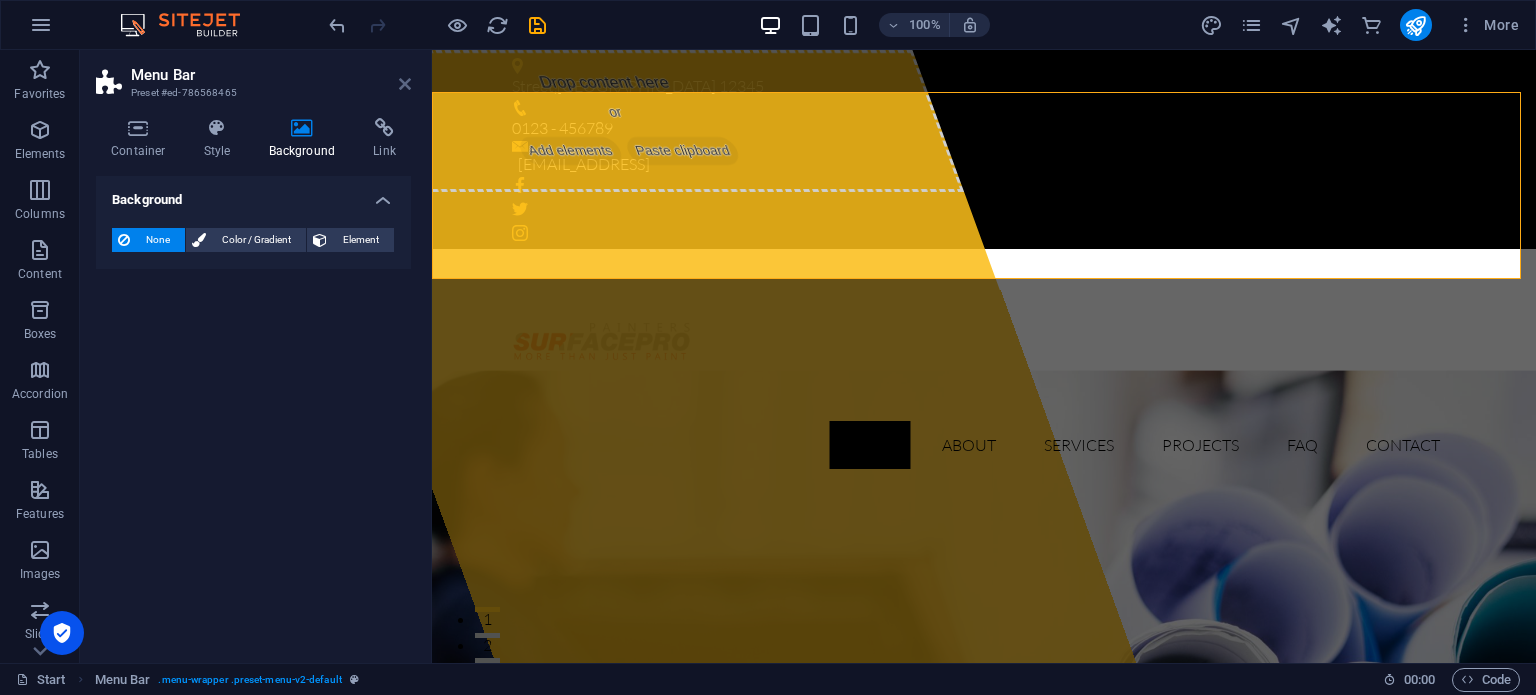 click at bounding box center [405, 84] 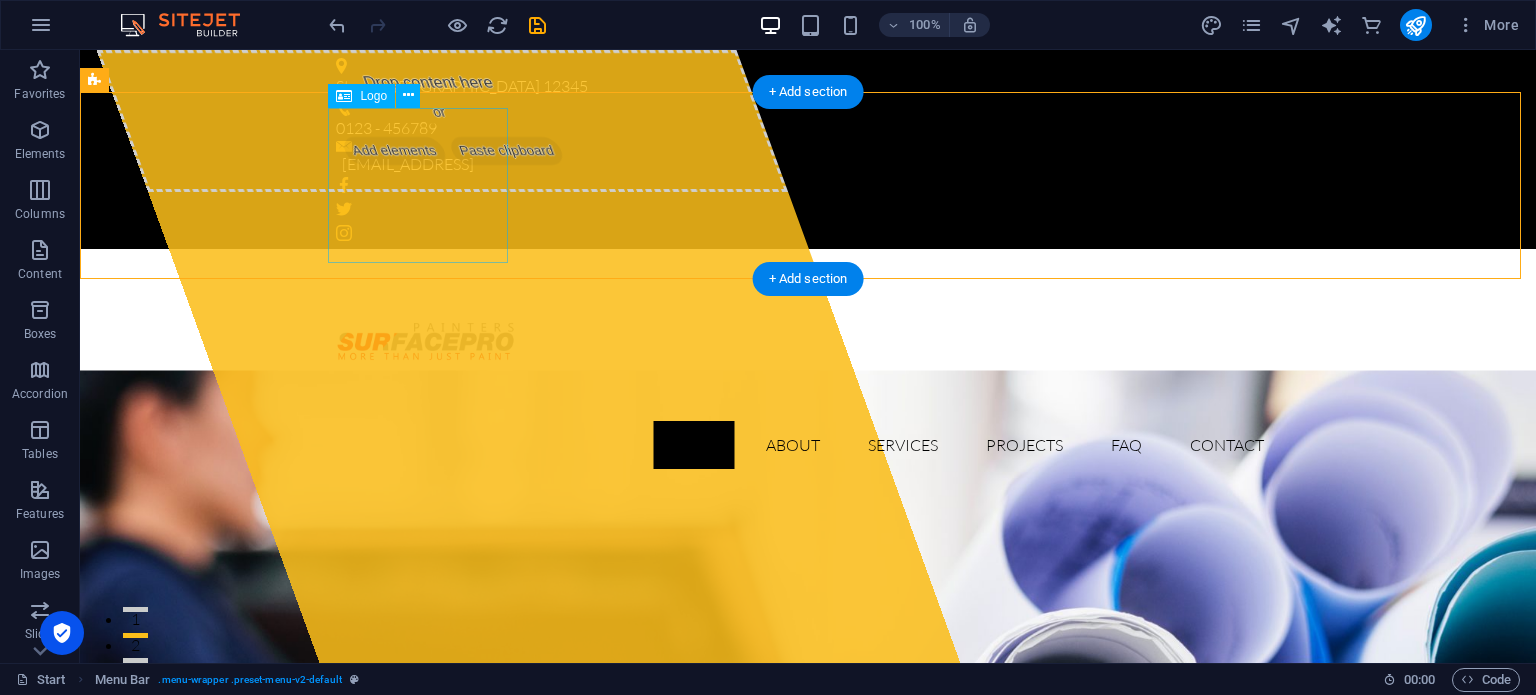 click at bounding box center [808, 342] 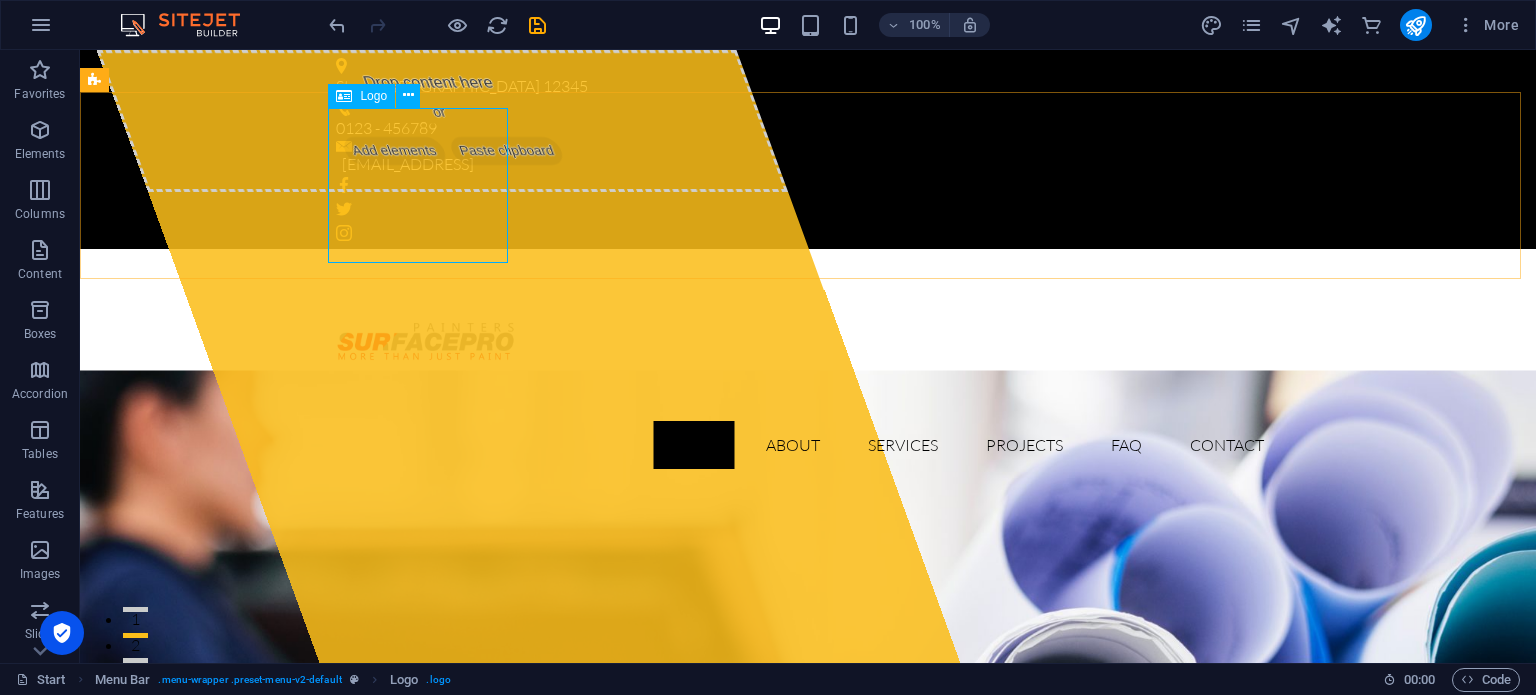 click on "Logo" at bounding box center (373, 96) 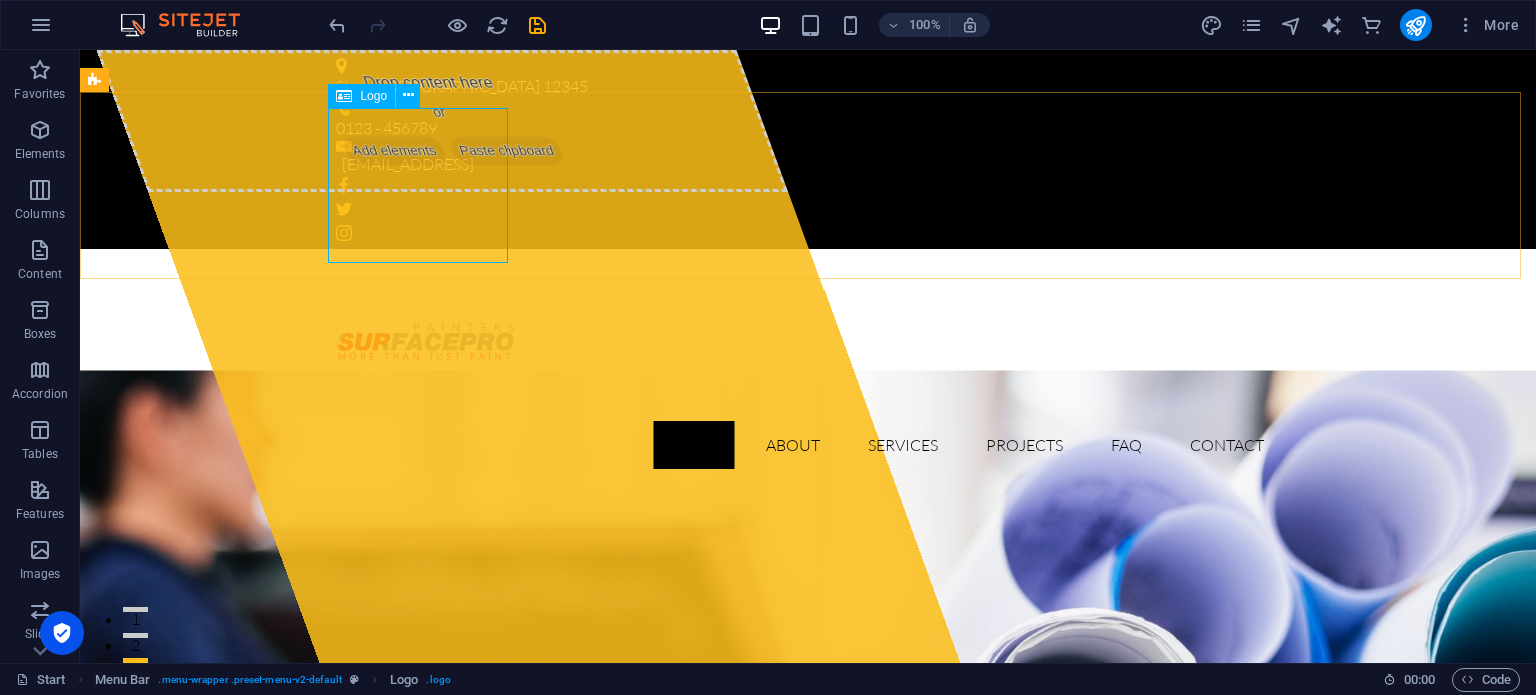 click on "Logo" at bounding box center (373, 96) 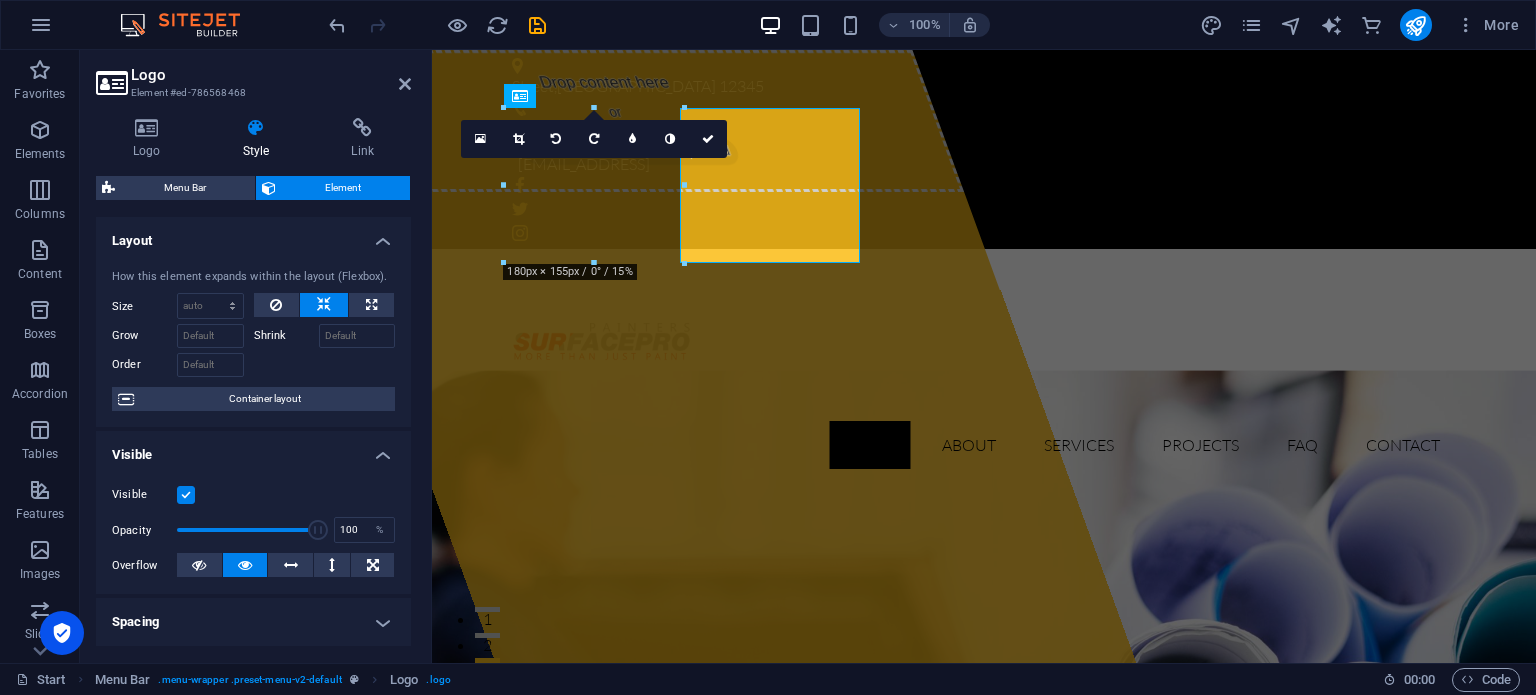 click on "Logo Element #ed-786568468" at bounding box center [253, 76] 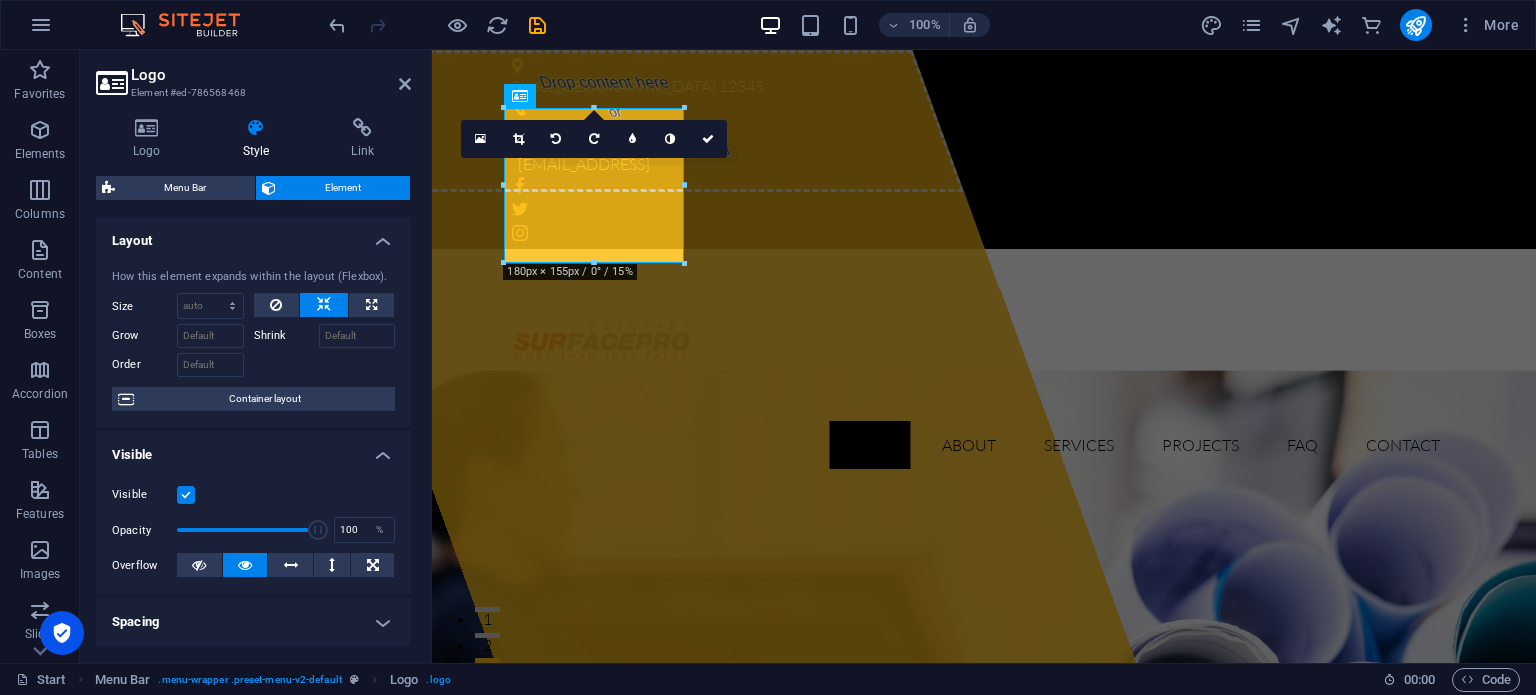 click on "Logo Style Link Logo Image Text Drag files here, click to choose files or select files from Files or our free stock photos & videos Select files from the file manager, stock photos, or upload file(s) Upload Width 180 Default auto px rem % em vh vw Fit image Automatically fit image to a fixed width and height Height Default auto px Alignment Lazyload Loading images after the page loads improves page speed. Responsive Automatically load retina image and smartphone optimized sizes. Lightbox Use as headline The image will be wrapped in an H1 headline tag. Useful for giving alternative text the weight of an H1 headline, e.g. for the logo. Leave unchecked if uncertain. Optimized Images are compressed to improve page speed. Position Direction Custom X offset 50 px rem % vh vw Y offset 50 px rem % vh vw Edit design Text Float No float Image left Image right Determine how text should behave around the image. Text Alternative text Image caption Paragraph Format Normal Heading 1 Heading 2 Heading 3 Heading 4 Heading 5 8" at bounding box center [253, 382] 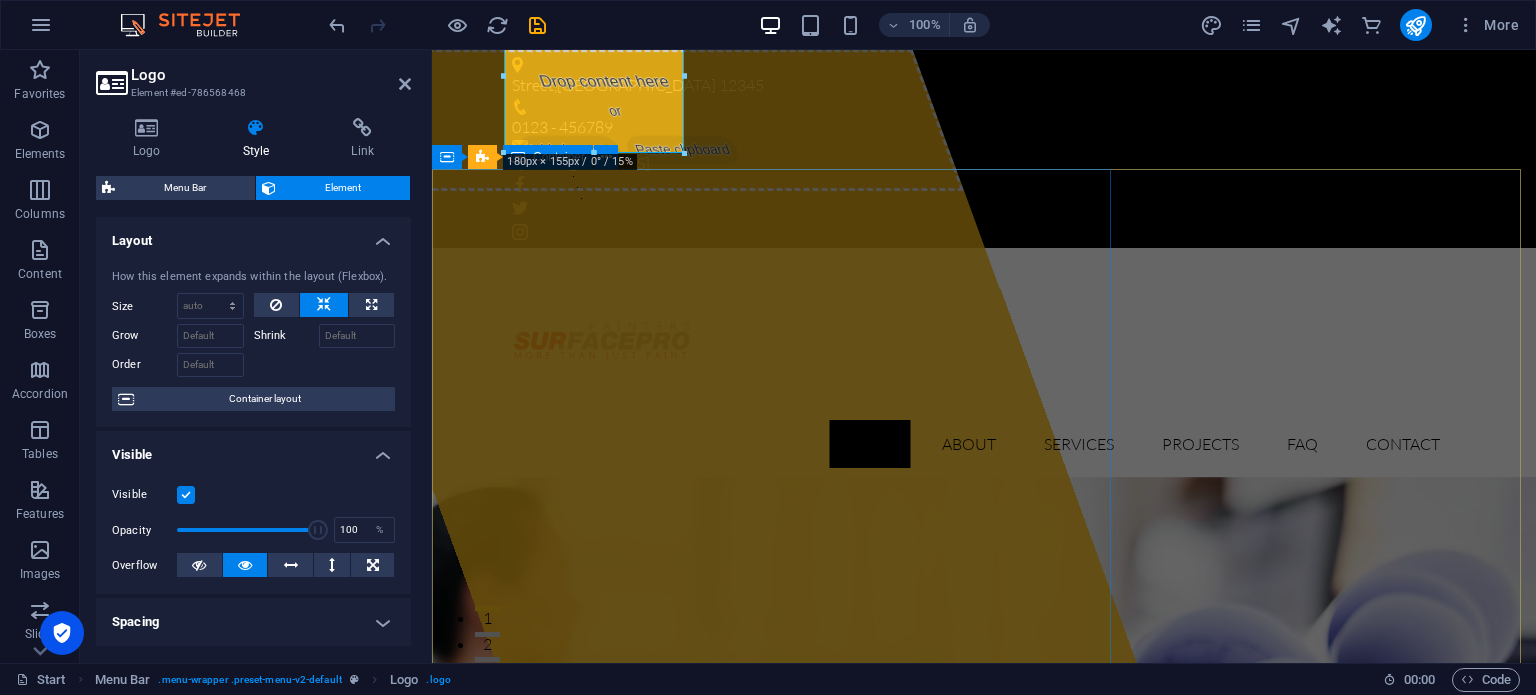 scroll, scrollTop: 0, scrollLeft: 0, axis: both 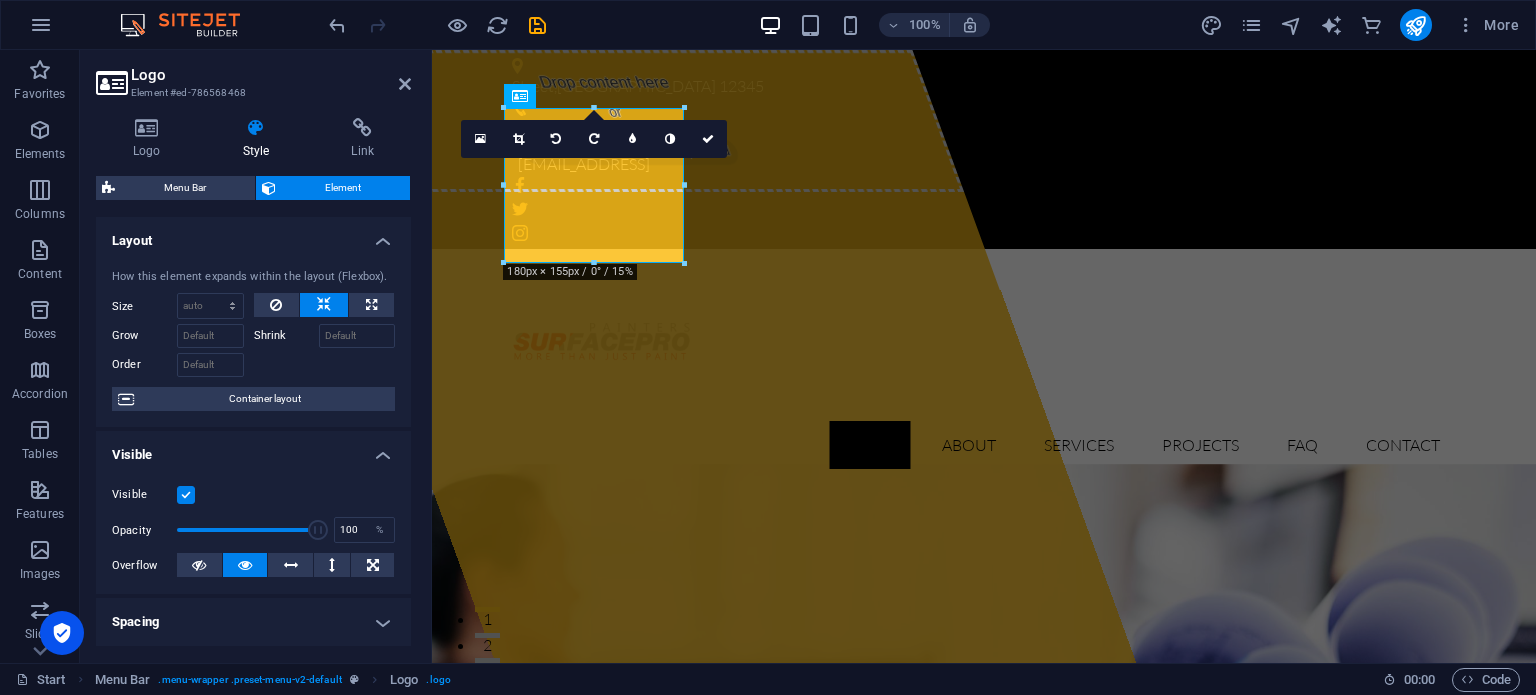 click on "16:10 16:9 4:3 1:1 1:2 0" at bounding box center [594, 139] 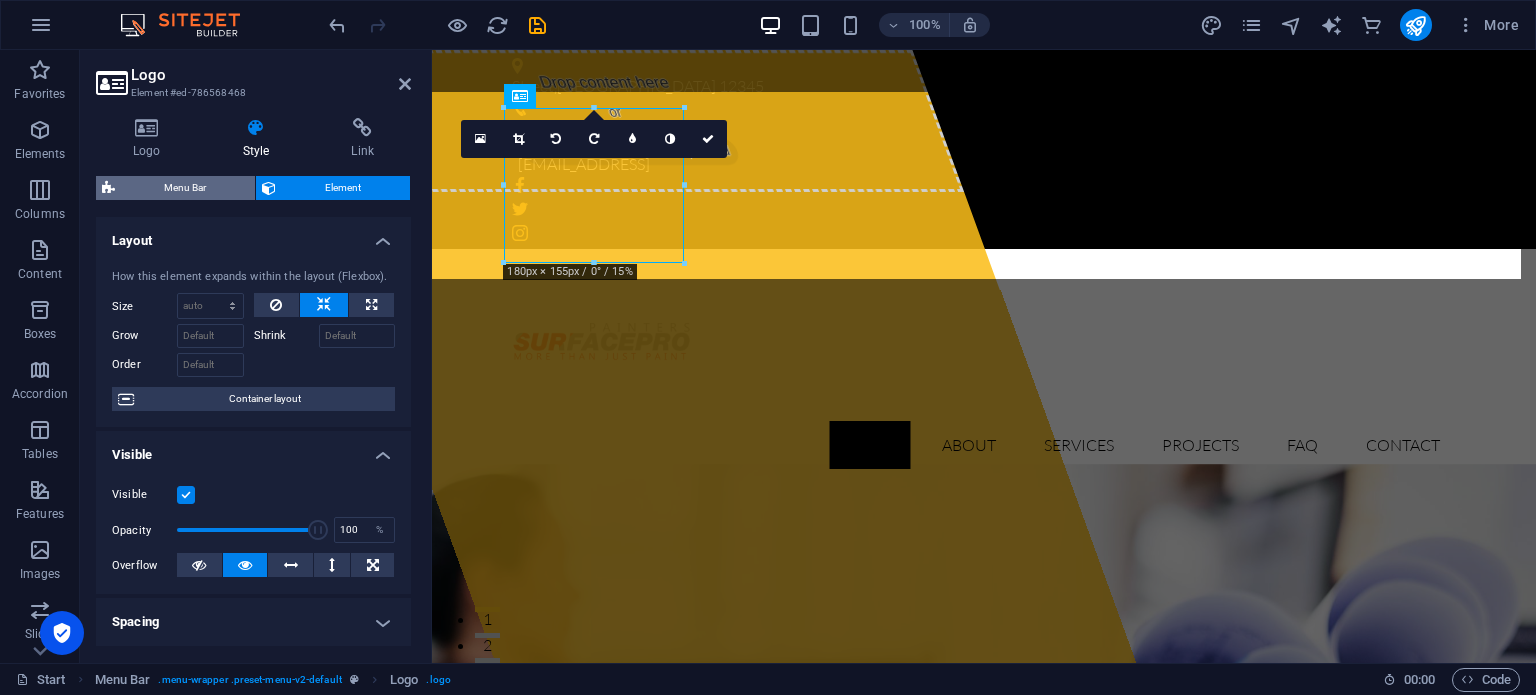 click on "Menu Bar" at bounding box center [185, 188] 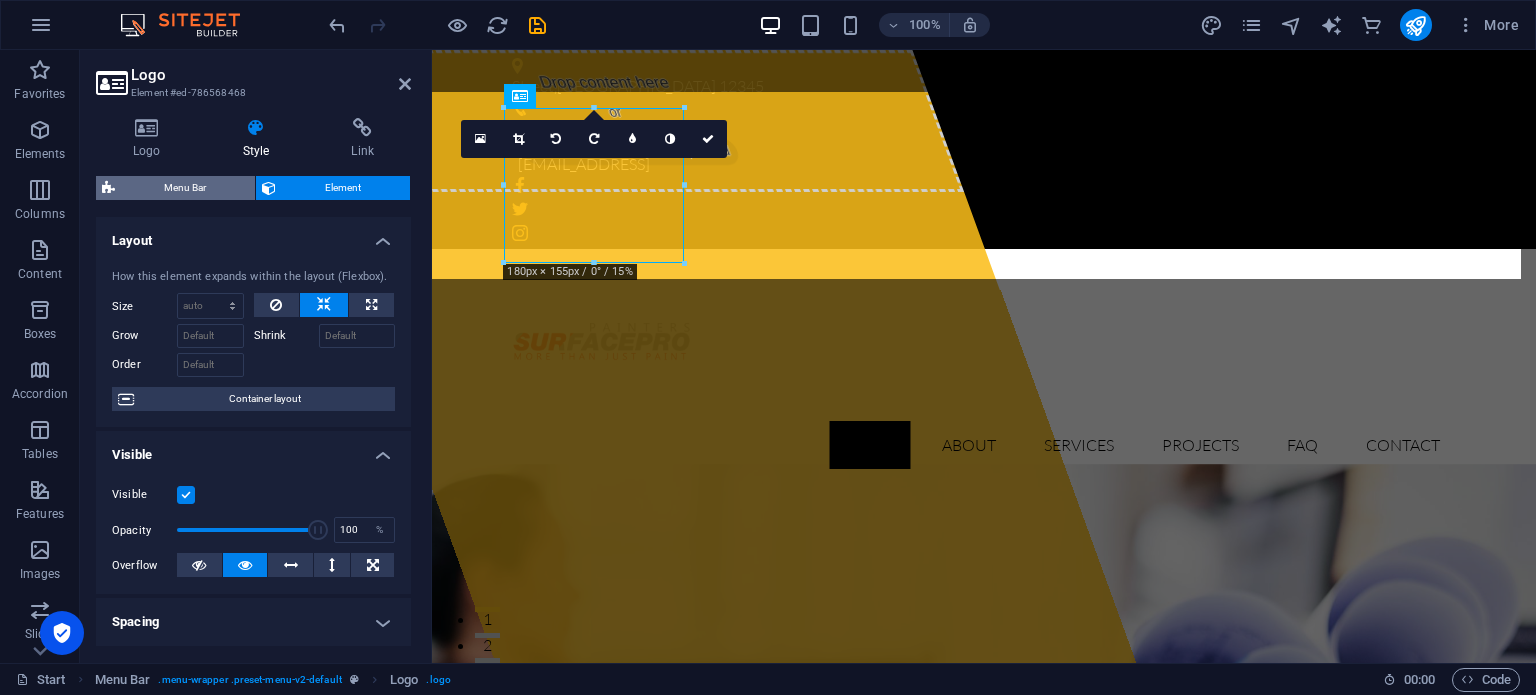 select on "rem" 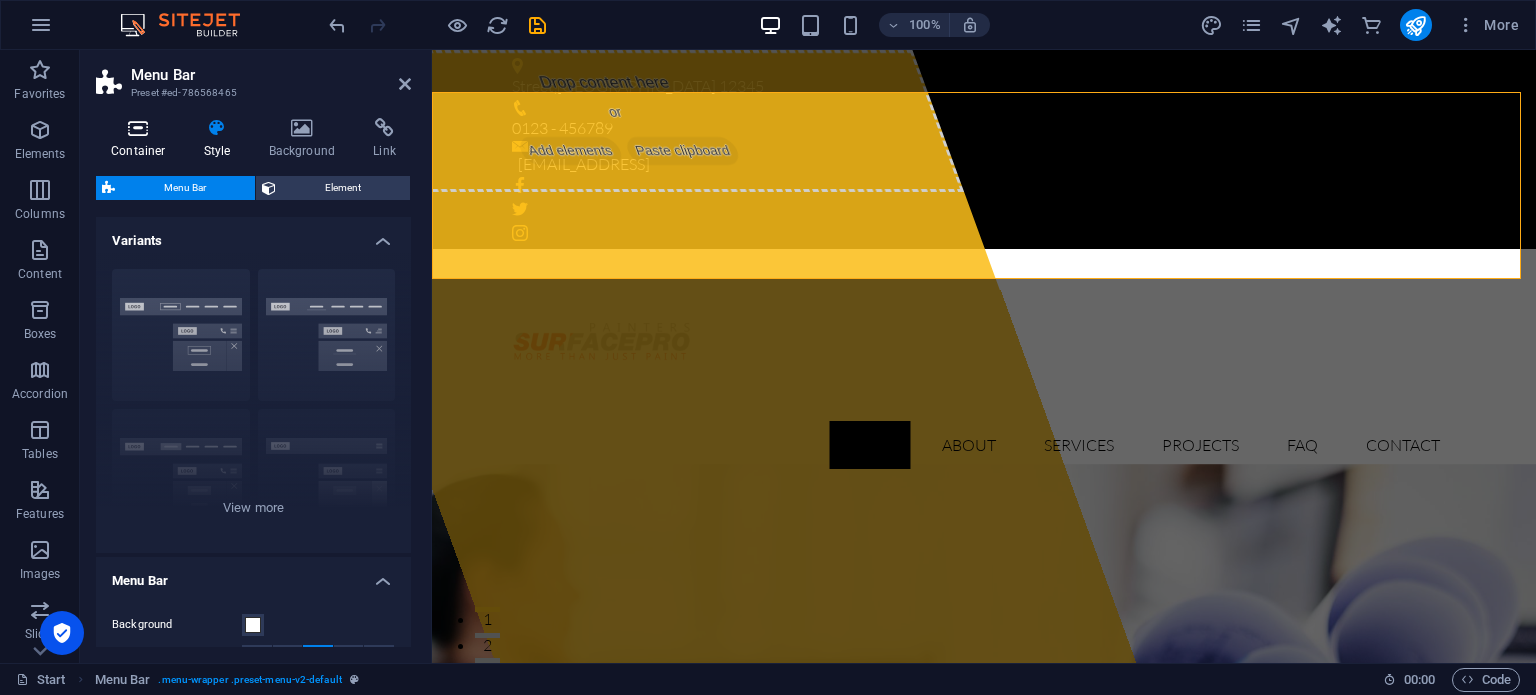 click at bounding box center (138, 128) 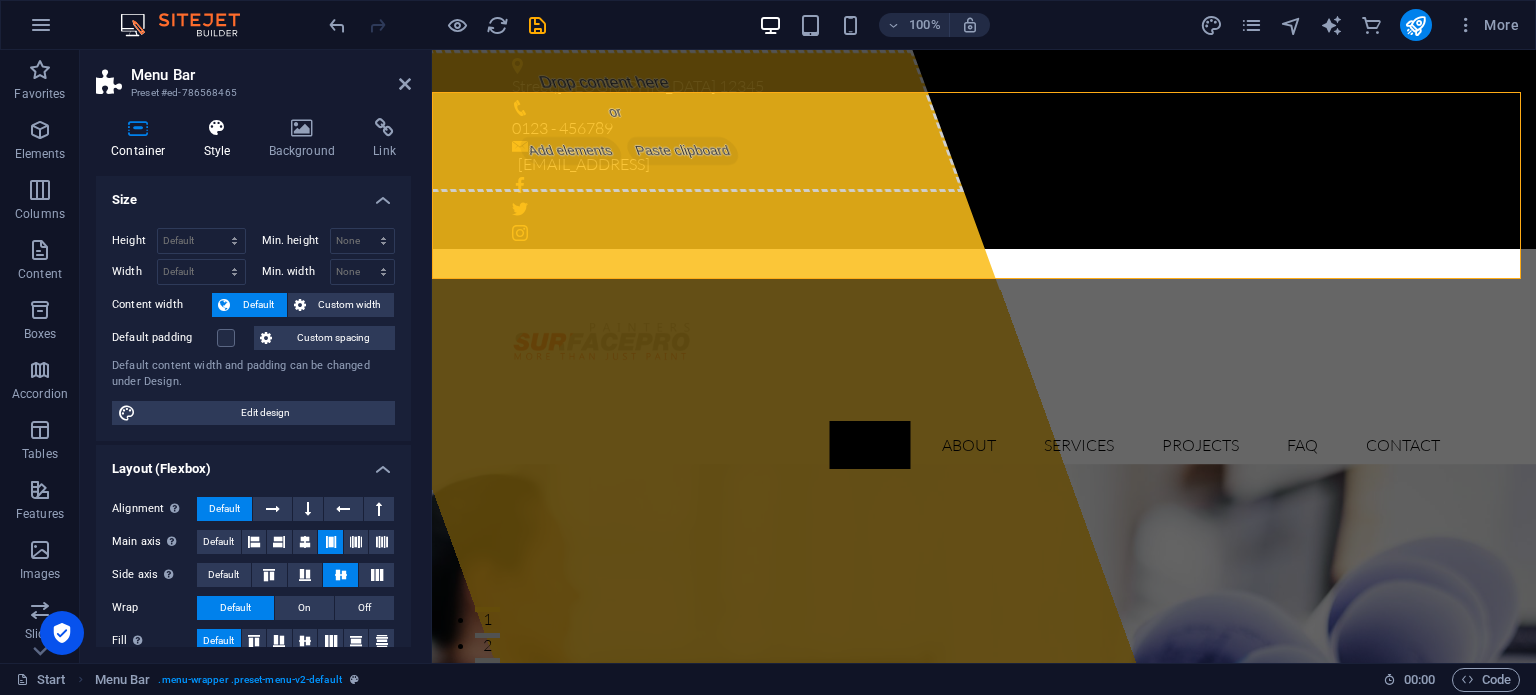 click at bounding box center [217, 128] 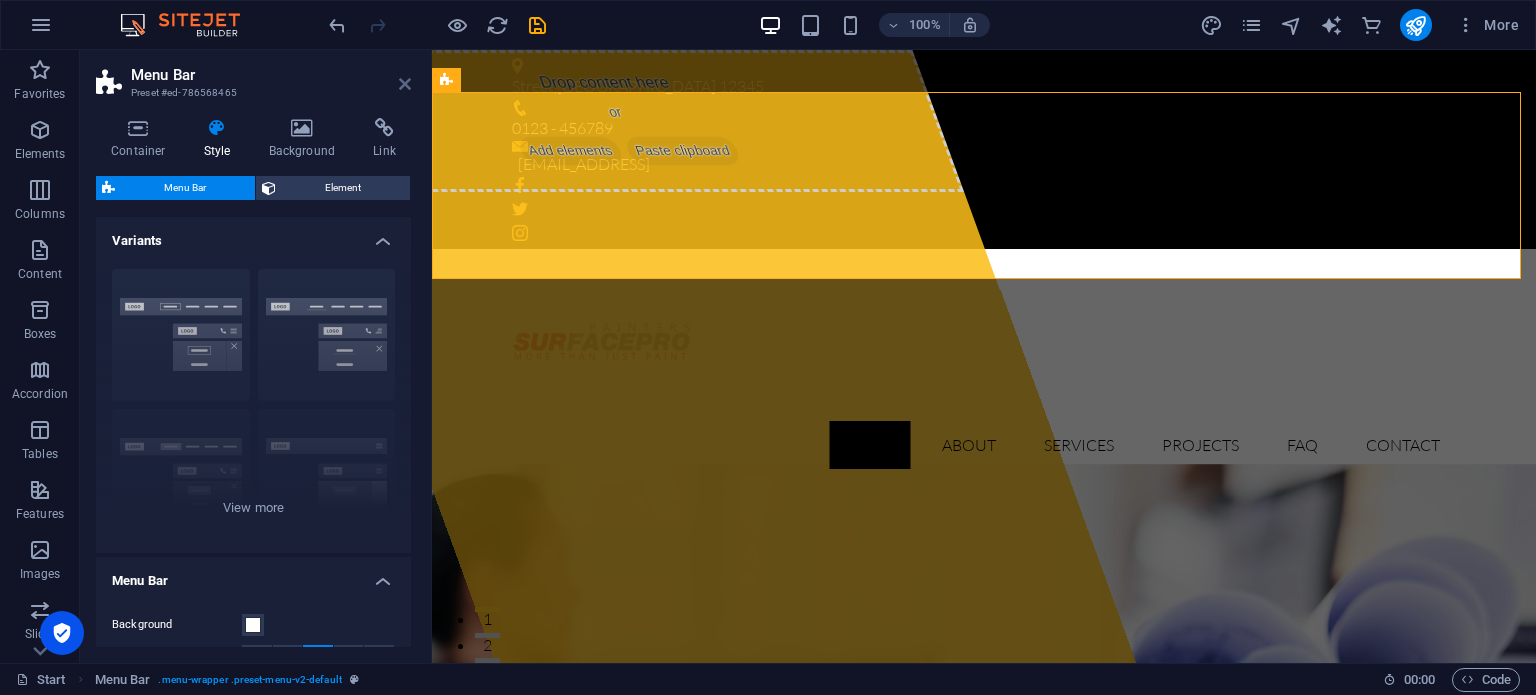 drag, startPoint x: 402, startPoint y: 83, endPoint x: 320, endPoint y: 41, distance: 92.13034 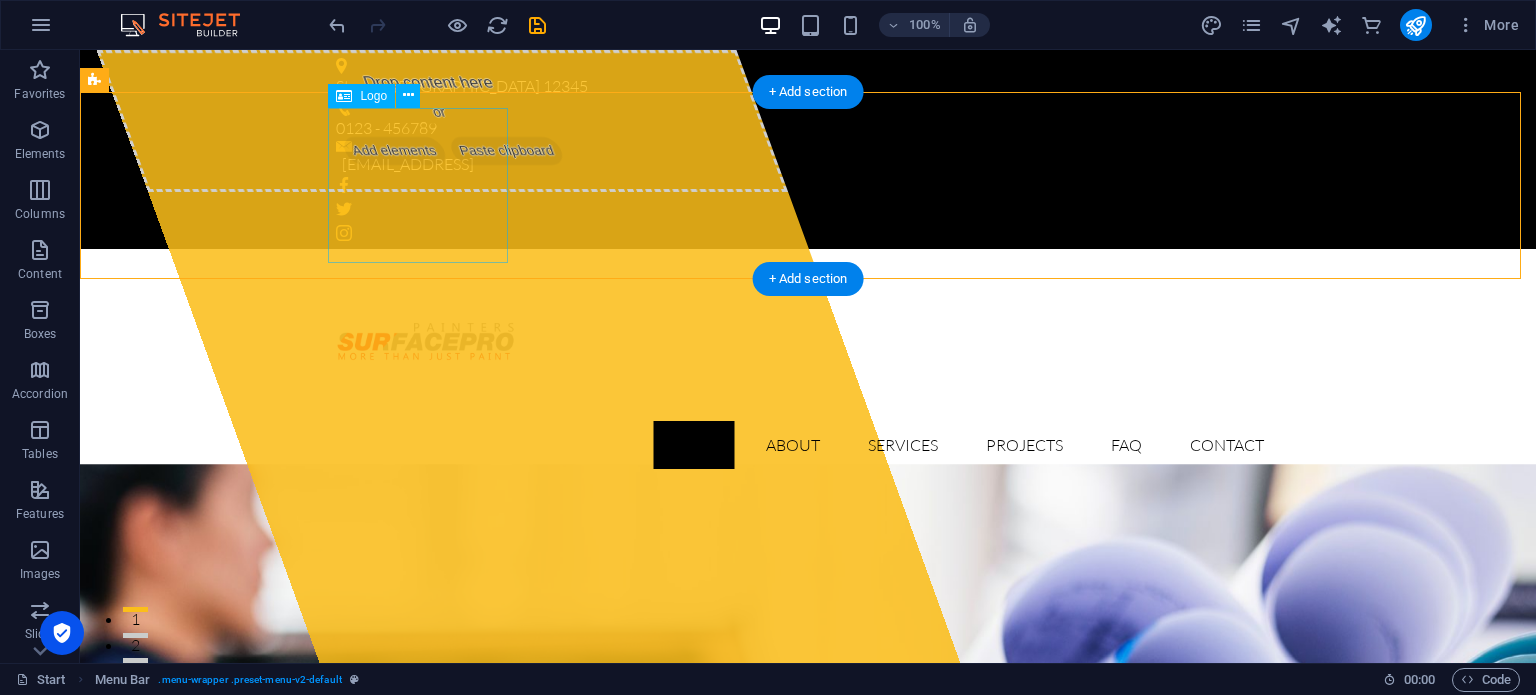 click at bounding box center (808, 342) 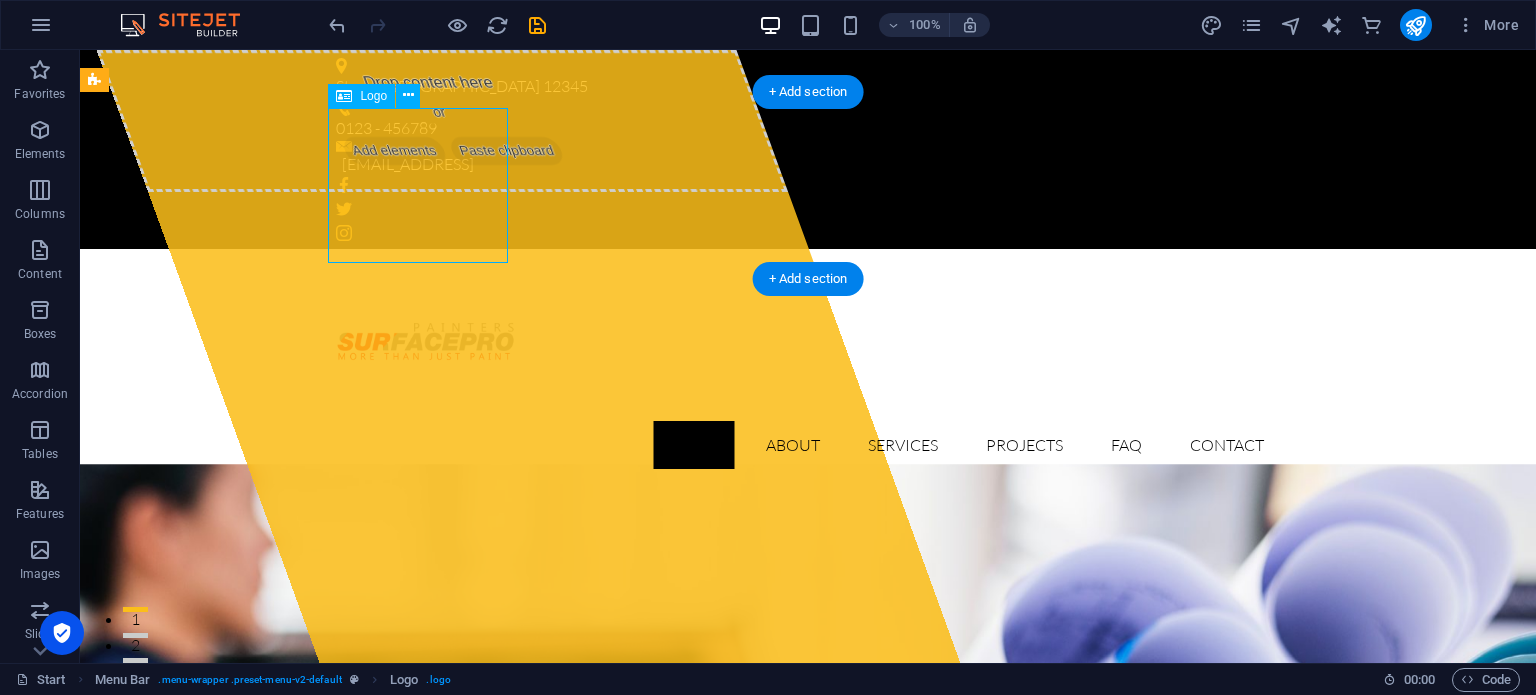 click at bounding box center (808, 342) 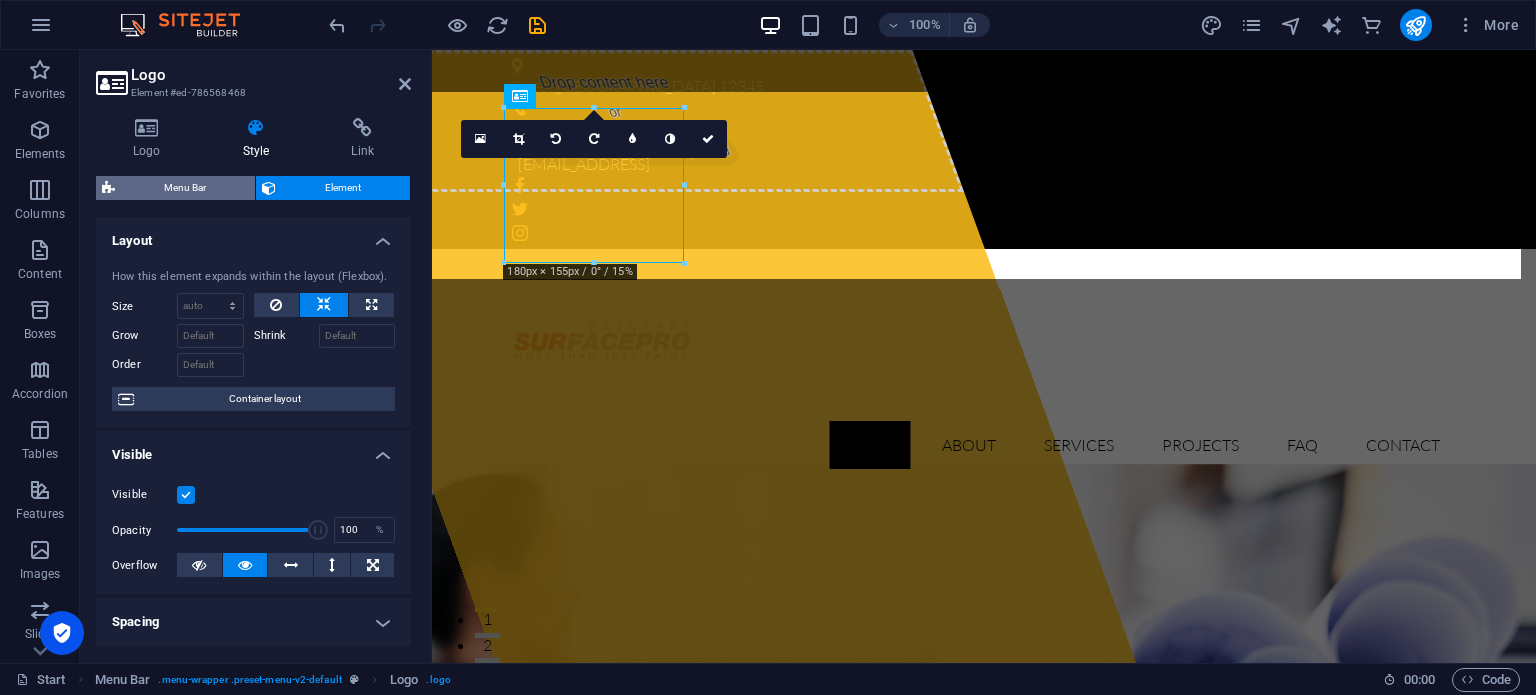 click on "Menu Bar" at bounding box center (185, 188) 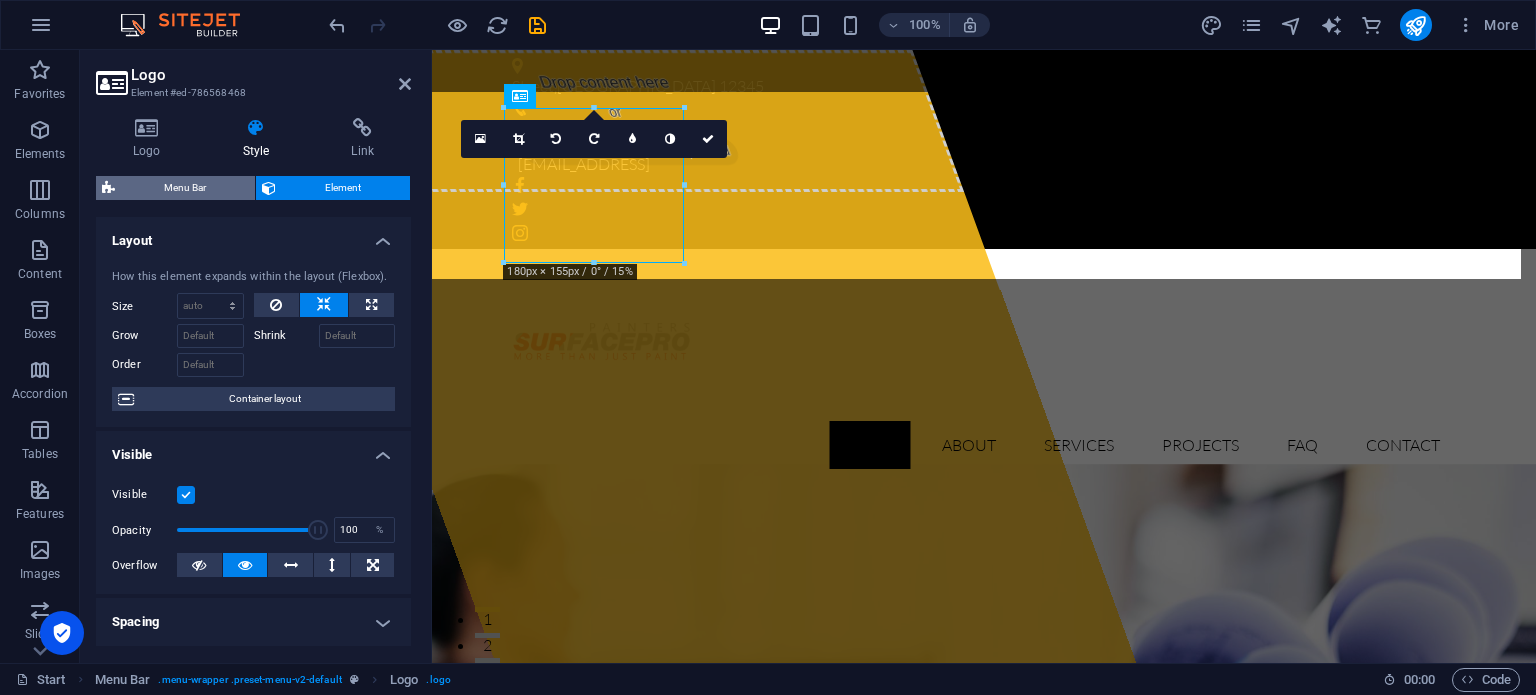 select on "rem" 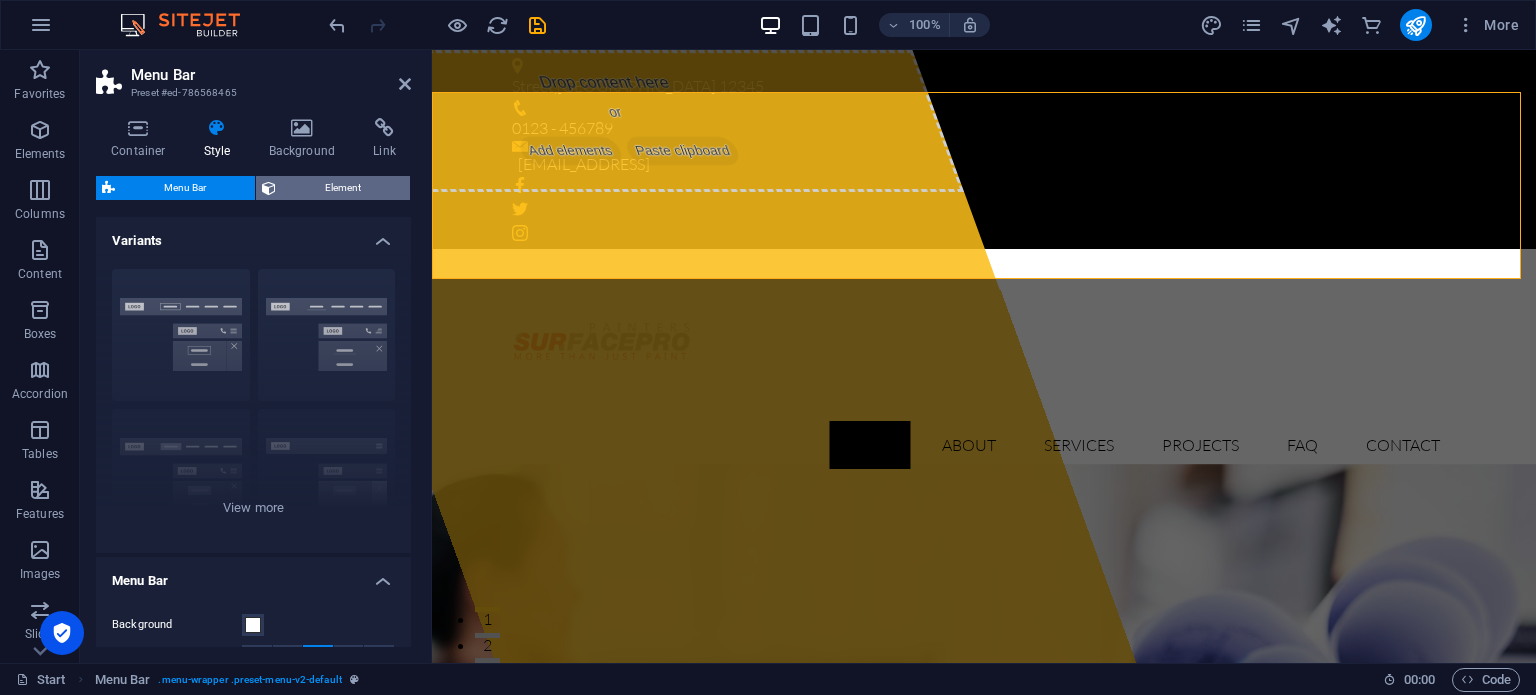 click on "Element" at bounding box center (343, 188) 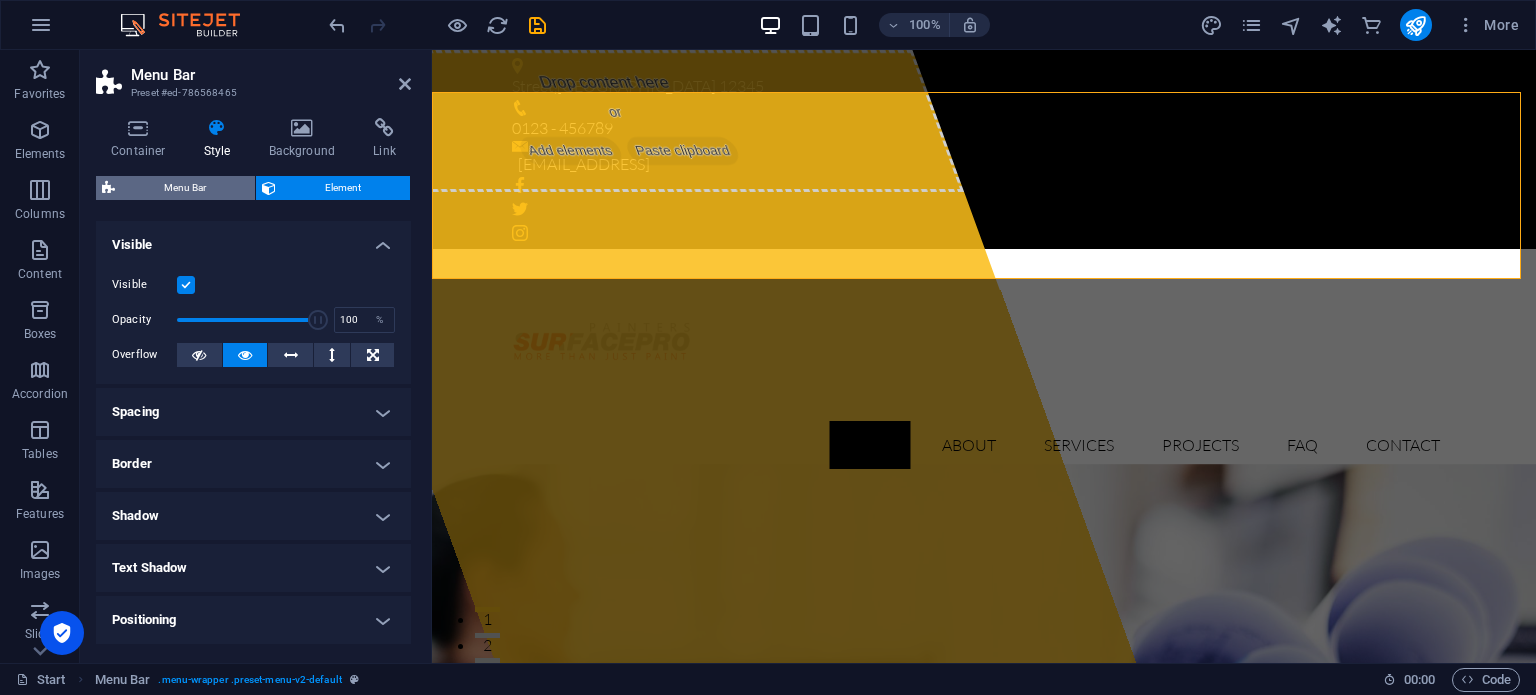 click on "Menu Bar" at bounding box center [185, 188] 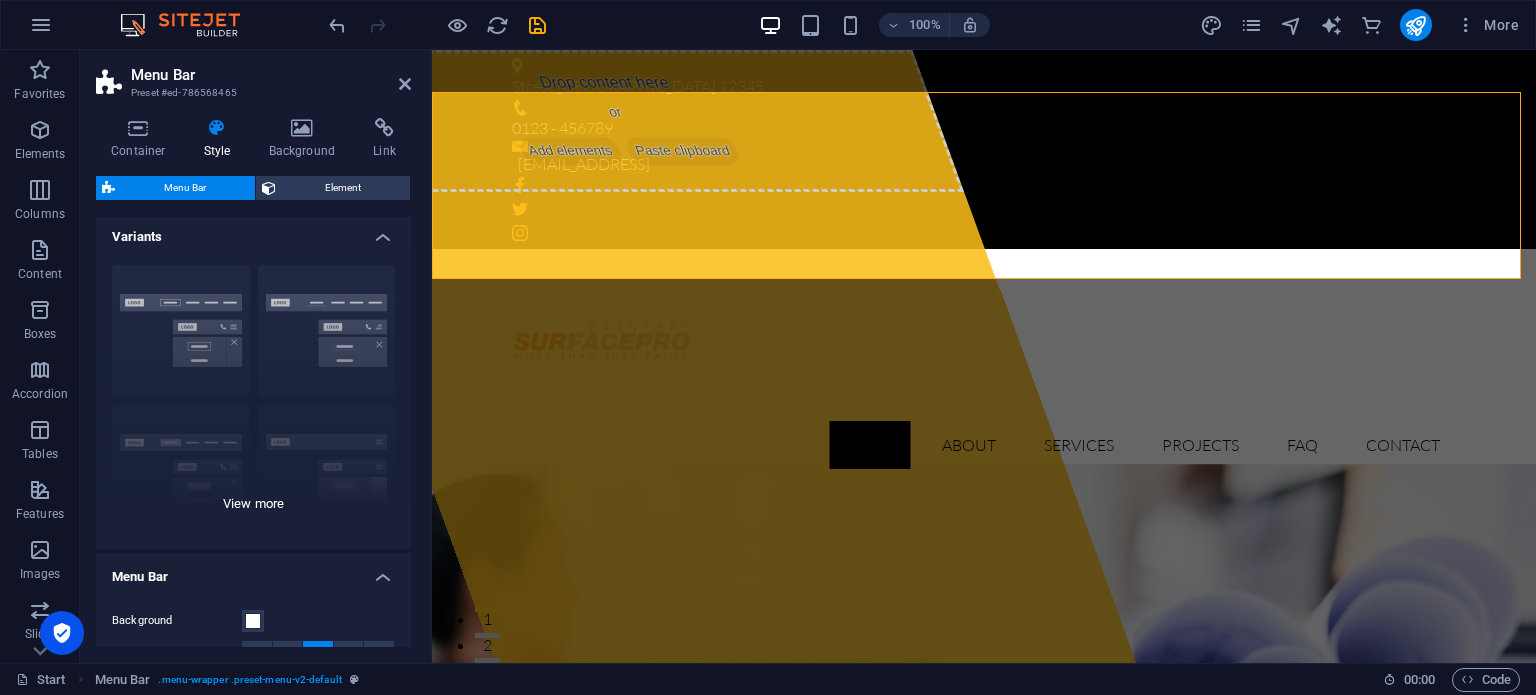 scroll, scrollTop: 0, scrollLeft: 0, axis: both 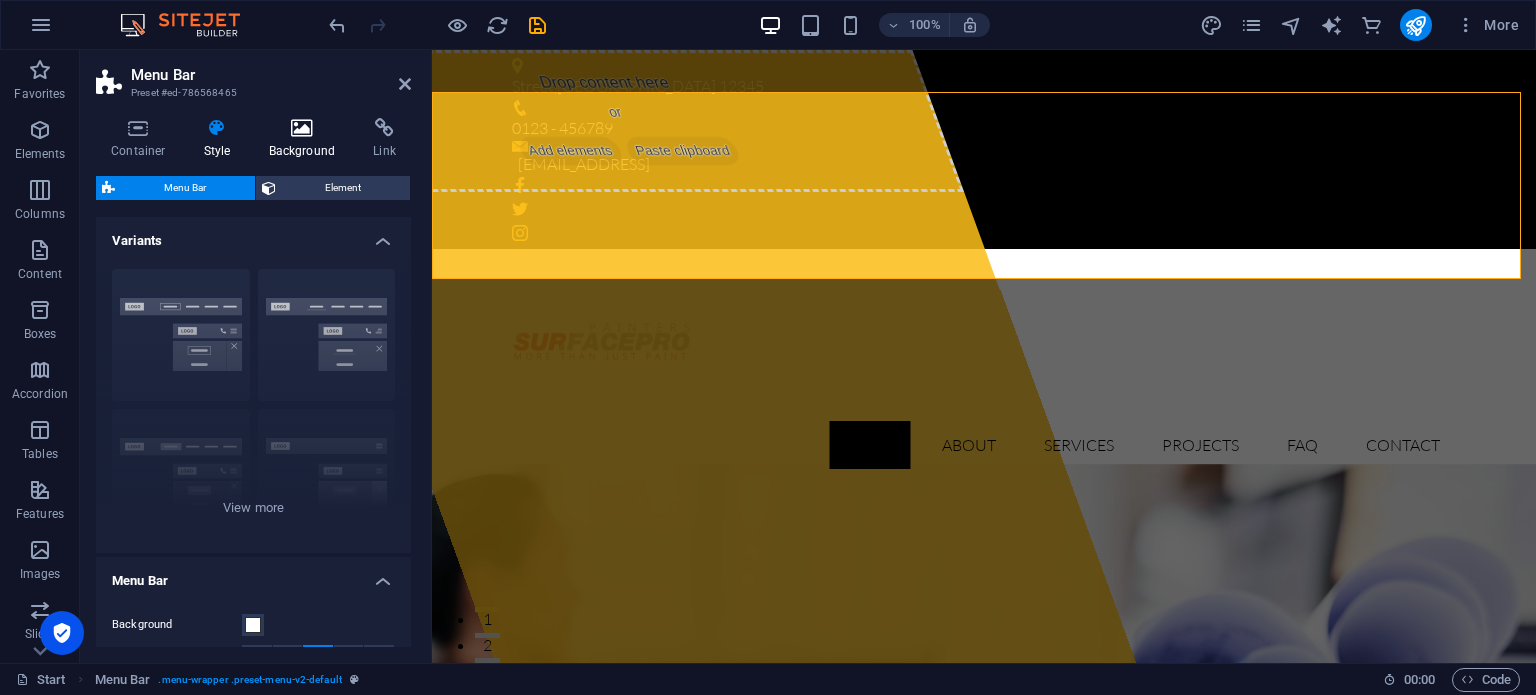 click on "Background" at bounding box center (306, 139) 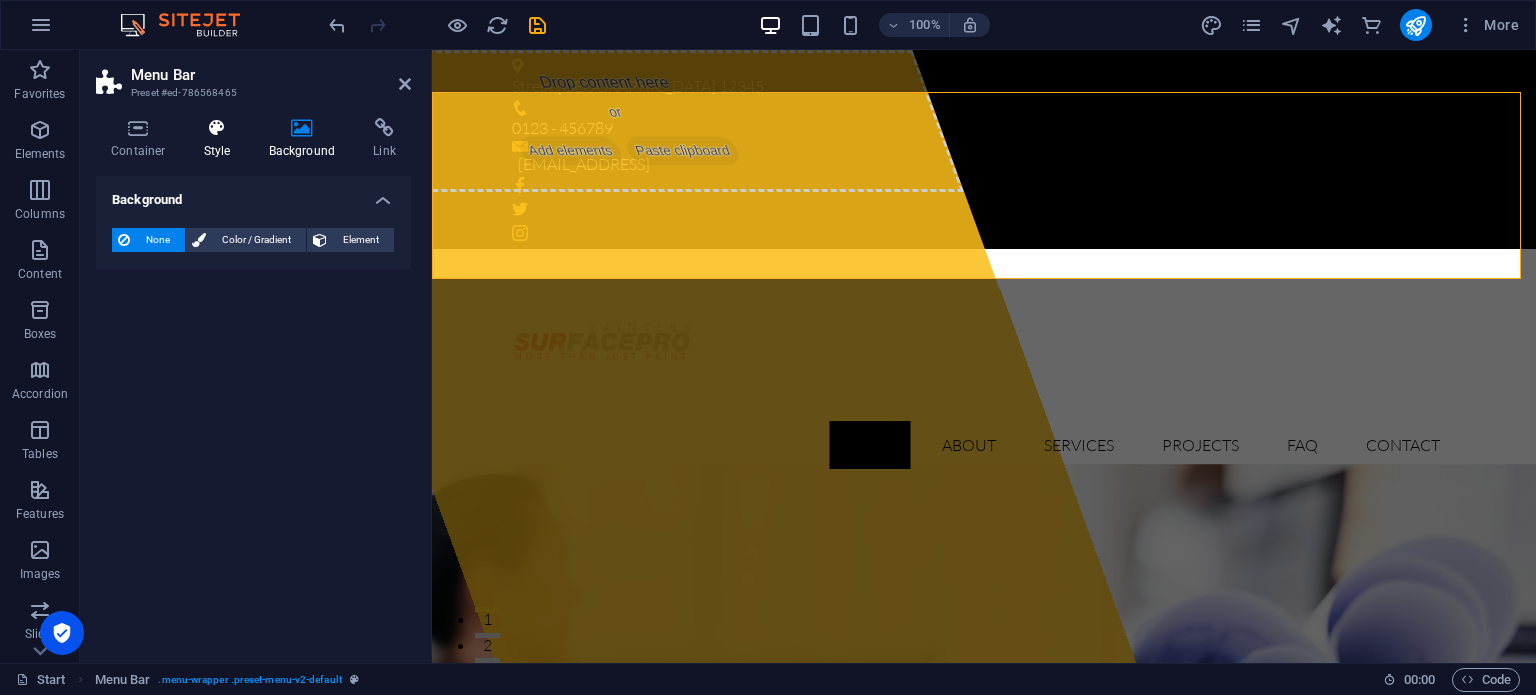 click at bounding box center [217, 128] 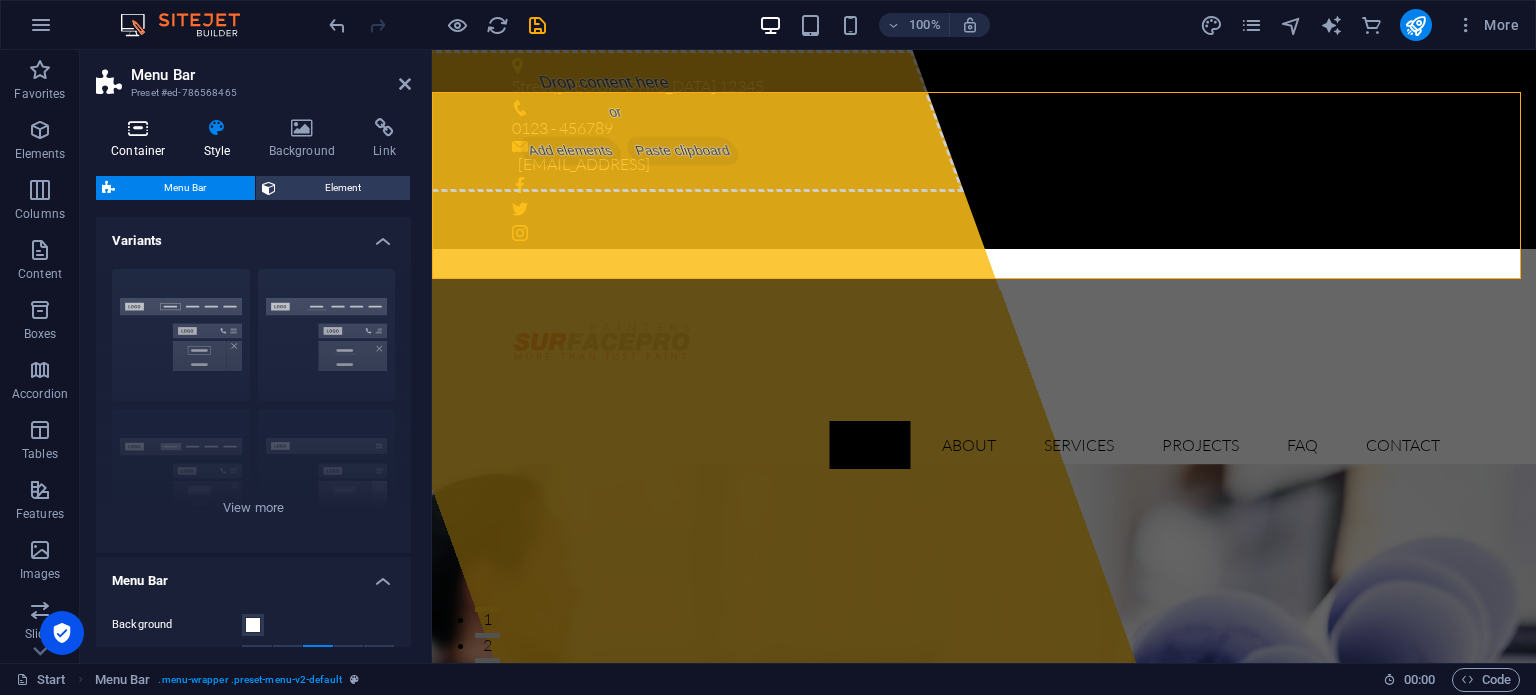 click at bounding box center [138, 128] 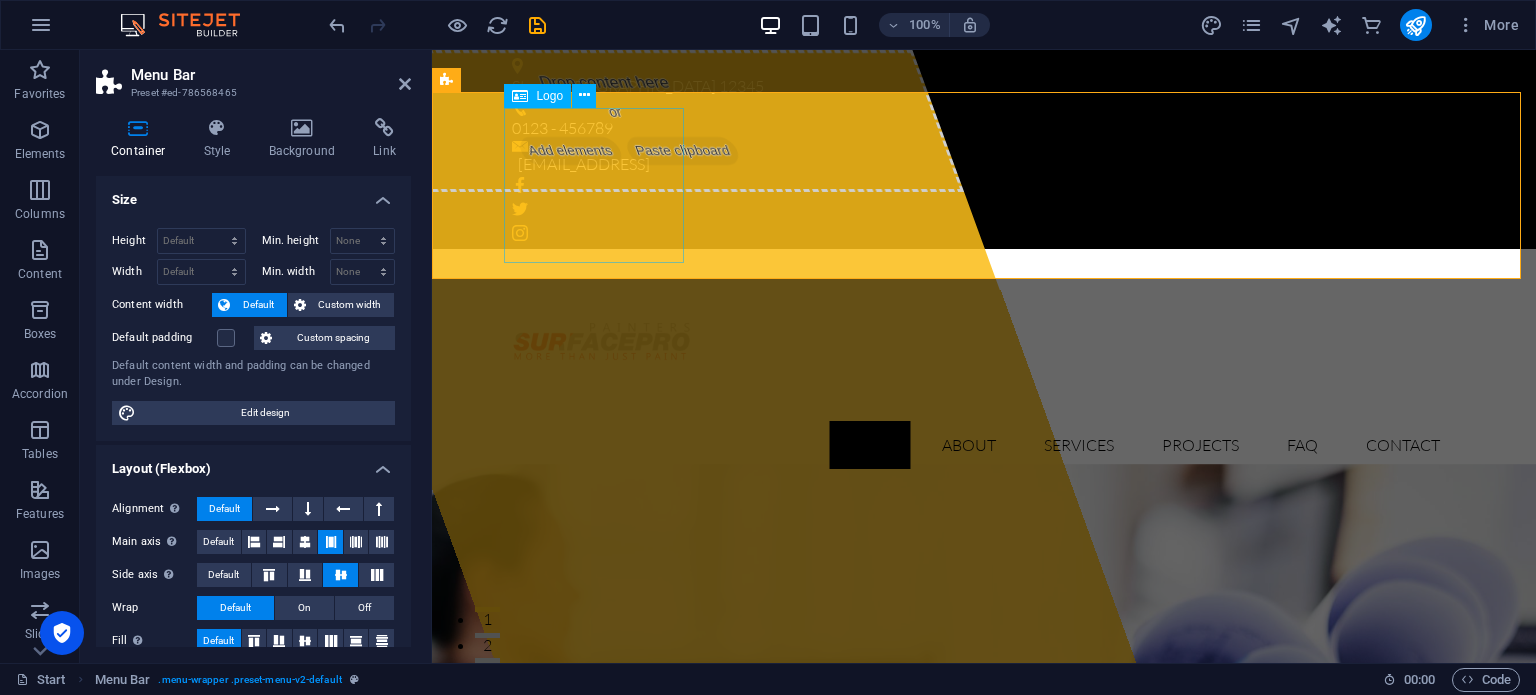 click at bounding box center (984, 342) 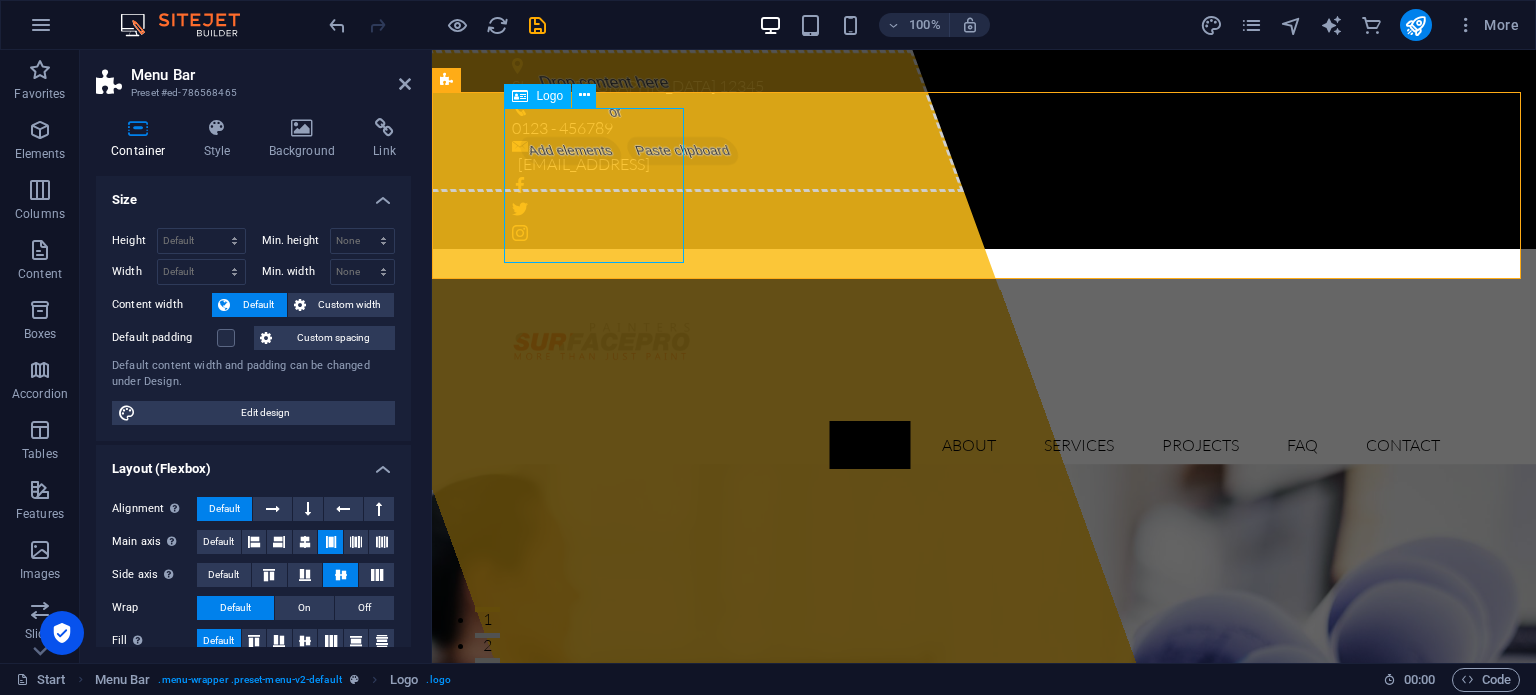click at bounding box center [984, 342] 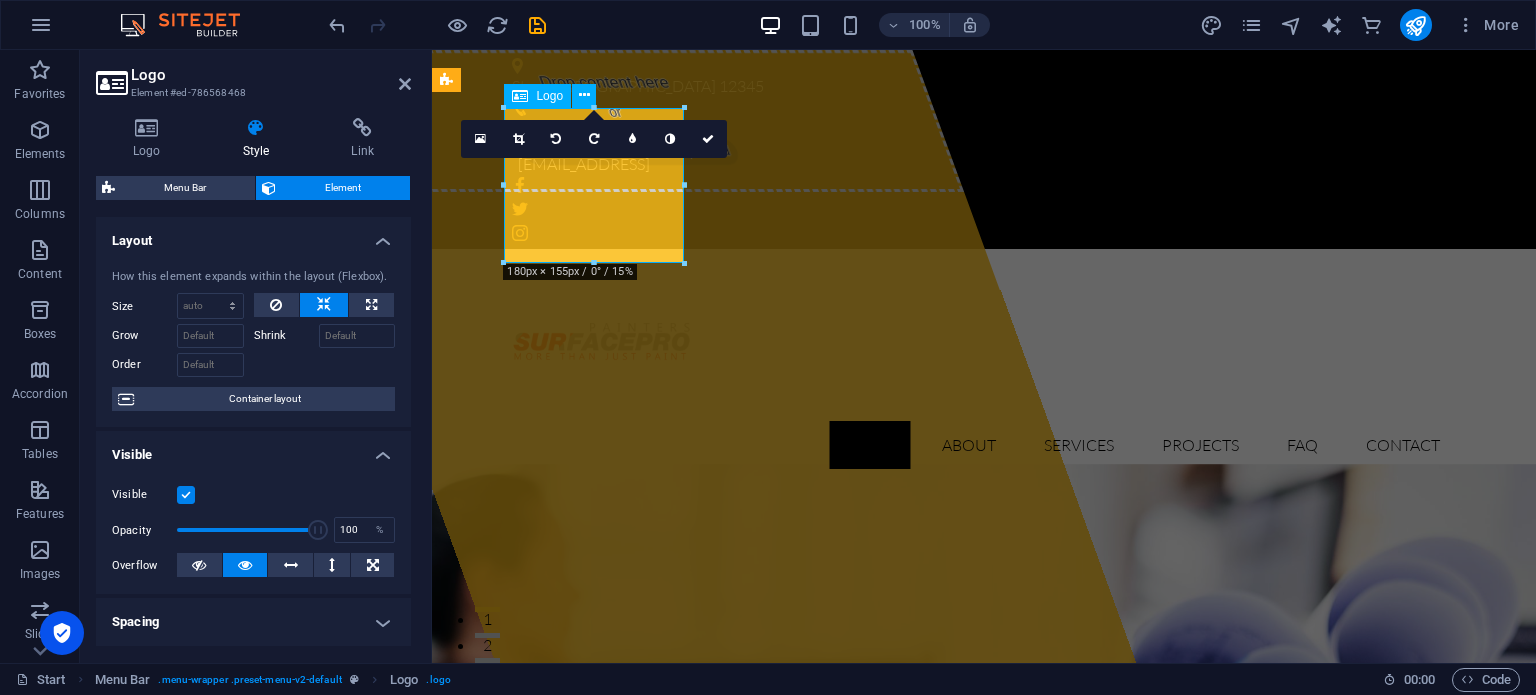 click at bounding box center [984, 342] 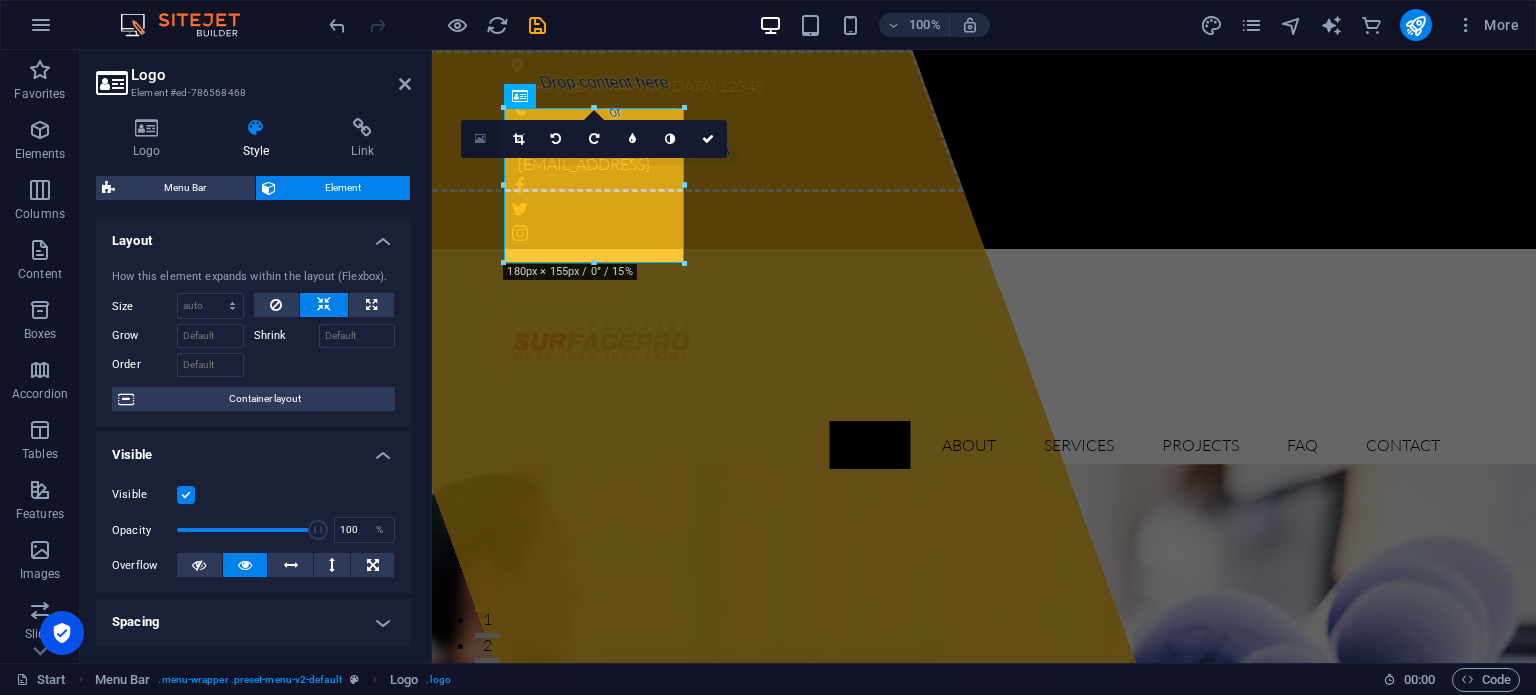 click at bounding box center (480, 139) 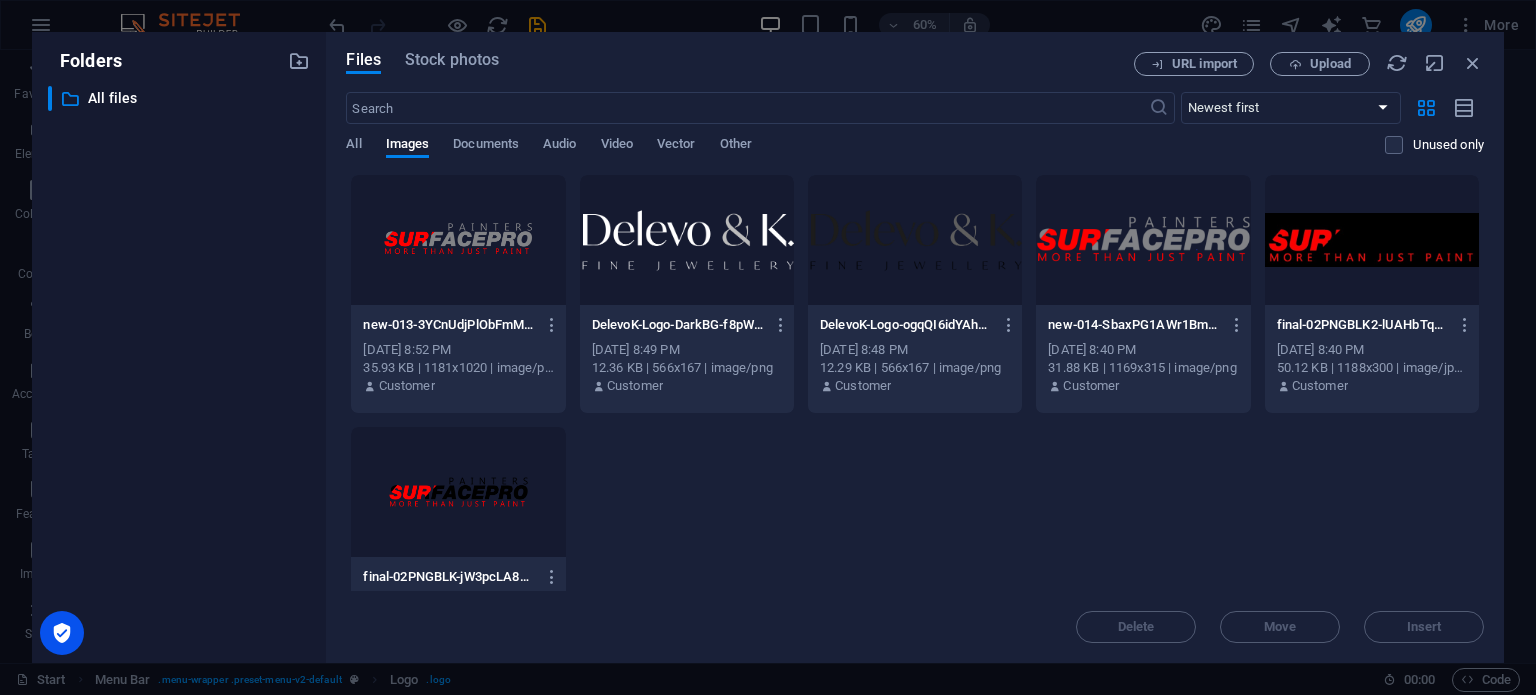 click at bounding box center (458, 240) 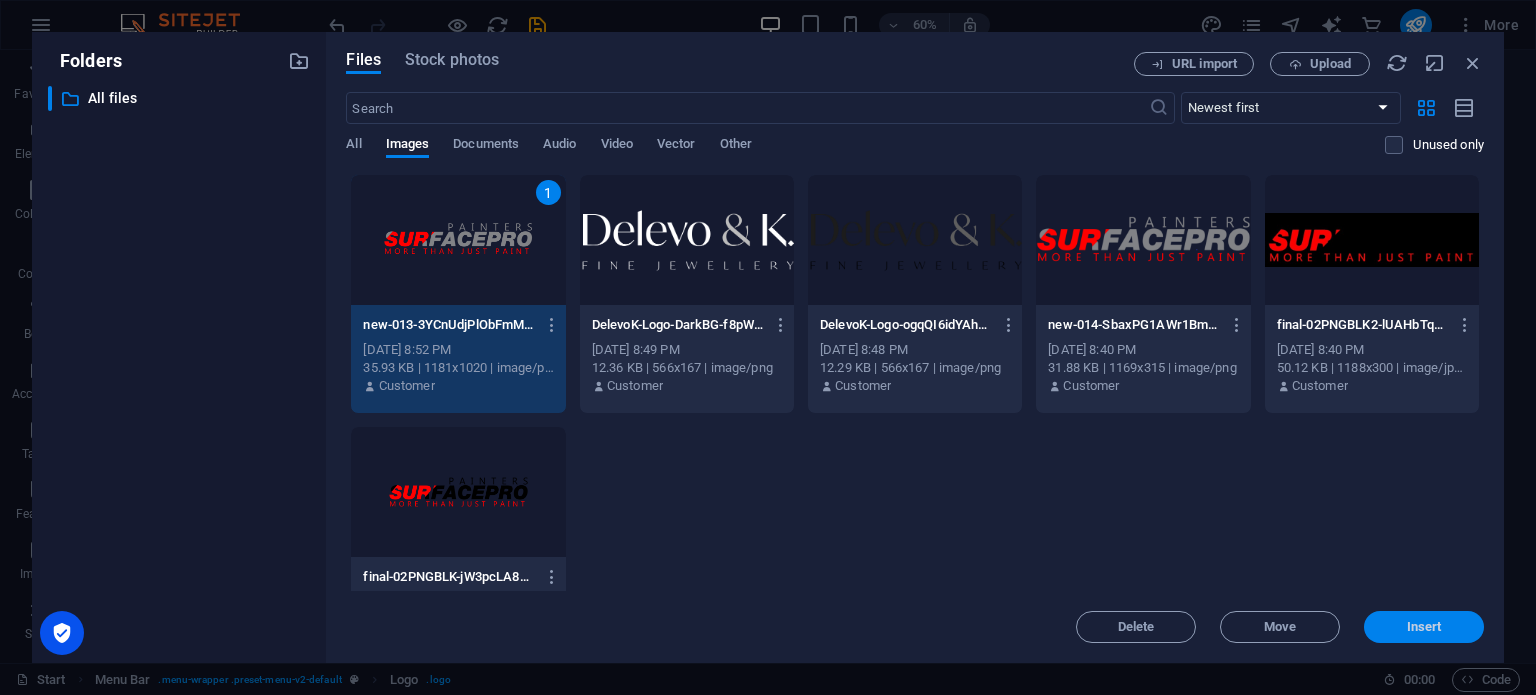 click on "Insert" at bounding box center [1424, 627] 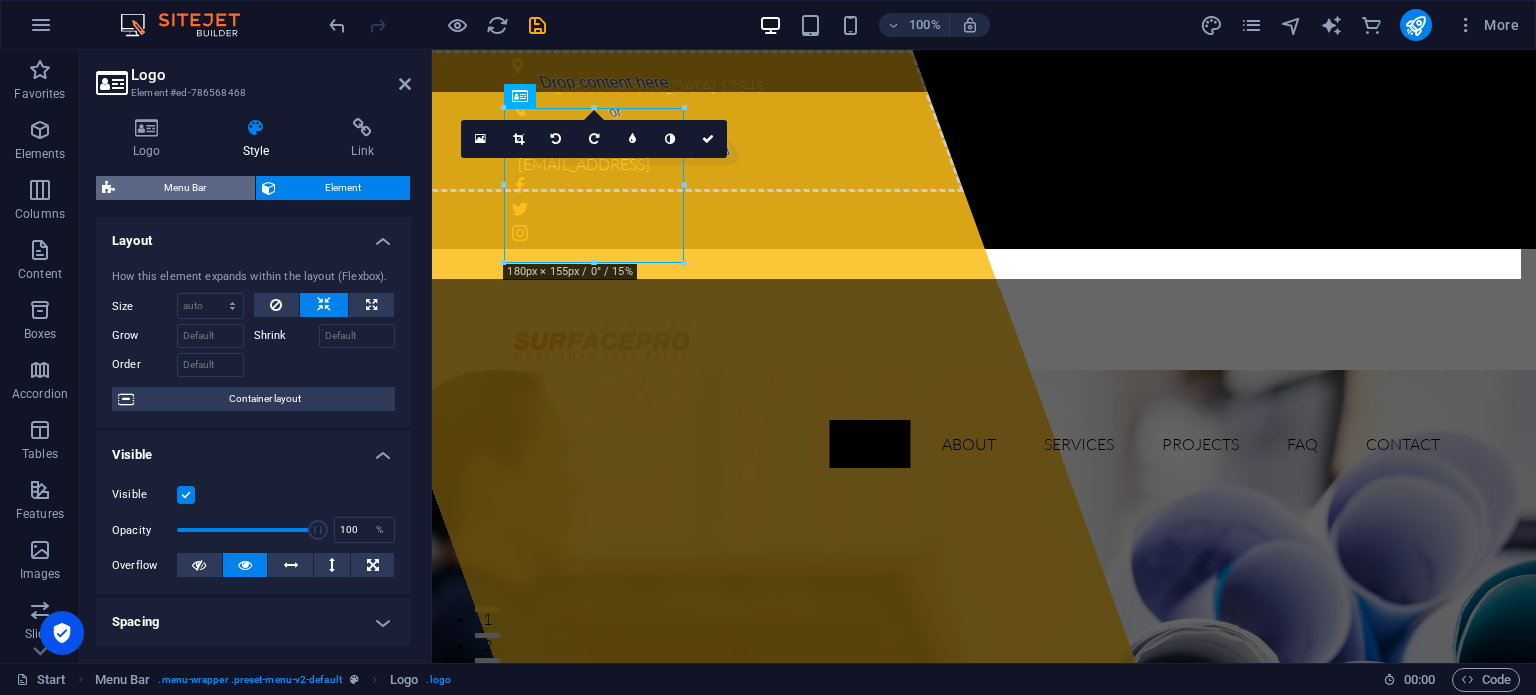 click on "Menu Bar" at bounding box center [185, 188] 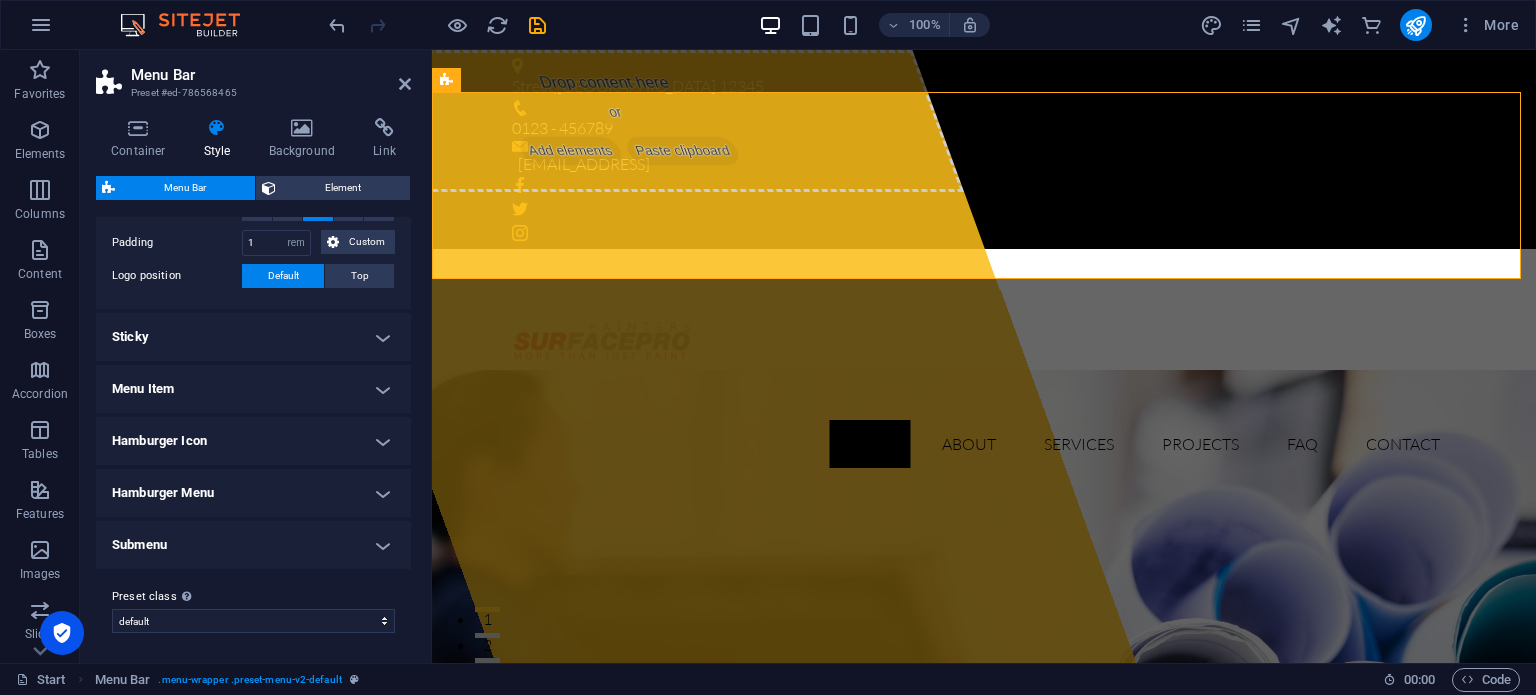 scroll, scrollTop: 350, scrollLeft: 0, axis: vertical 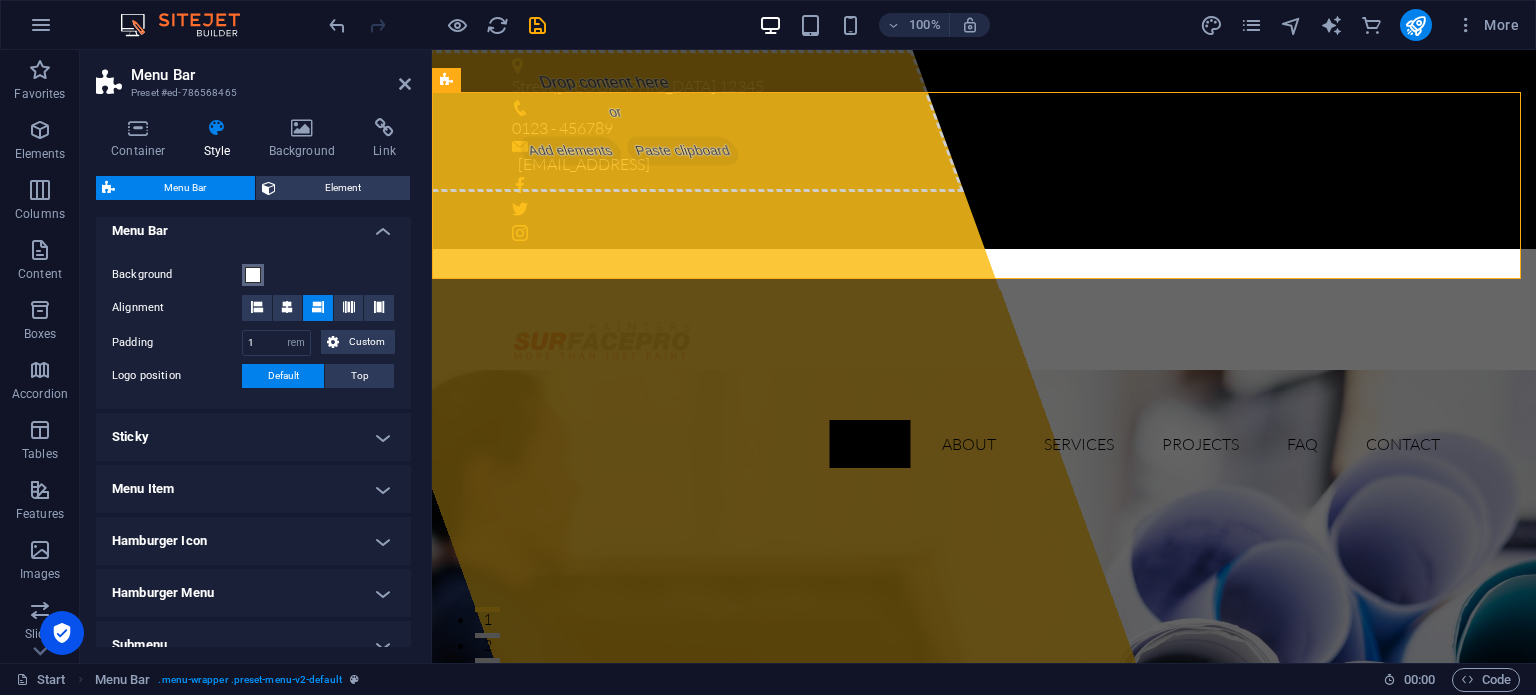 click at bounding box center (253, 275) 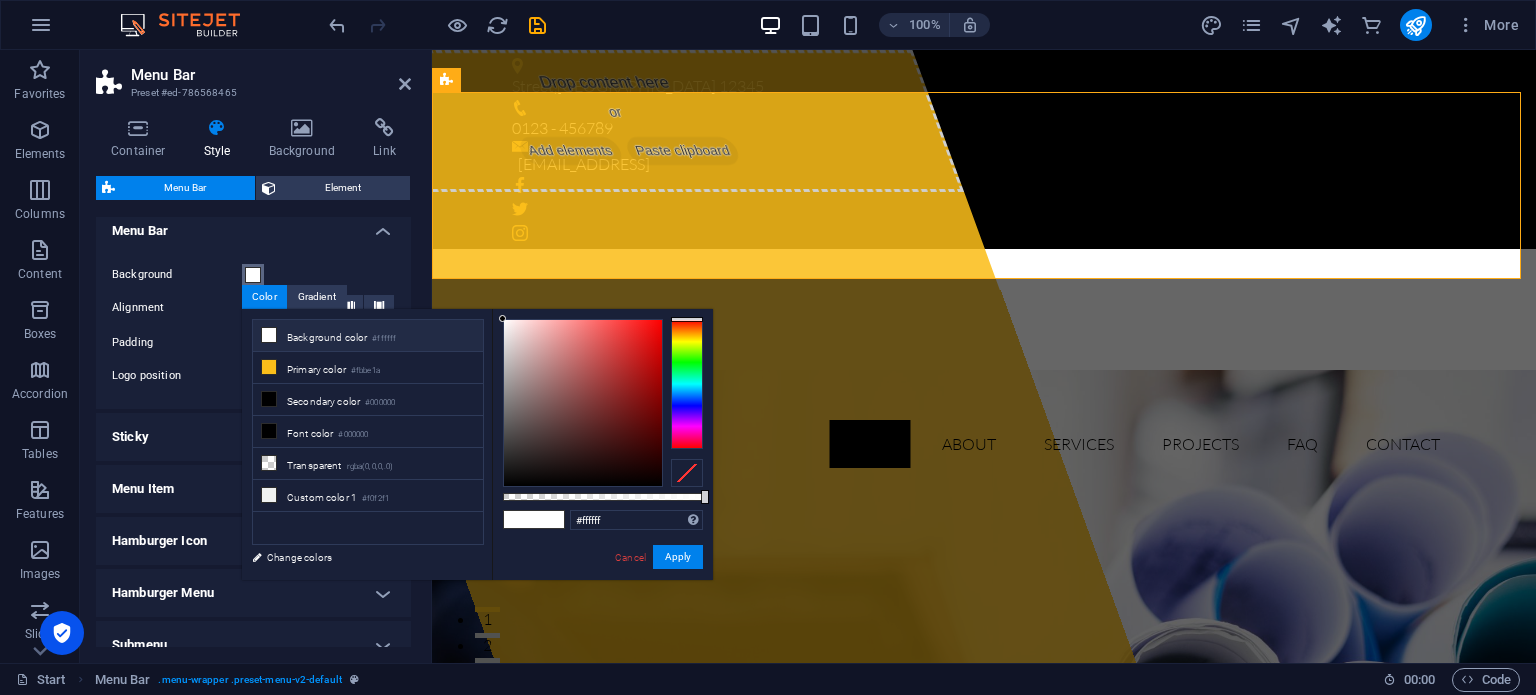 click at bounding box center [253, 275] 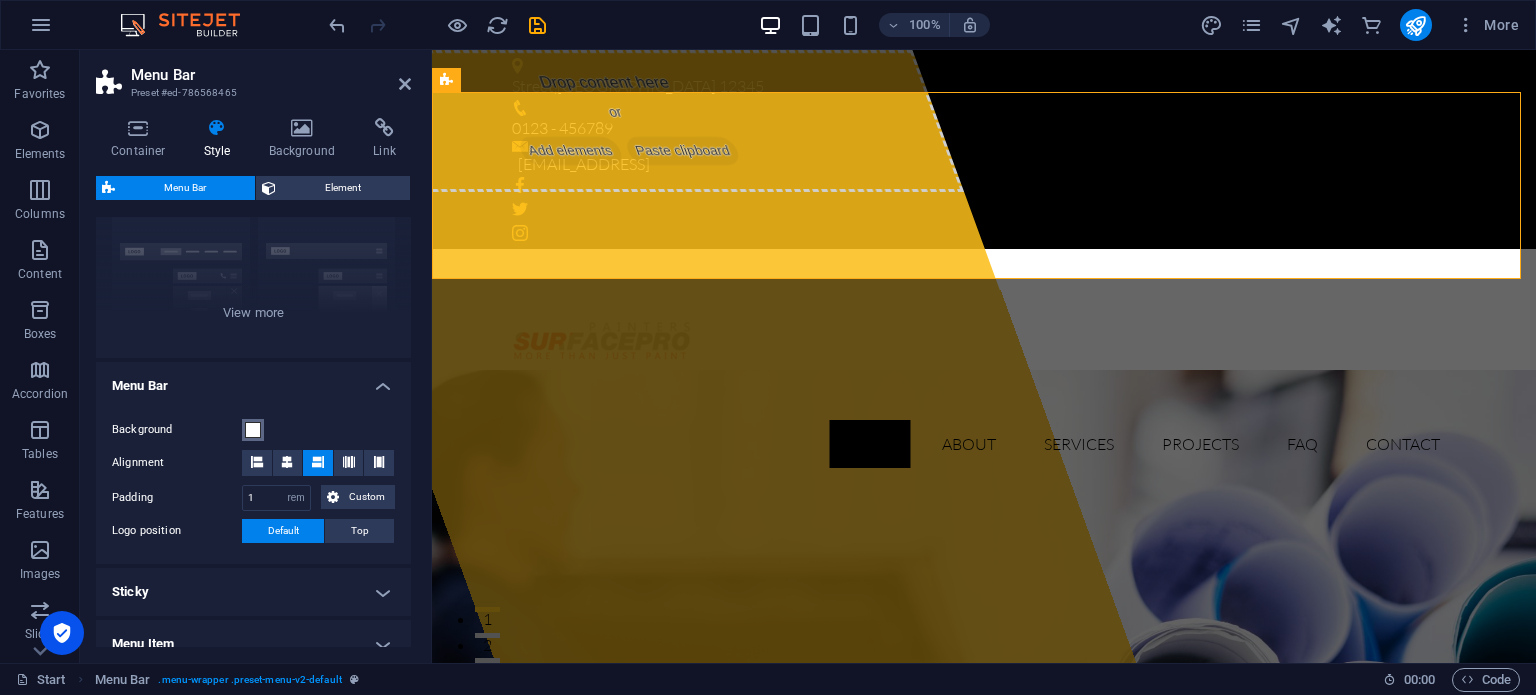 scroll, scrollTop: 0, scrollLeft: 0, axis: both 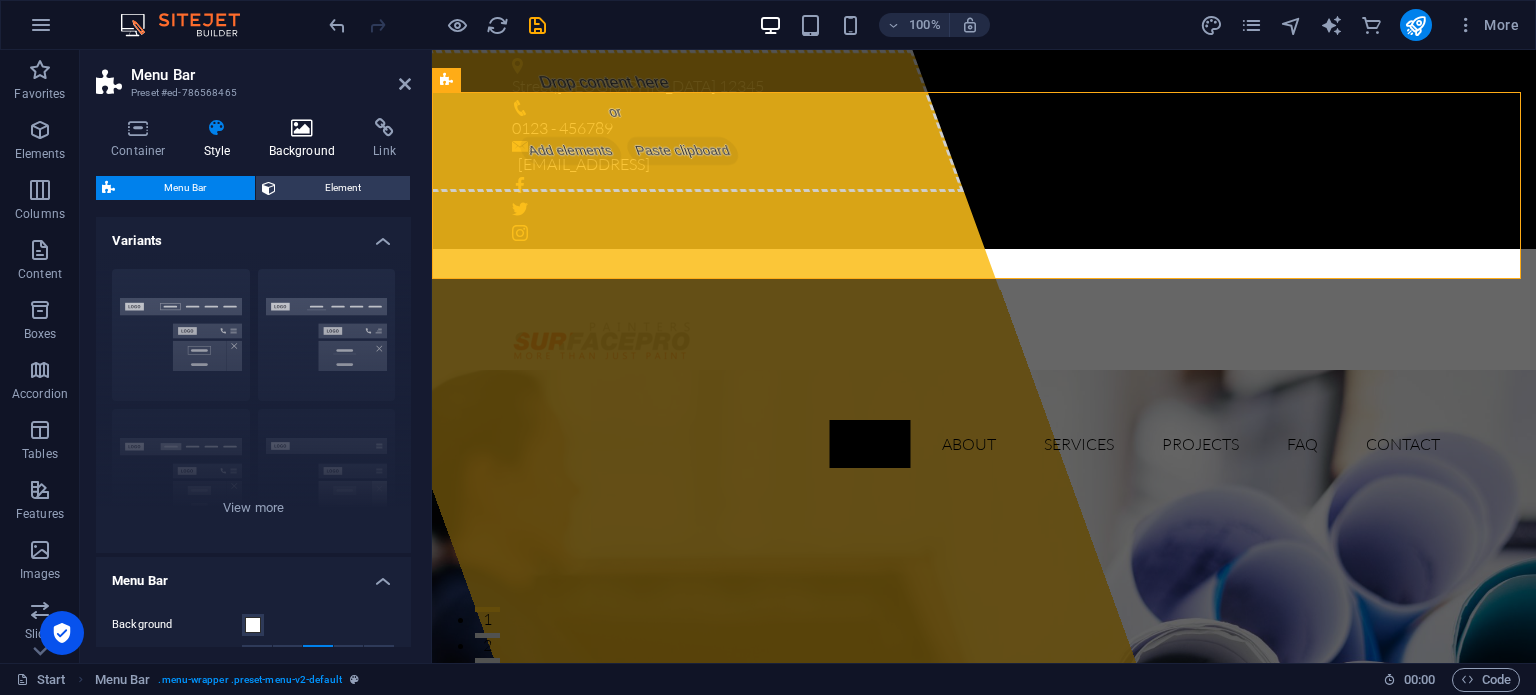 click at bounding box center [302, 128] 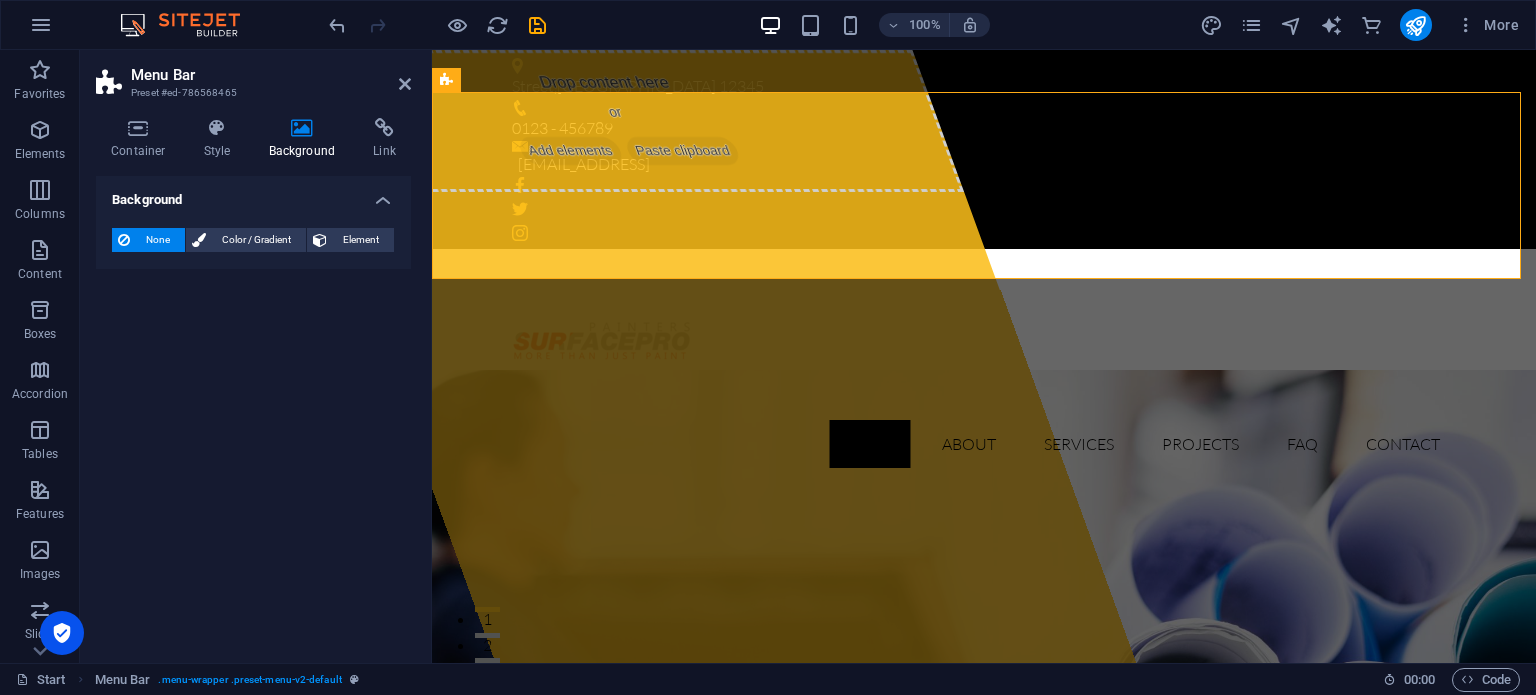 click on "None" at bounding box center [157, 240] 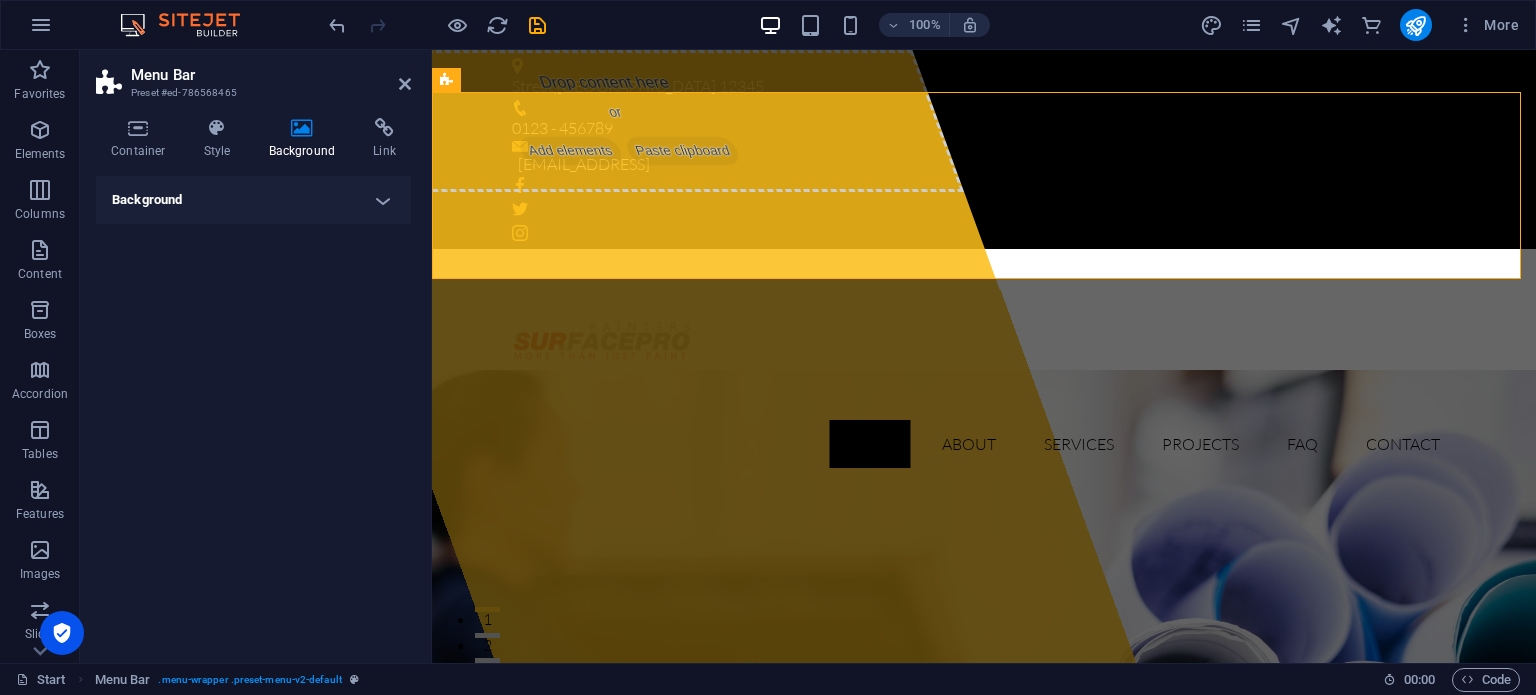 click on "Background" at bounding box center [253, 200] 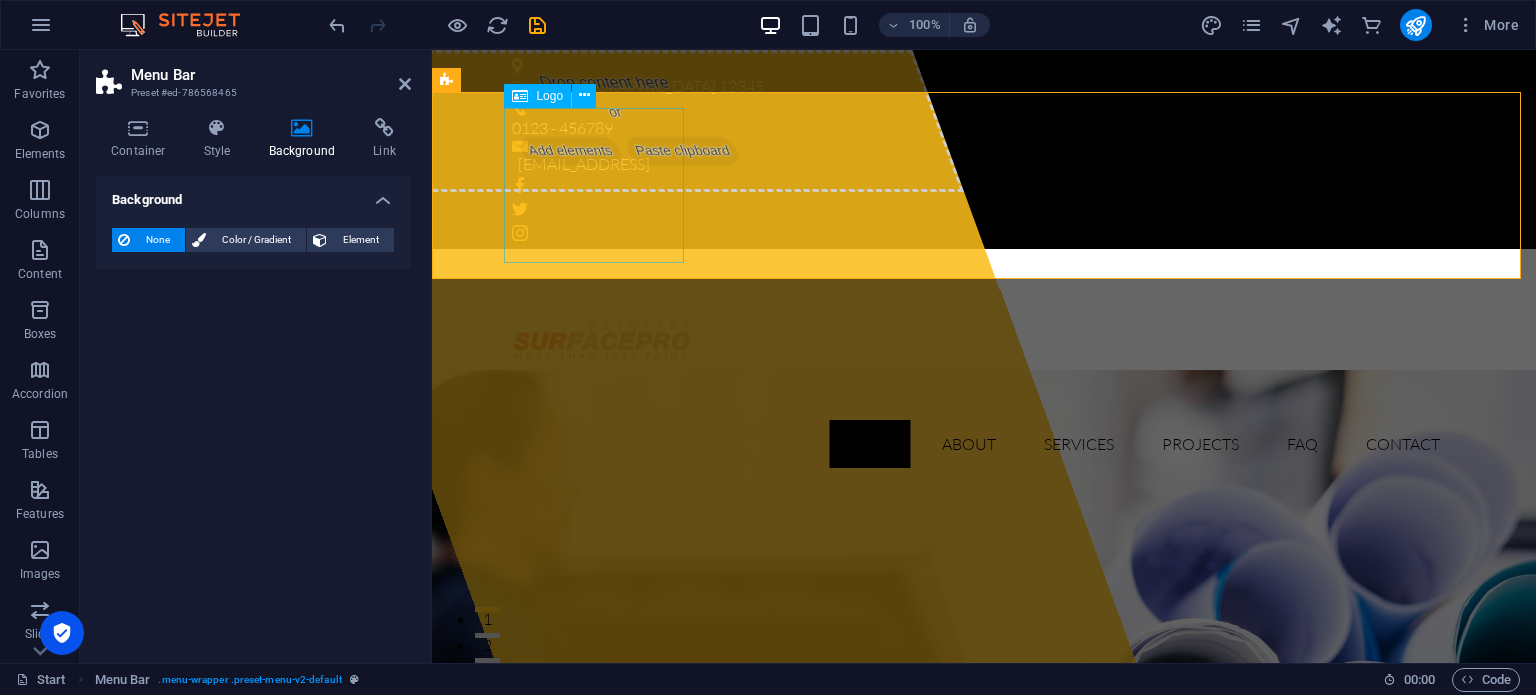 click at bounding box center [984, 342] 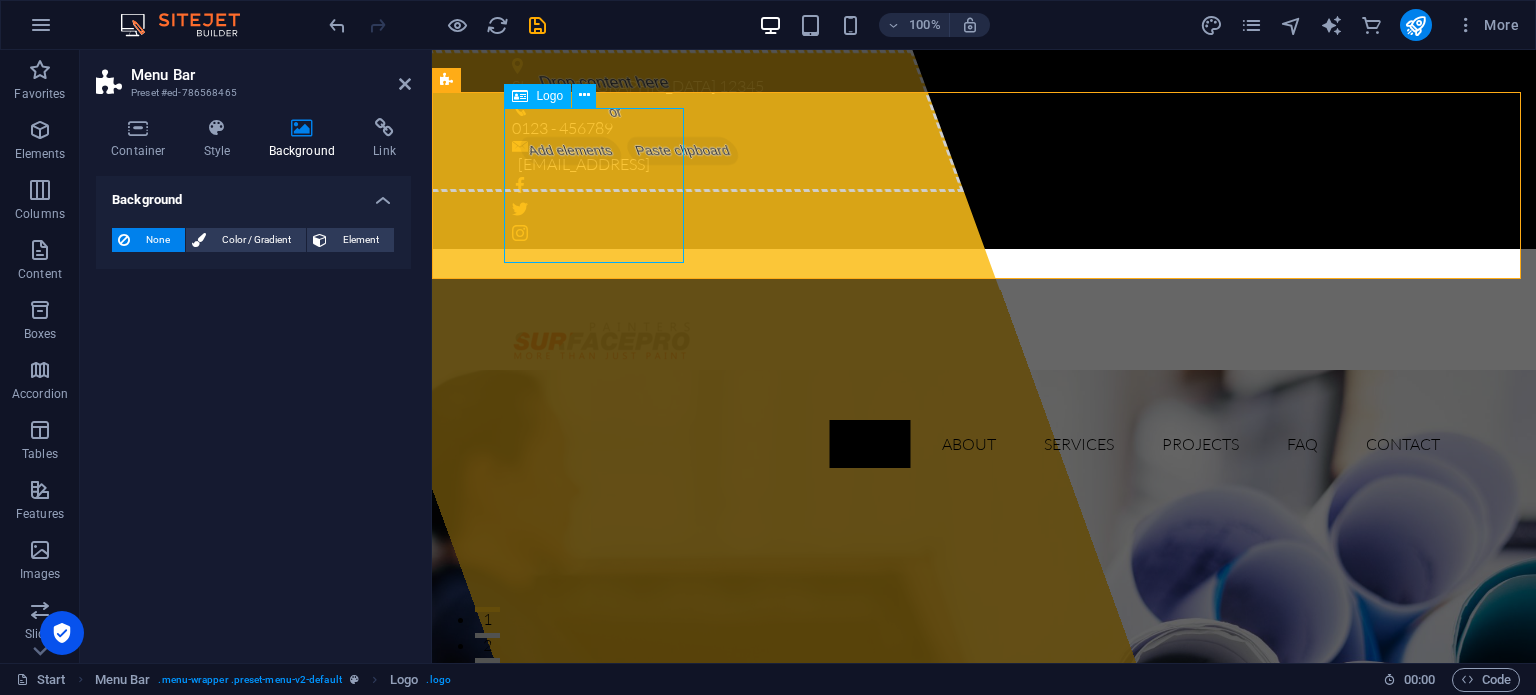 click on "Logo" at bounding box center [549, 96] 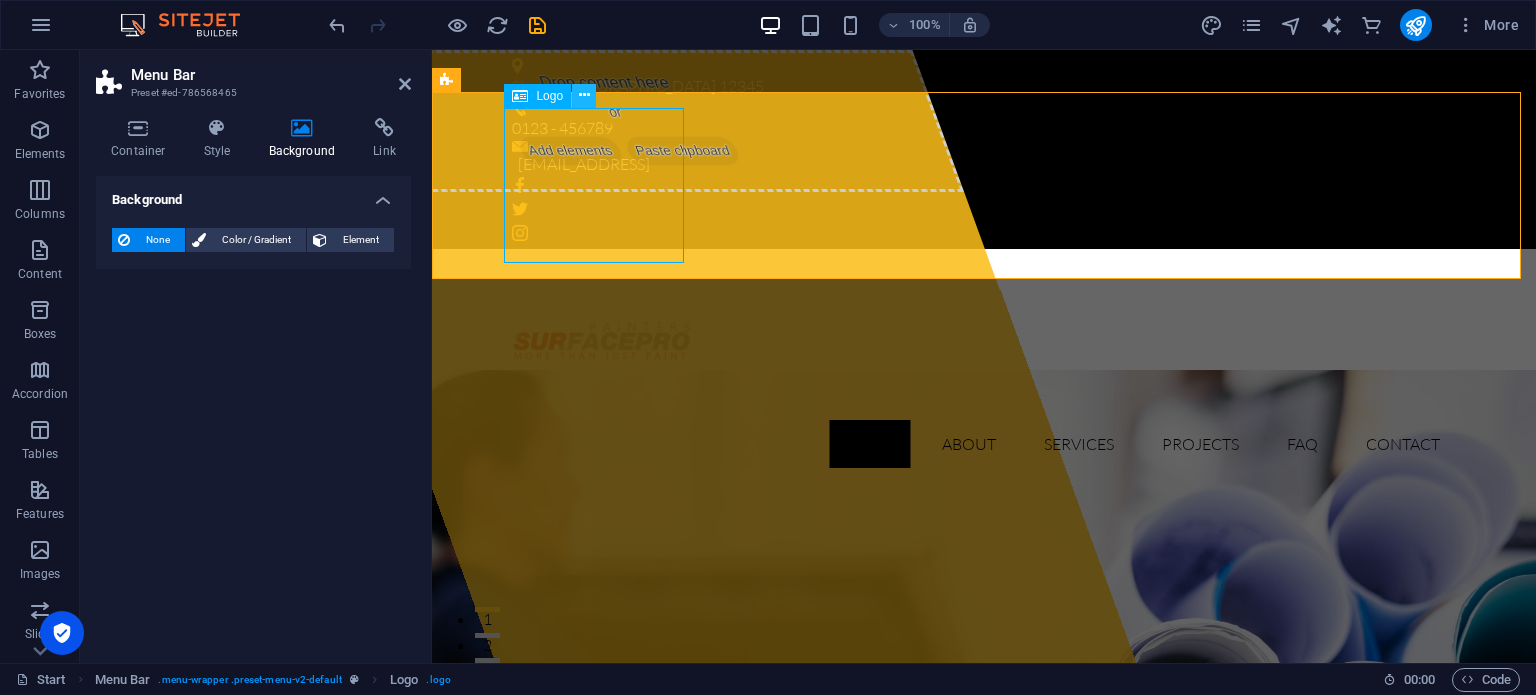 click at bounding box center [584, 95] 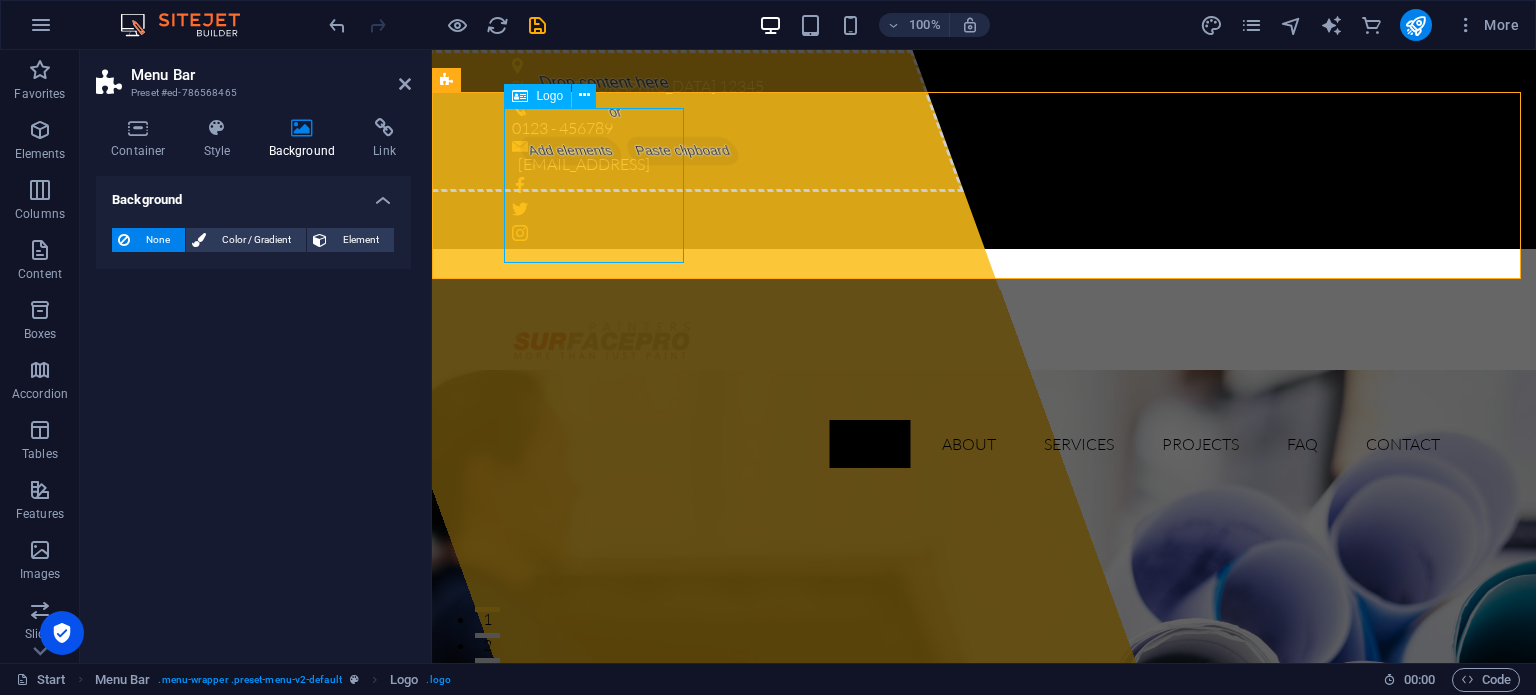 click at bounding box center [984, 342] 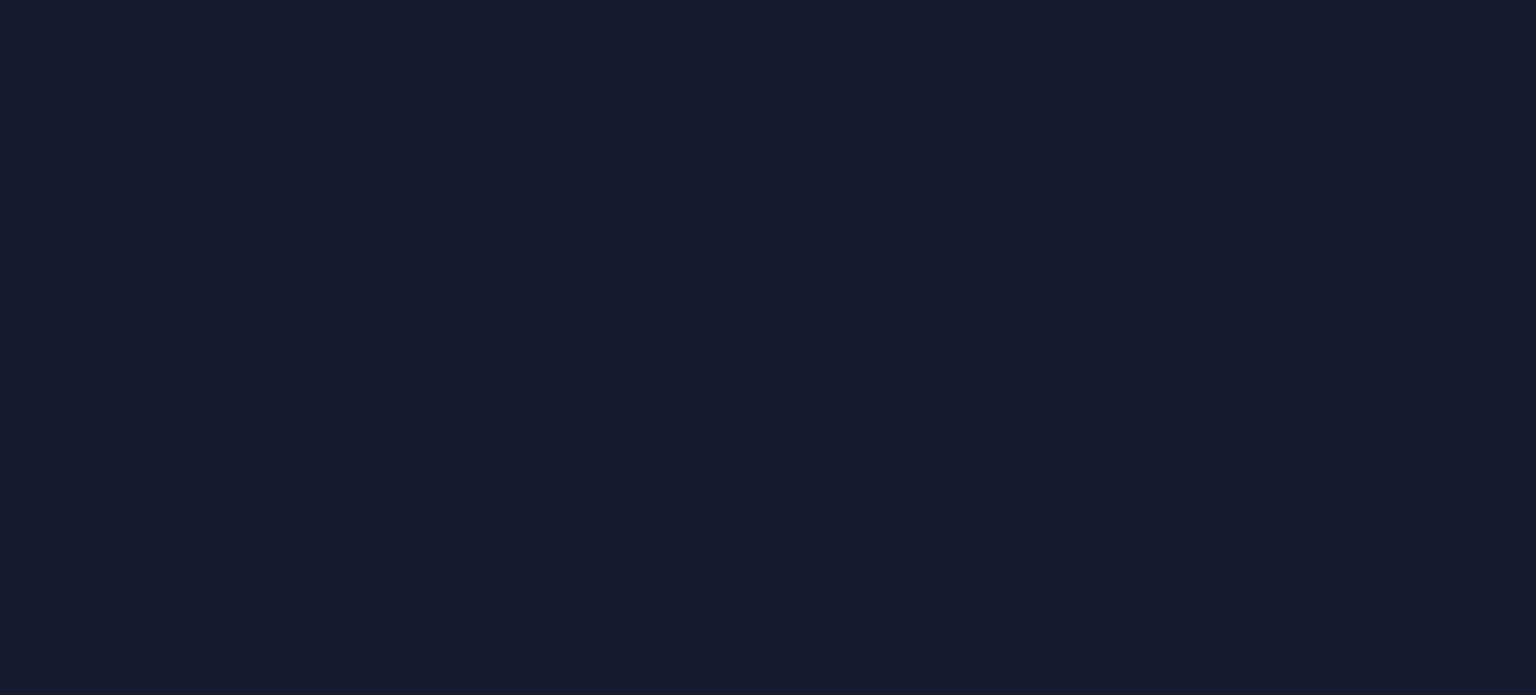 scroll, scrollTop: 0, scrollLeft: 0, axis: both 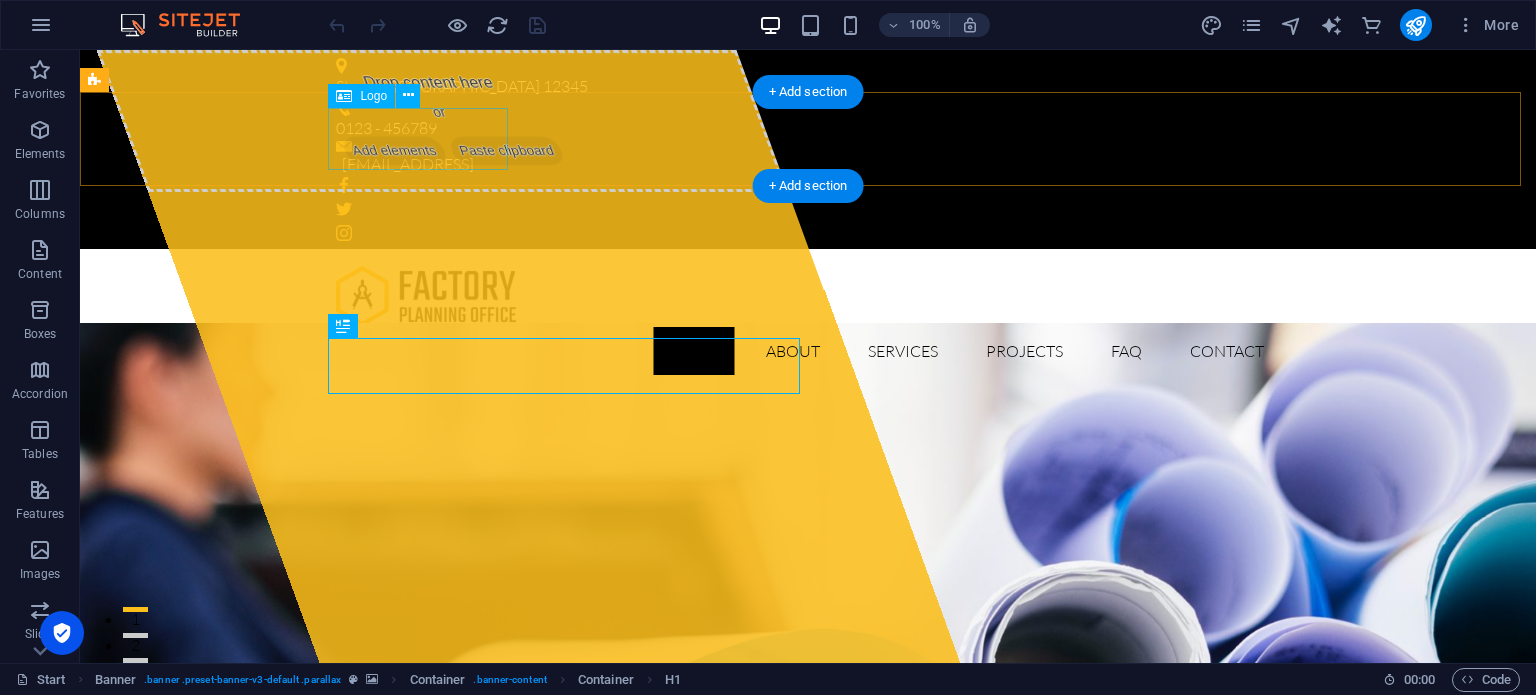 click at bounding box center (808, 296) 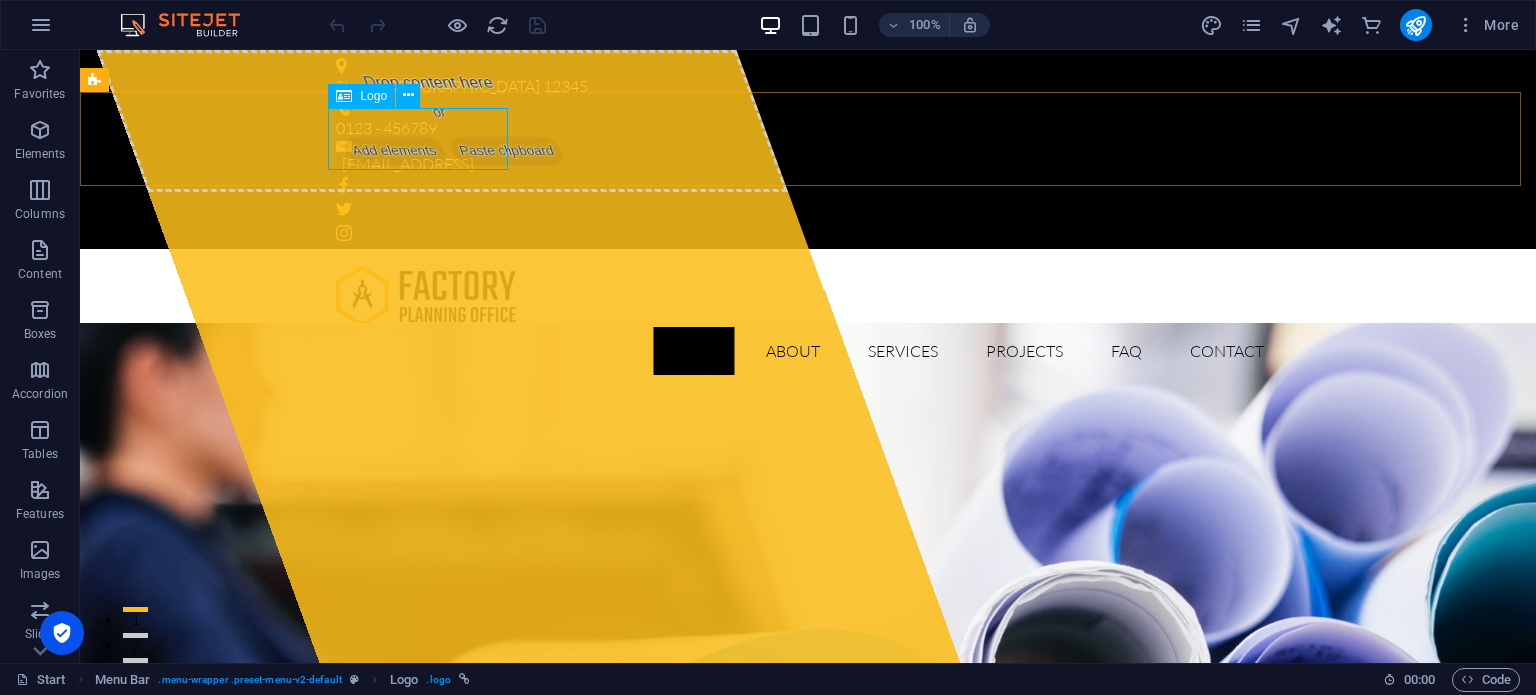 click on "Logo" at bounding box center [373, 96] 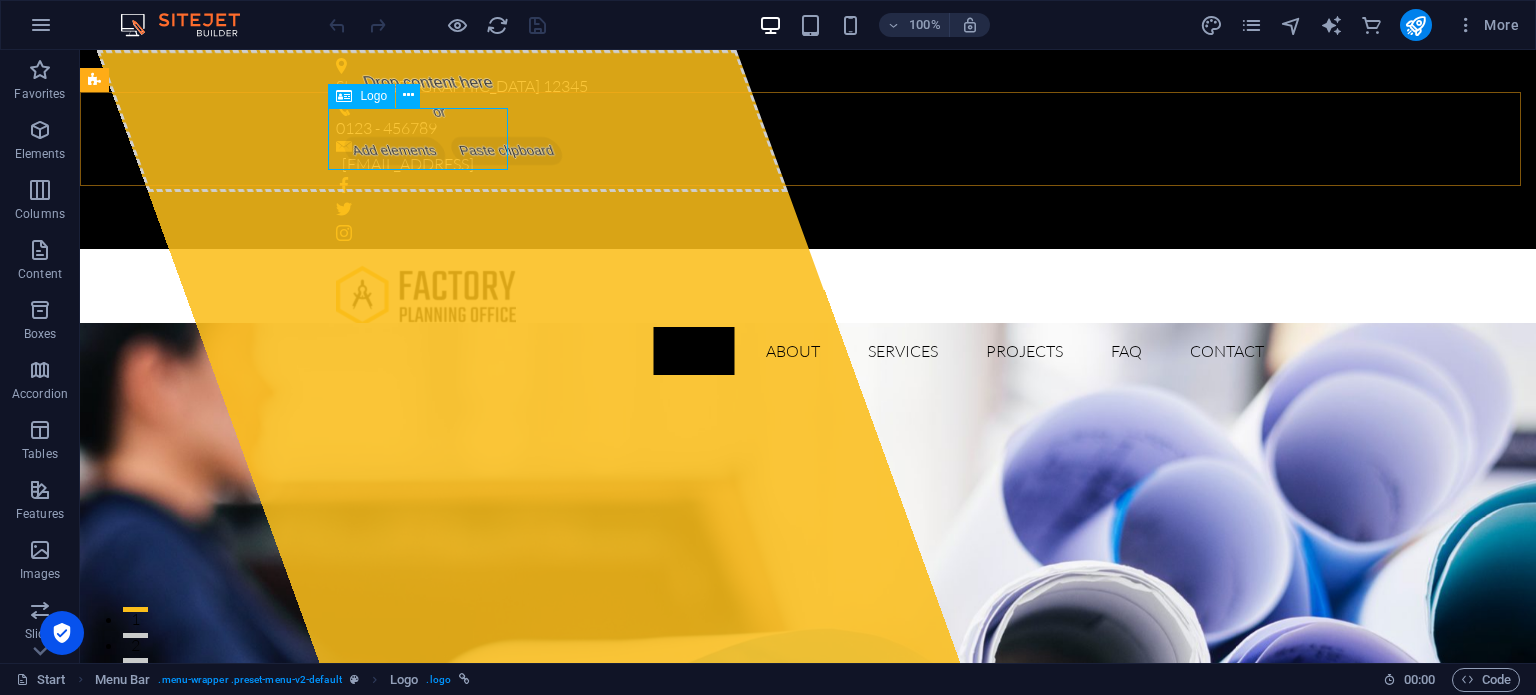 select on "px" 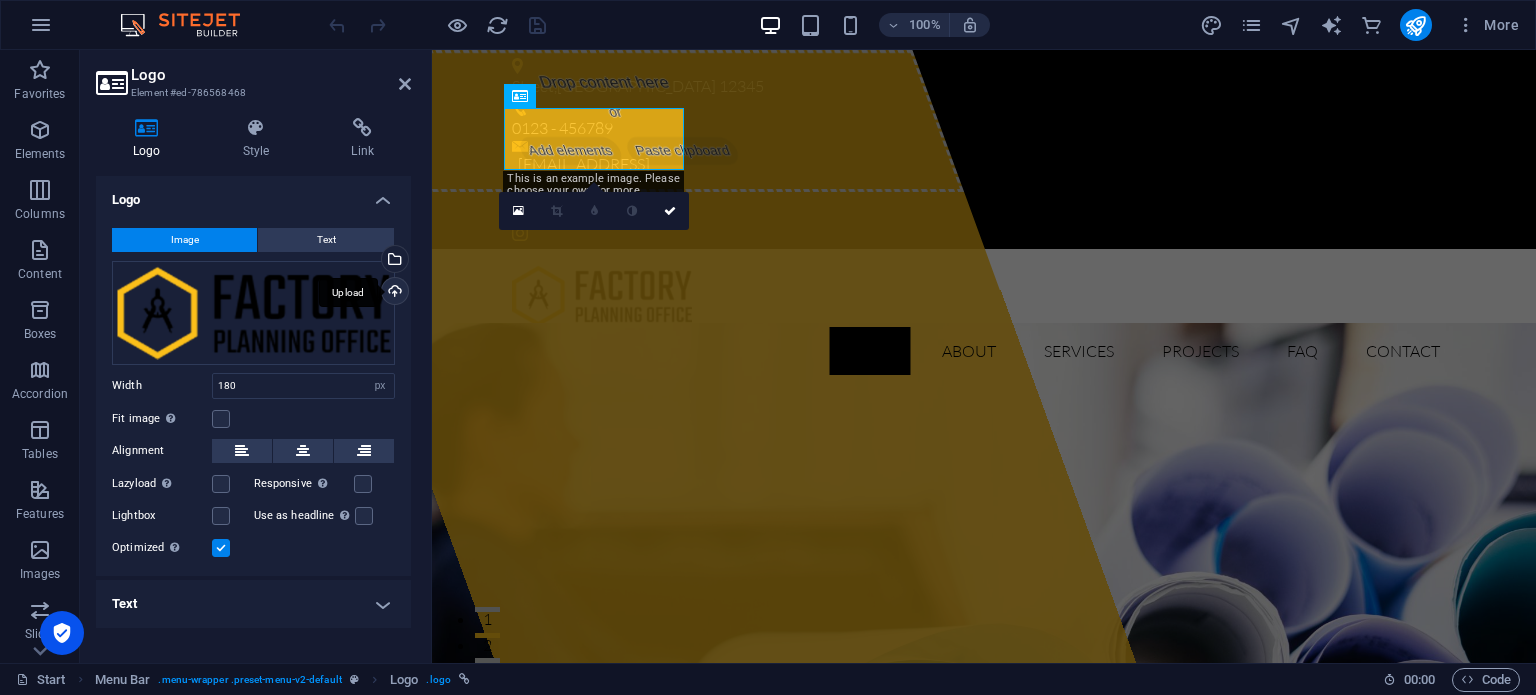 click on "Upload" at bounding box center [393, 293] 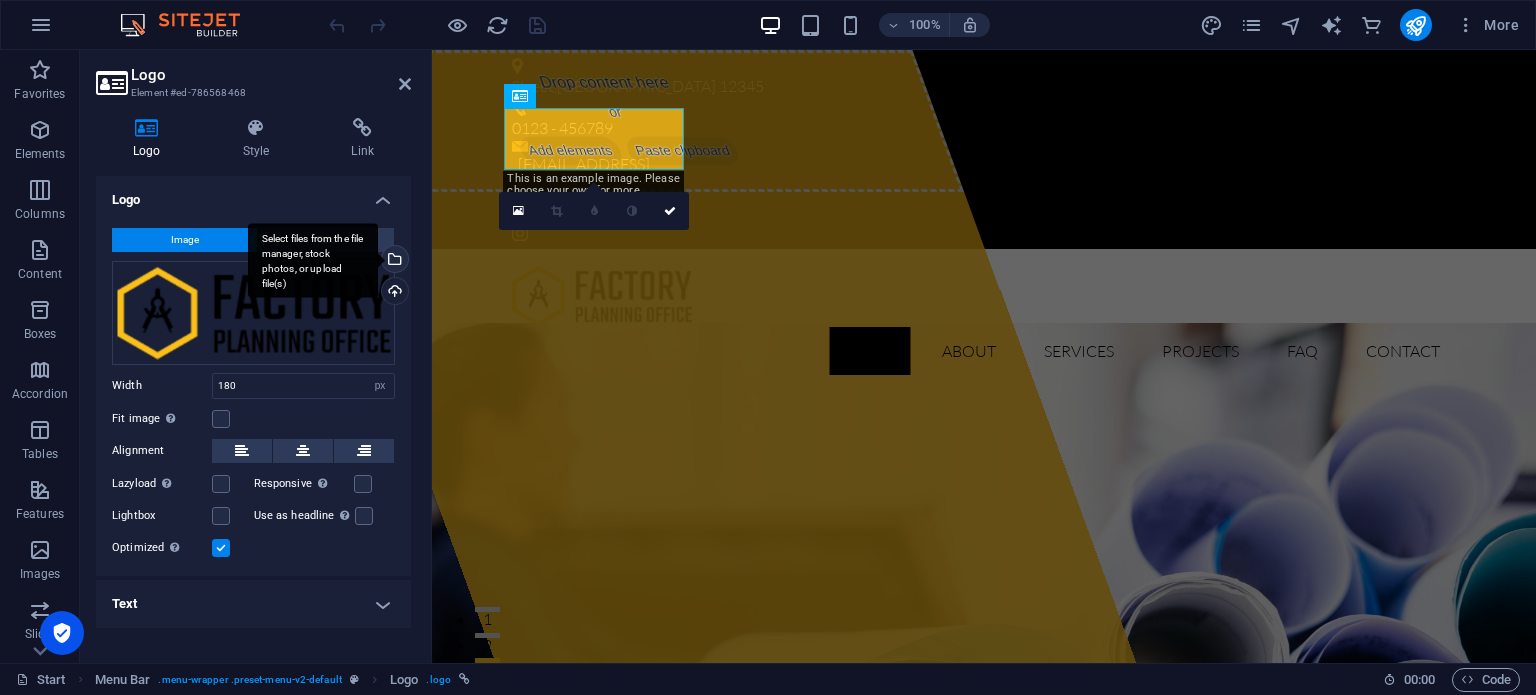 click on "Select files from the file manager, stock photos, or upload file(s)" at bounding box center [313, 260] 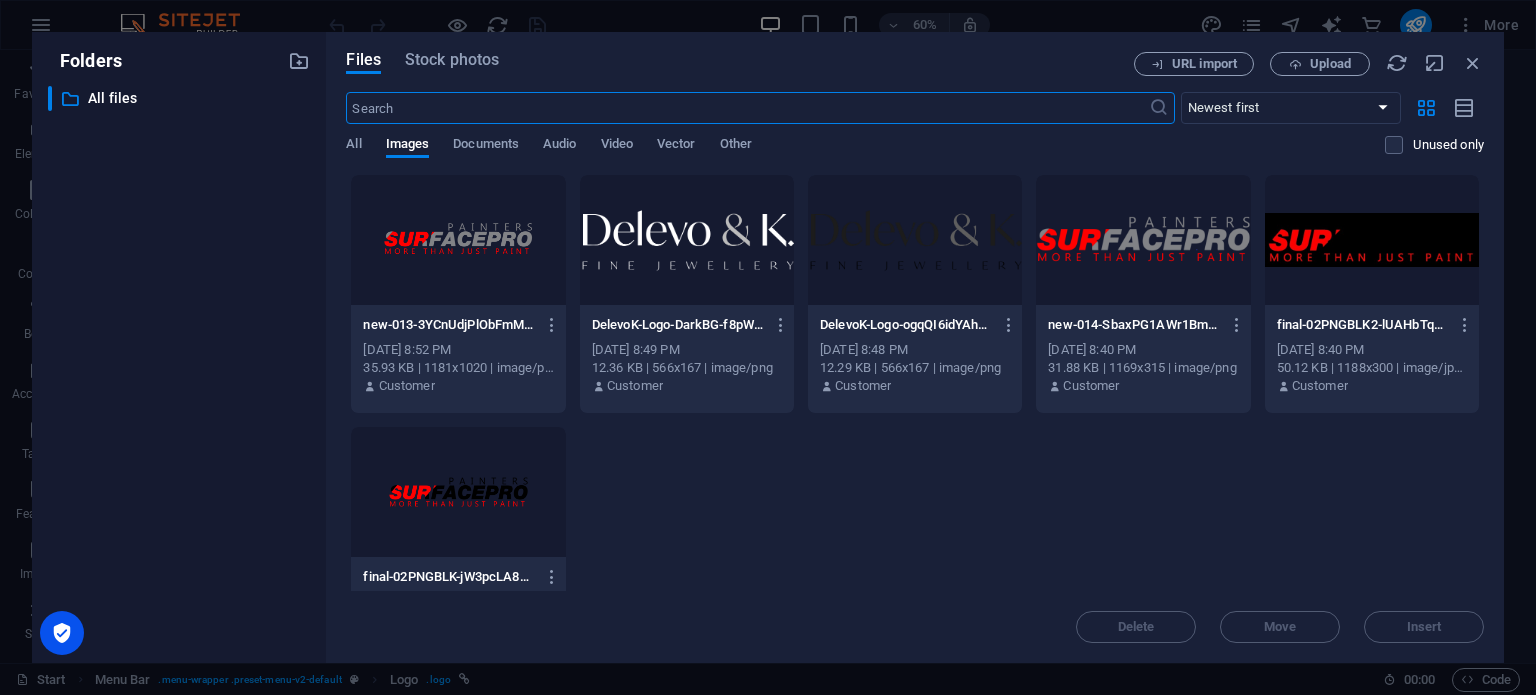 click at bounding box center [458, 240] 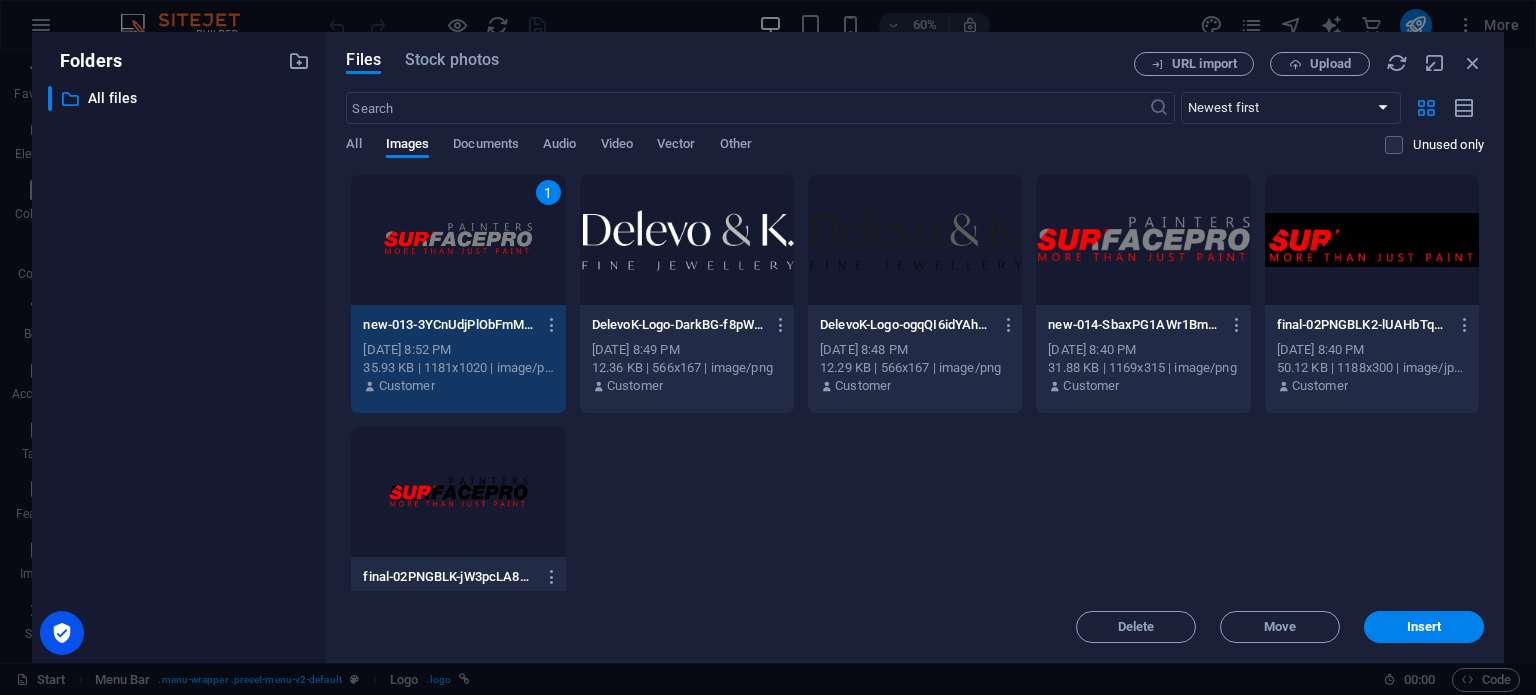 click at bounding box center (458, 492) 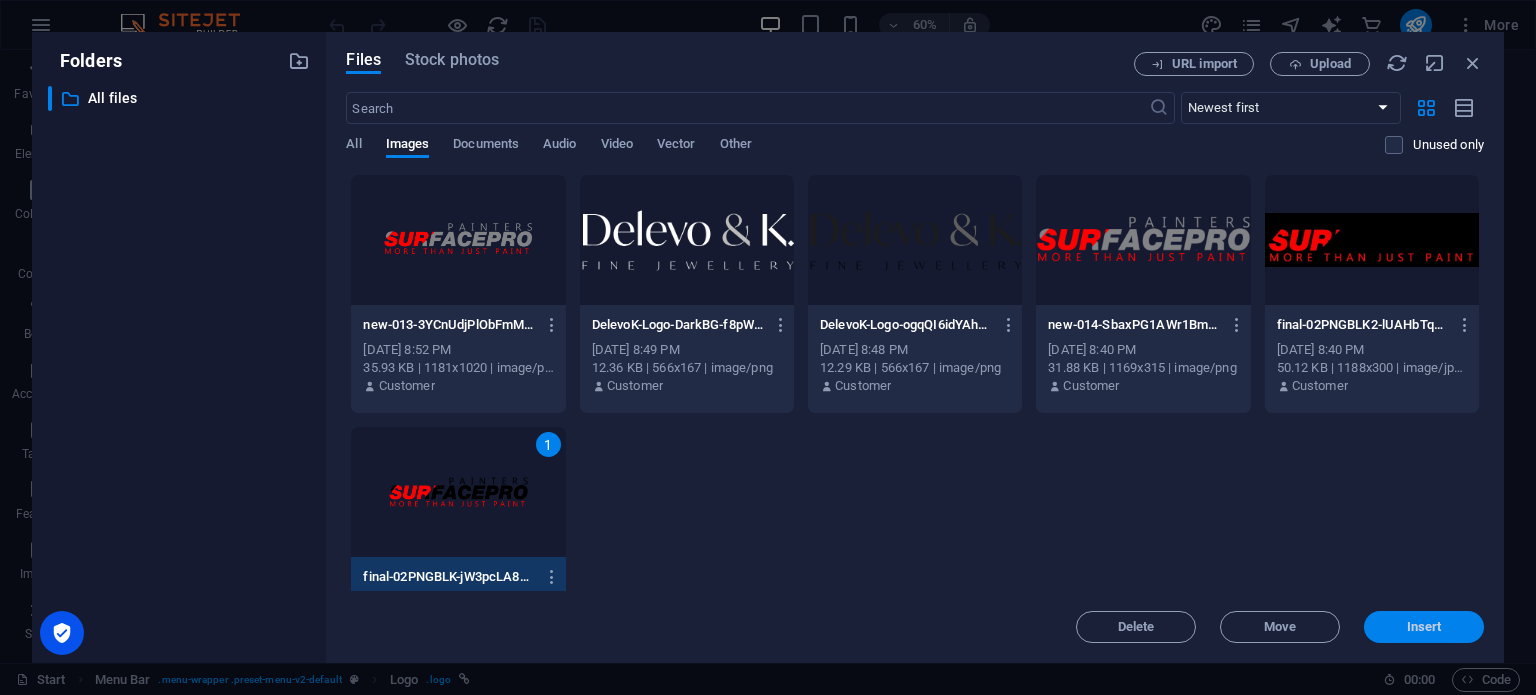 click on "Insert" at bounding box center [1424, 627] 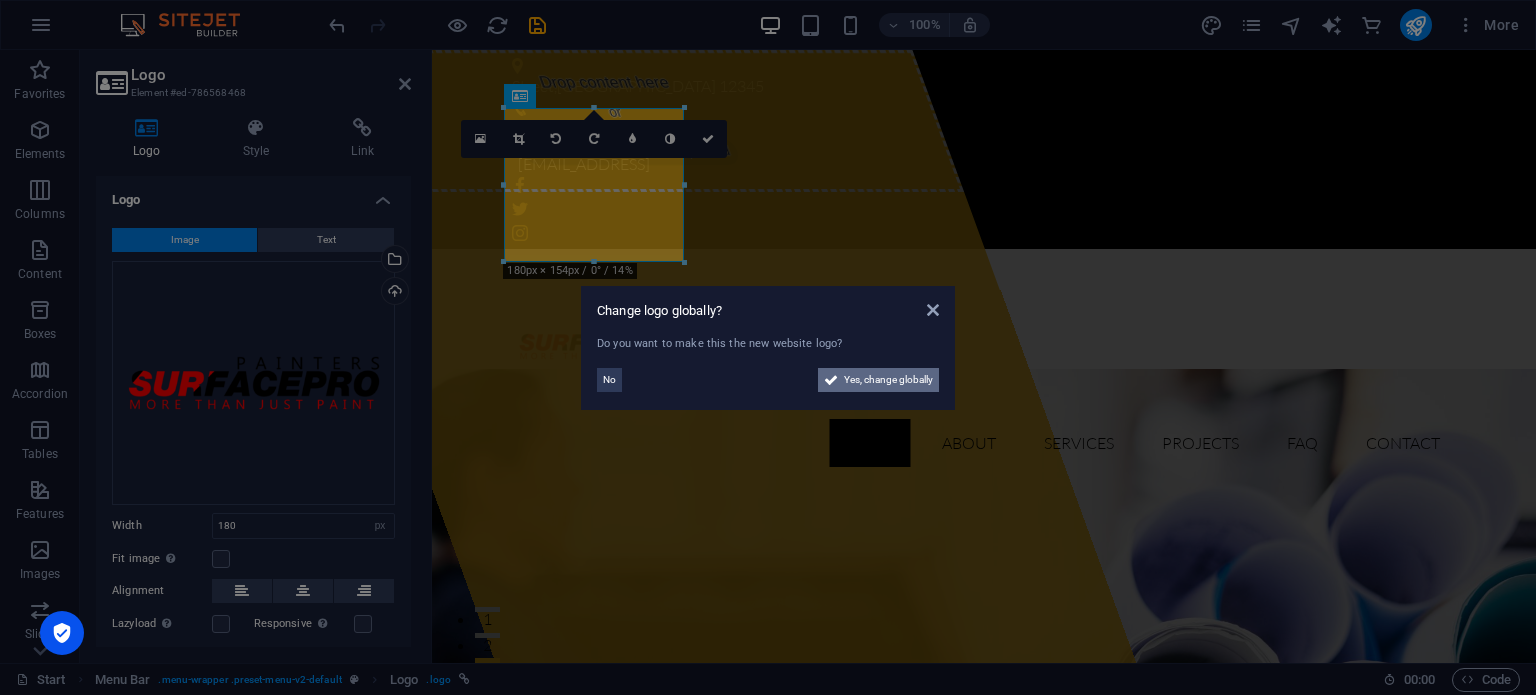 drag, startPoint x: 850, startPoint y: 381, endPoint x: 658, endPoint y: 655, distance: 334.57437 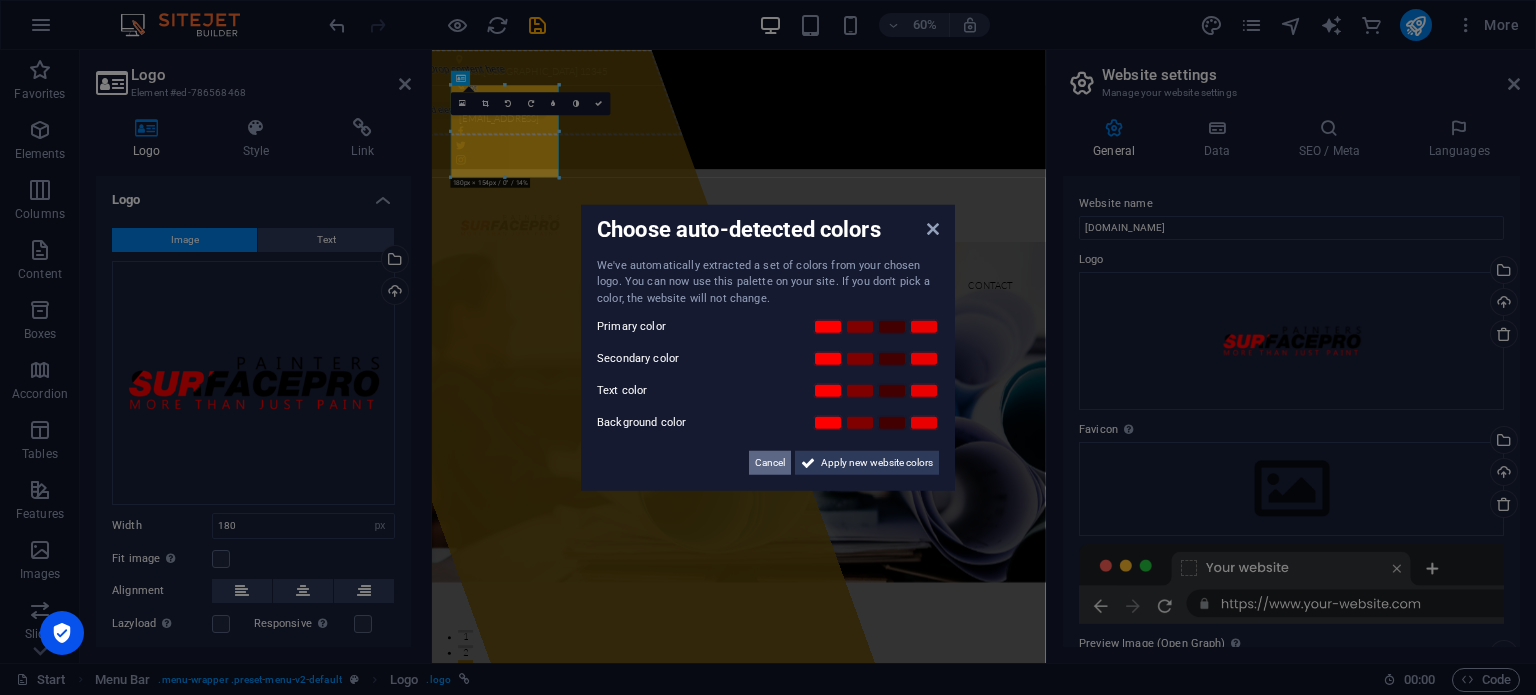 click on "Cancel" at bounding box center (770, 463) 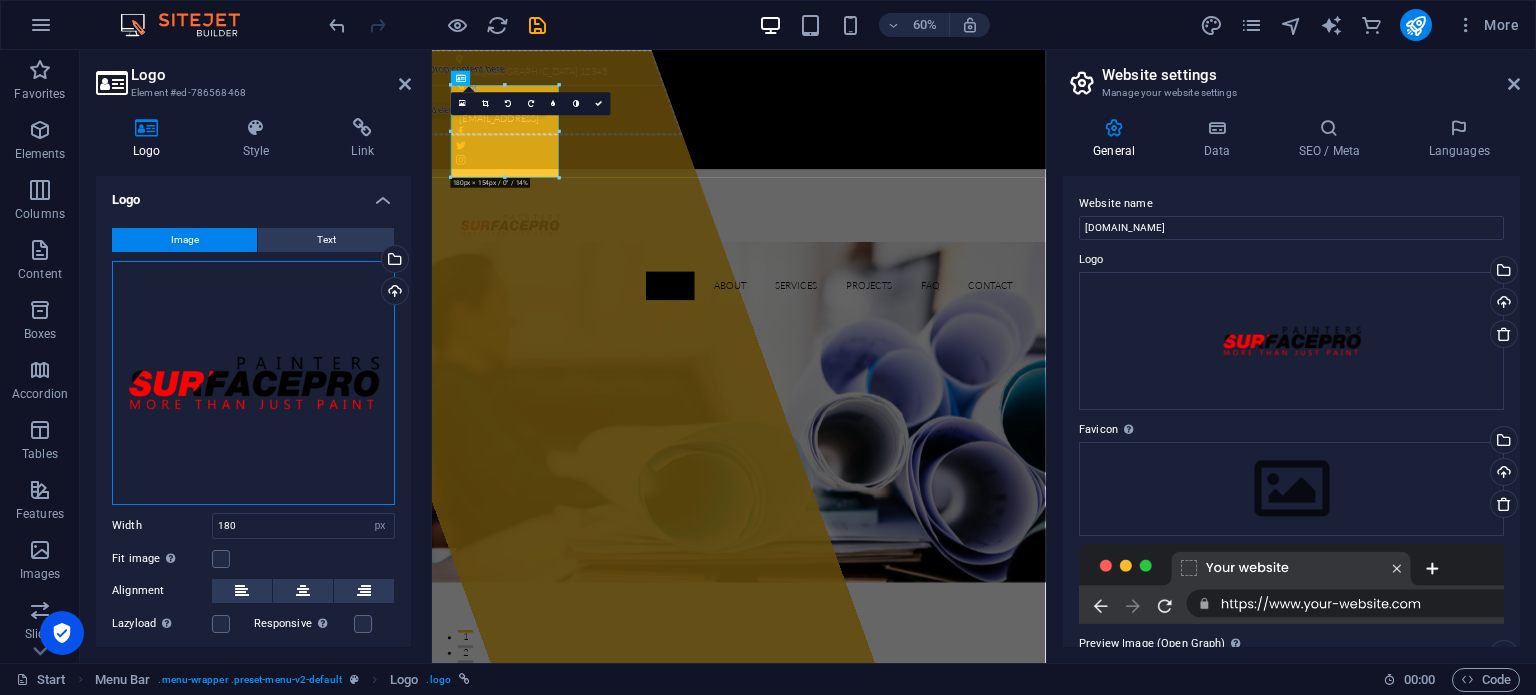 click on "Drag files here, click to choose files or select files from Files or our free stock photos & videos" at bounding box center (253, 383) 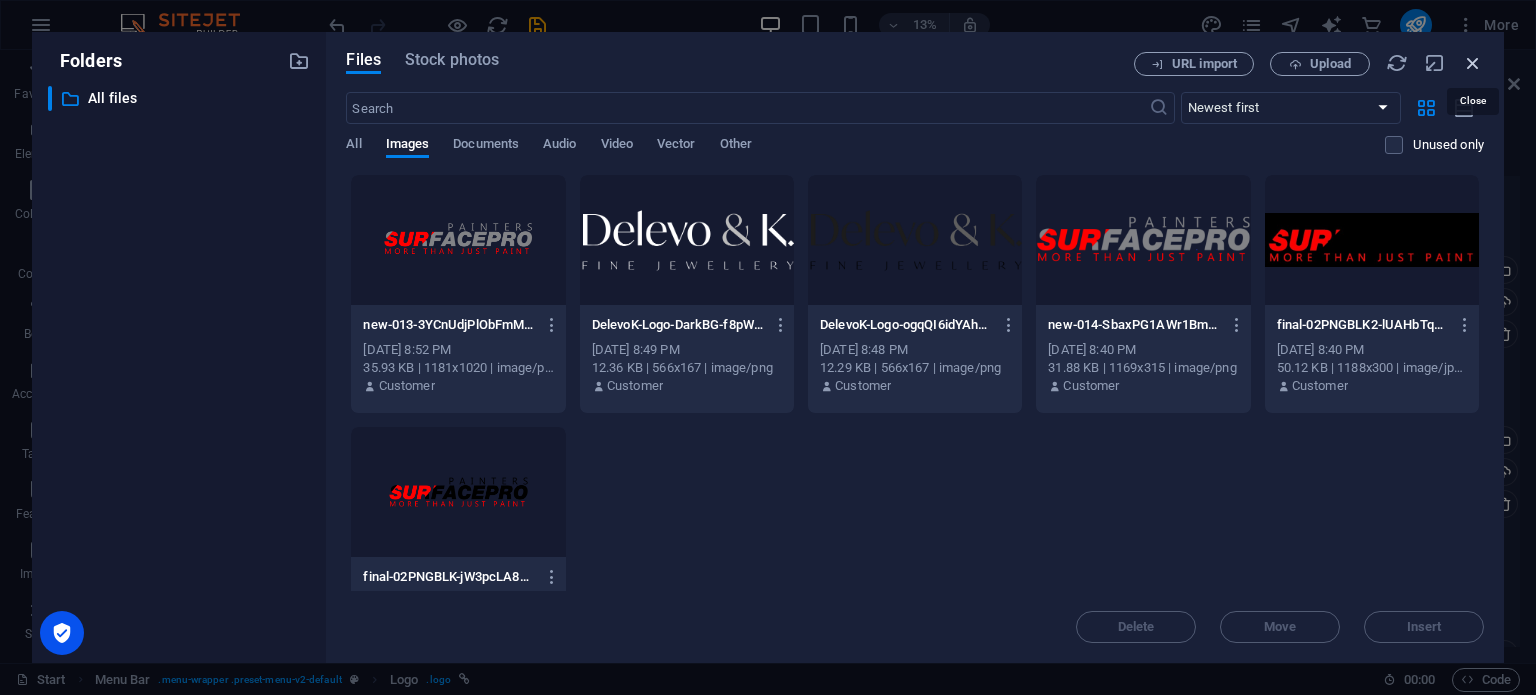 click at bounding box center (1473, 63) 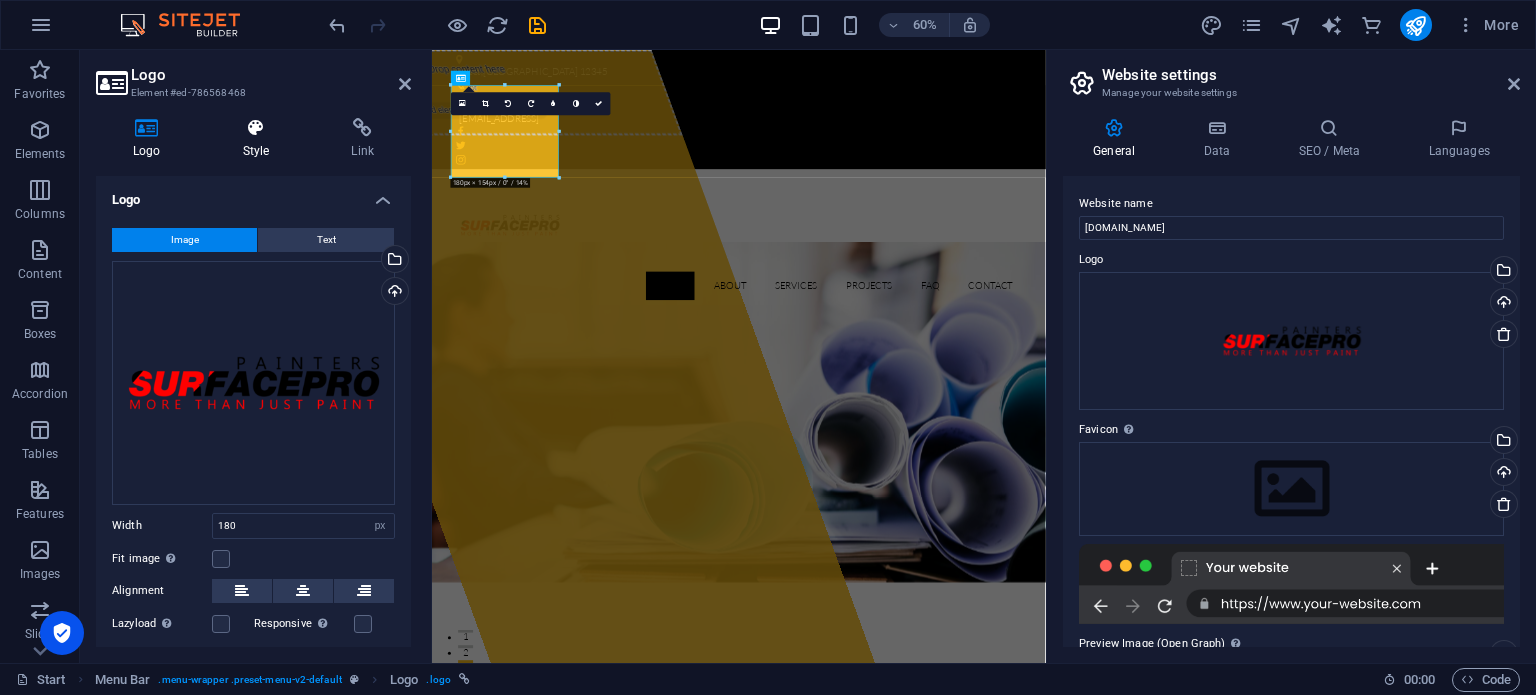 click on "Style" at bounding box center [260, 139] 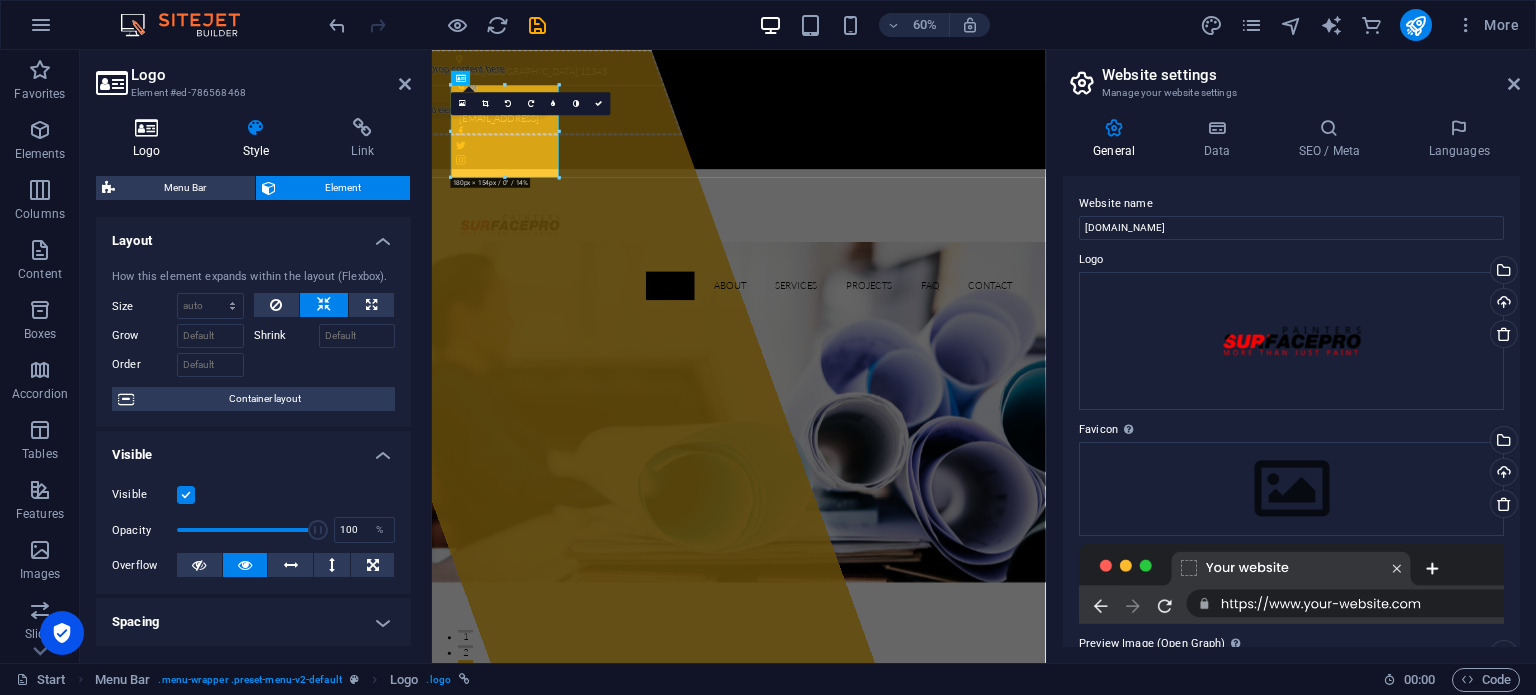 click on "Logo" at bounding box center (151, 139) 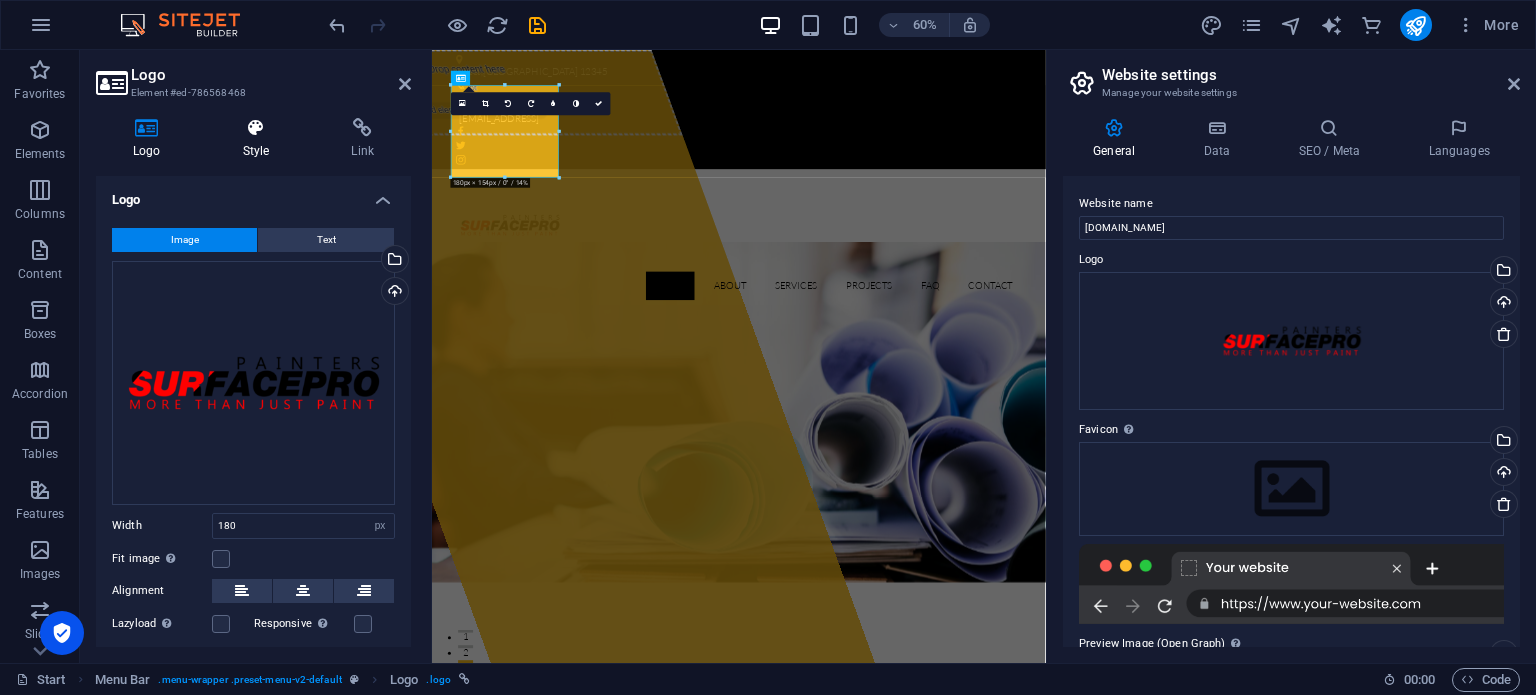 click on "Style" at bounding box center [260, 139] 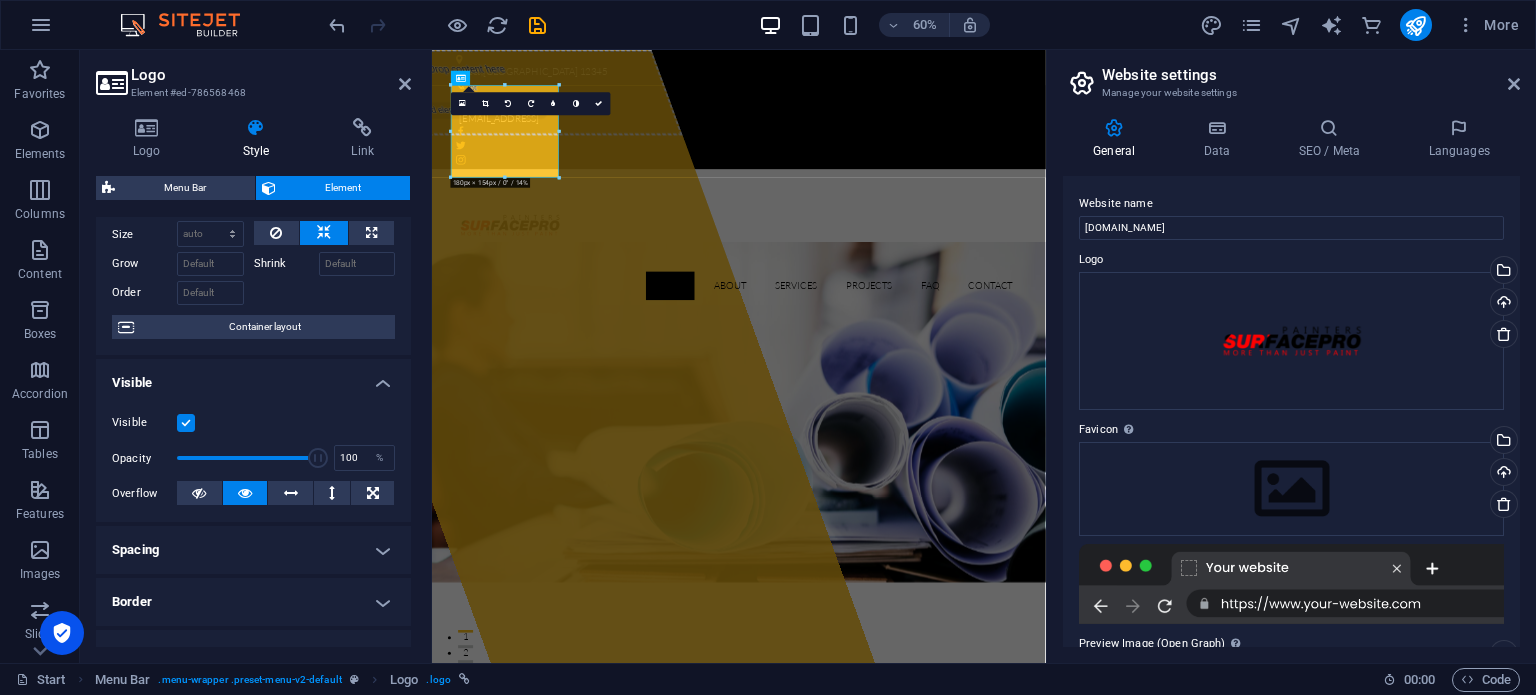 scroll, scrollTop: 100, scrollLeft: 0, axis: vertical 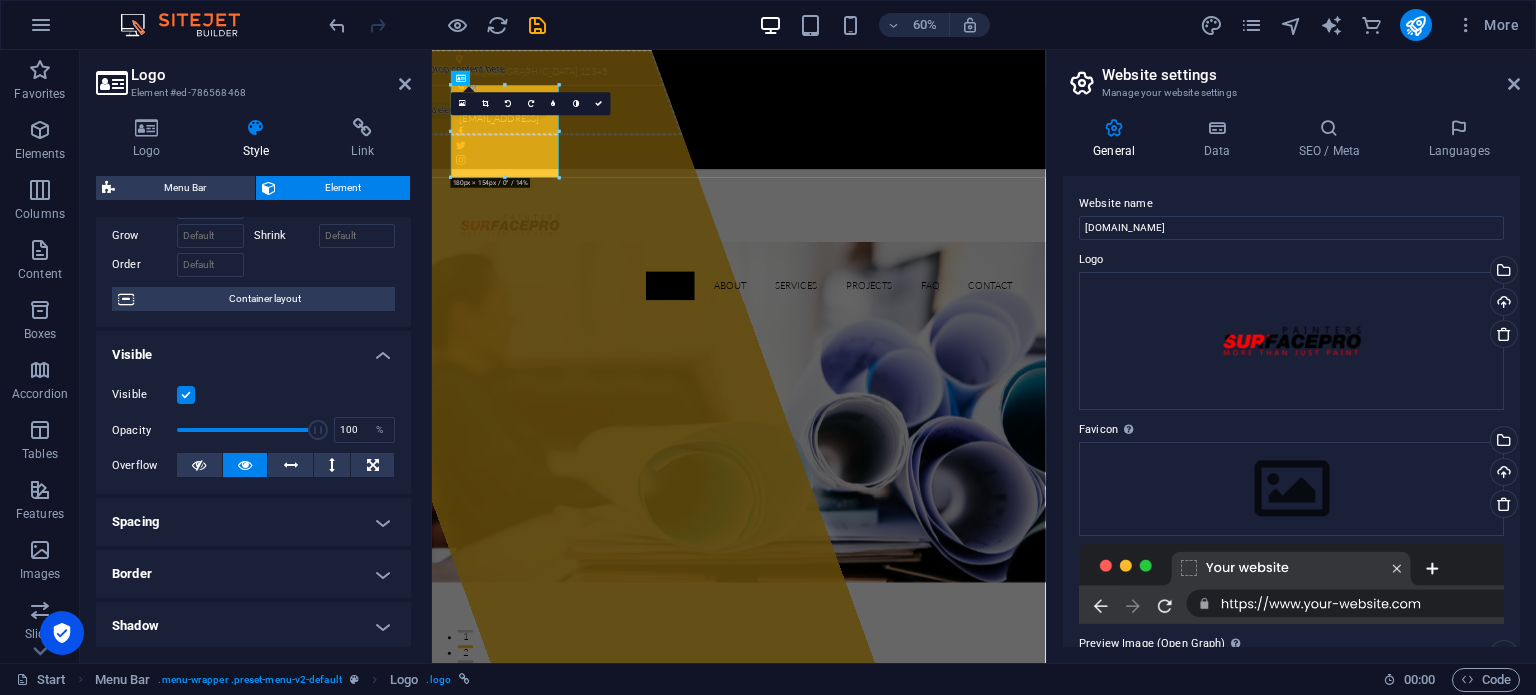click at bounding box center (186, 395) 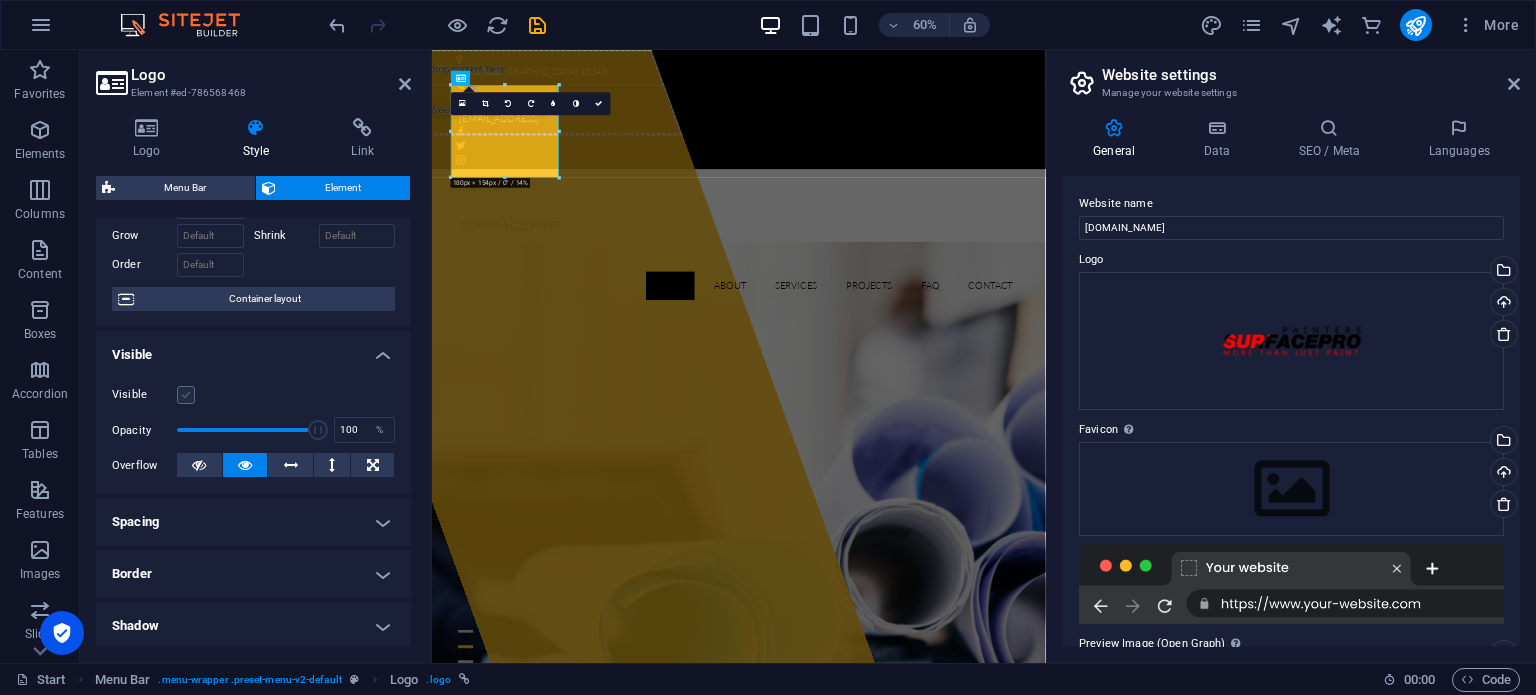 click at bounding box center (186, 395) 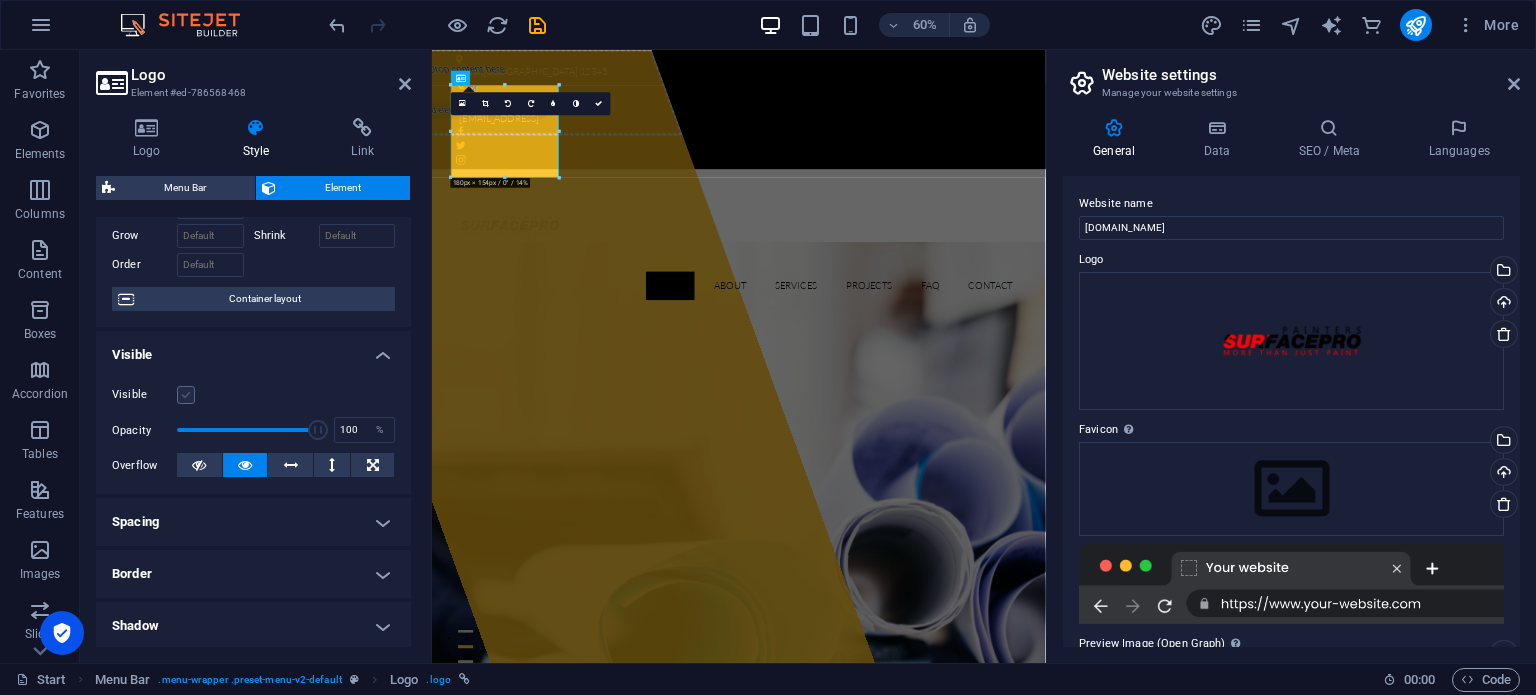 click on "Visible" at bounding box center (0, 0) 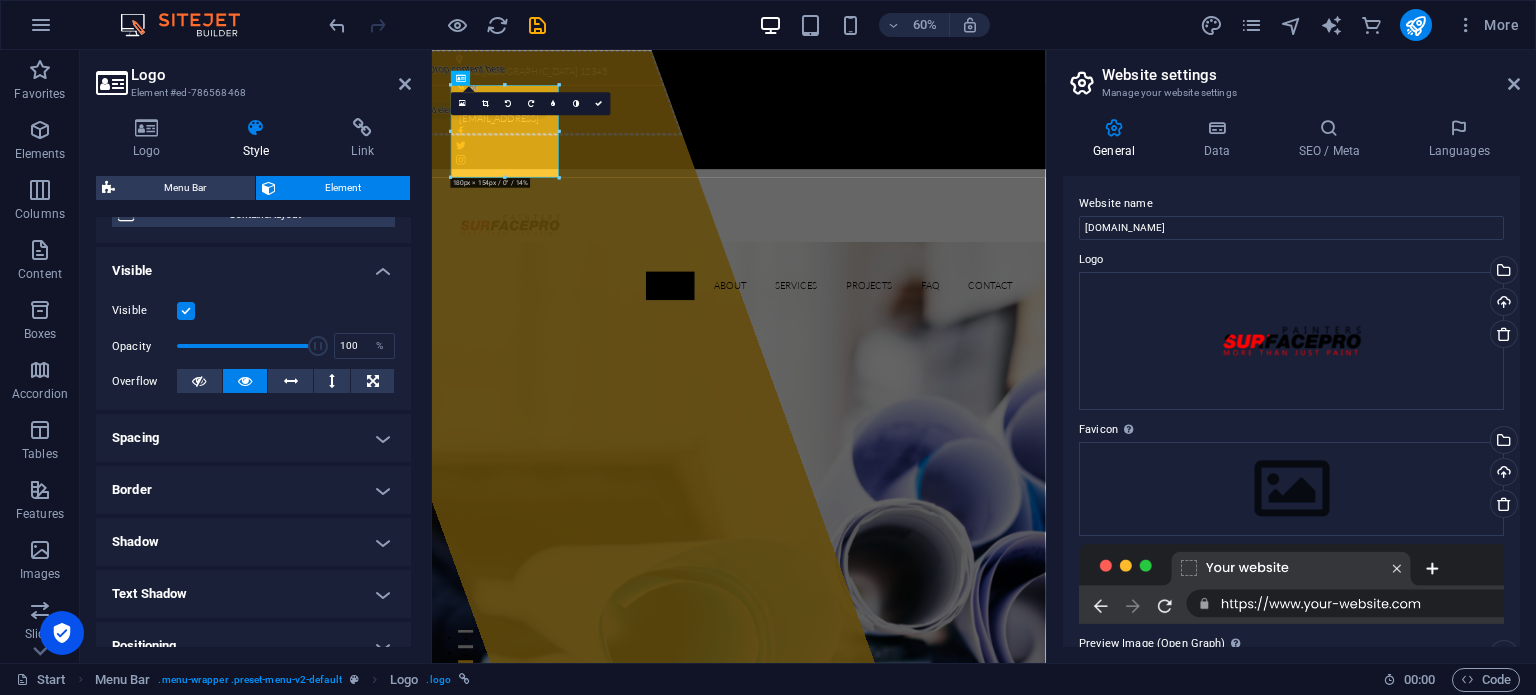 scroll, scrollTop: 0, scrollLeft: 0, axis: both 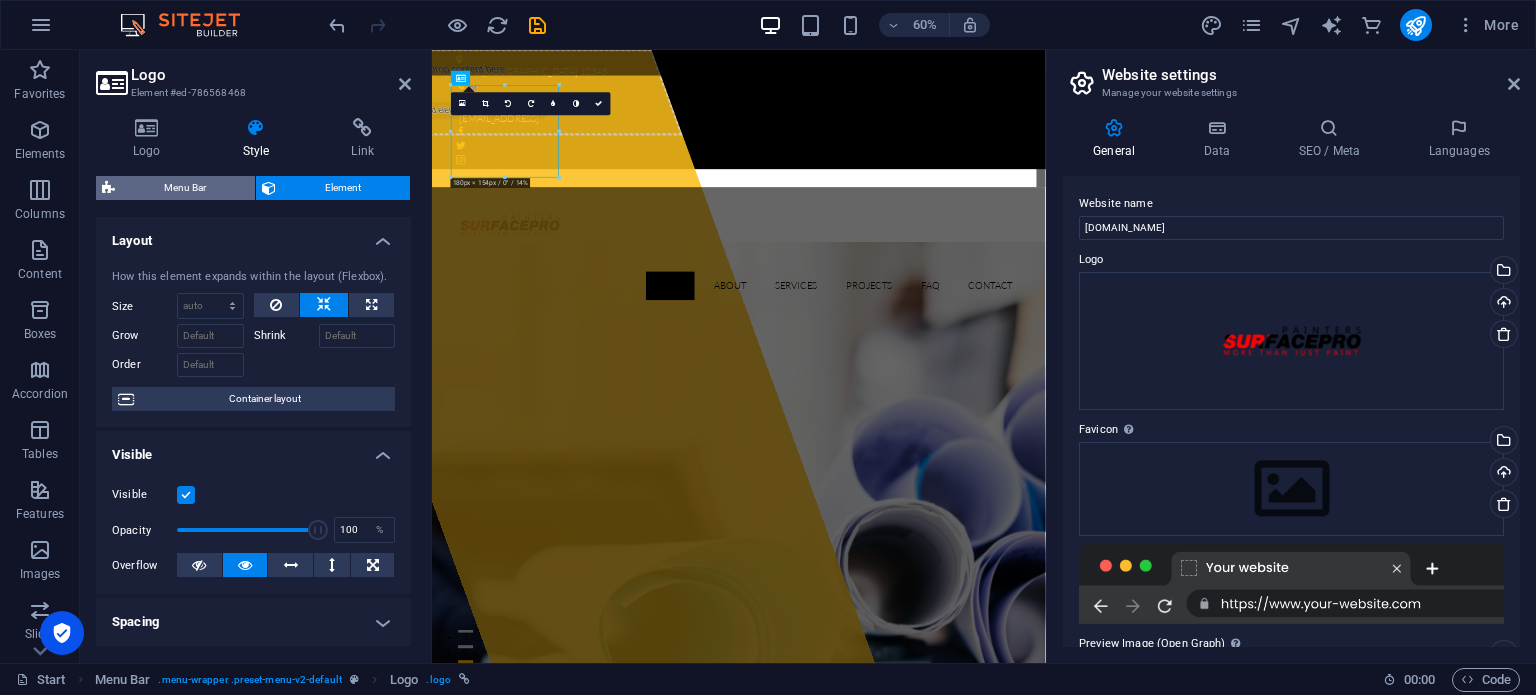 click on "Menu Bar" at bounding box center [185, 188] 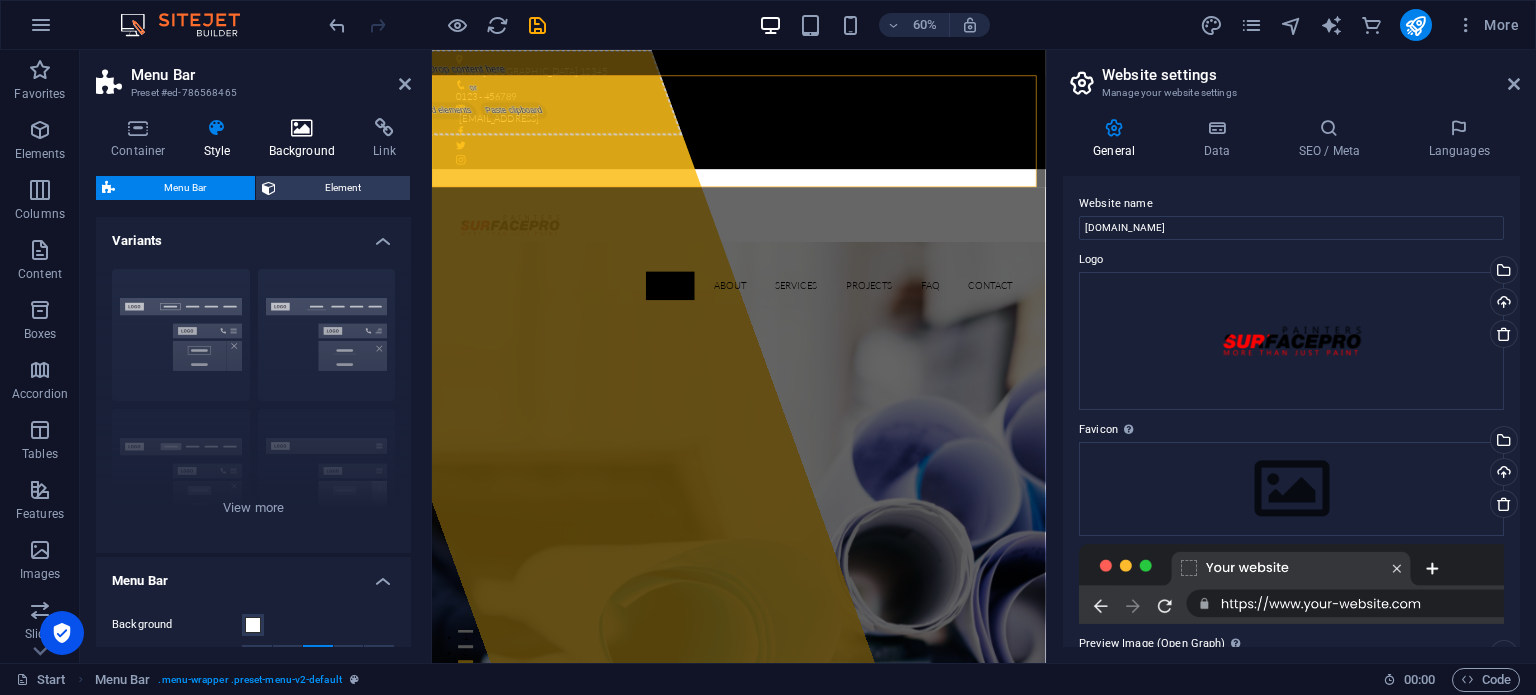click at bounding box center (302, 128) 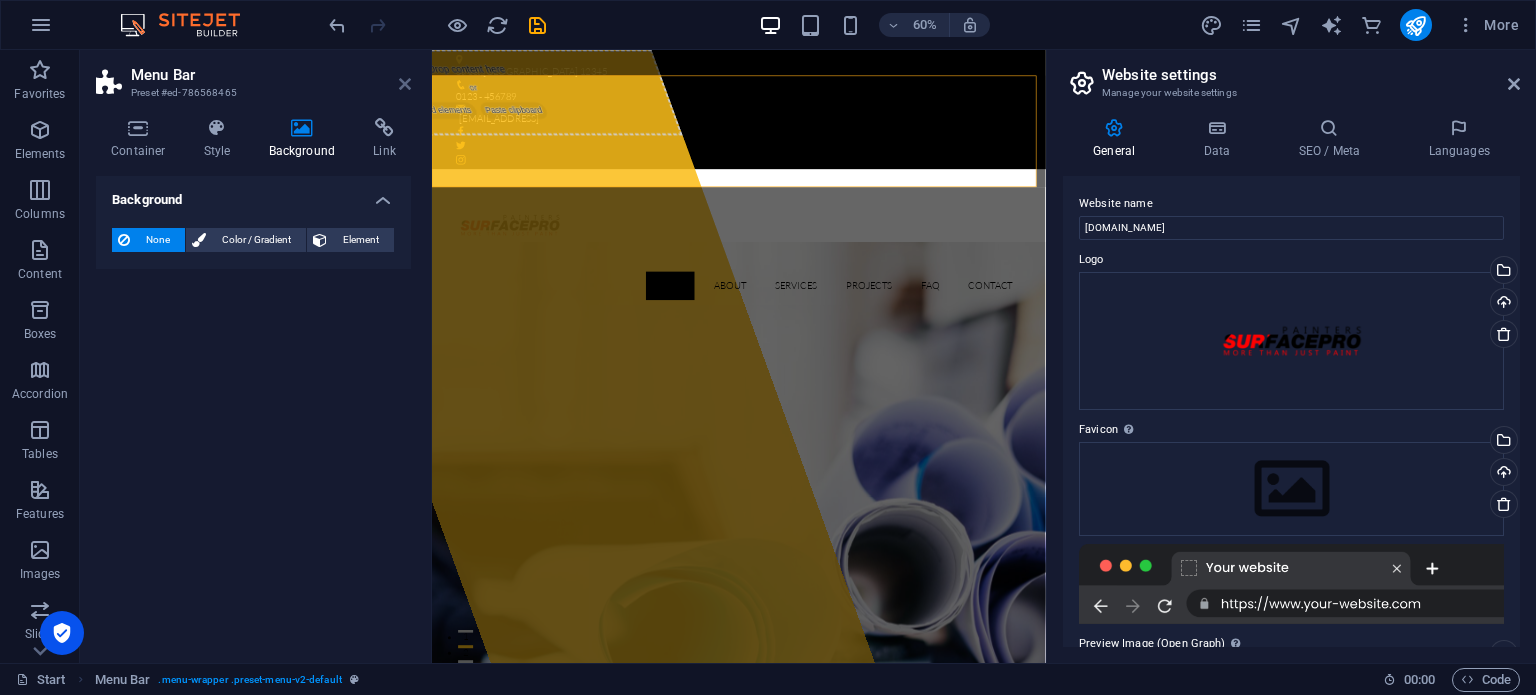 click at bounding box center [405, 84] 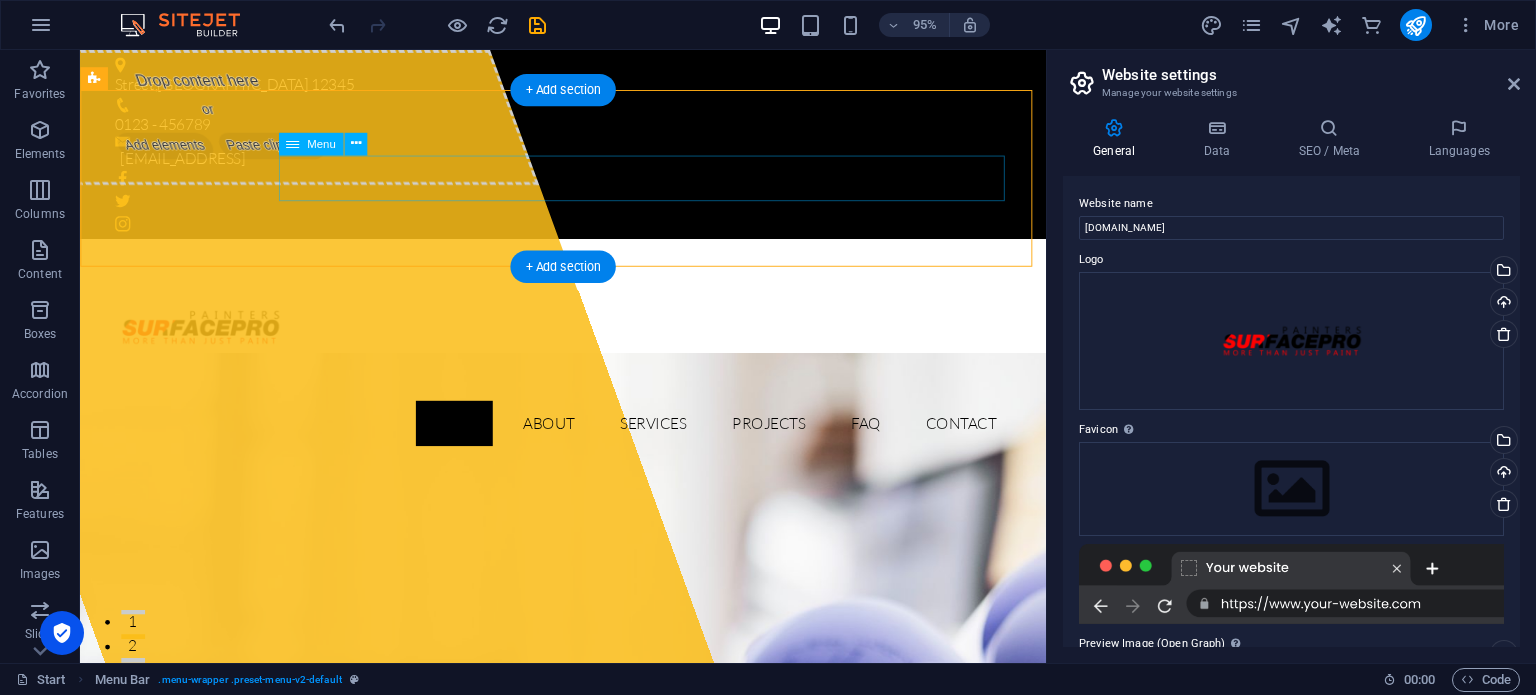 click on "Home About Services Projects FAQ Contact" at bounding box center [589, 443] 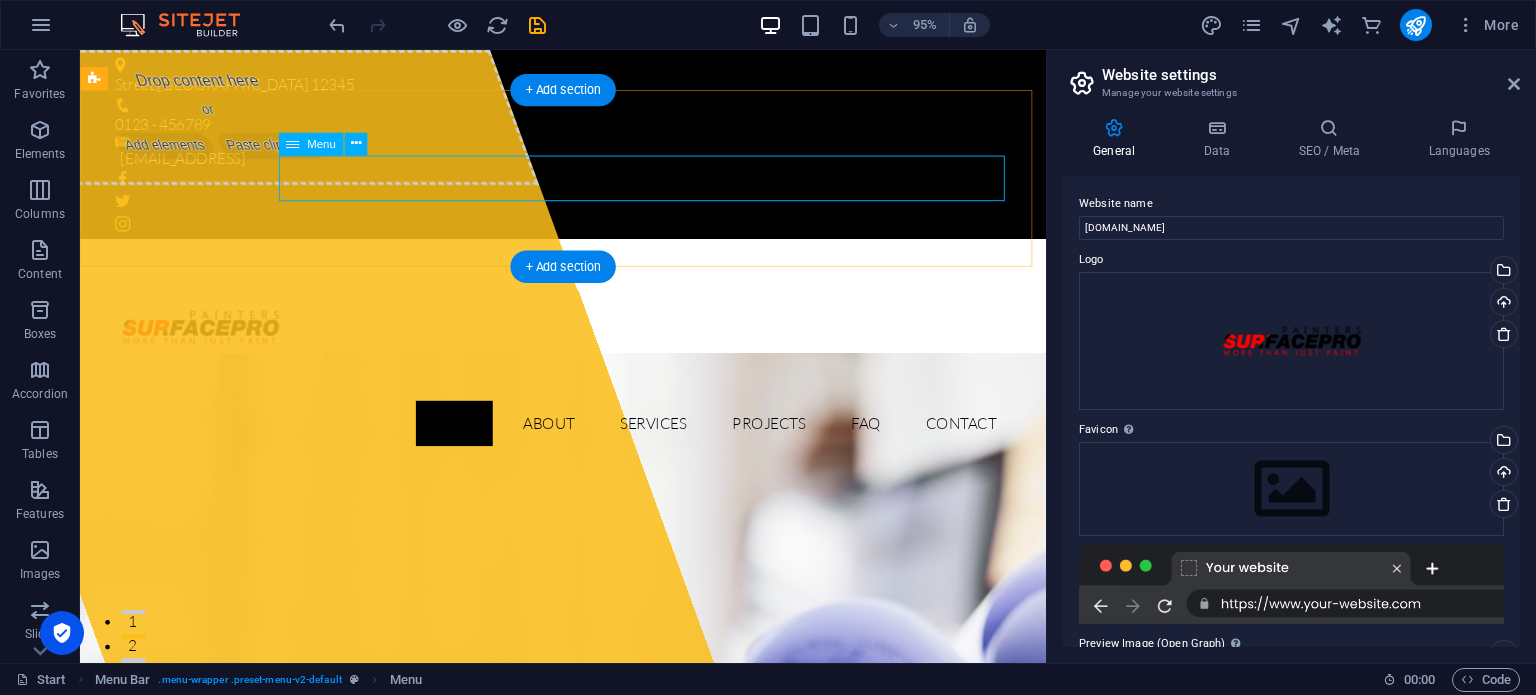 click on "Home About Services Projects FAQ Contact" at bounding box center [589, 443] 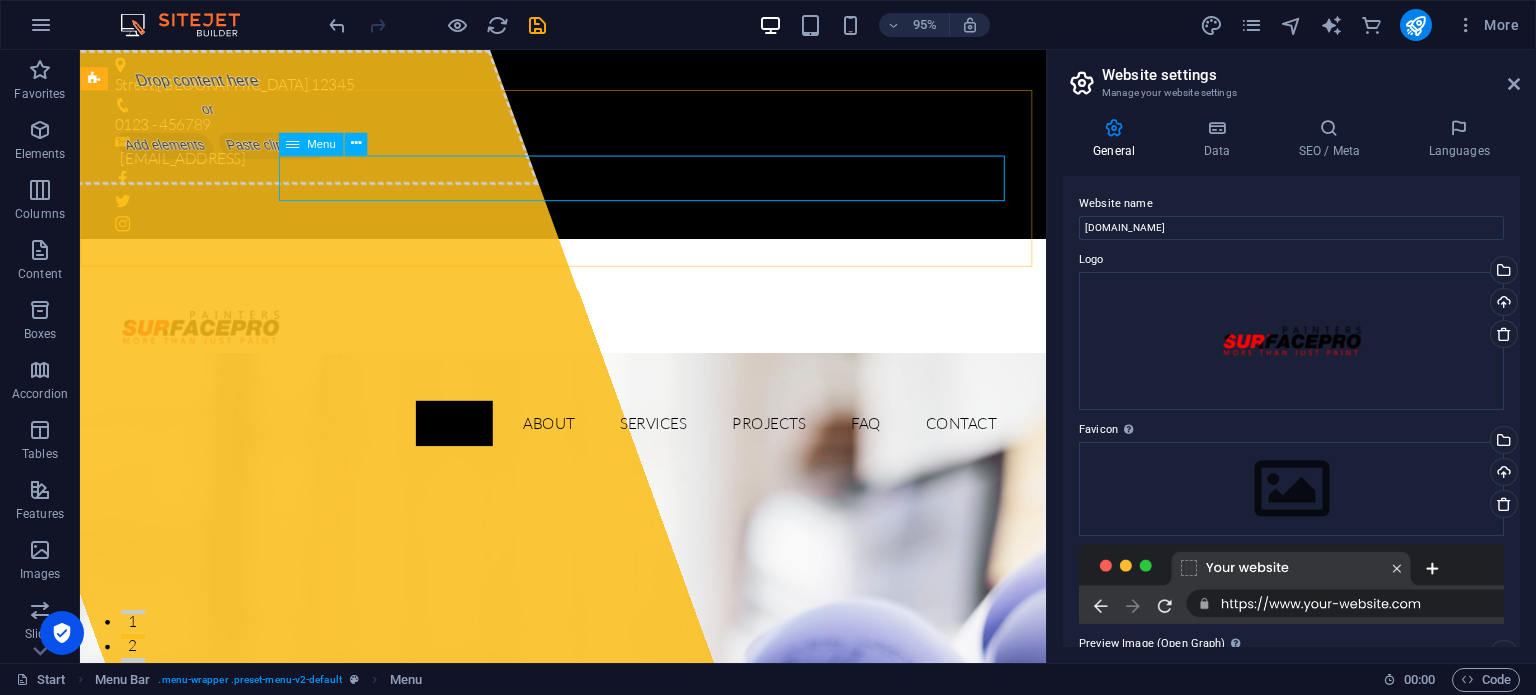 click on "Menu" at bounding box center [321, 143] 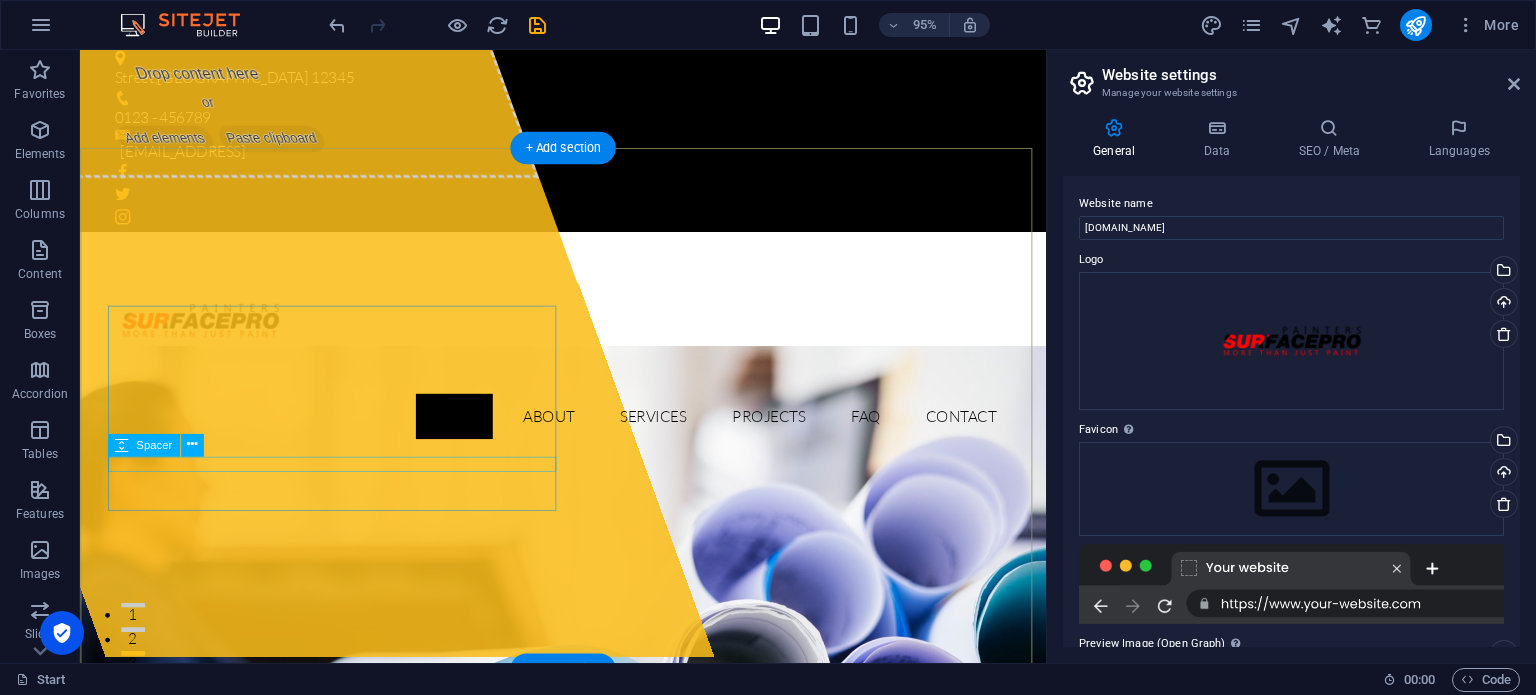 scroll, scrollTop: 0, scrollLeft: 0, axis: both 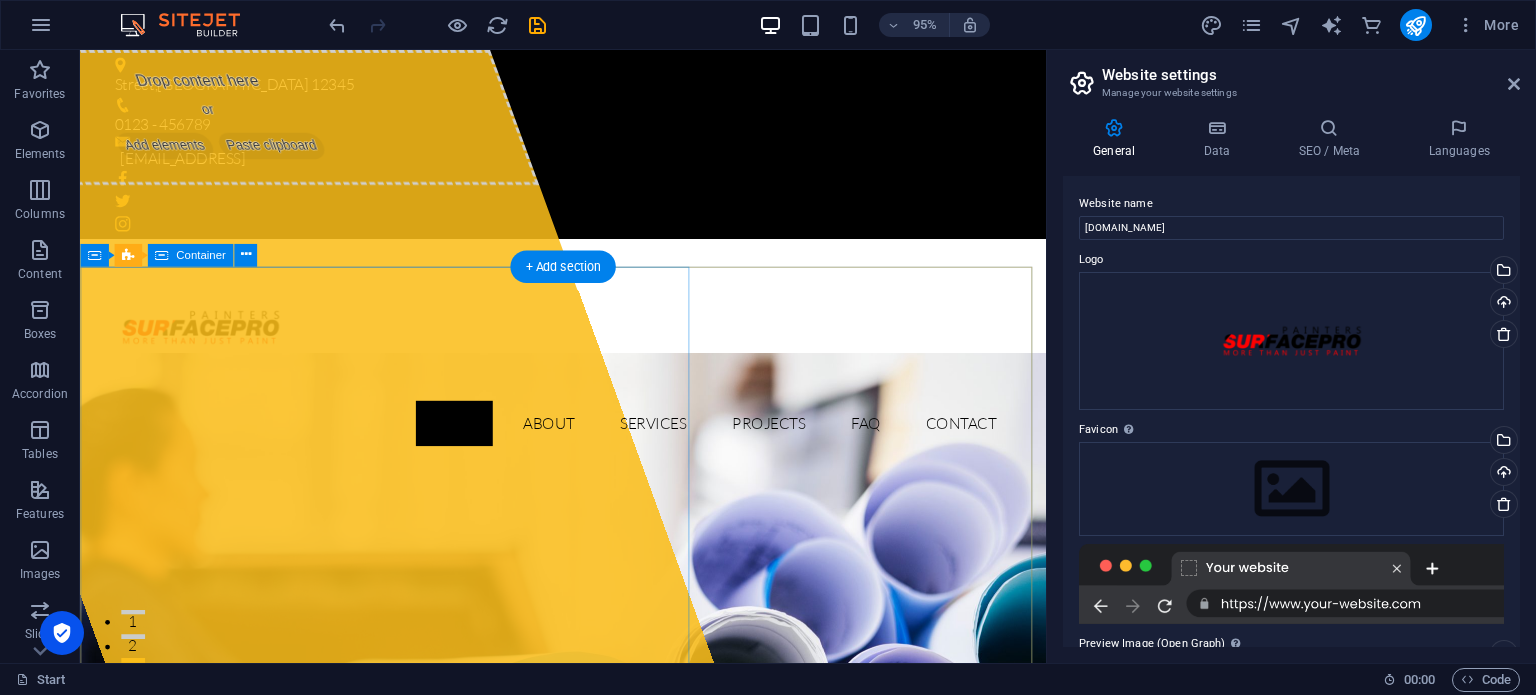 click on "Add elements" at bounding box center [168, 151] 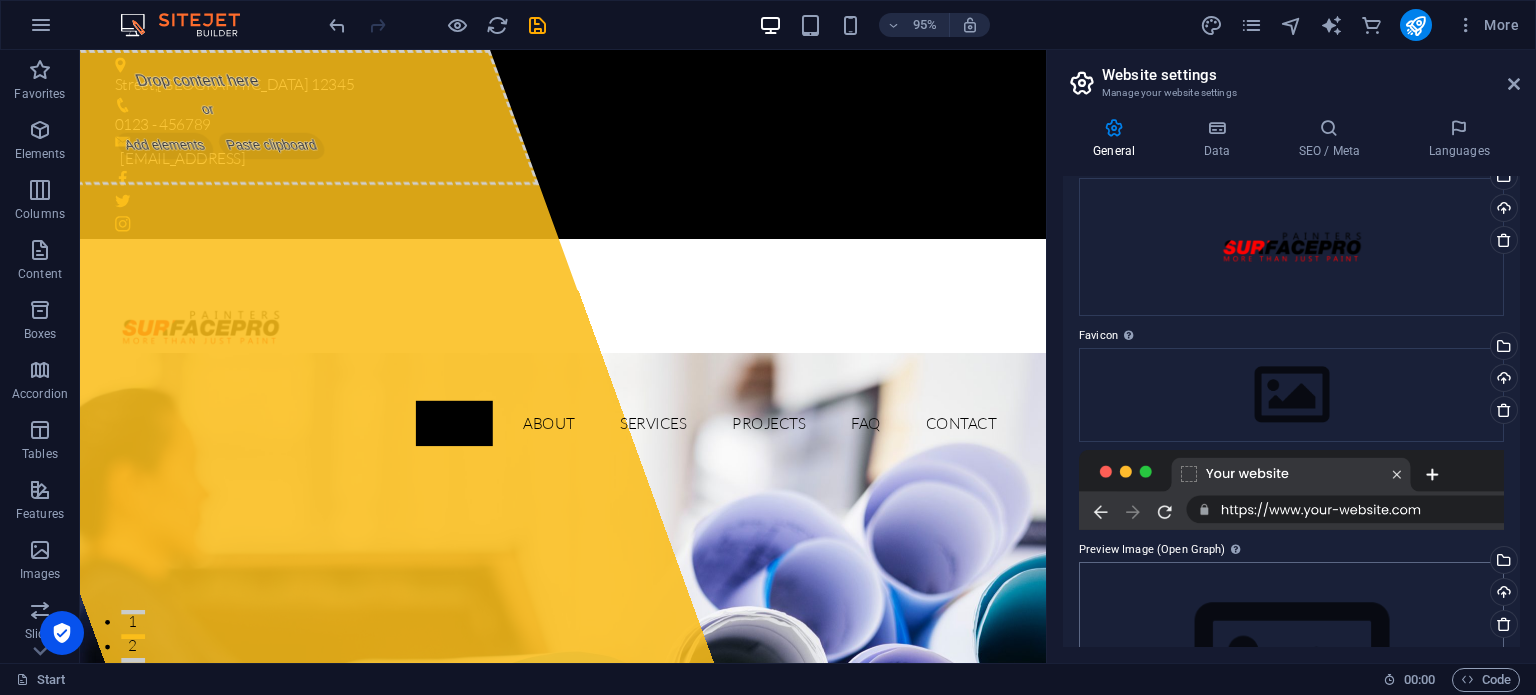scroll, scrollTop: 0, scrollLeft: 0, axis: both 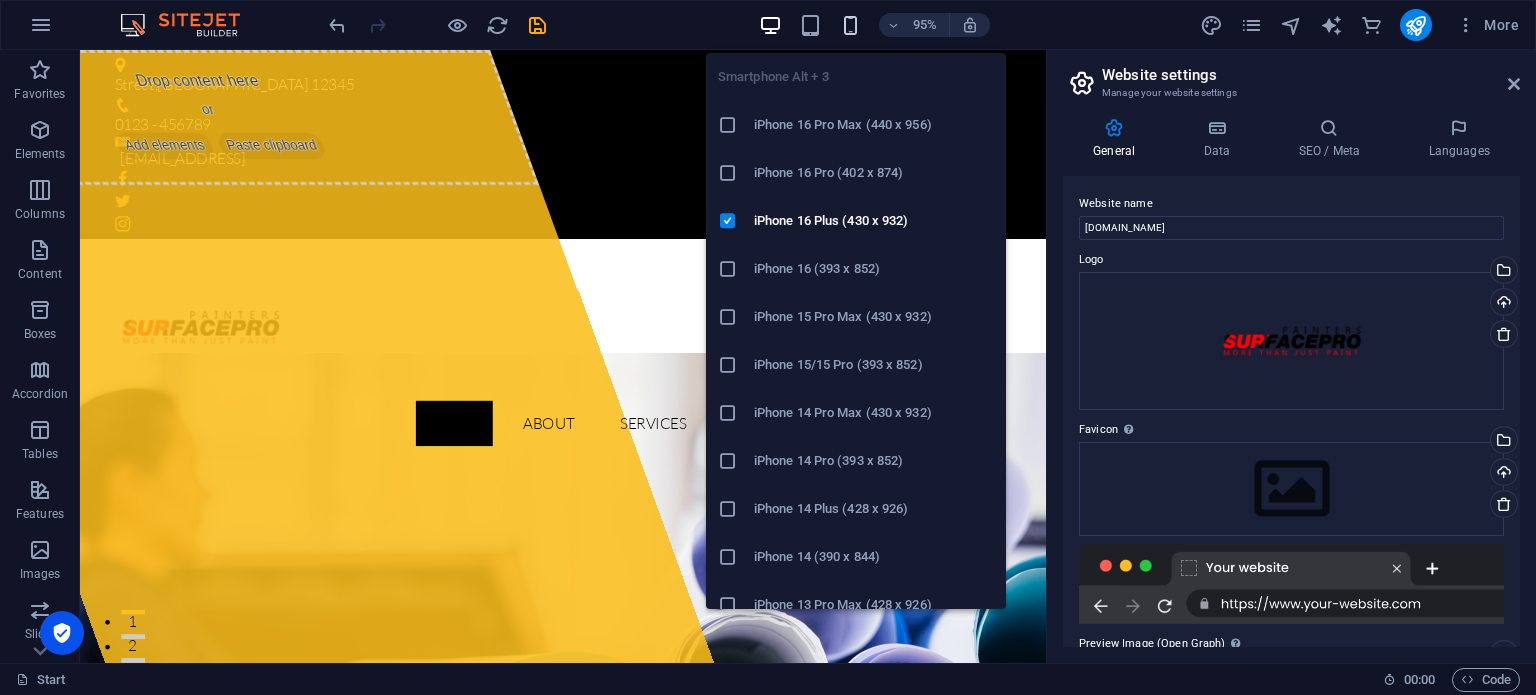 click at bounding box center (850, 25) 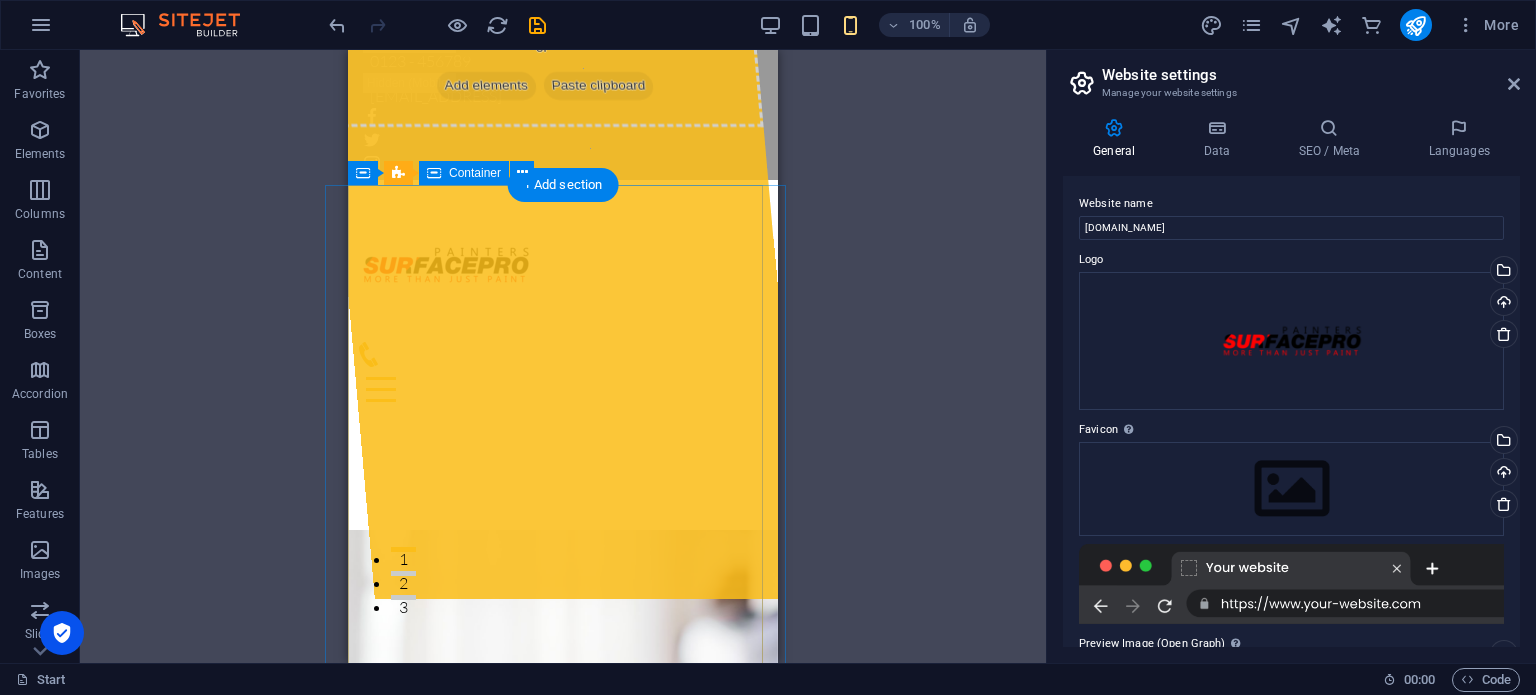 scroll, scrollTop: 0, scrollLeft: 0, axis: both 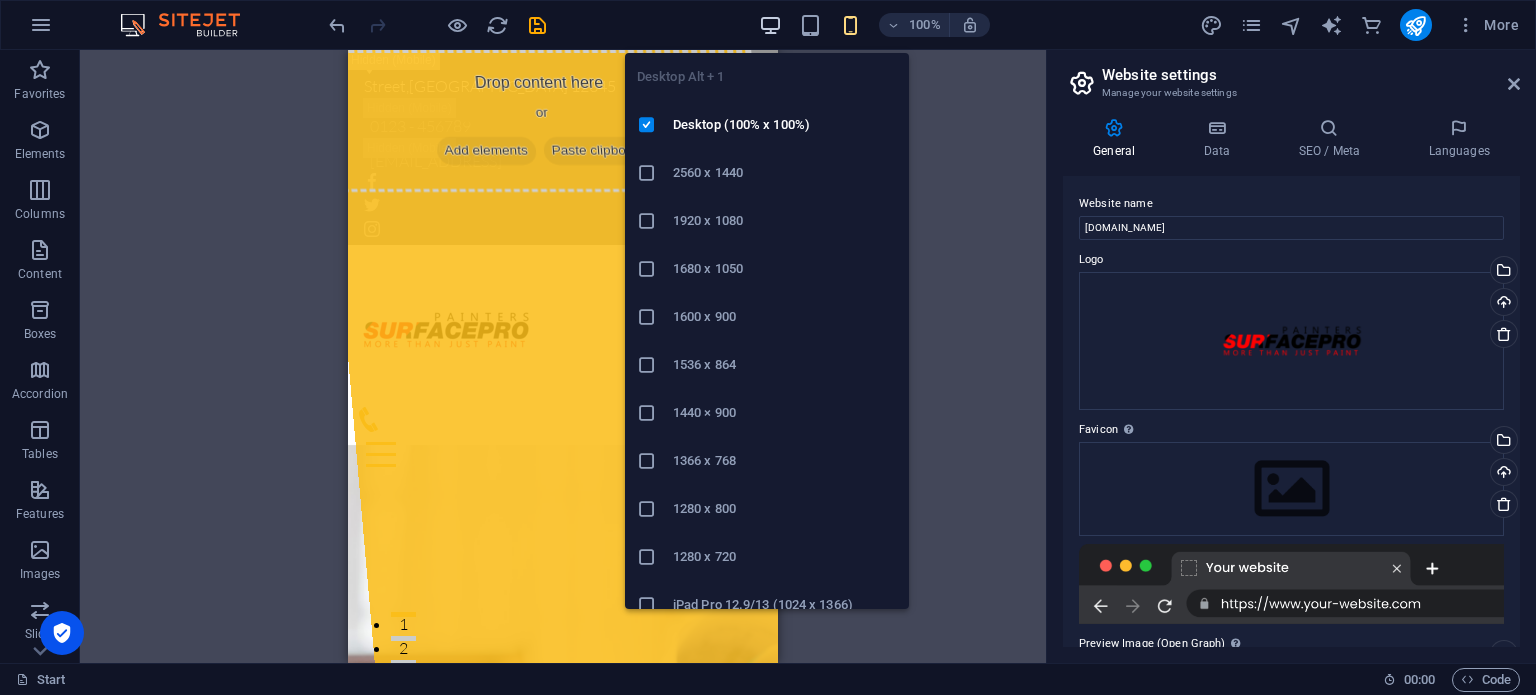 click at bounding box center [770, 25] 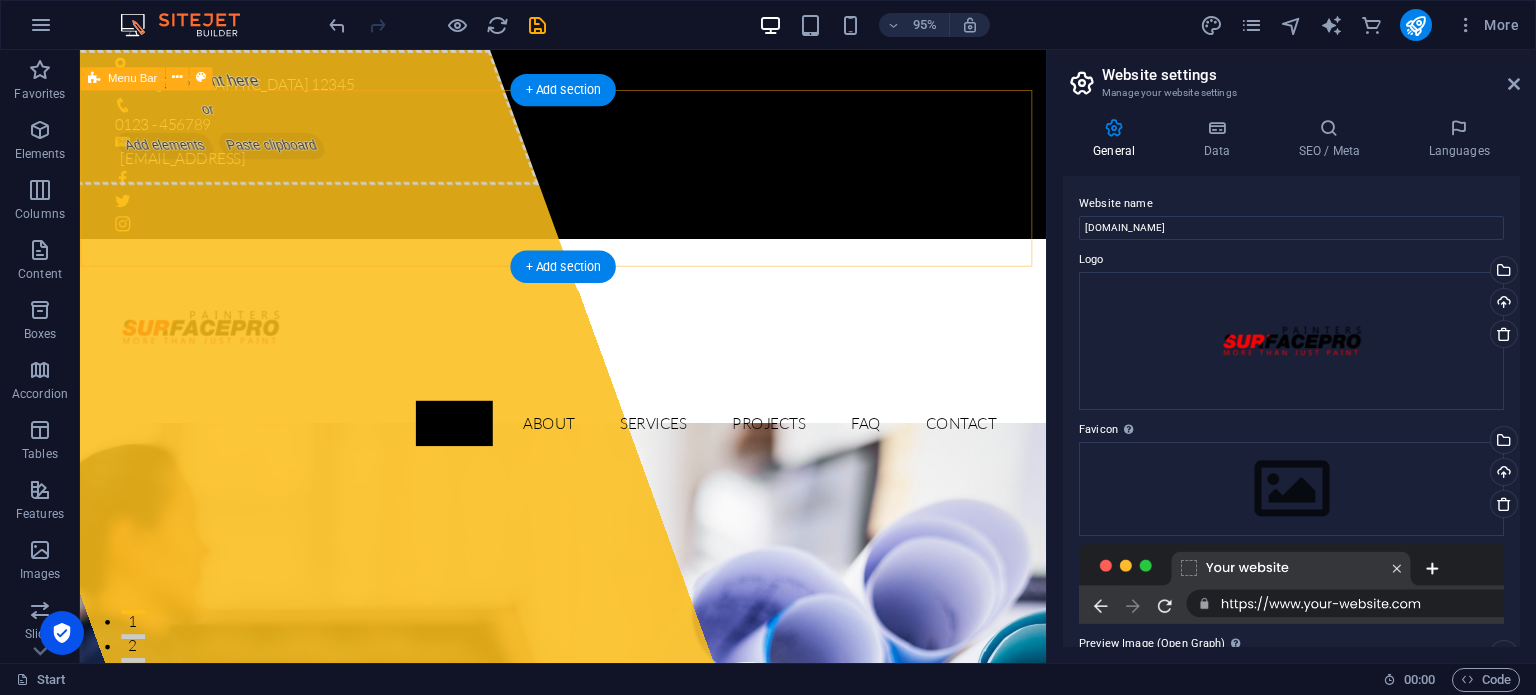 click on "Home About Services Projects FAQ Contact" at bounding box center (588, 366) 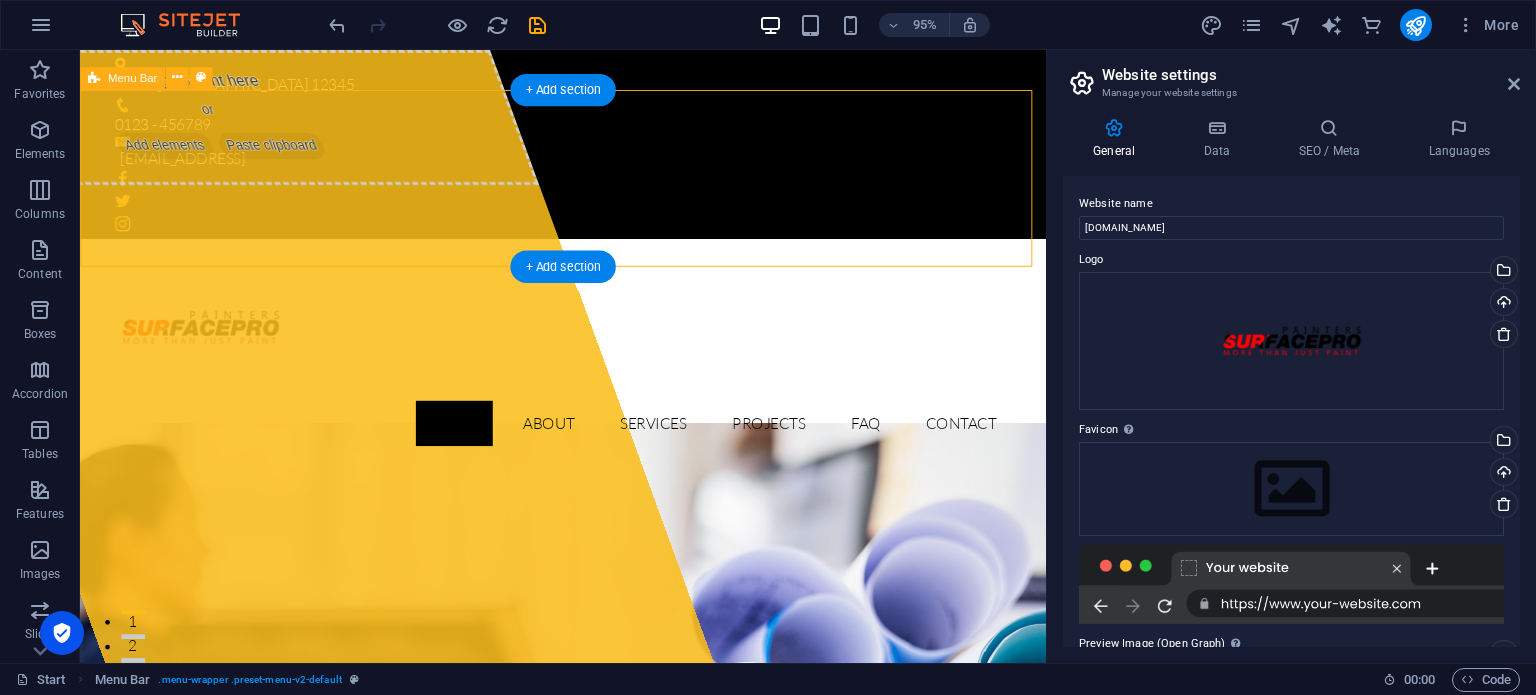 click on "Home About Services Projects FAQ Contact" at bounding box center [588, 366] 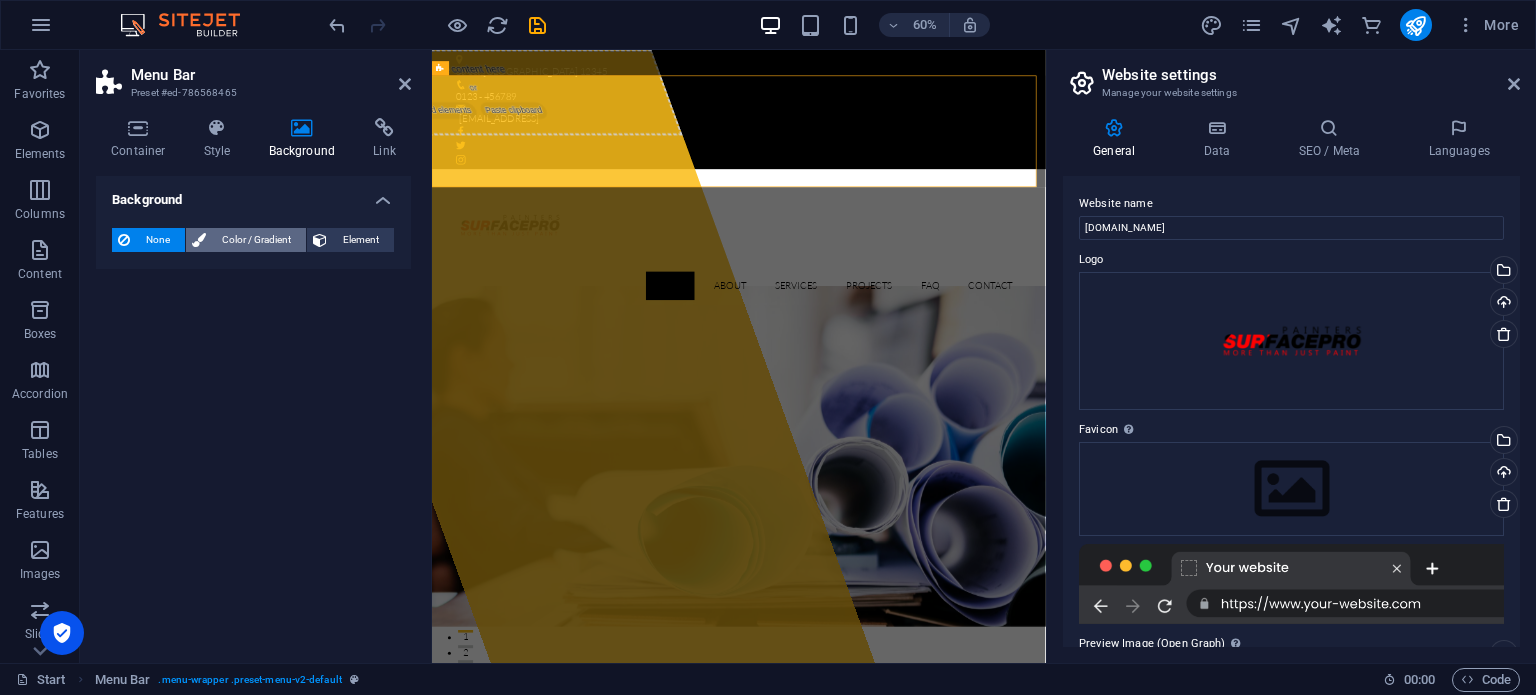 click on "Color / Gradient" at bounding box center (256, 240) 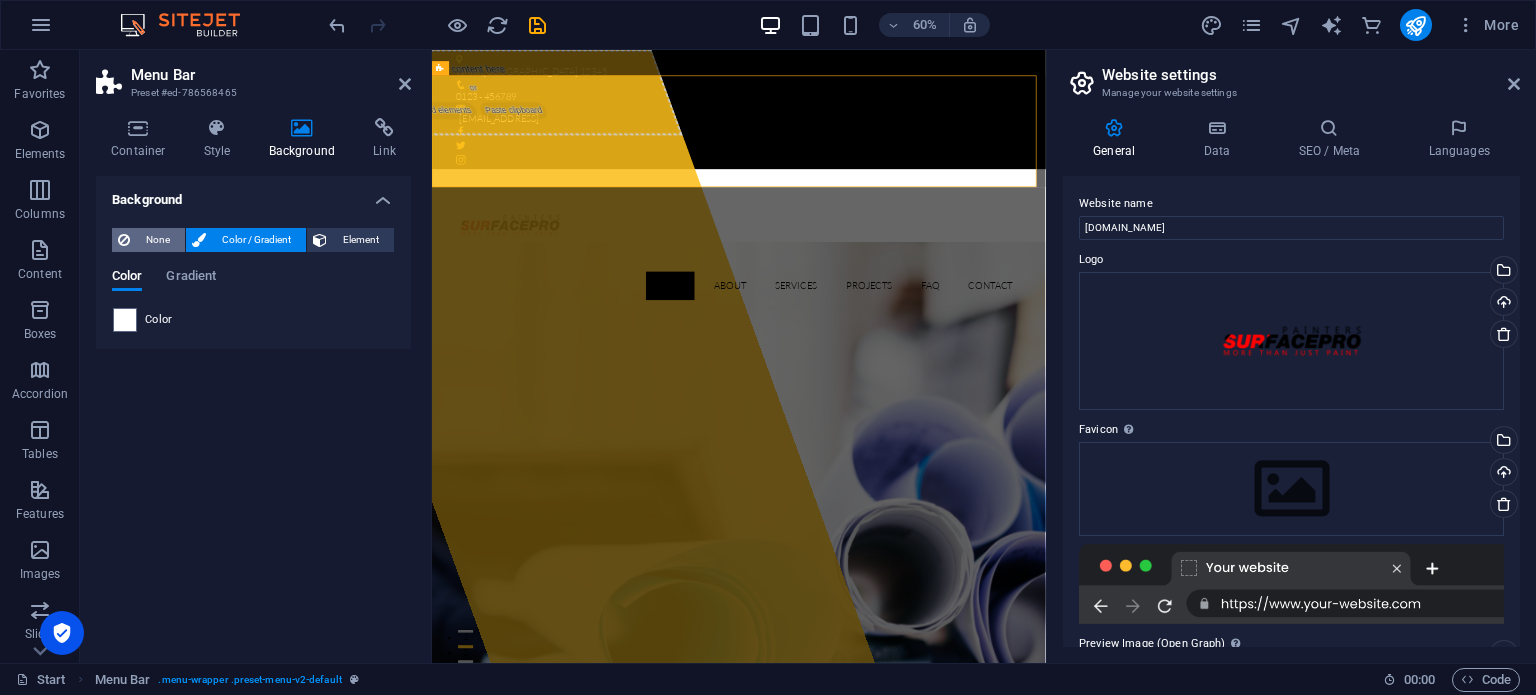 click on "None" at bounding box center (157, 240) 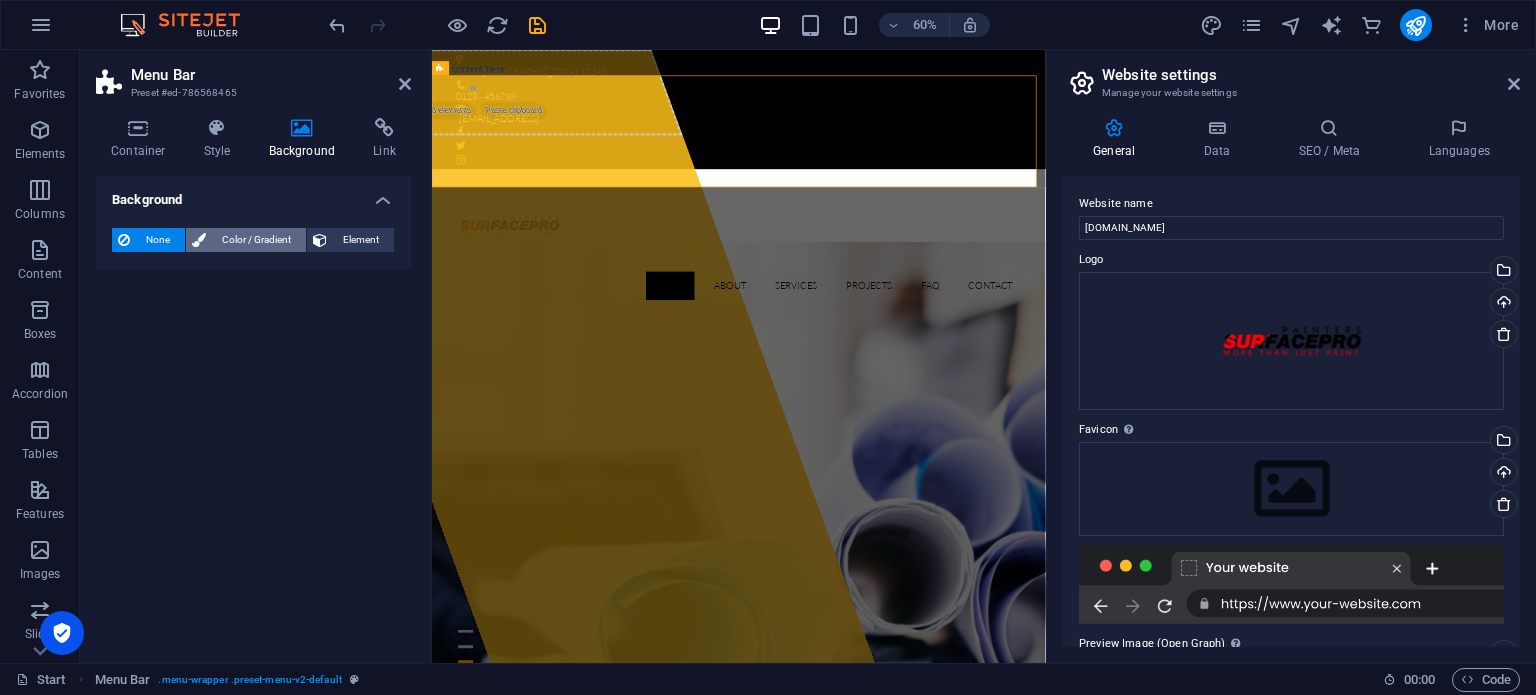 click on "Color / Gradient" at bounding box center [256, 240] 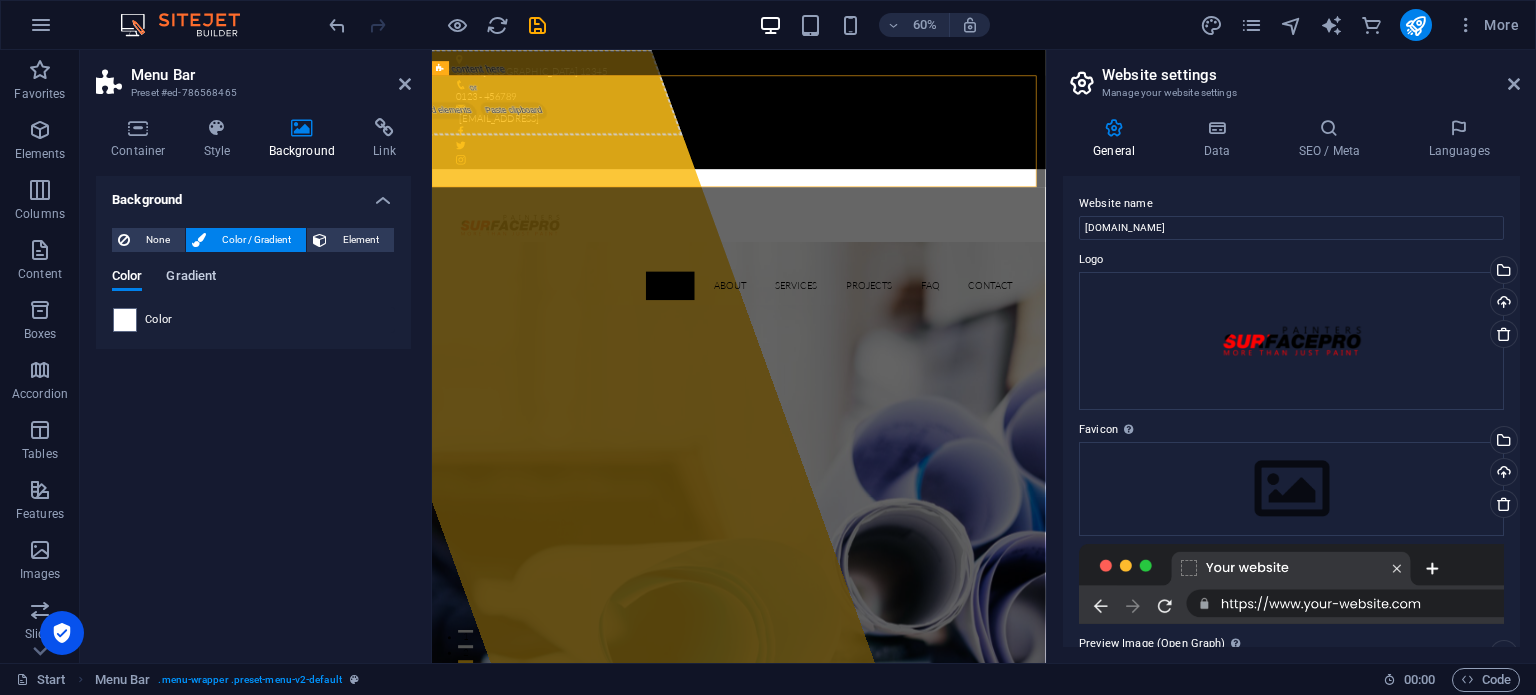 click on "Gradient" at bounding box center (191, 278) 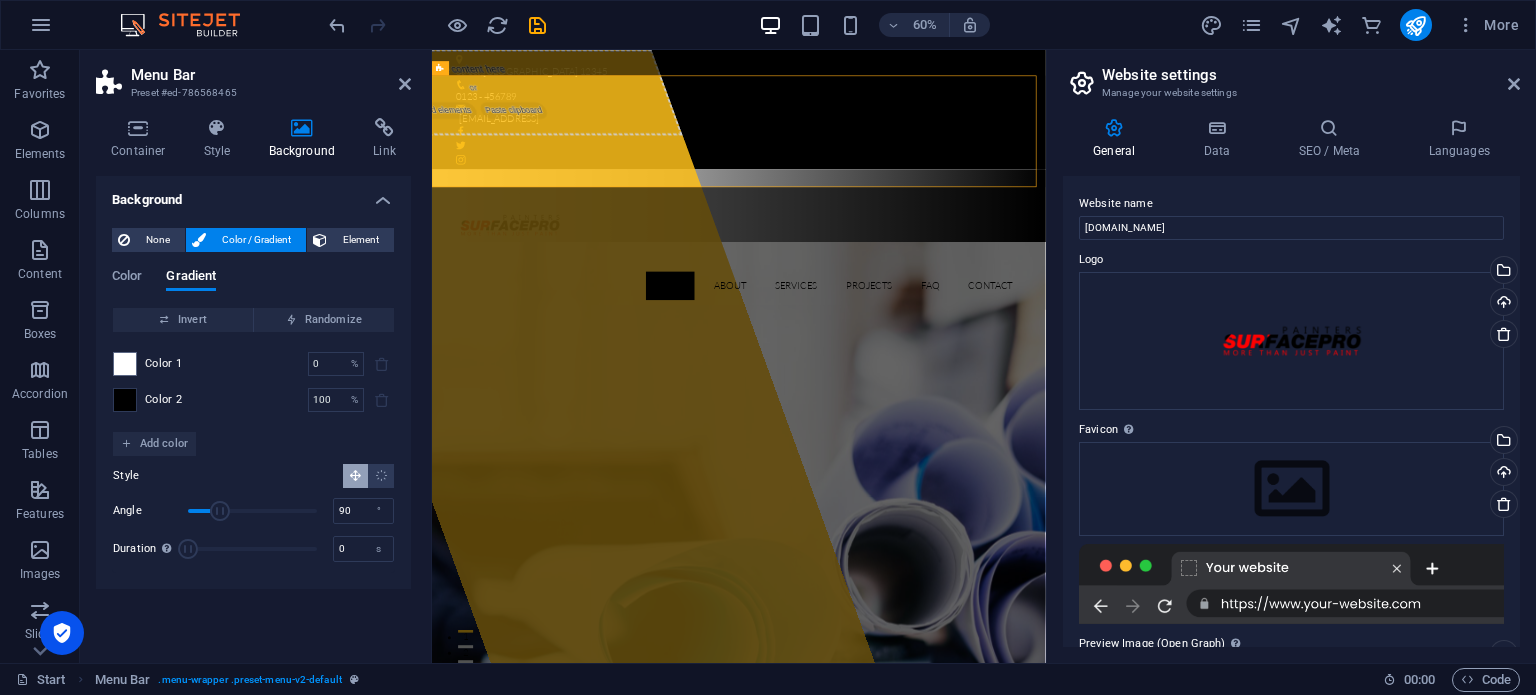 click at bounding box center (125, 400) 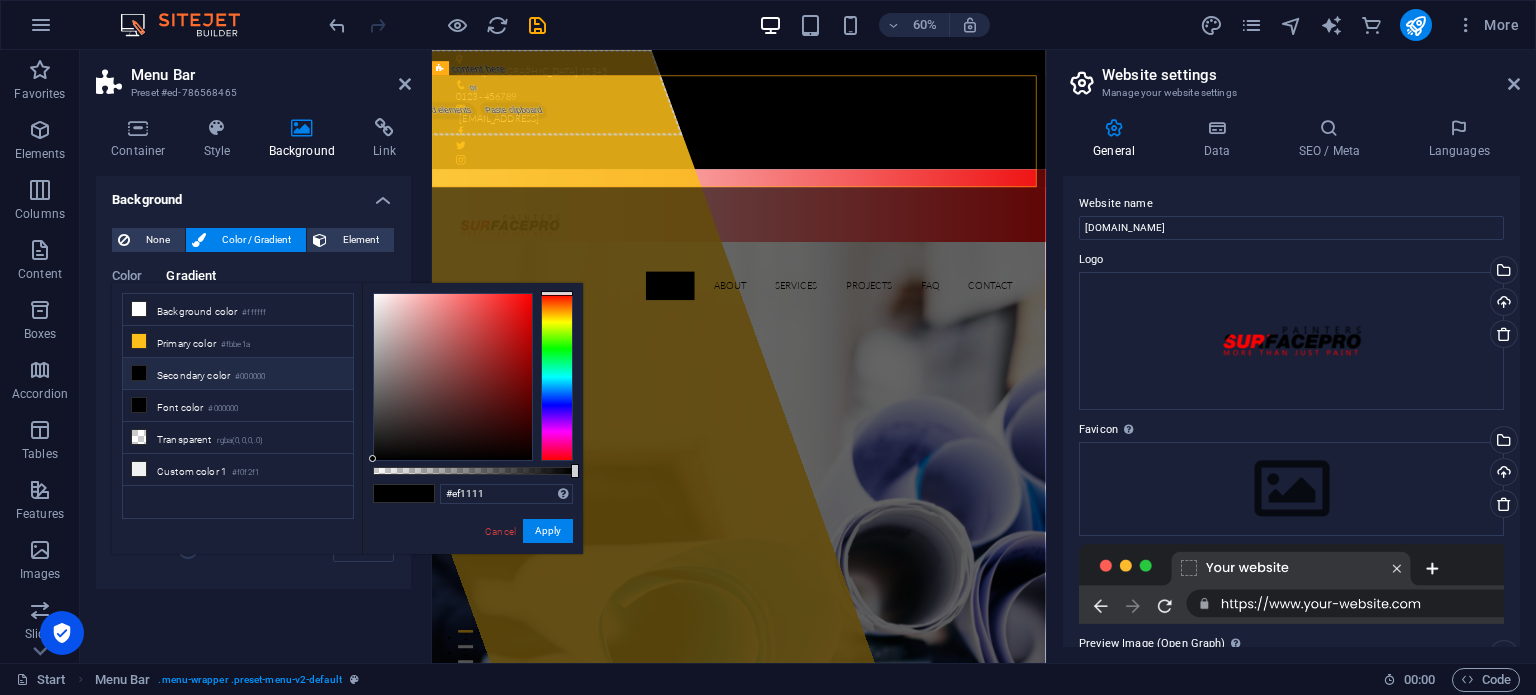 click at bounding box center (453, 377) 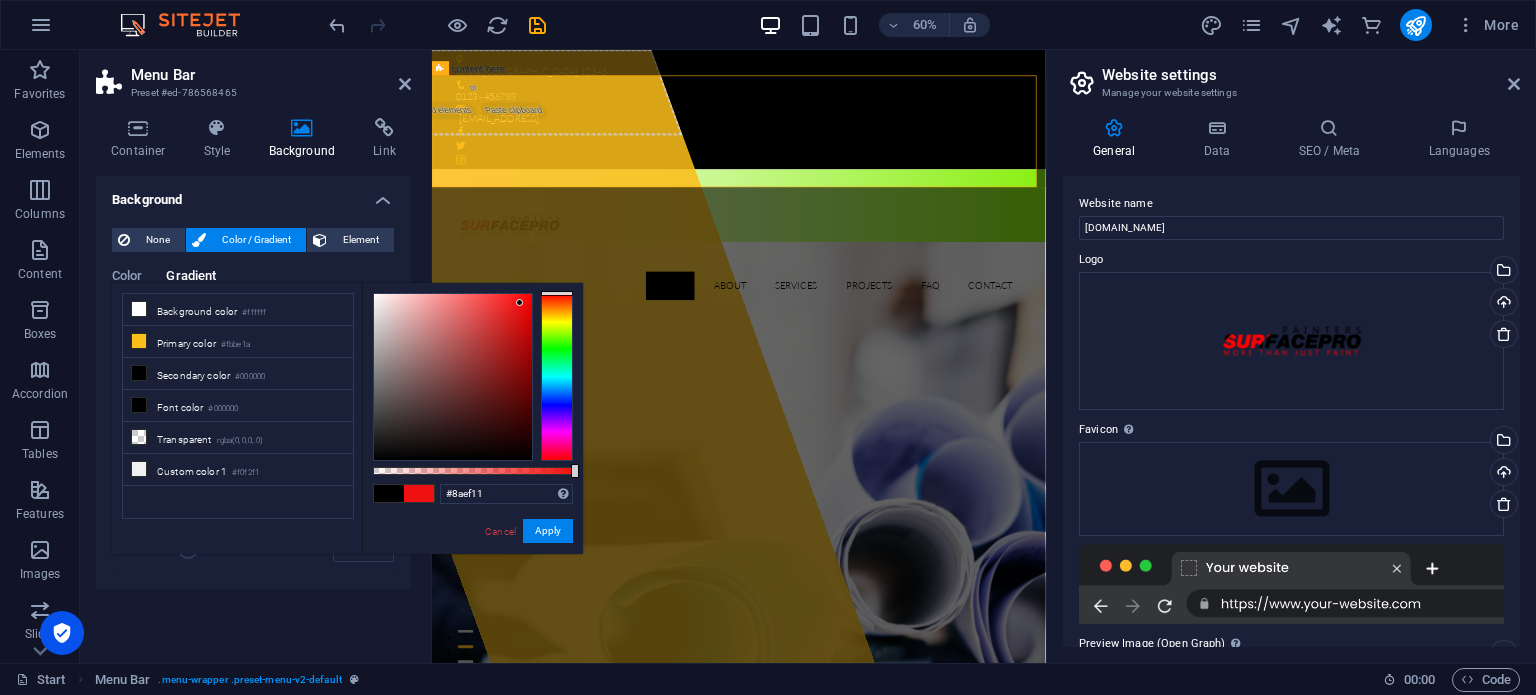 click at bounding box center [557, 377] 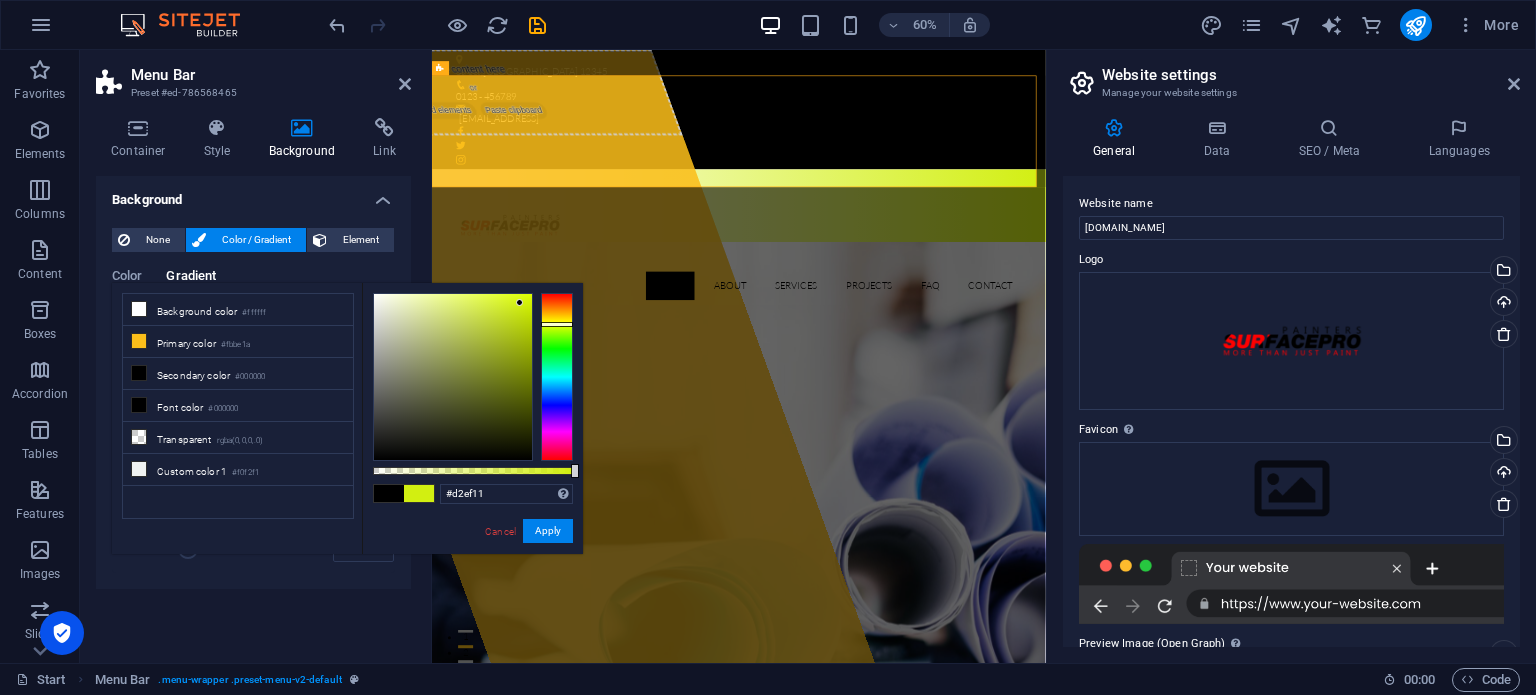click at bounding box center [557, 377] 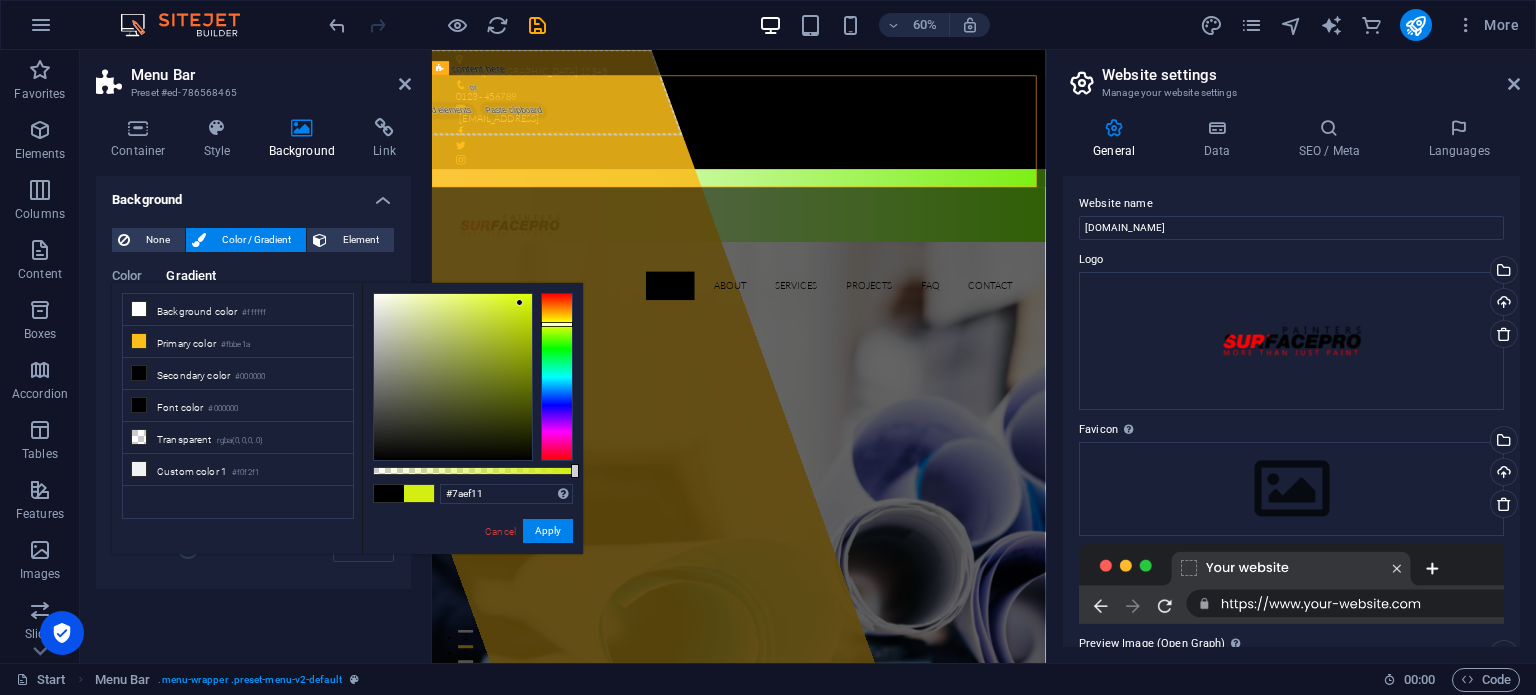 click at bounding box center (557, 377) 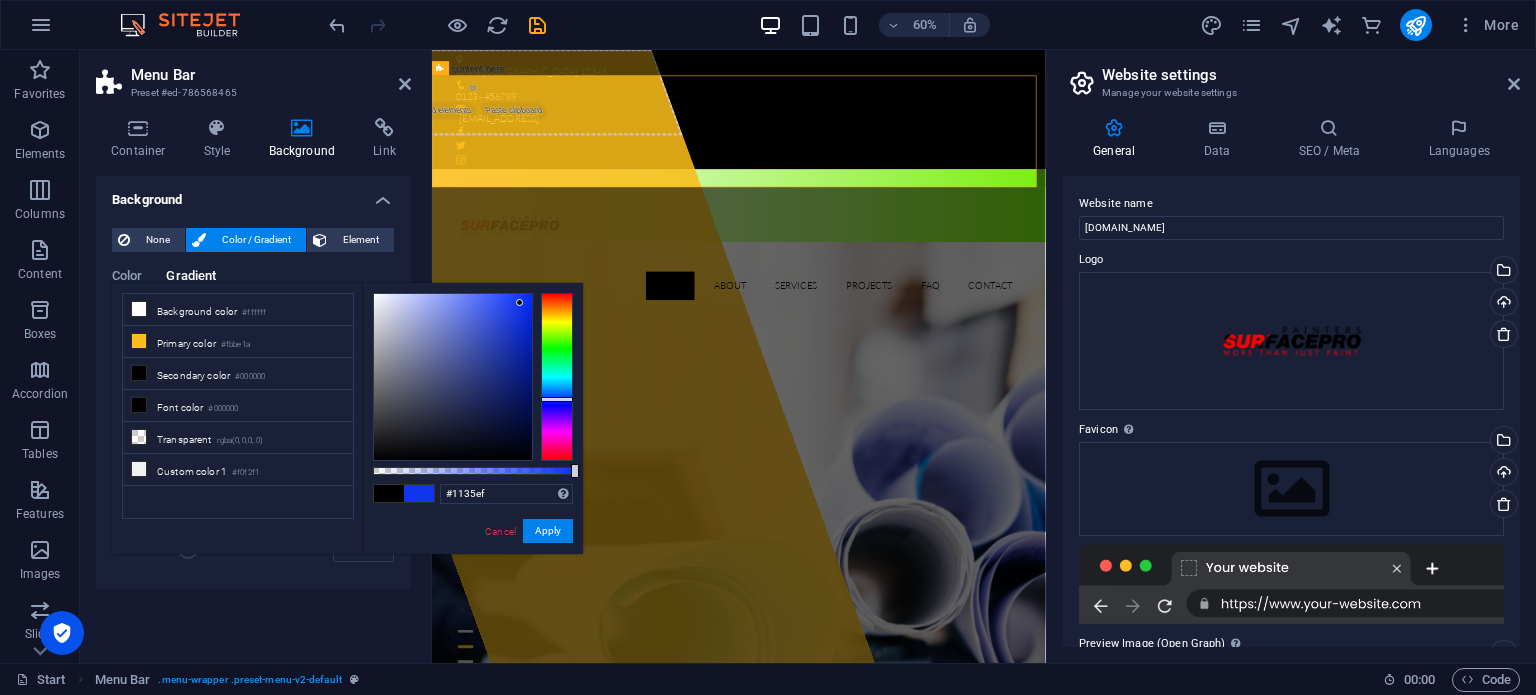 click at bounding box center (557, 377) 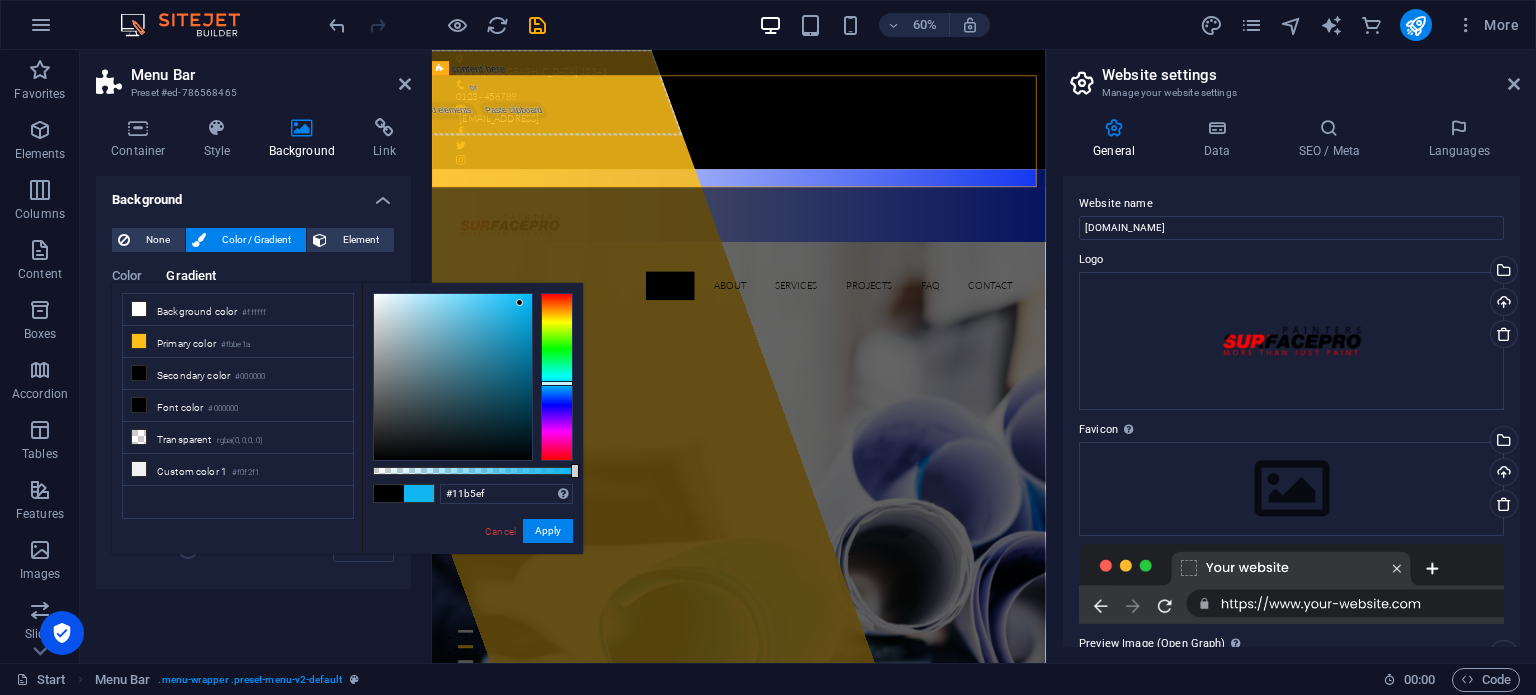 click at bounding box center (557, 377) 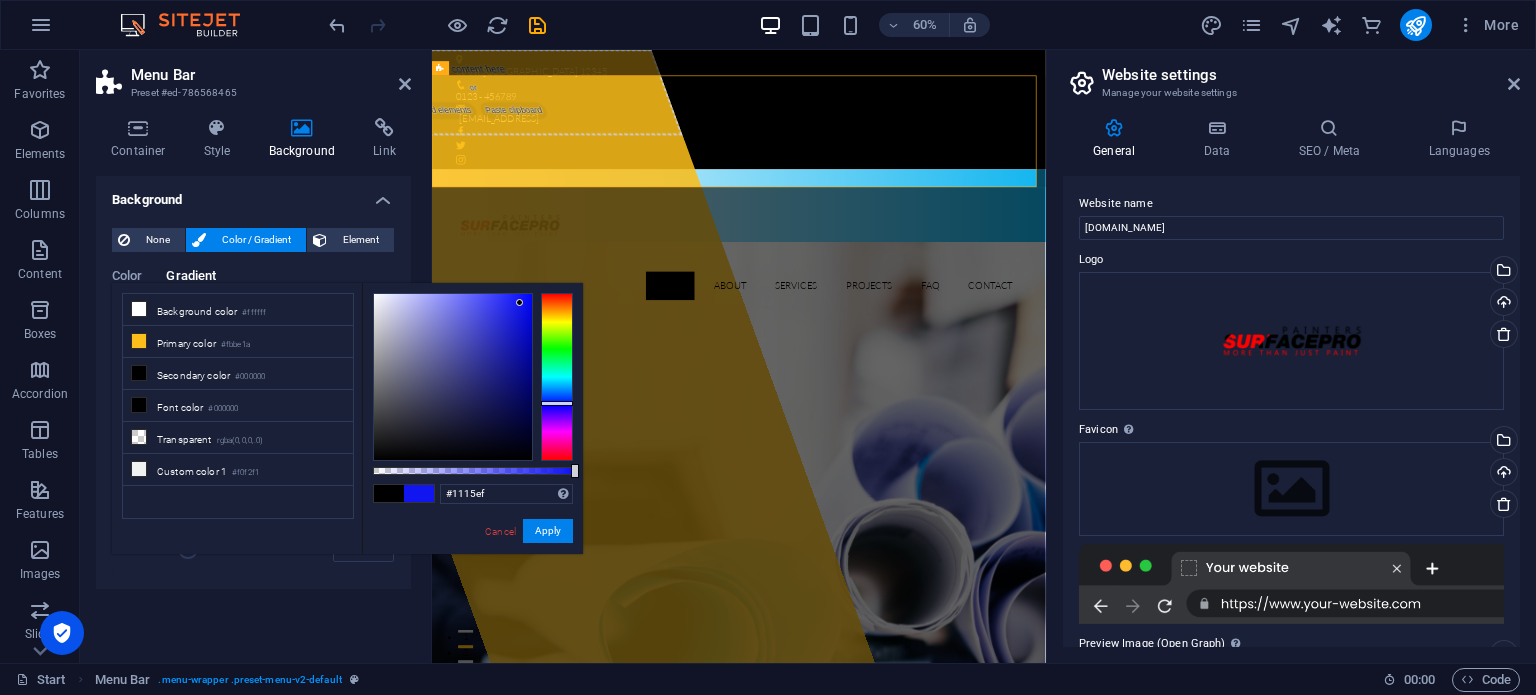 click at bounding box center (557, 377) 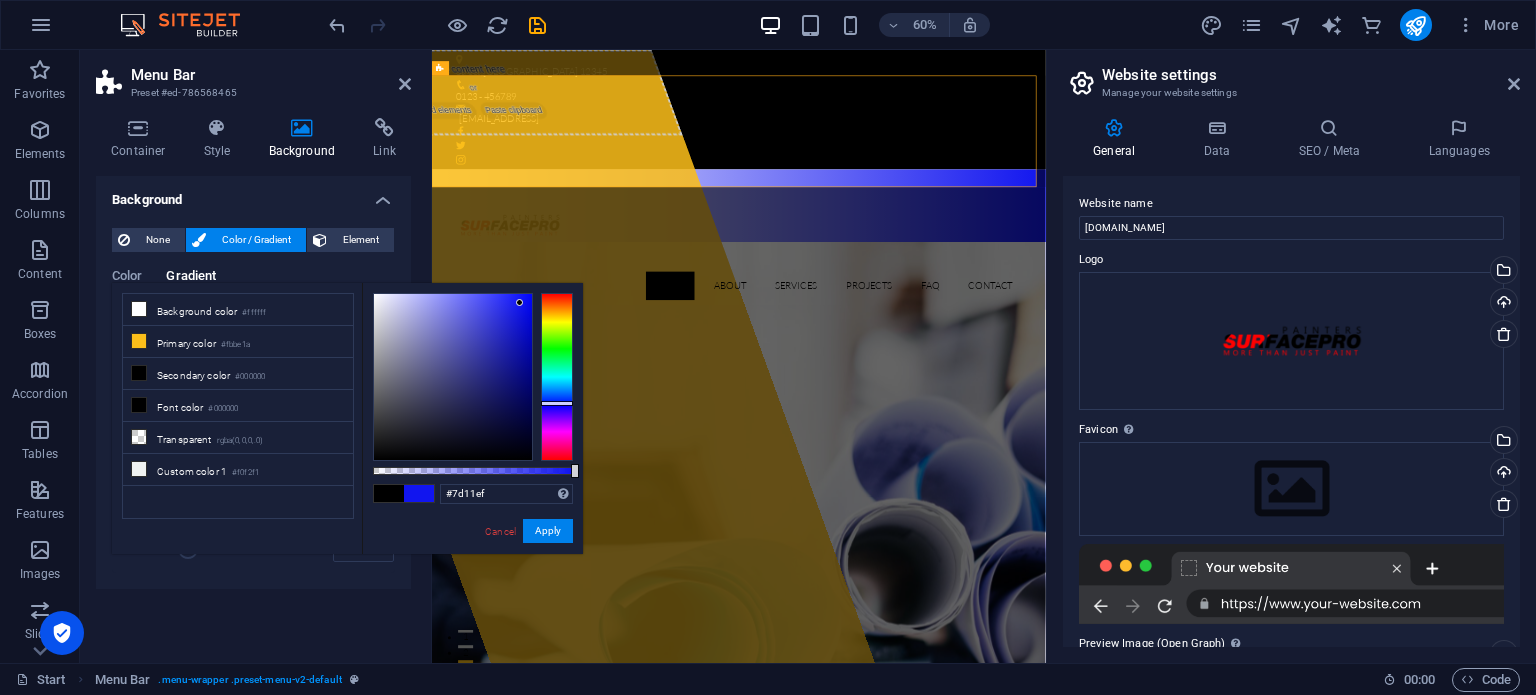 click at bounding box center (557, 377) 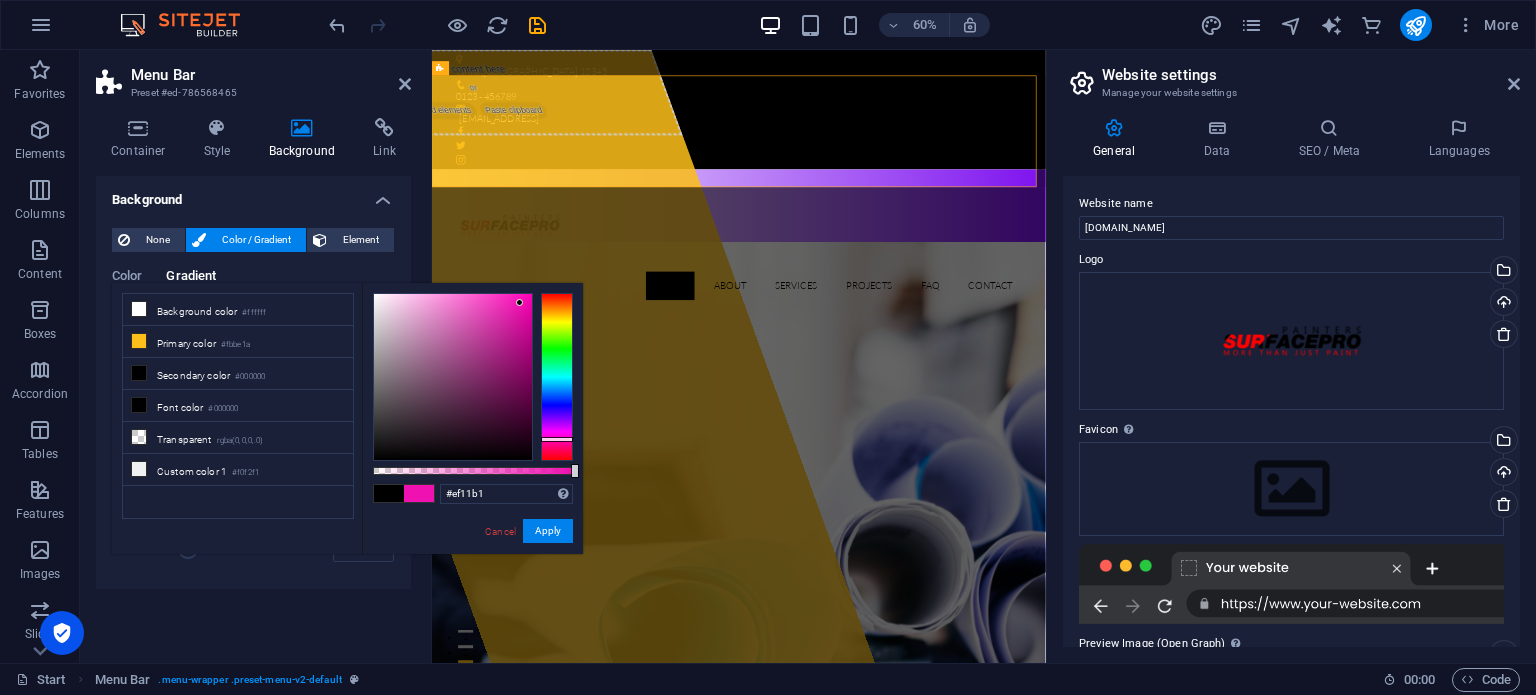 click at bounding box center (557, 377) 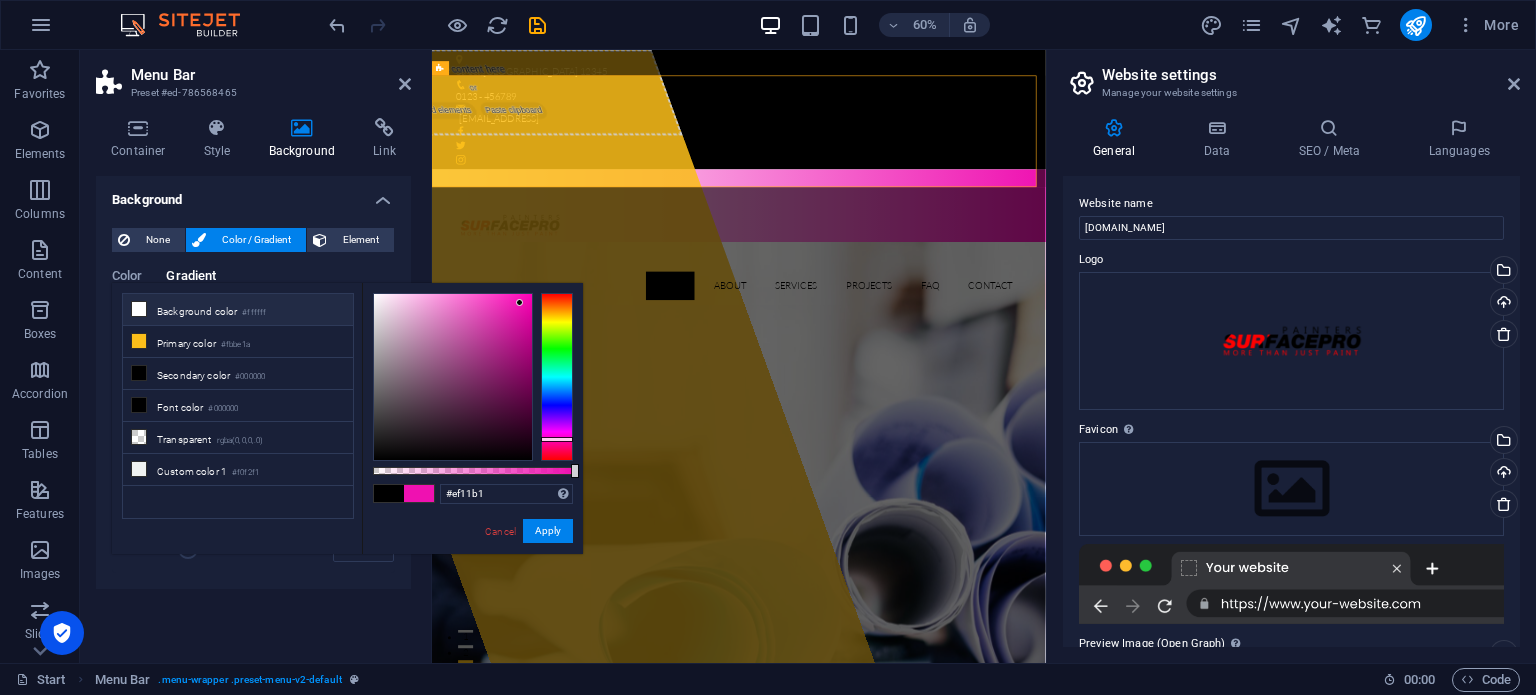 click on "Background color
#ffffff" at bounding box center [238, 310] 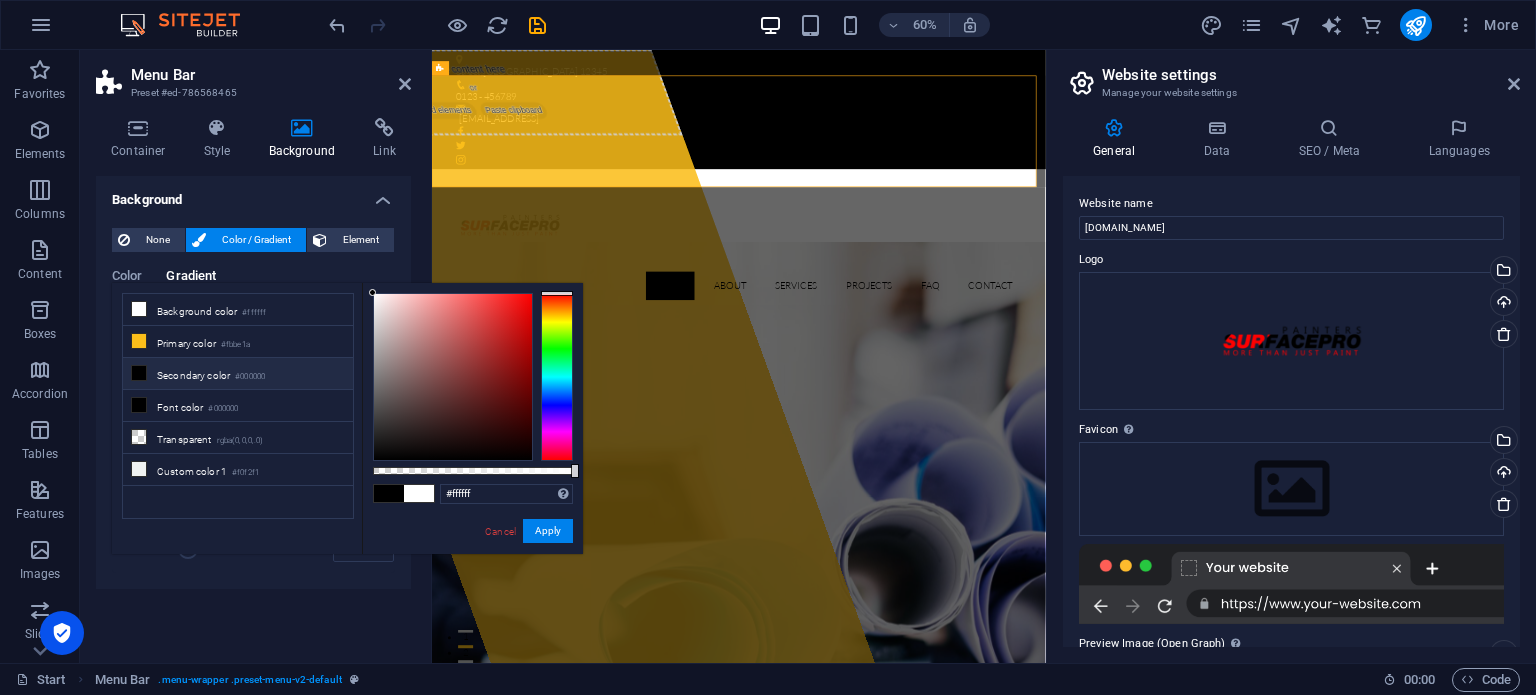 click on "Secondary color
#000000" at bounding box center (238, 374) 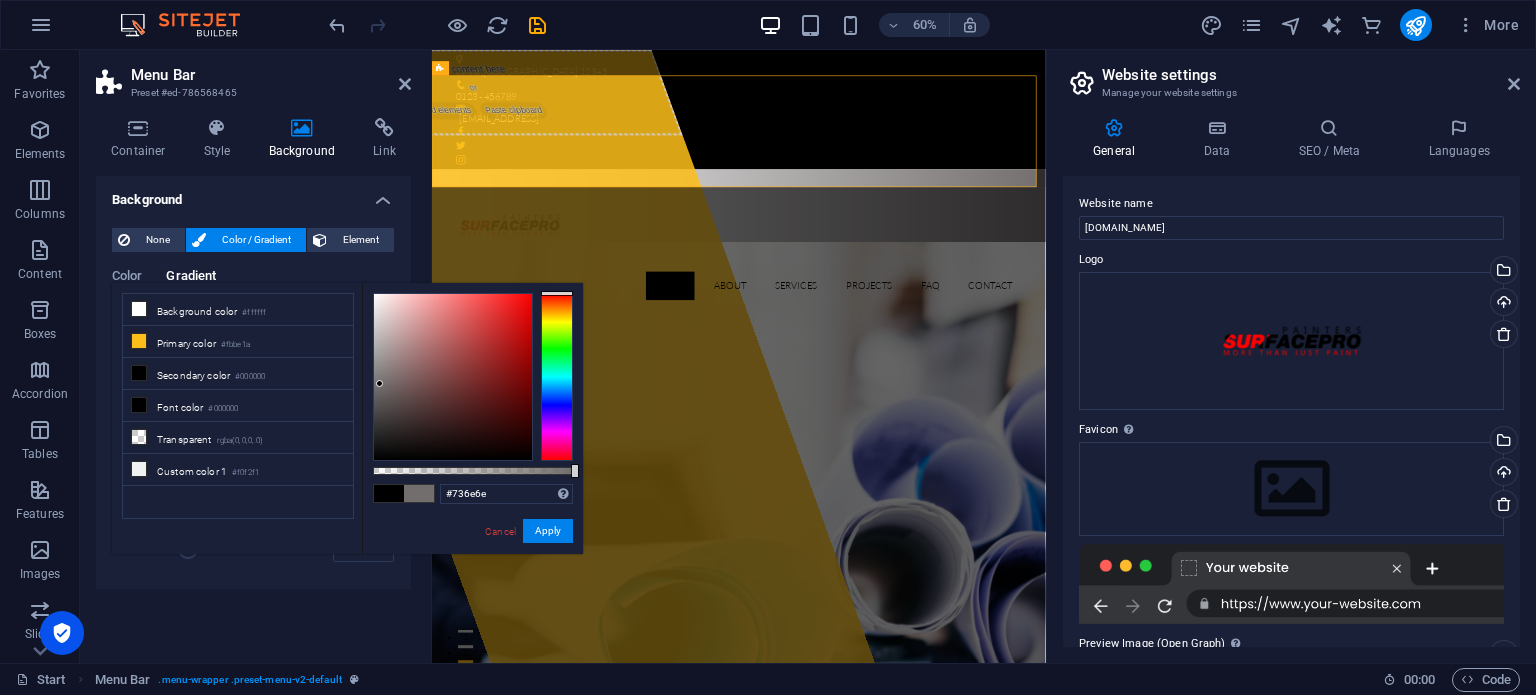 drag, startPoint x: 376, startPoint y: 401, endPoint x: 380, endPoint y: 384, distance: 17.464249 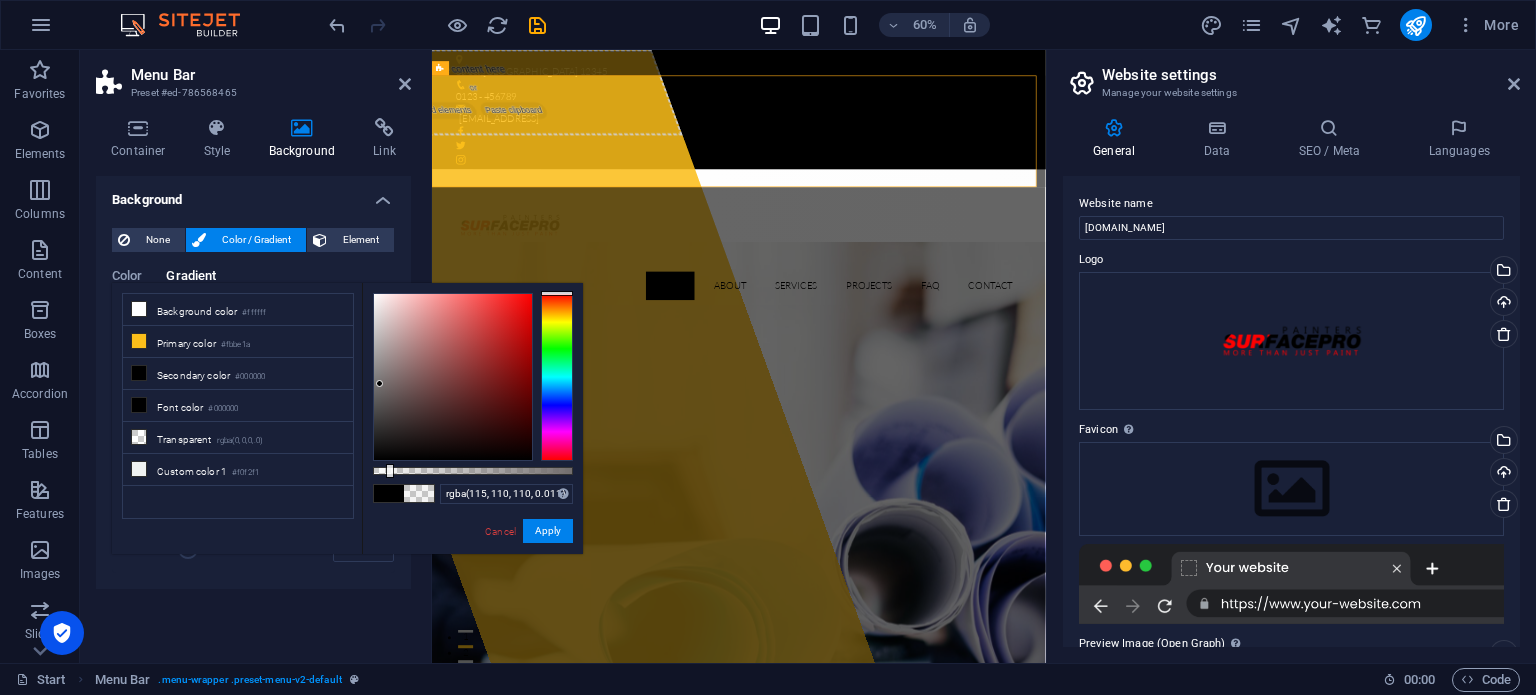 type on "rgba(115, 110, 110, 0)" 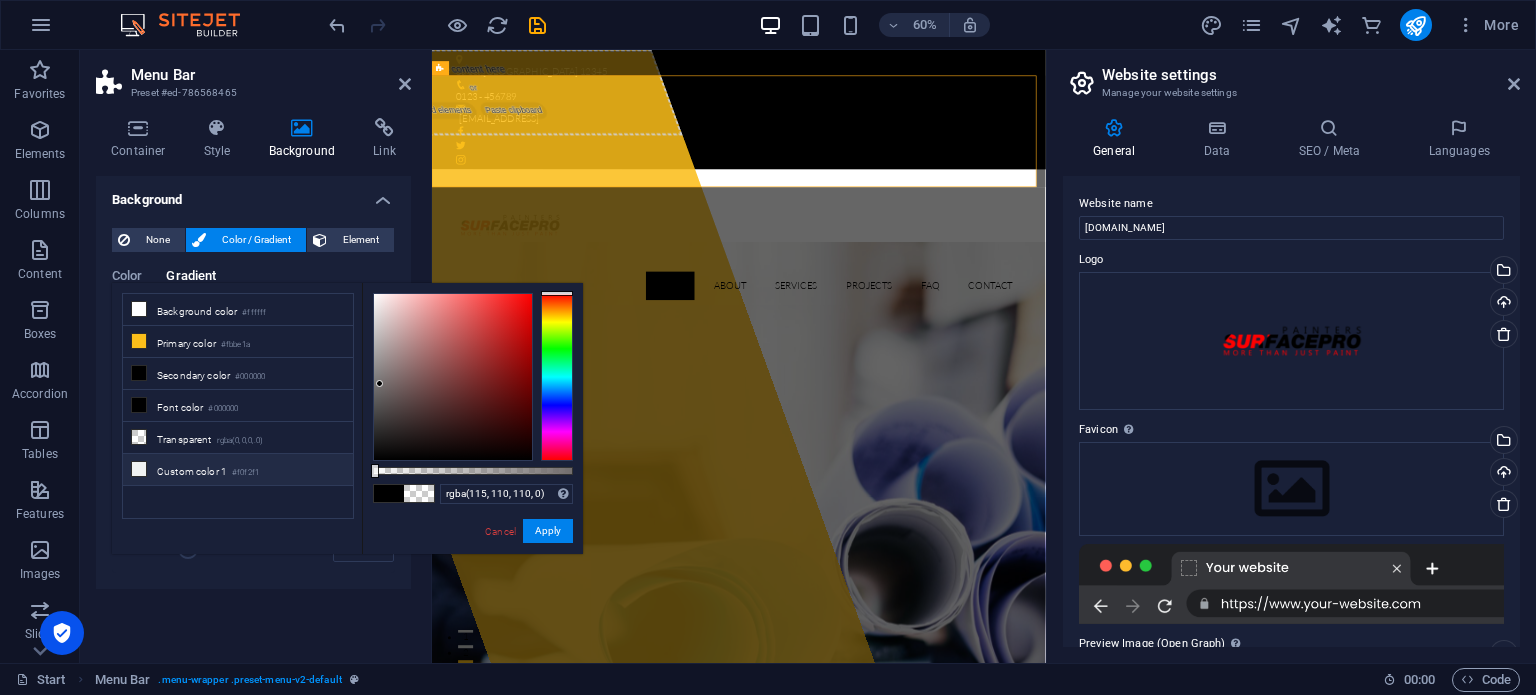 drag, startPoint x: 572, startPoint y: 471, endPoint x: 332, endPoint y: 467, distance: 240.03333 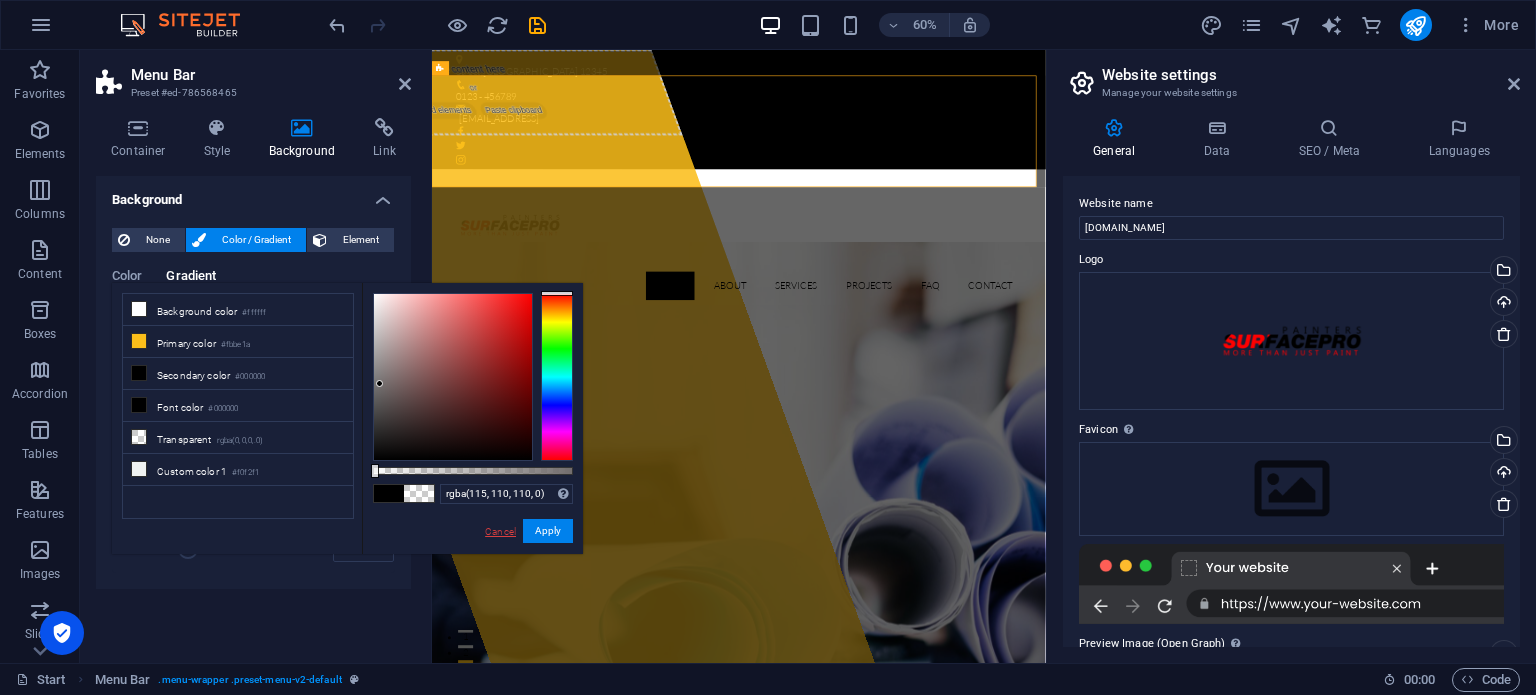 click on "Cancel" at bounding box center (500, 531) 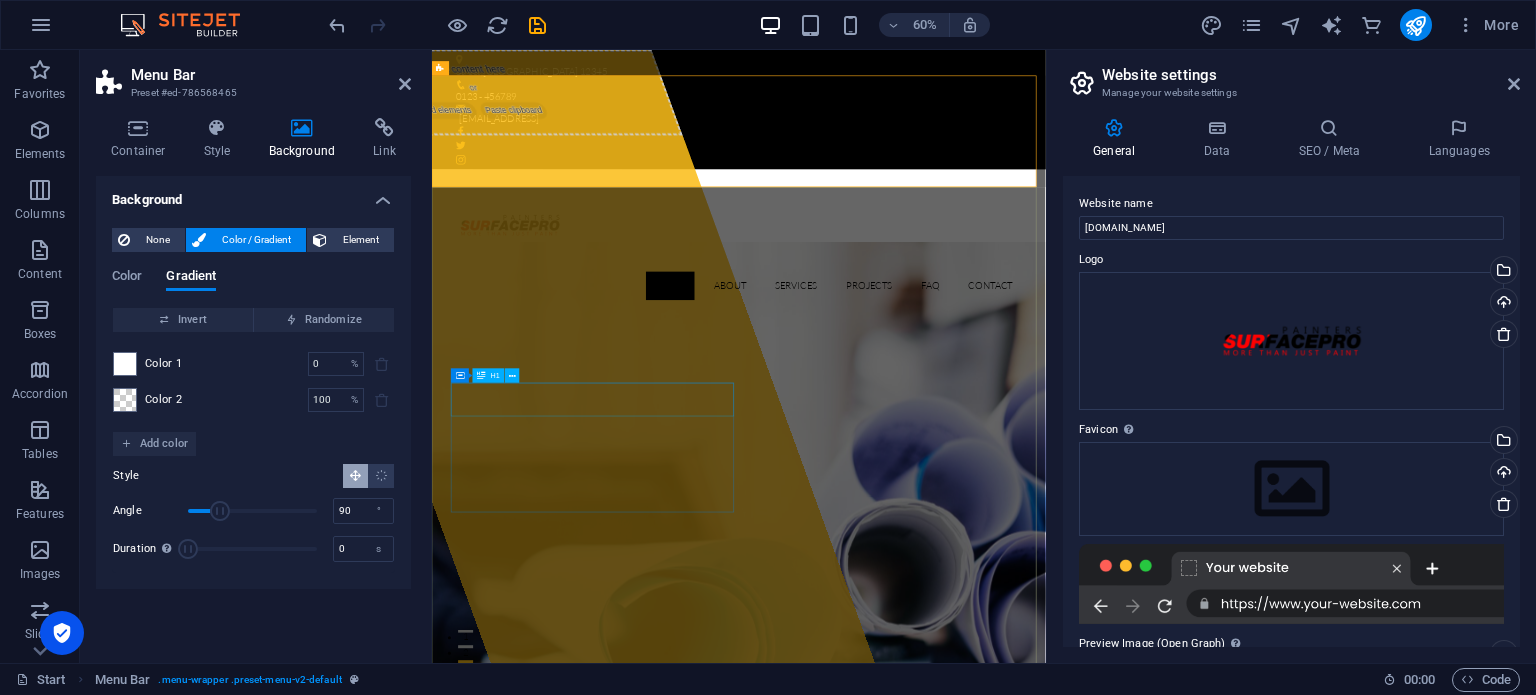 click on "Drop content here or  Add elements  Paste clipboard" at bounding box center (664, 561) 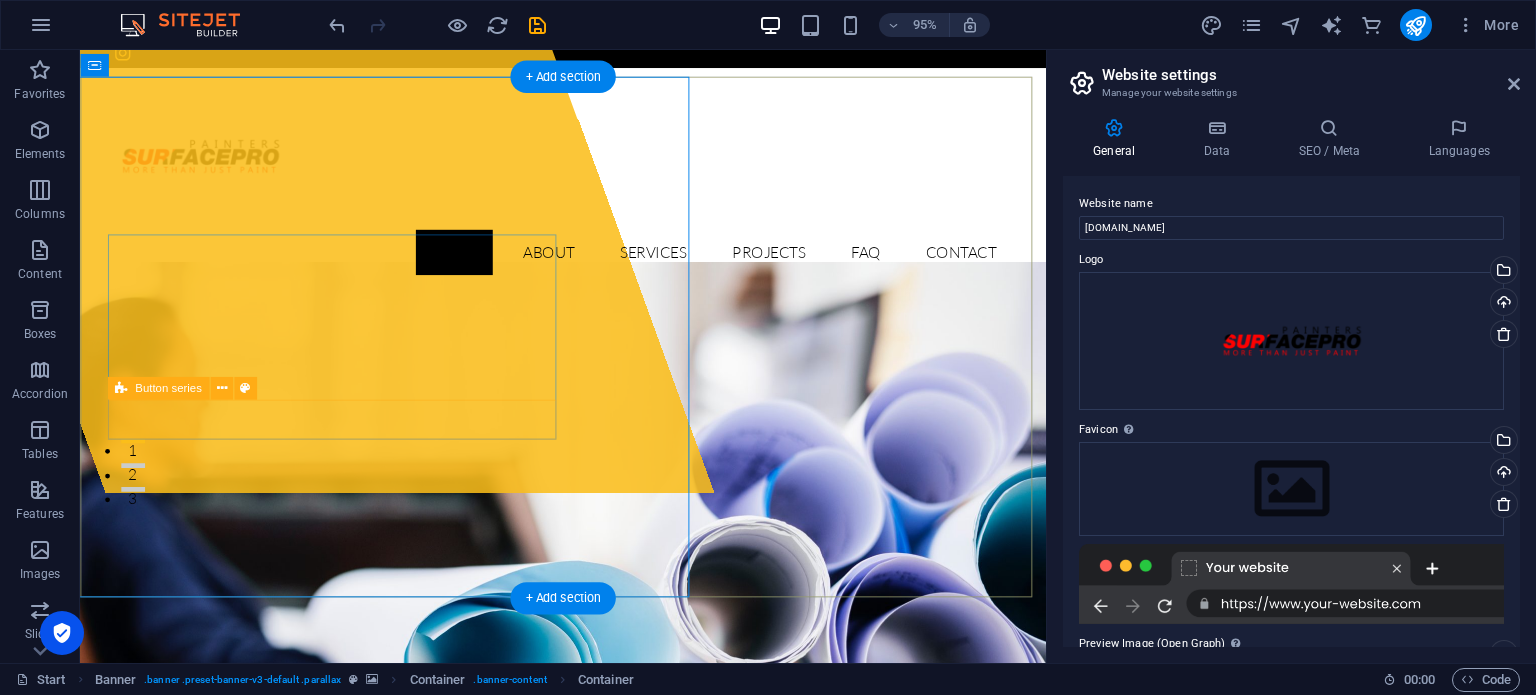 scroll, scrollTop: 200, scrollLeft: 0, axis: vertical 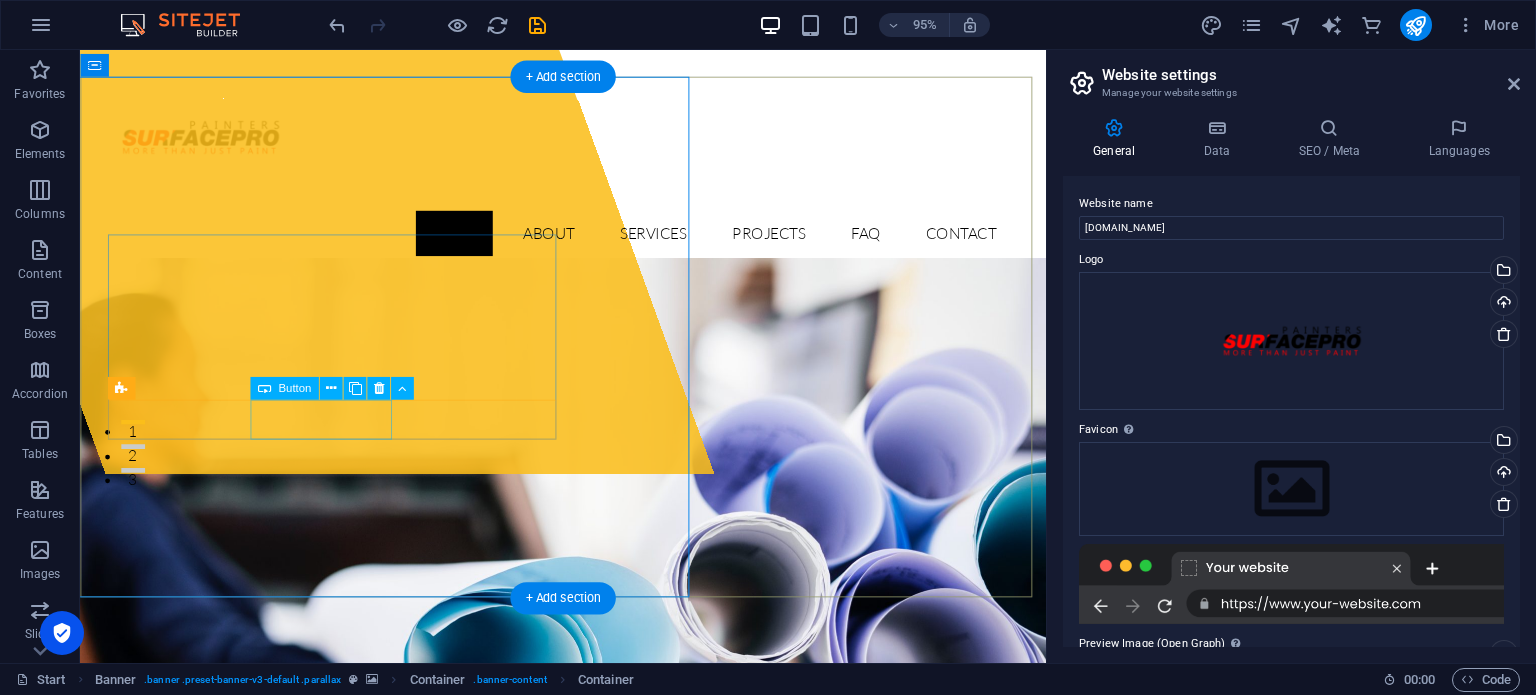 click on "View Services" at bounding box center (589, 1156) 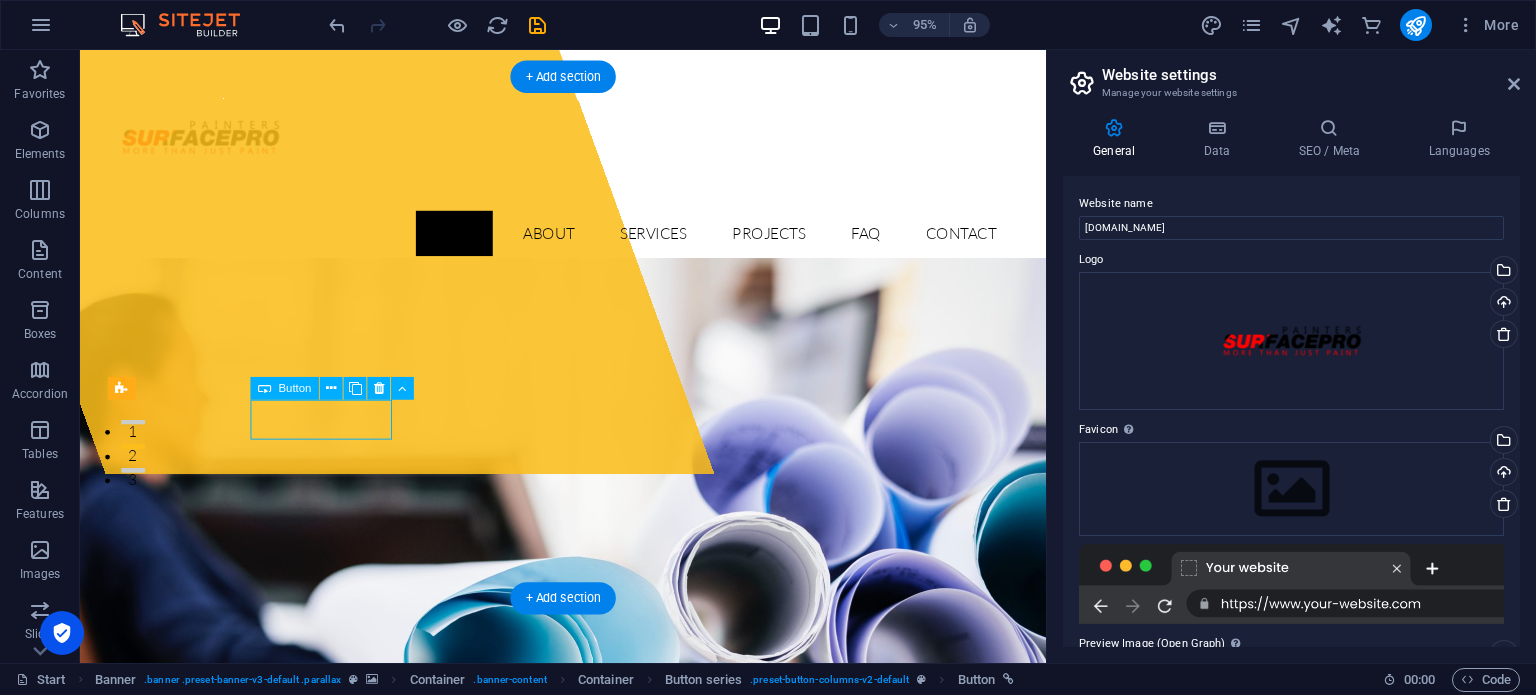 click on "View Services" at bounding box center (589, 1156) 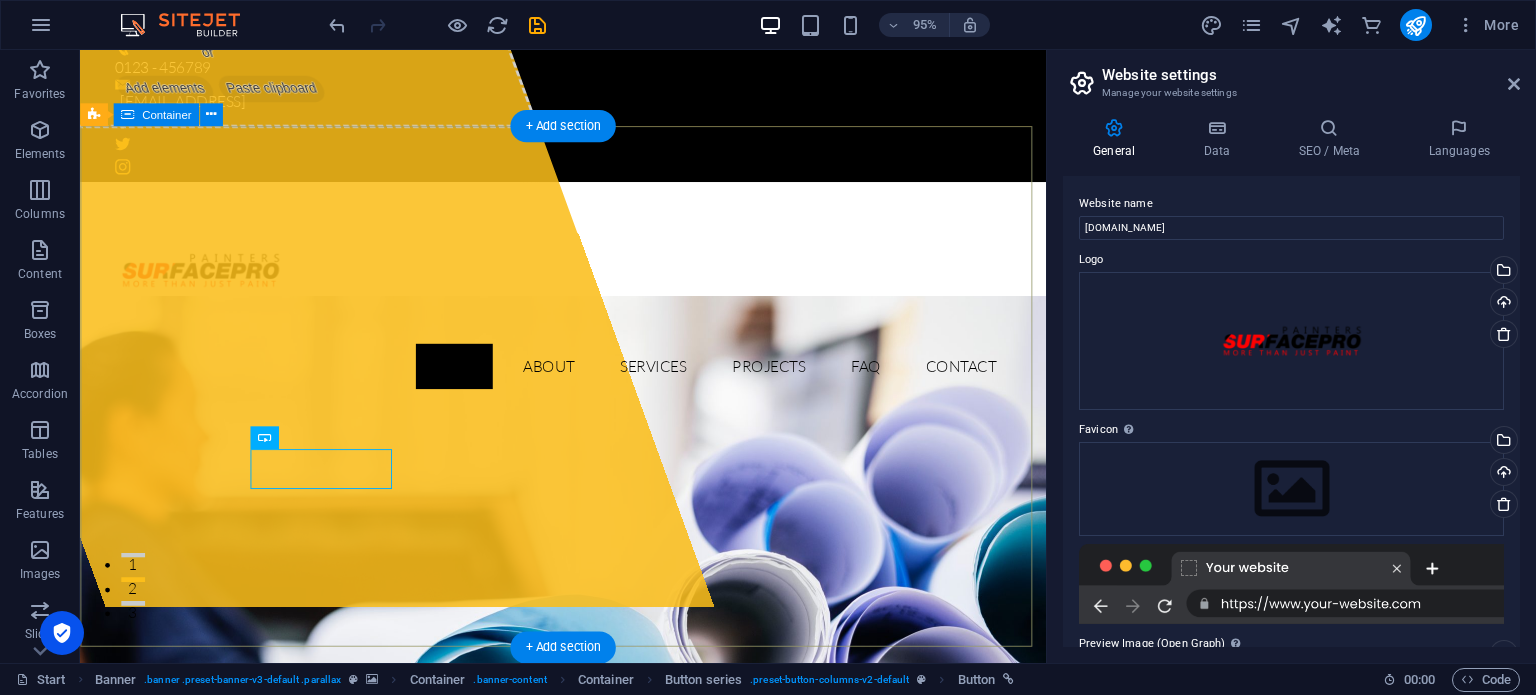 scroll, scrollTop: 0, scrollLeft: 0, axis: both 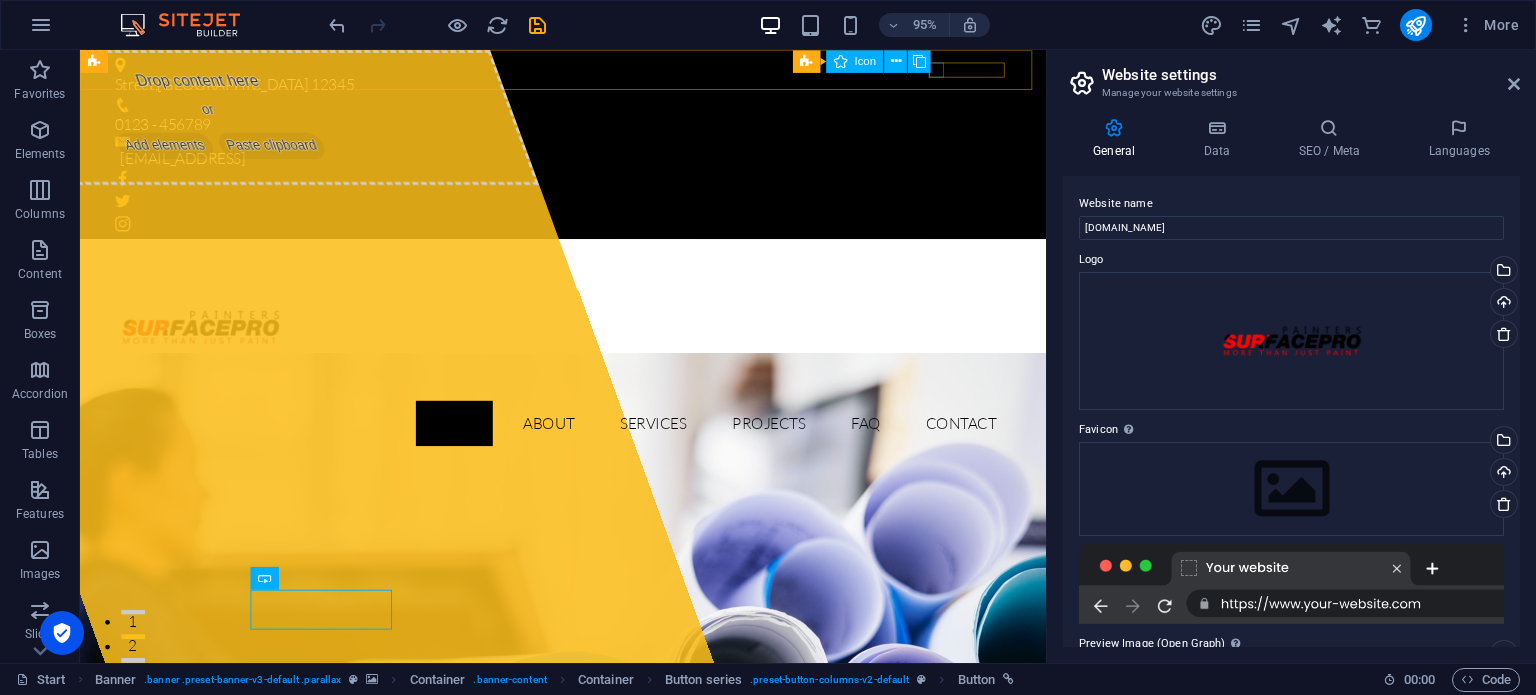 click on "Social Media Icons   Icon" at bounding box center (867, 62) 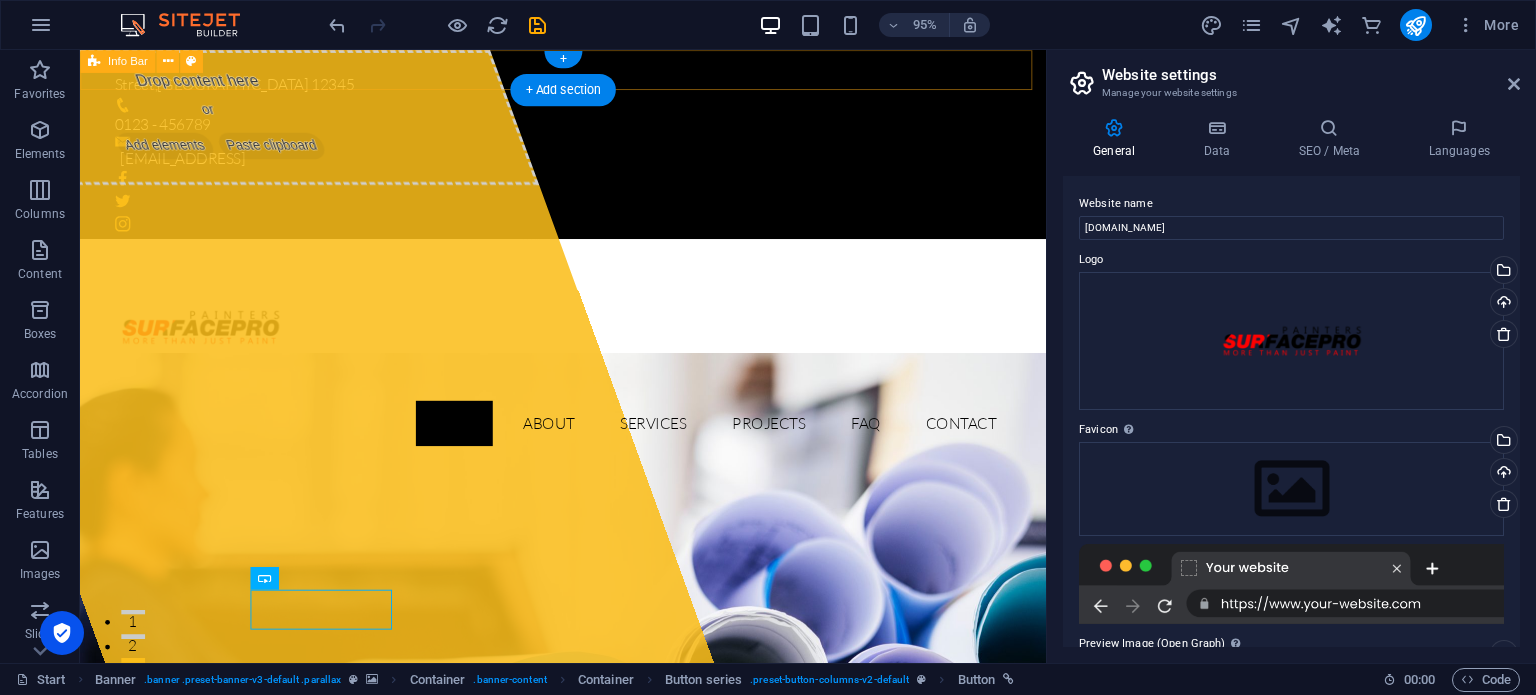 click on "Street ,  Berlin   12345 0123 - 456789 f2df790f97a43bcd87e92307a030fb@cpanel.local" at bounding box center [588, 149] 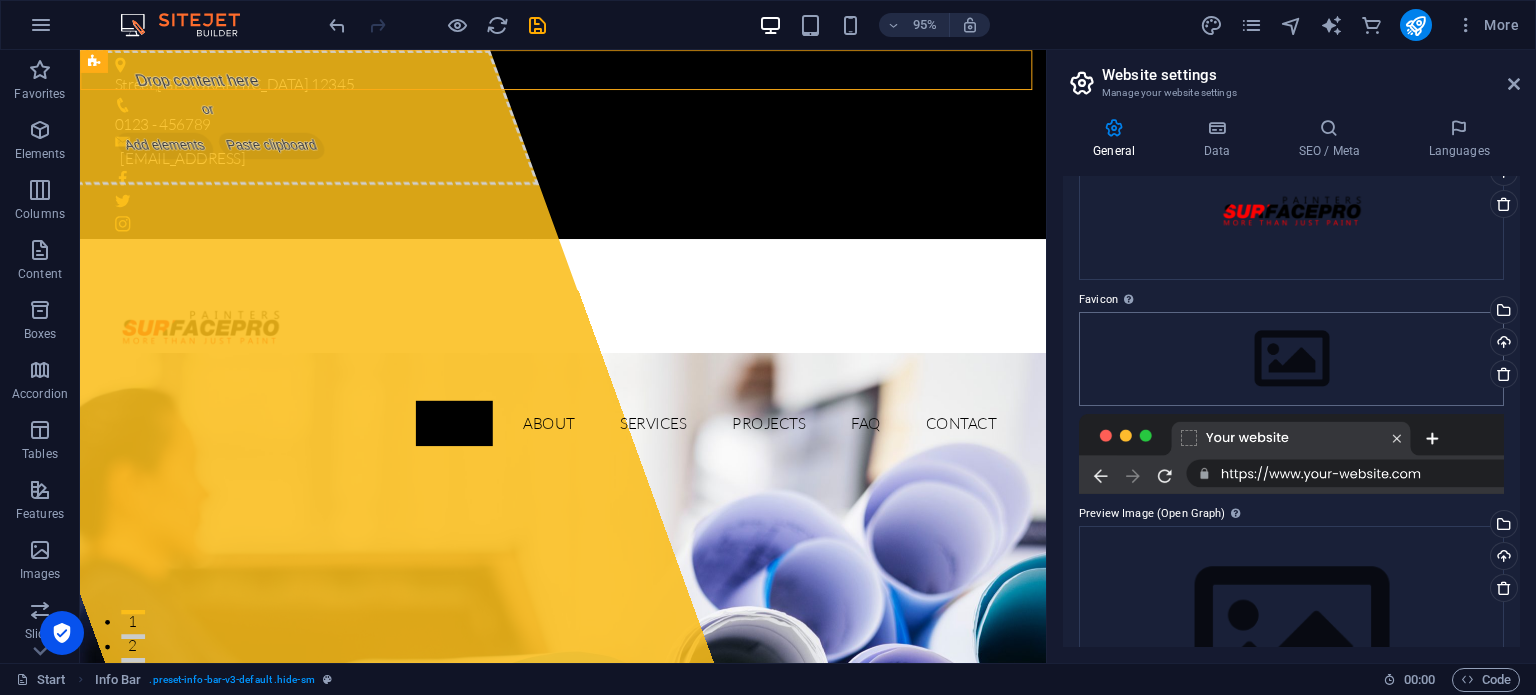 scroll, scrollTop: 0, scrollLeft: 0, axis: both 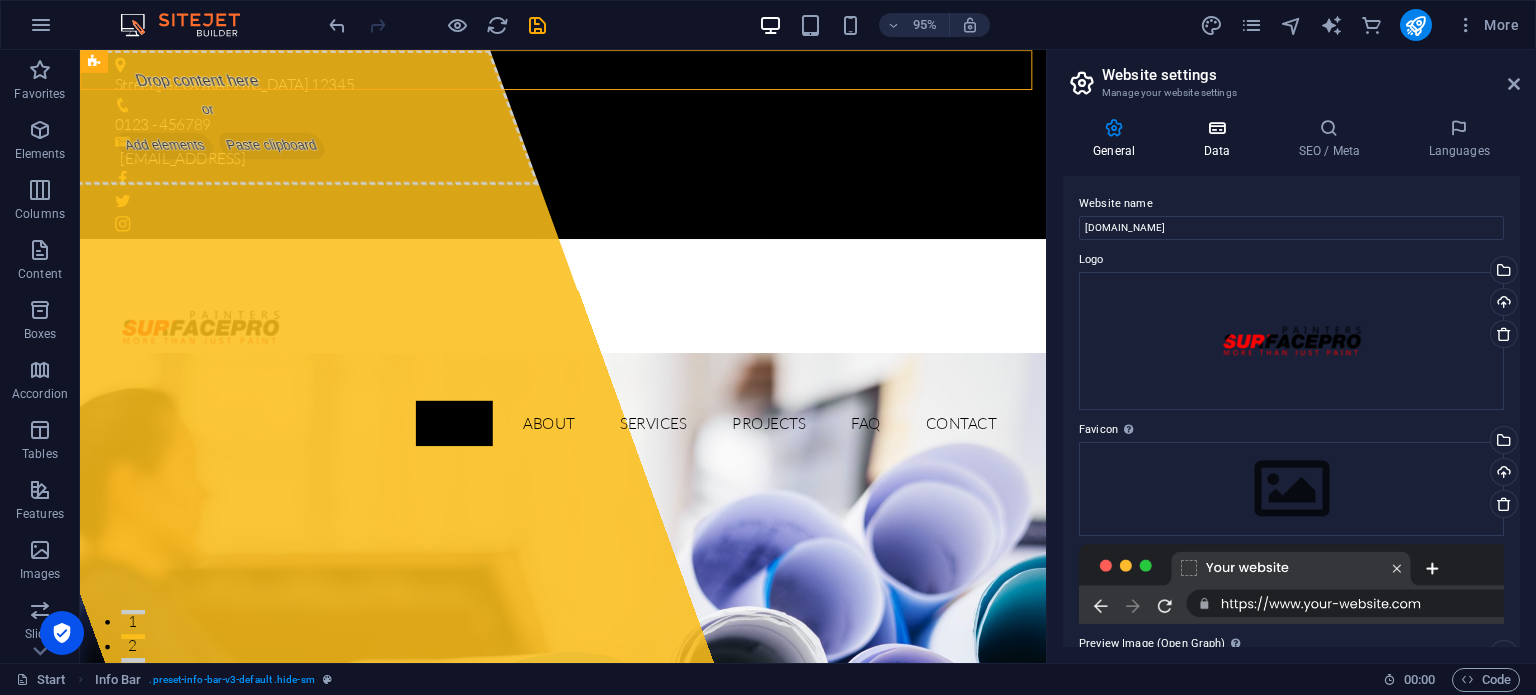click at bounding box center [1216, 128] 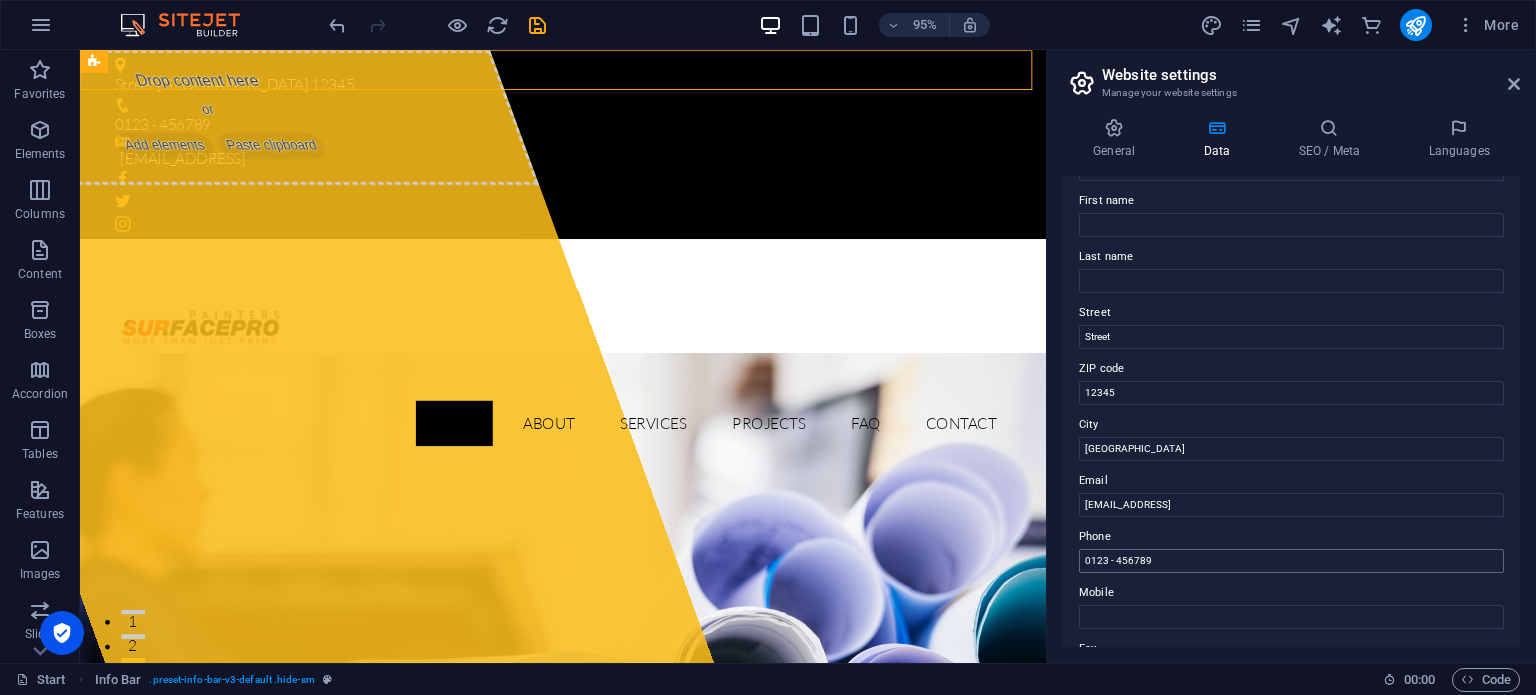 scroll, scrollTop: 200, scrollLeft: 0, axis: vertical 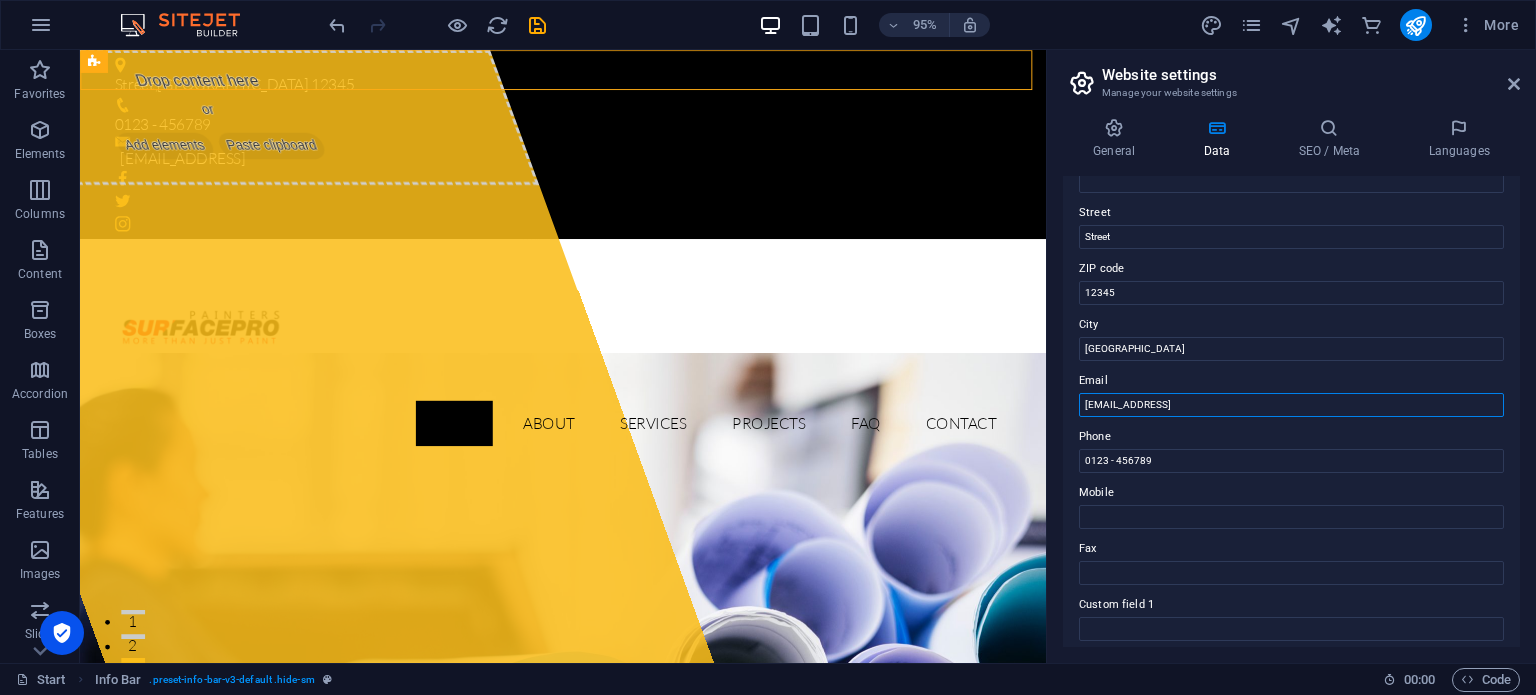 click on "[EMAIL_ADDRESS]" at bounding box center [1291, 405] 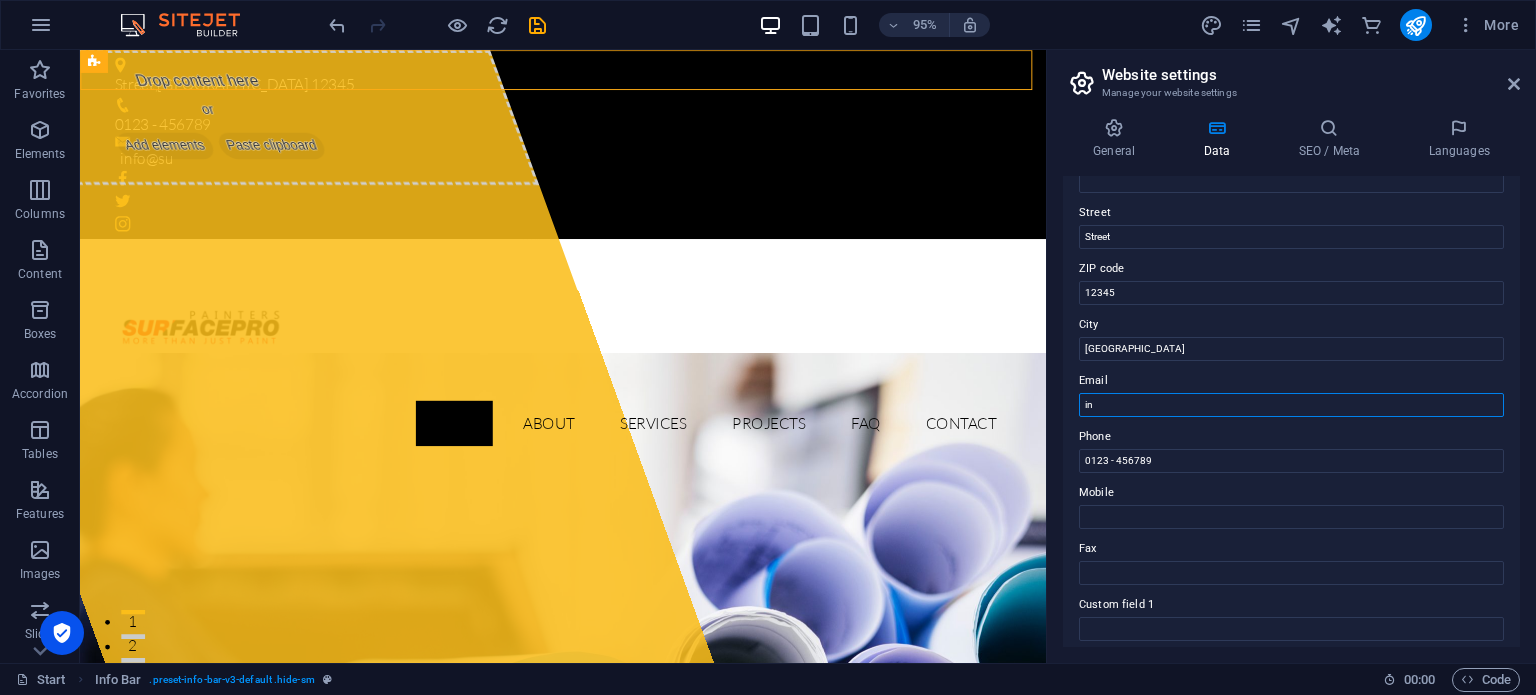 type on "i" 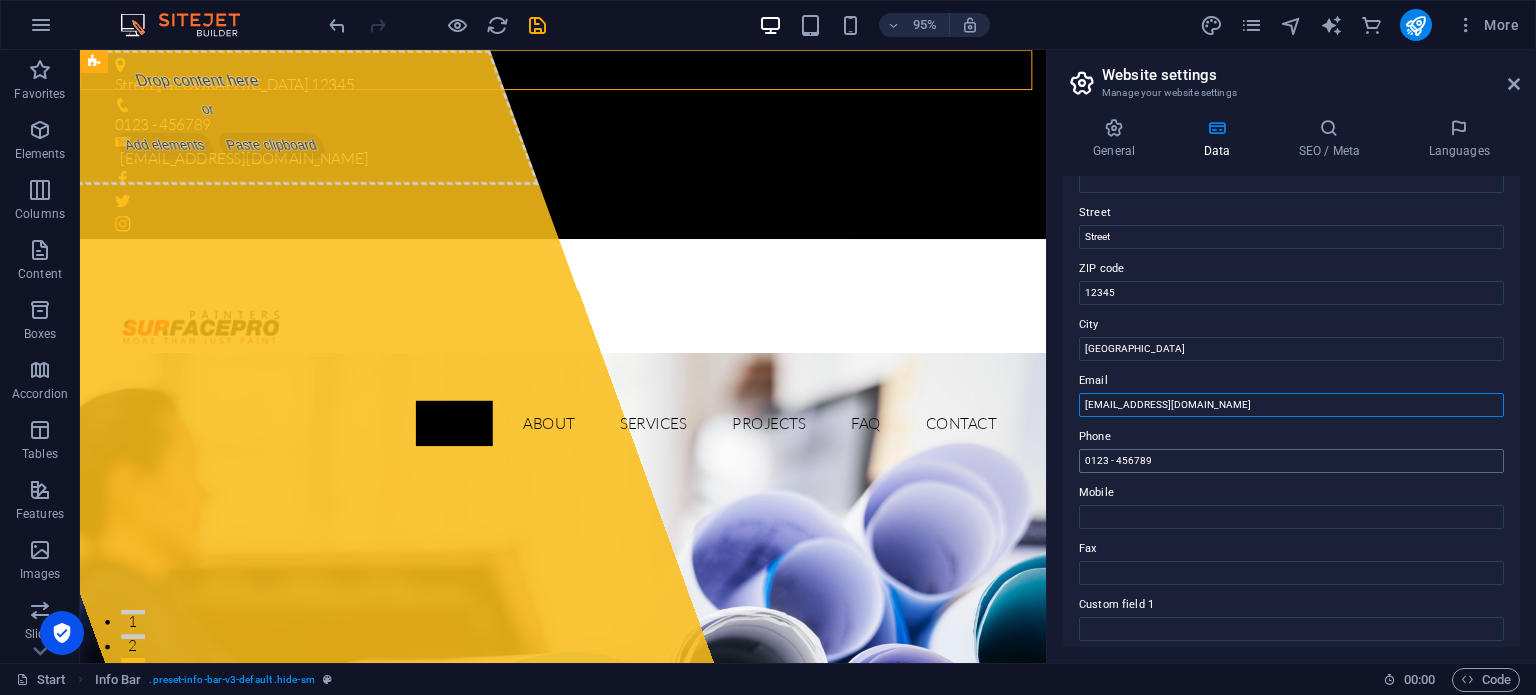 type on "[EMAIL_ADDRESS][DOMAIN_NAME]" 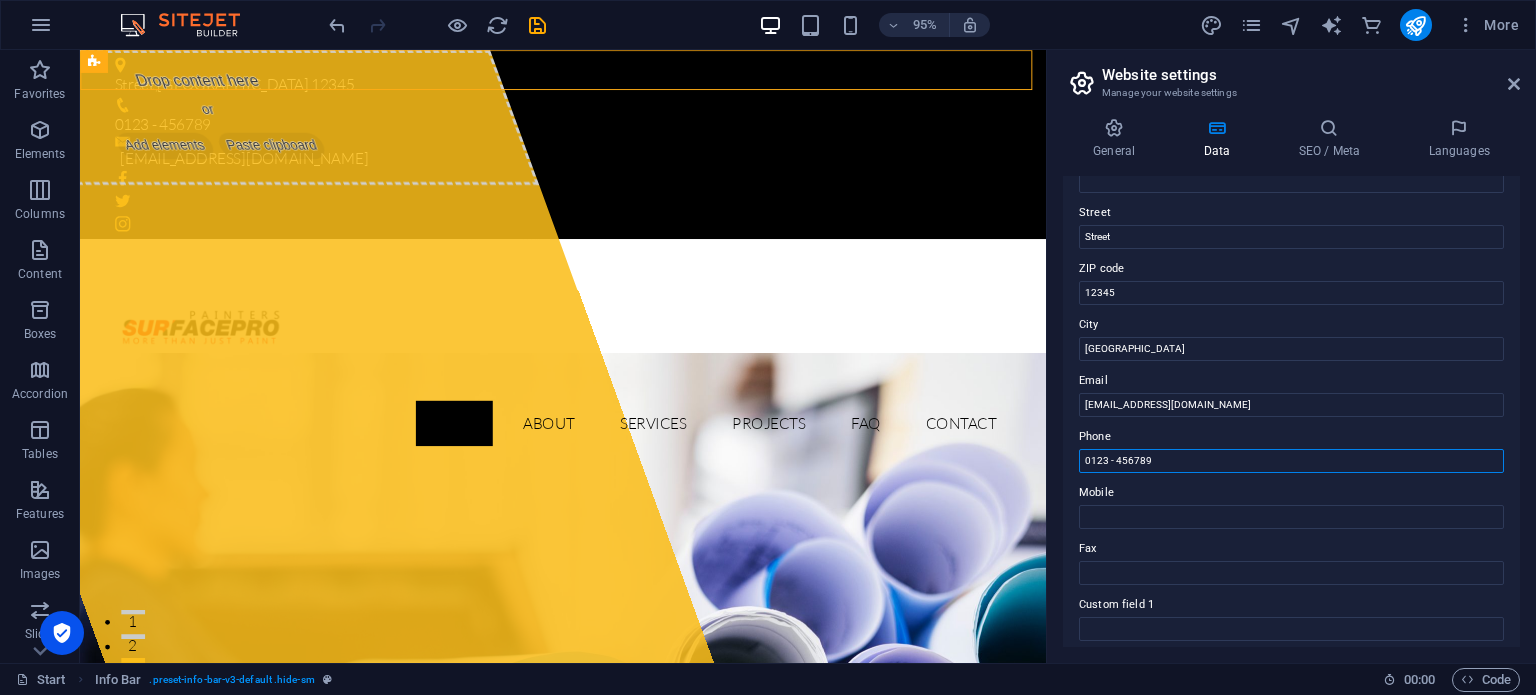 click on "0123 - 456789" at bounding box center [1291, 461] 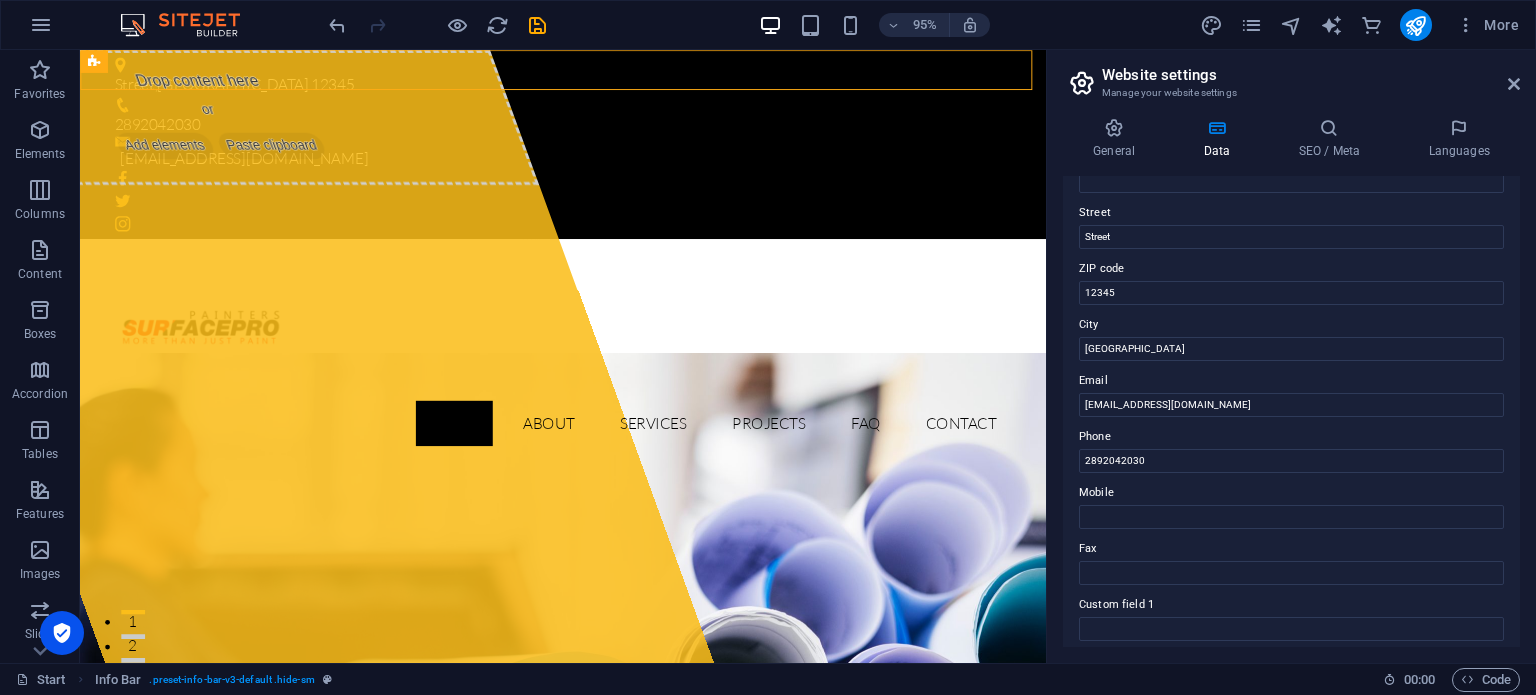 click on "Mobile" at bounding box center (1291, 493) 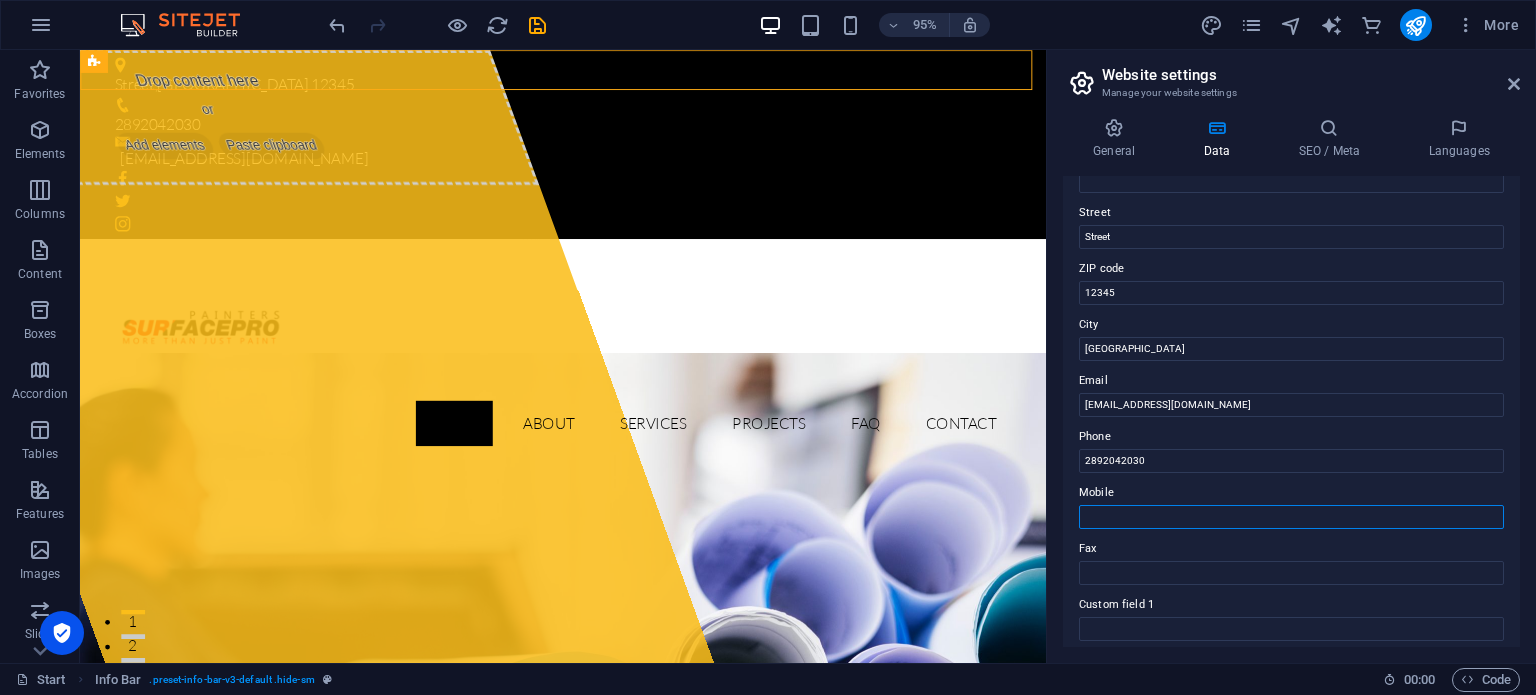 click on "Mobile" at bounding box center (1291, 517) 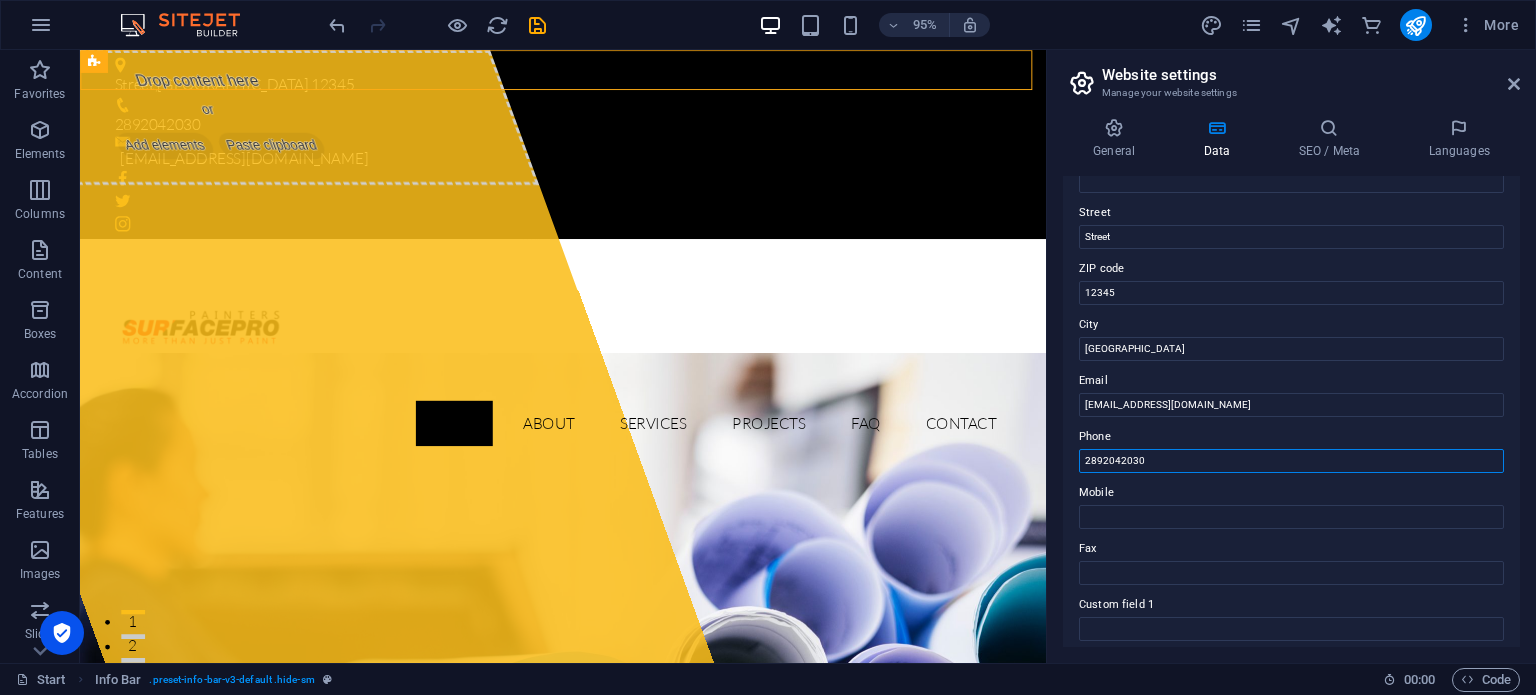 click on "2892042030" at bounding box center [1291, 461] 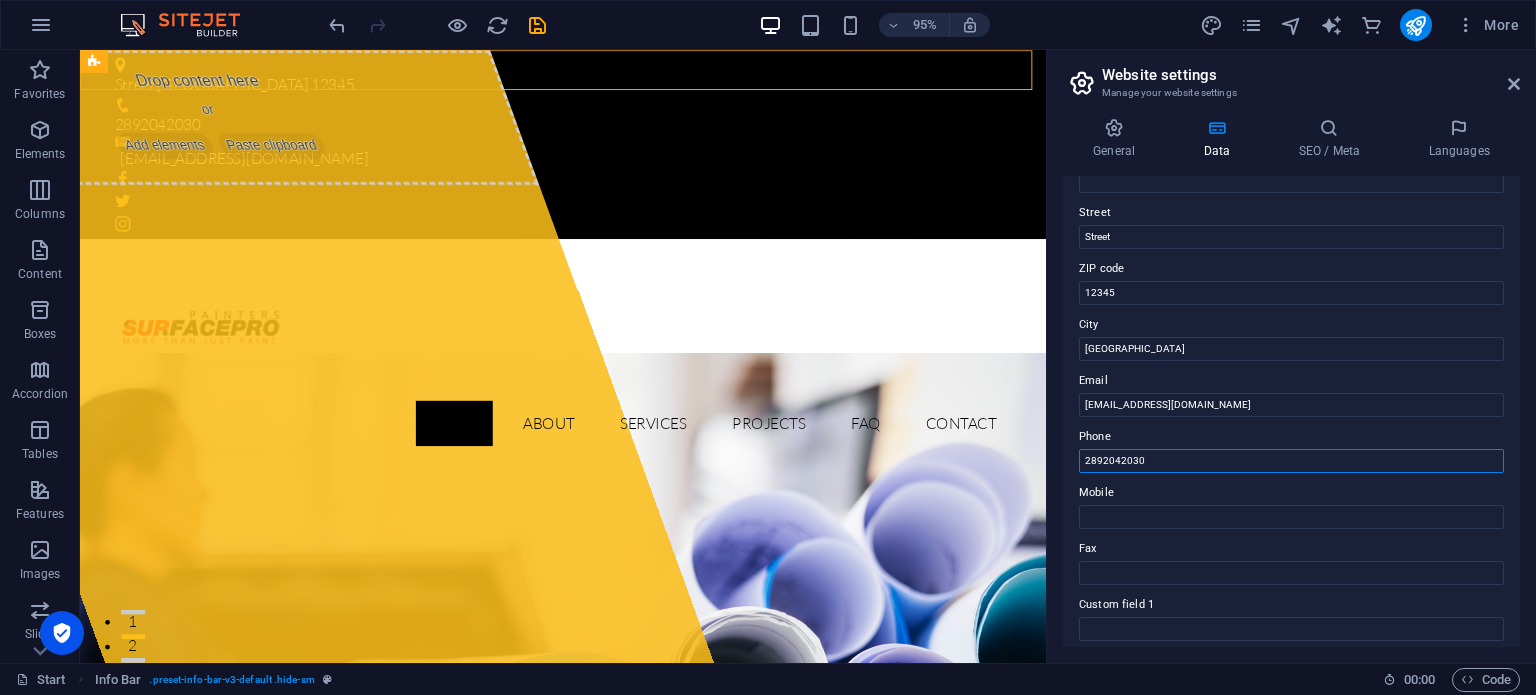 click on "2892042030" at bounding box center (1291, 461) 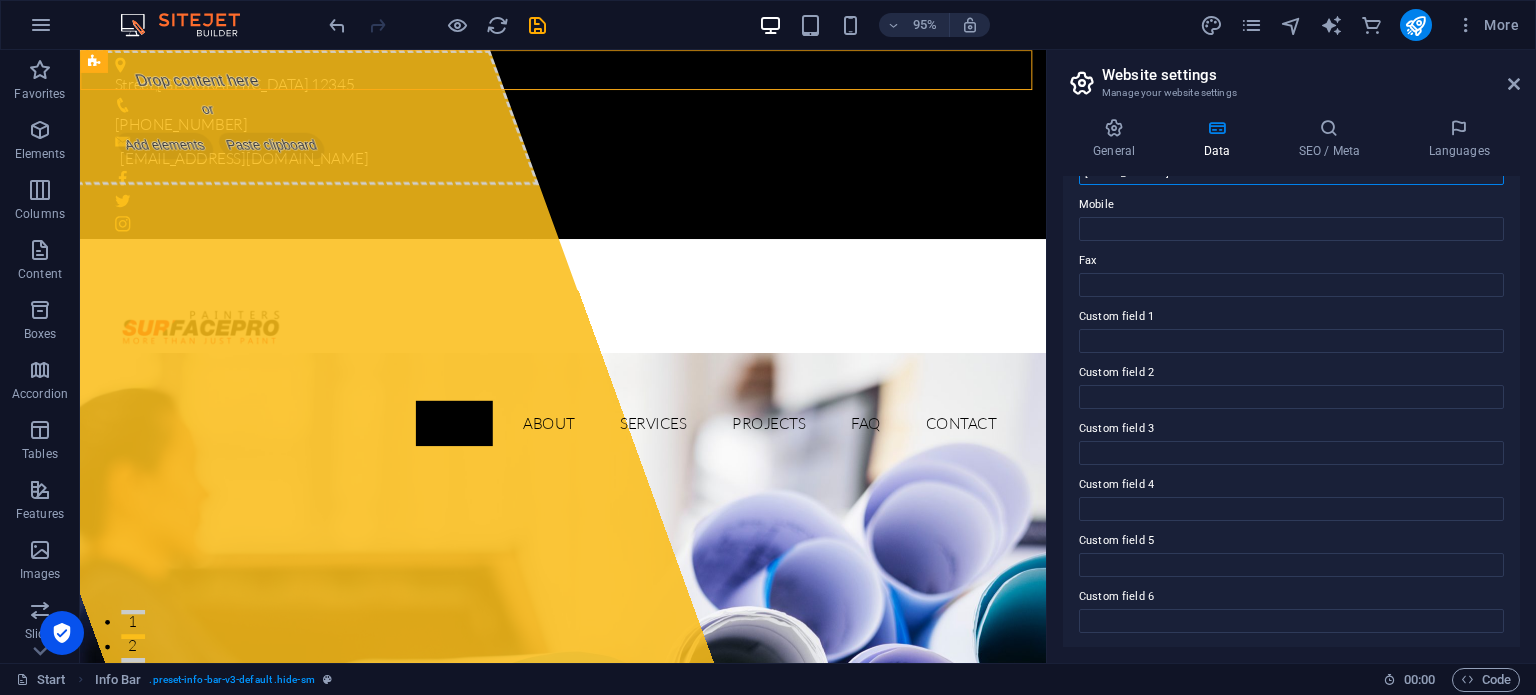 scroll, scrollTop: 0, scrollLeft: 0, axis: both 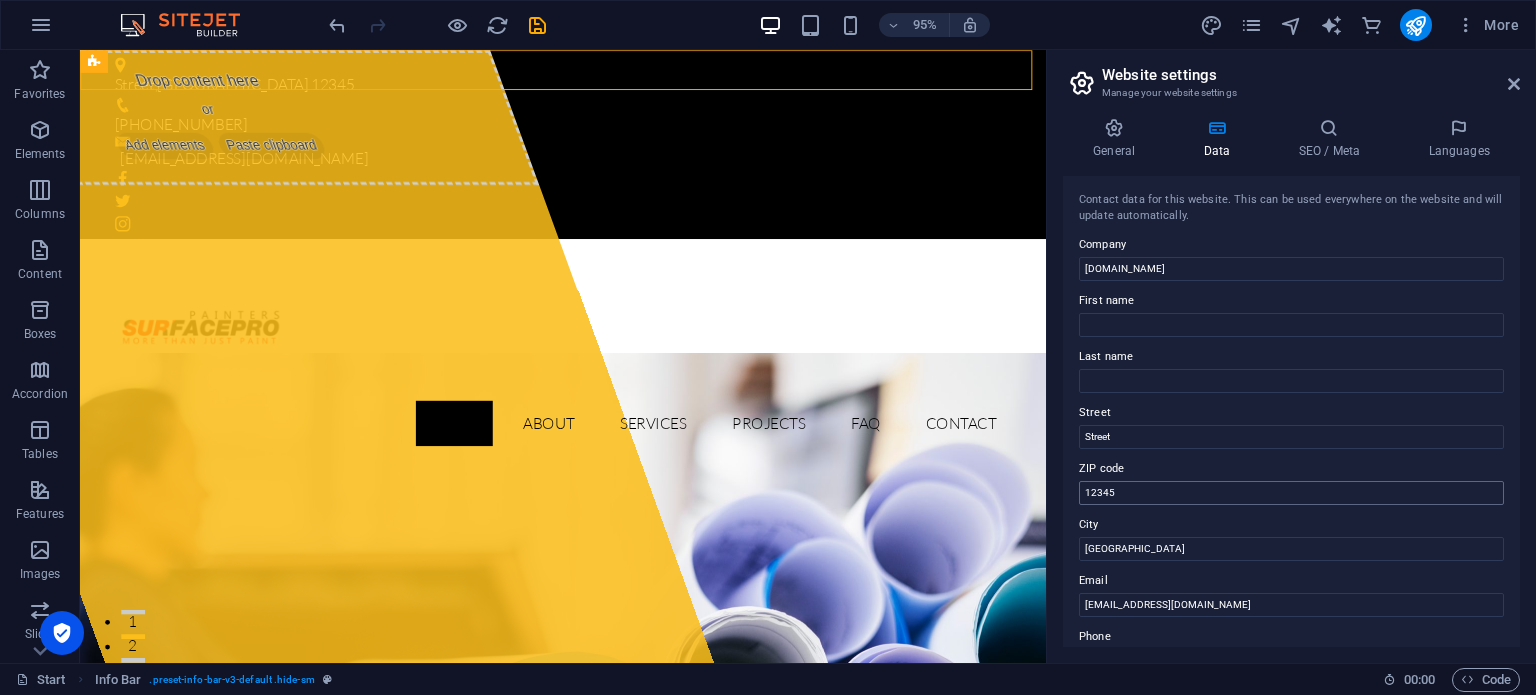 type on "(289)204-2030" 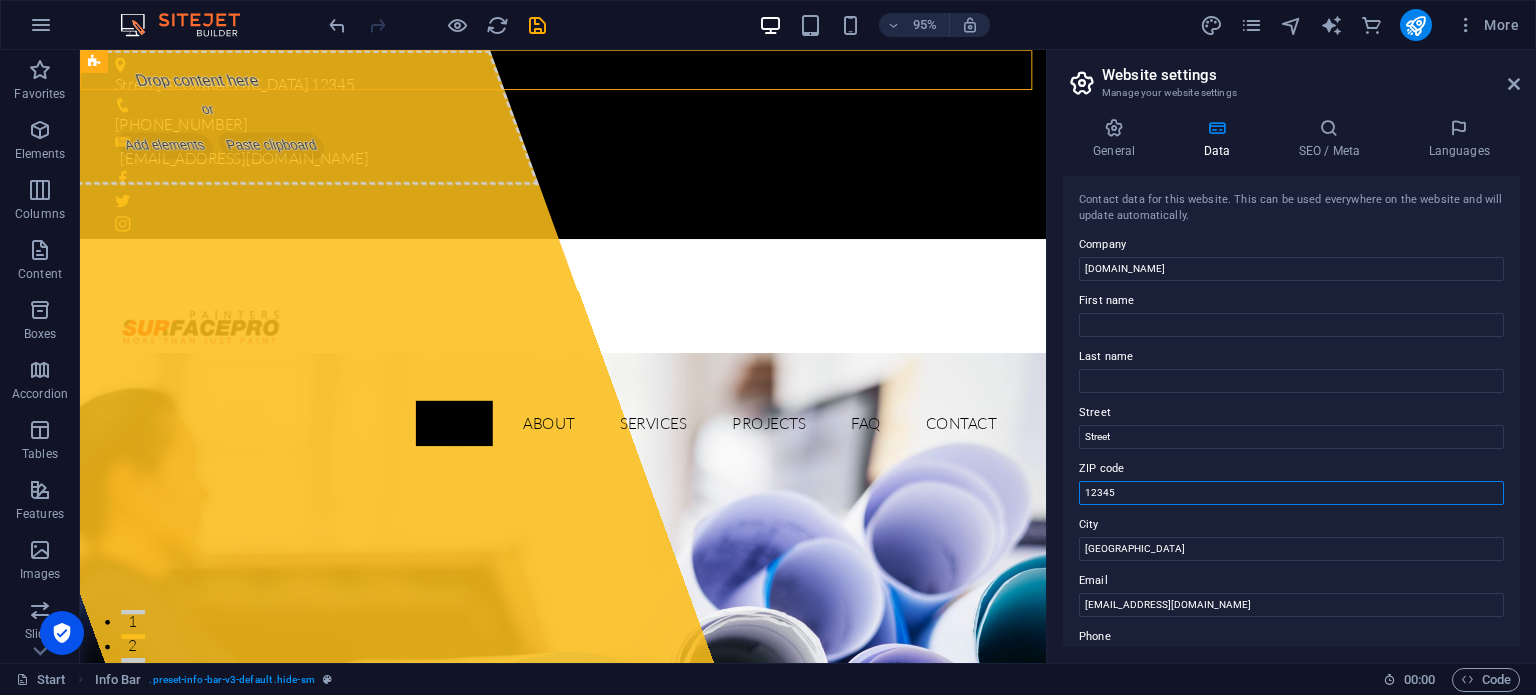click on "12345" at bounding box center (1291, 493) 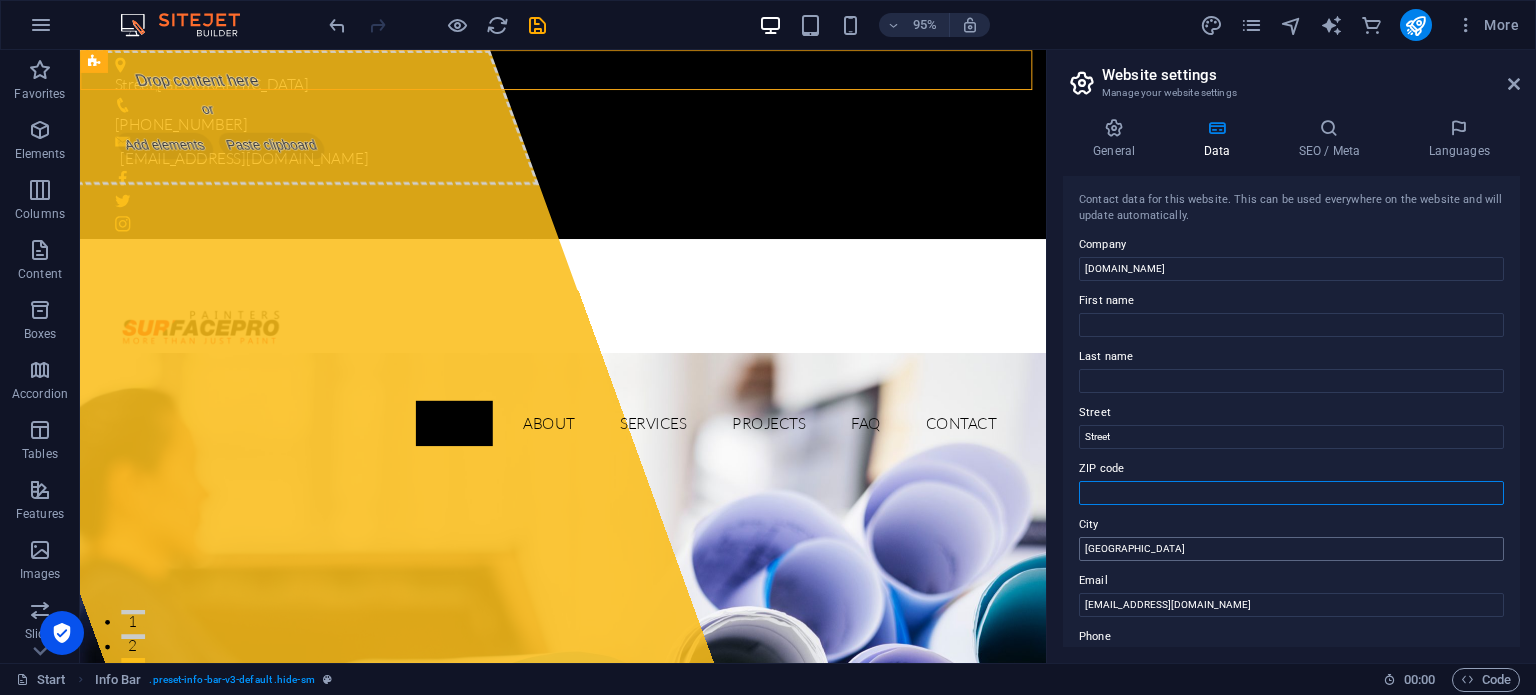 type 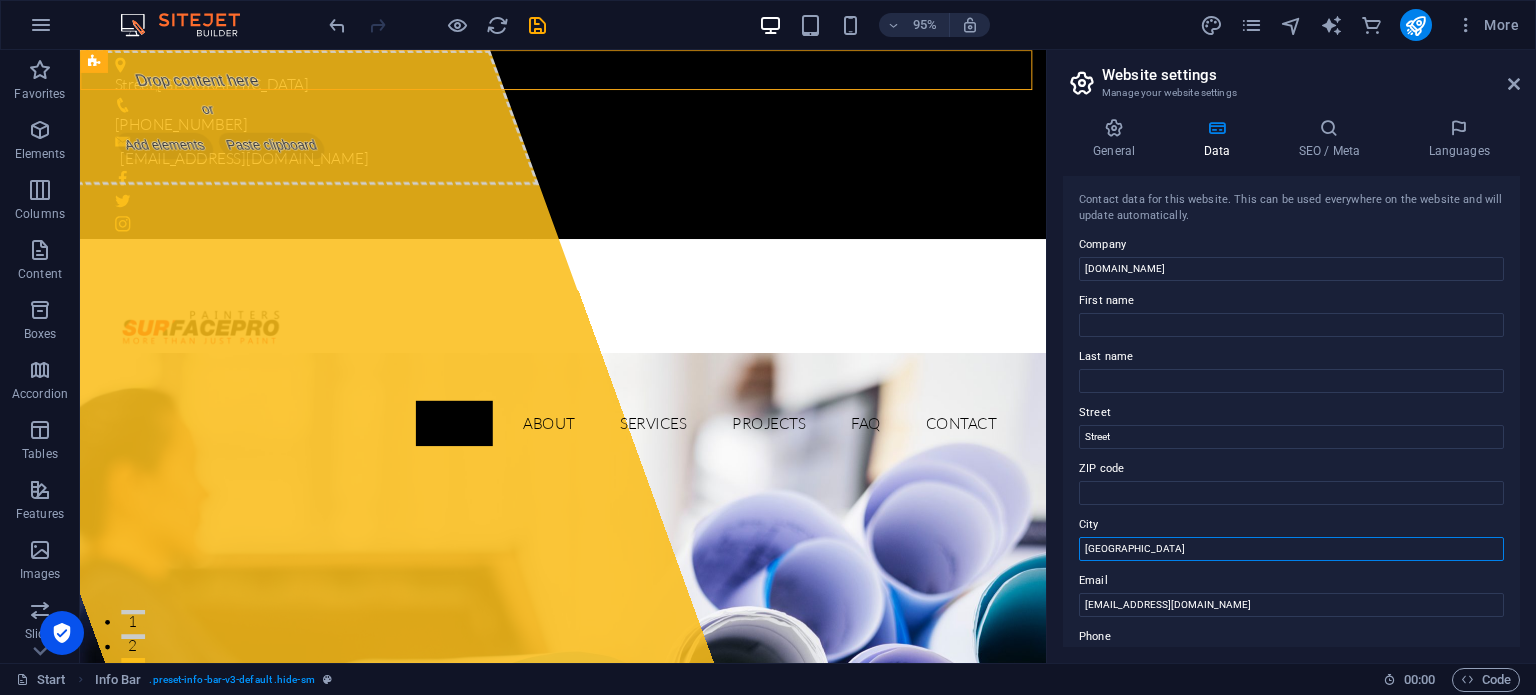 click on "[GEOGRAPHIC_DATA]" at bounding box center (1291, 549) 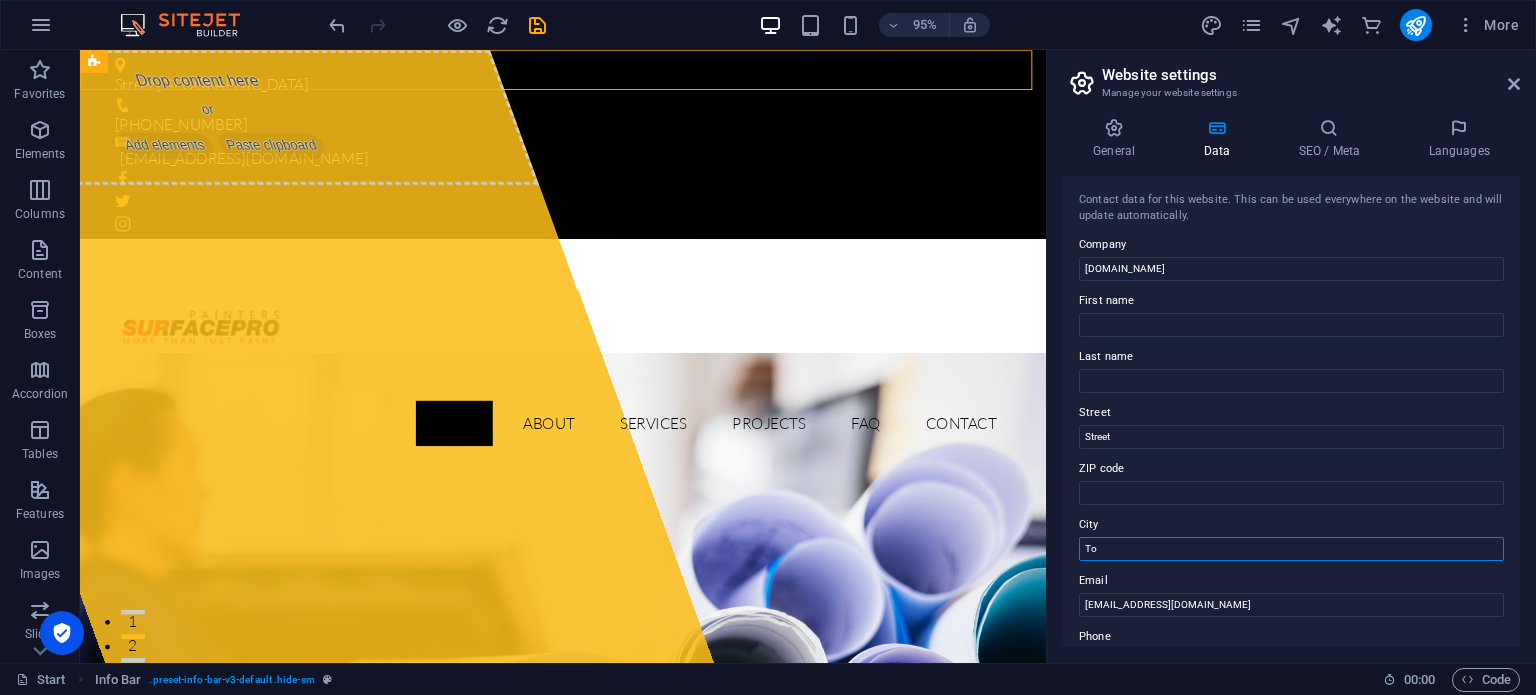 type on "T" 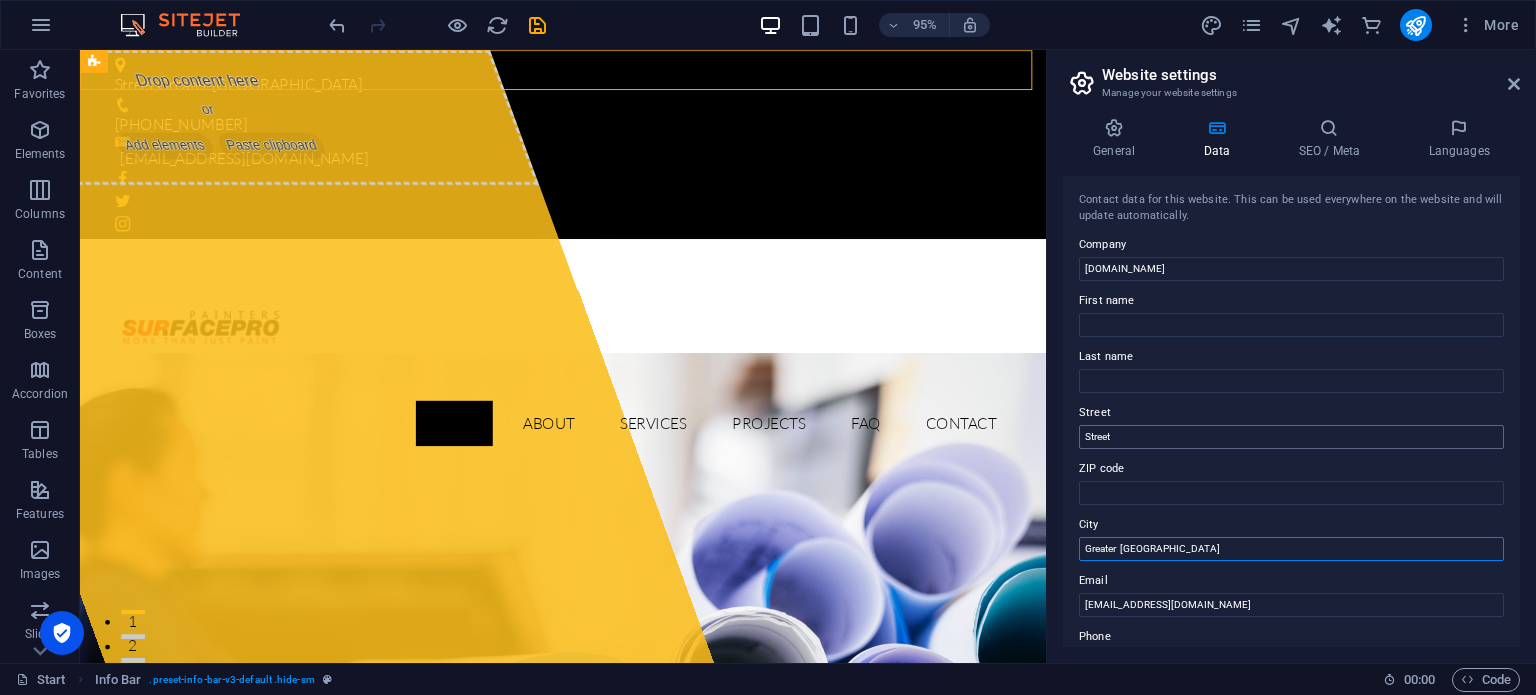 type on "Greater  Toronto" 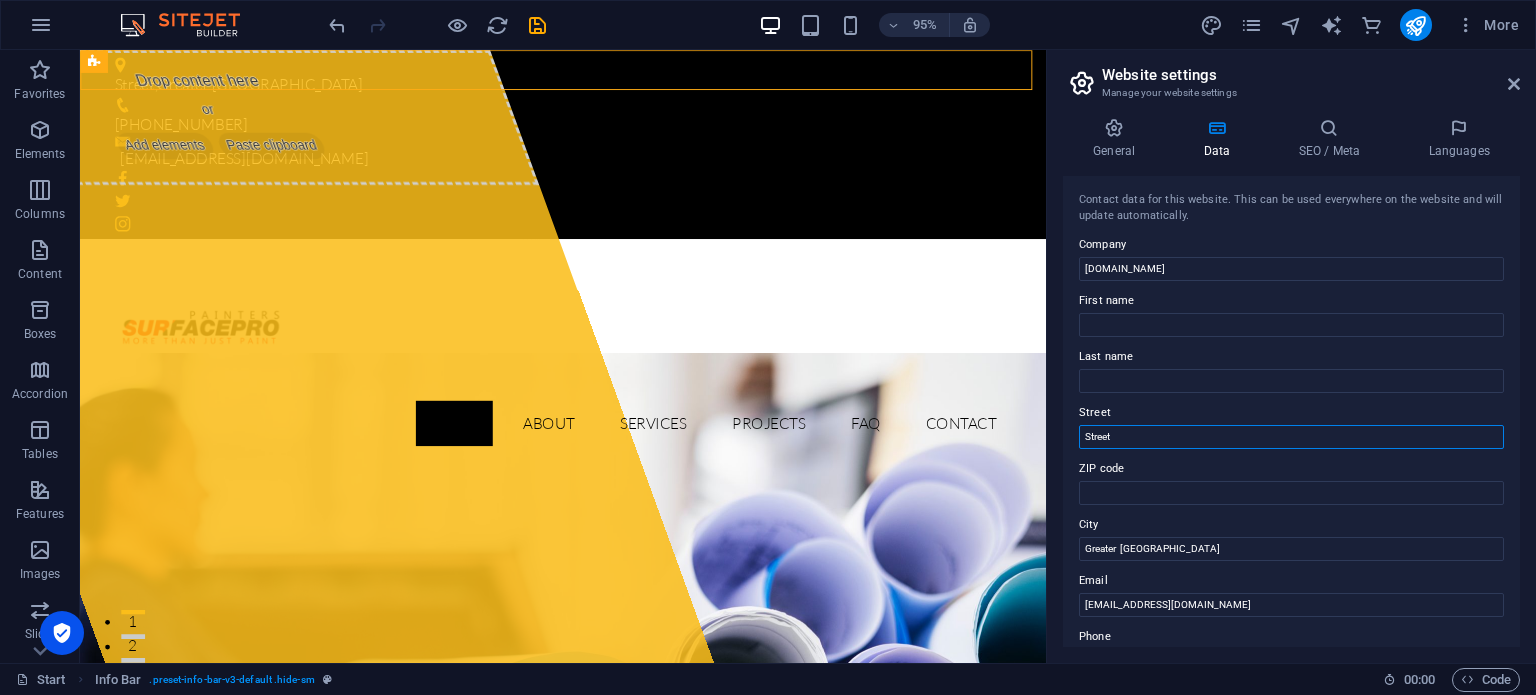 click on "Street" at bounding box center (1291, 437) 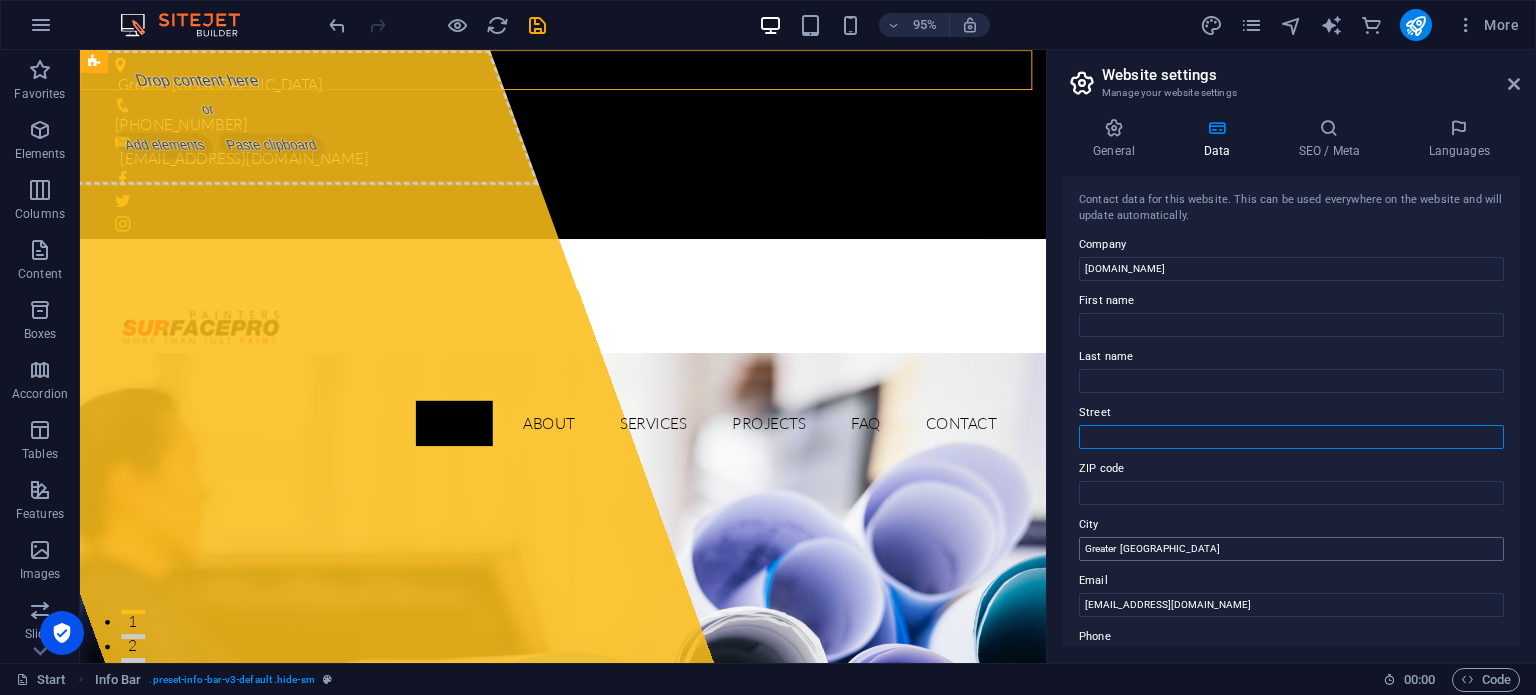 type 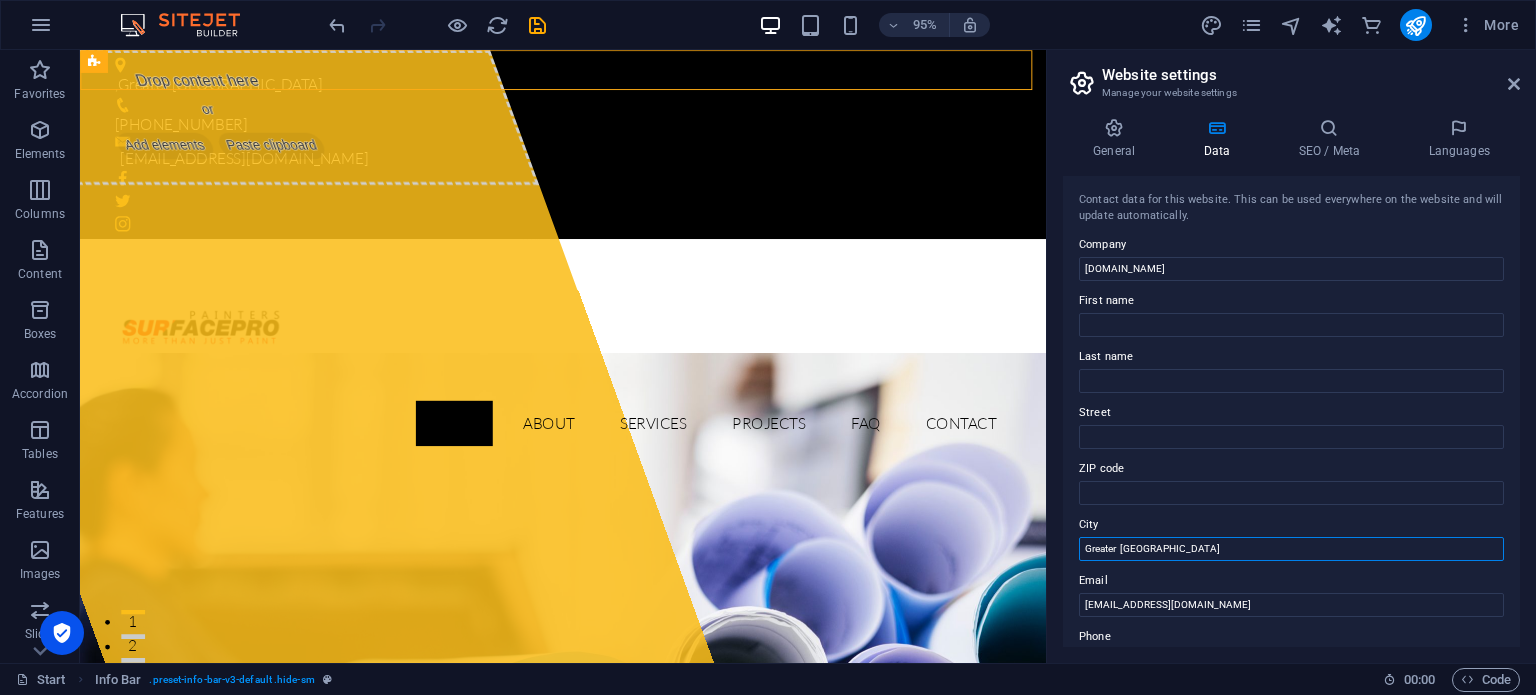 click on "Greater  Toronto" at bounding box center [1291, 549] 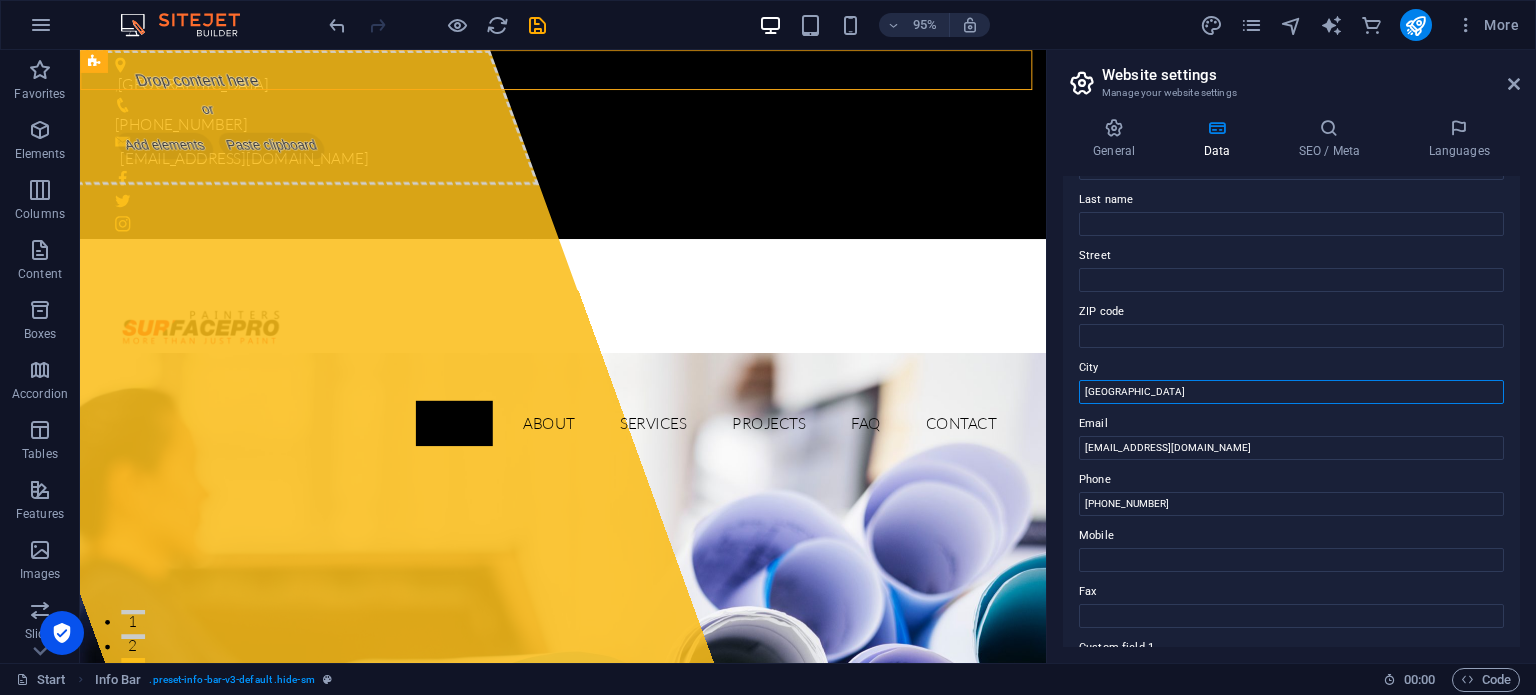 scroll, scrollTop: 0, scrollLeft: 0, axis: both 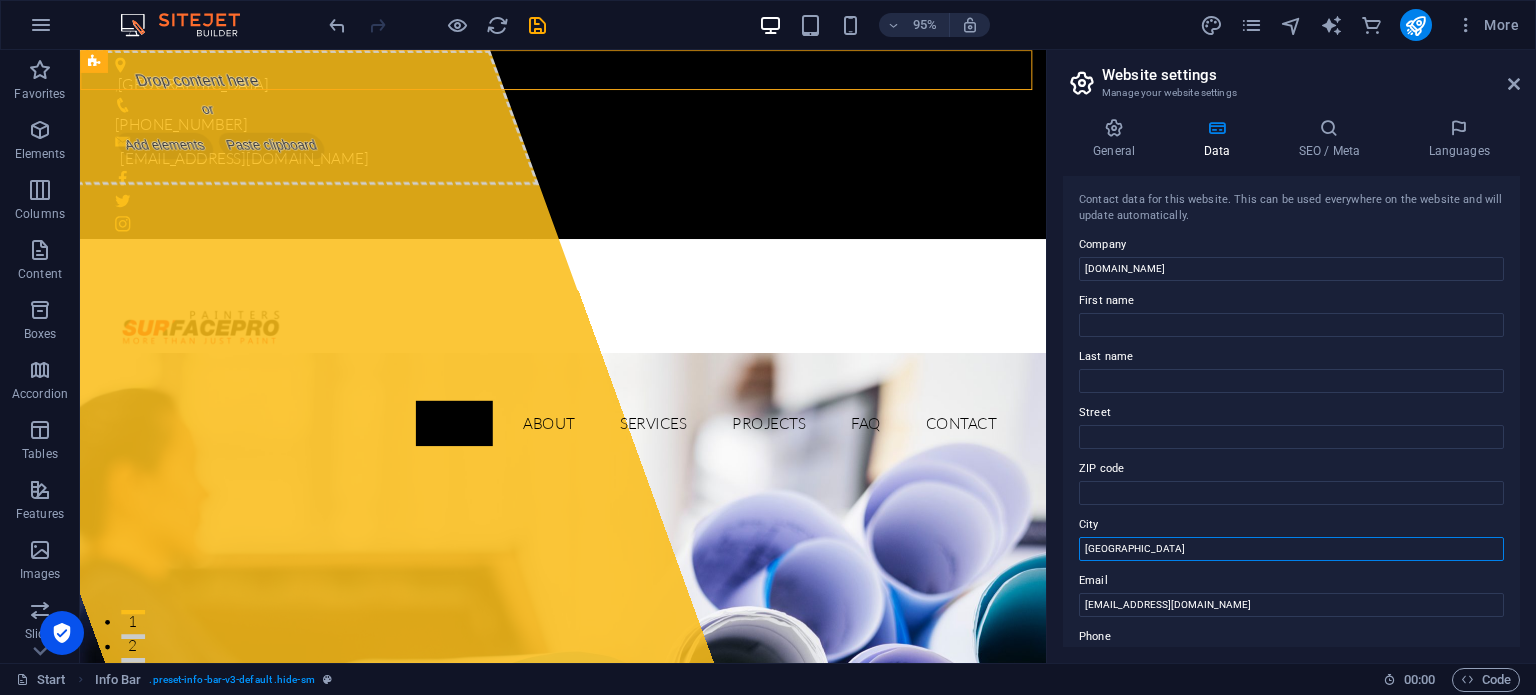 type on "Greater  Toronto Area" 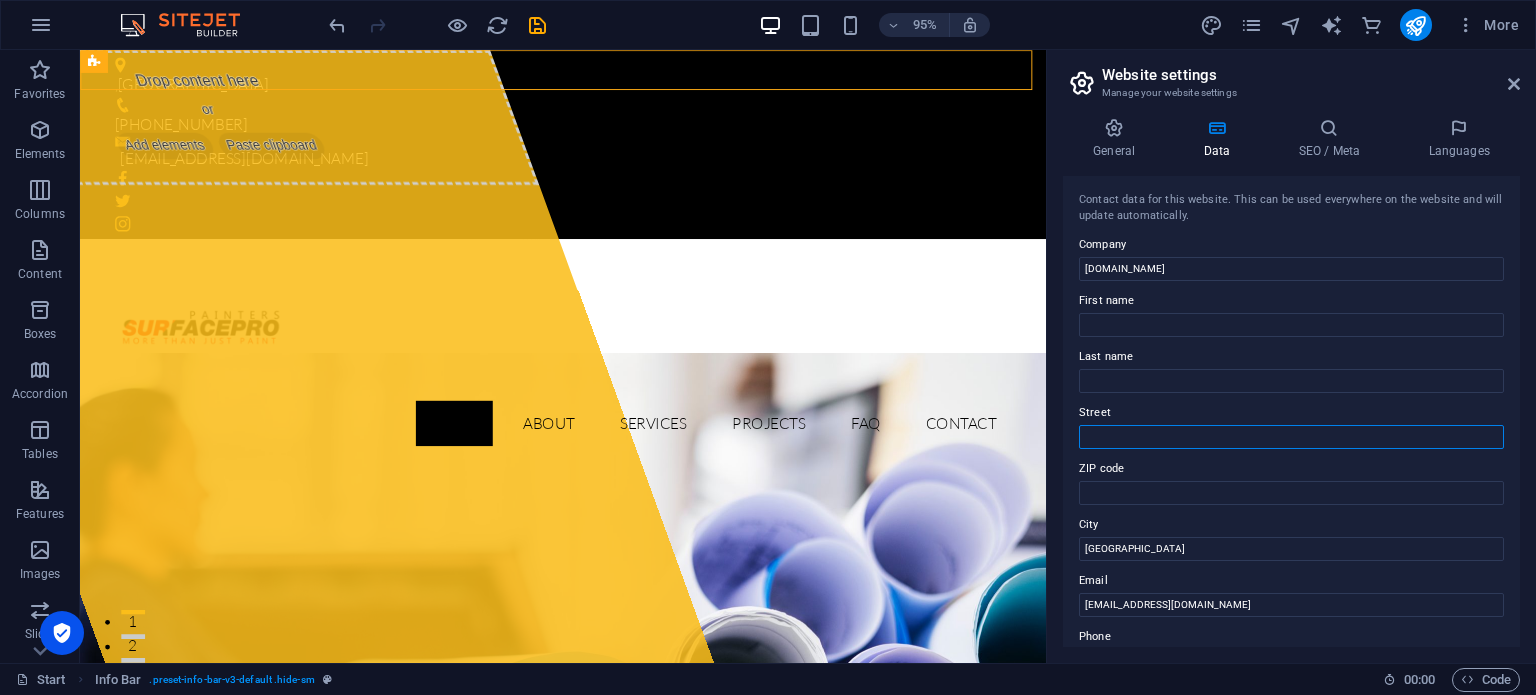 click on "Street" at bounding box center [1291, 437] 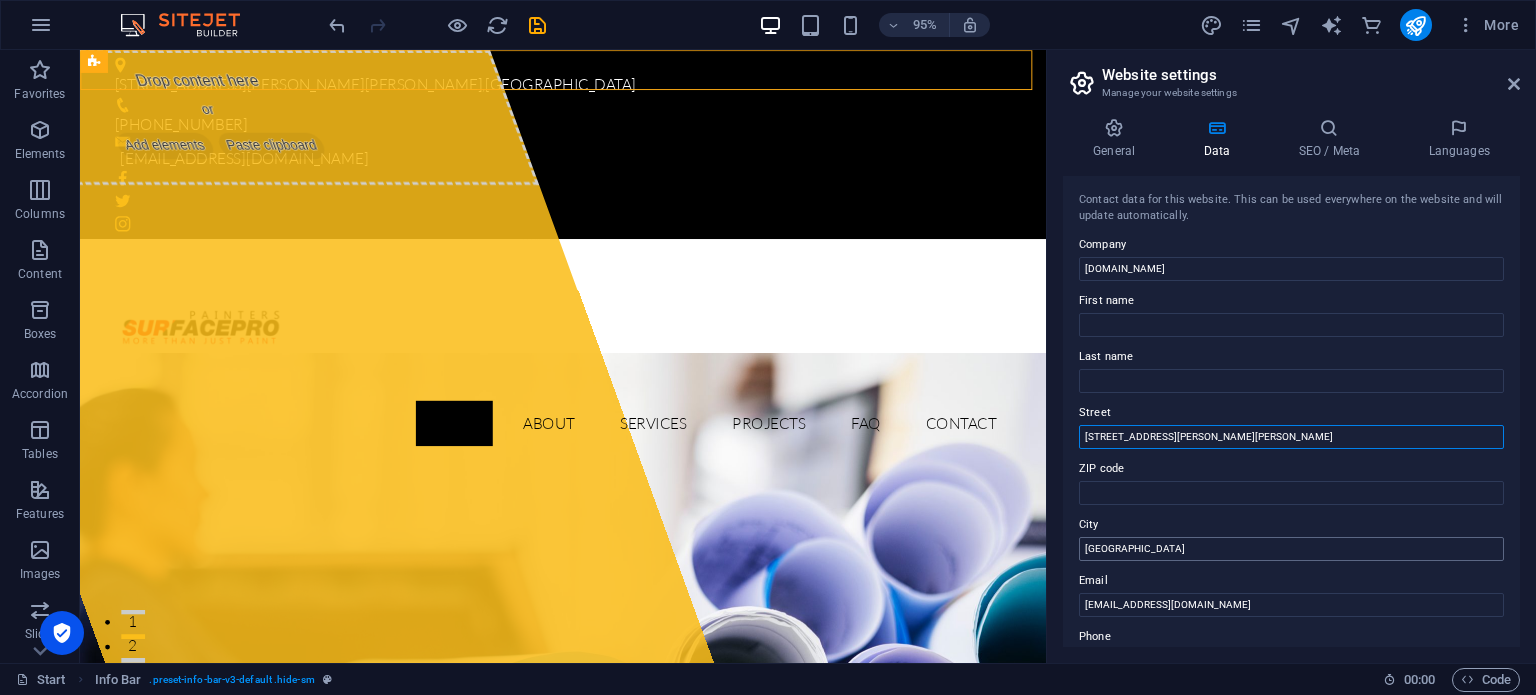 type on "[STREET_ADDRESS][PERSON_NAME][PERSON_NAME]" 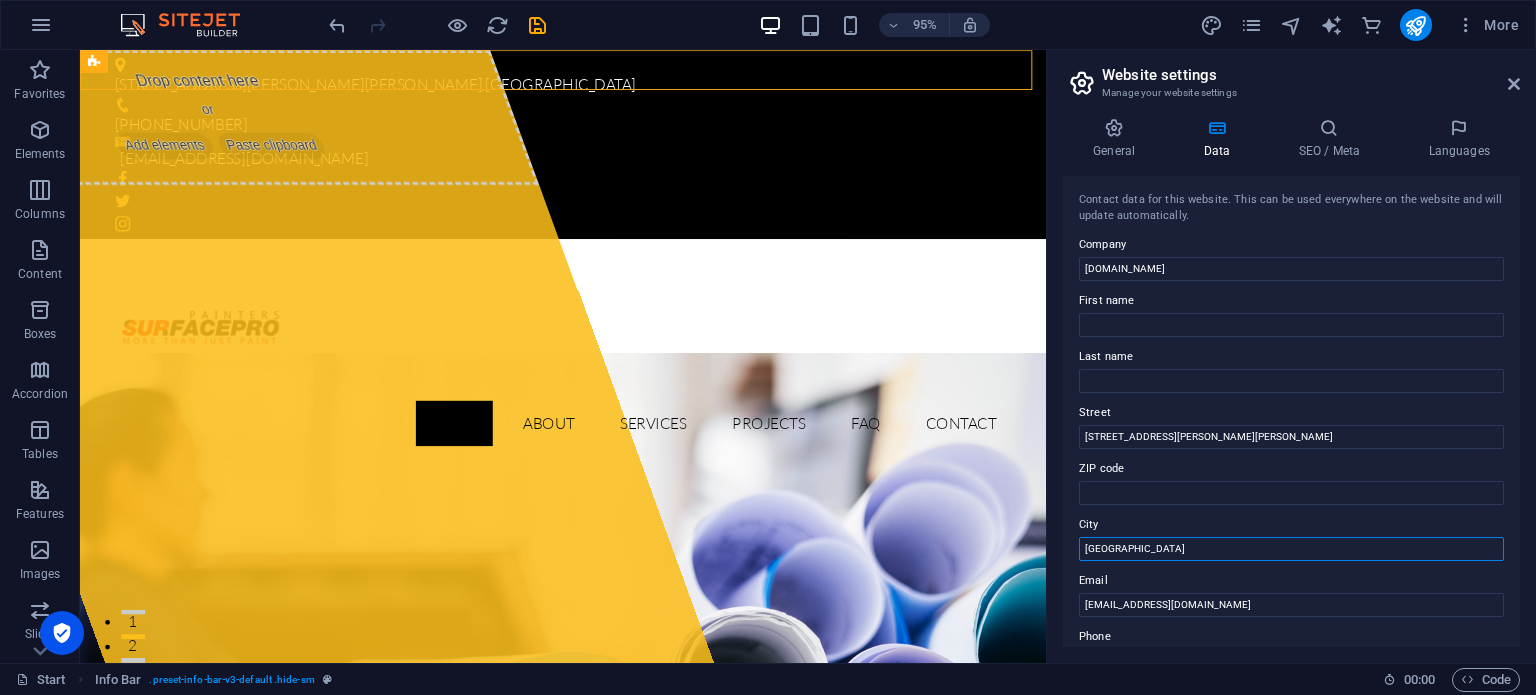 click on "Greater  Toronto Area" at bounding box center (1291, 549) 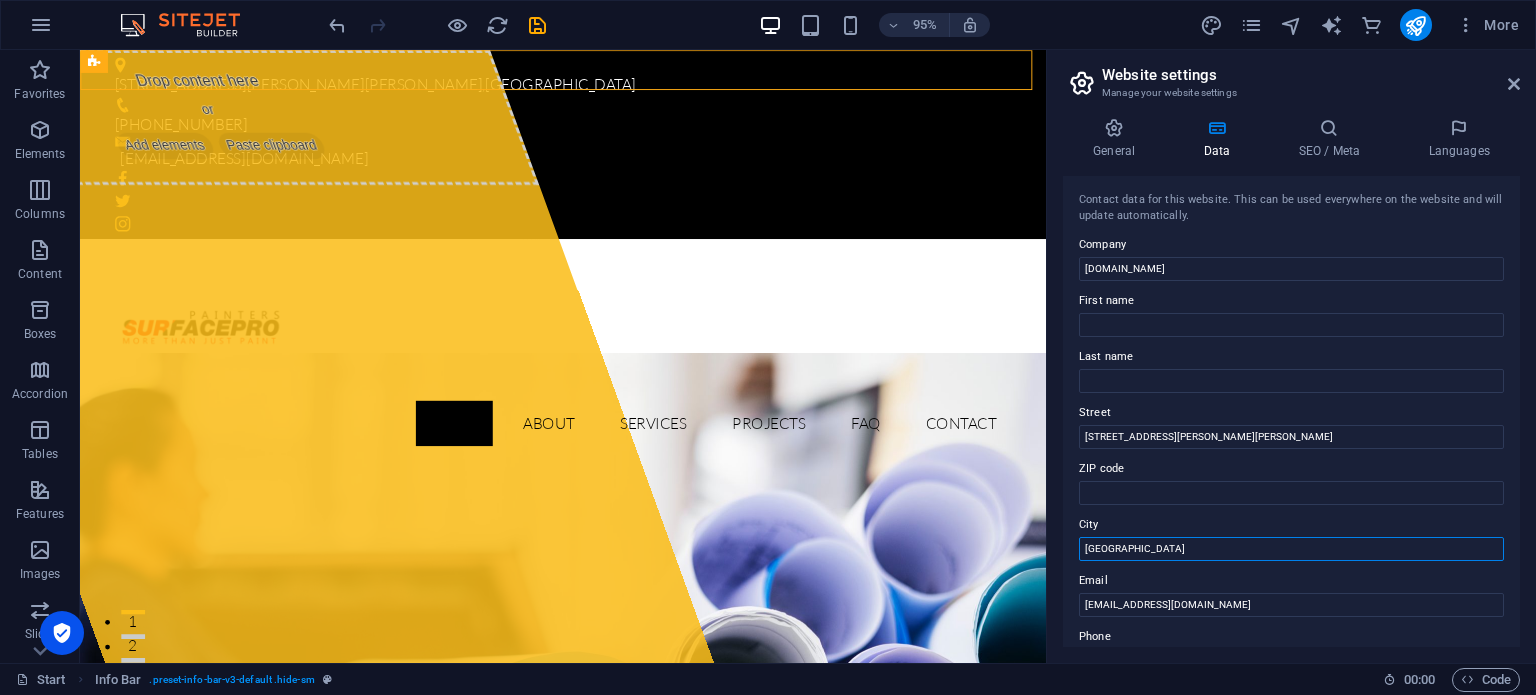 type on "[GEOGRAPHIC_DATA]" 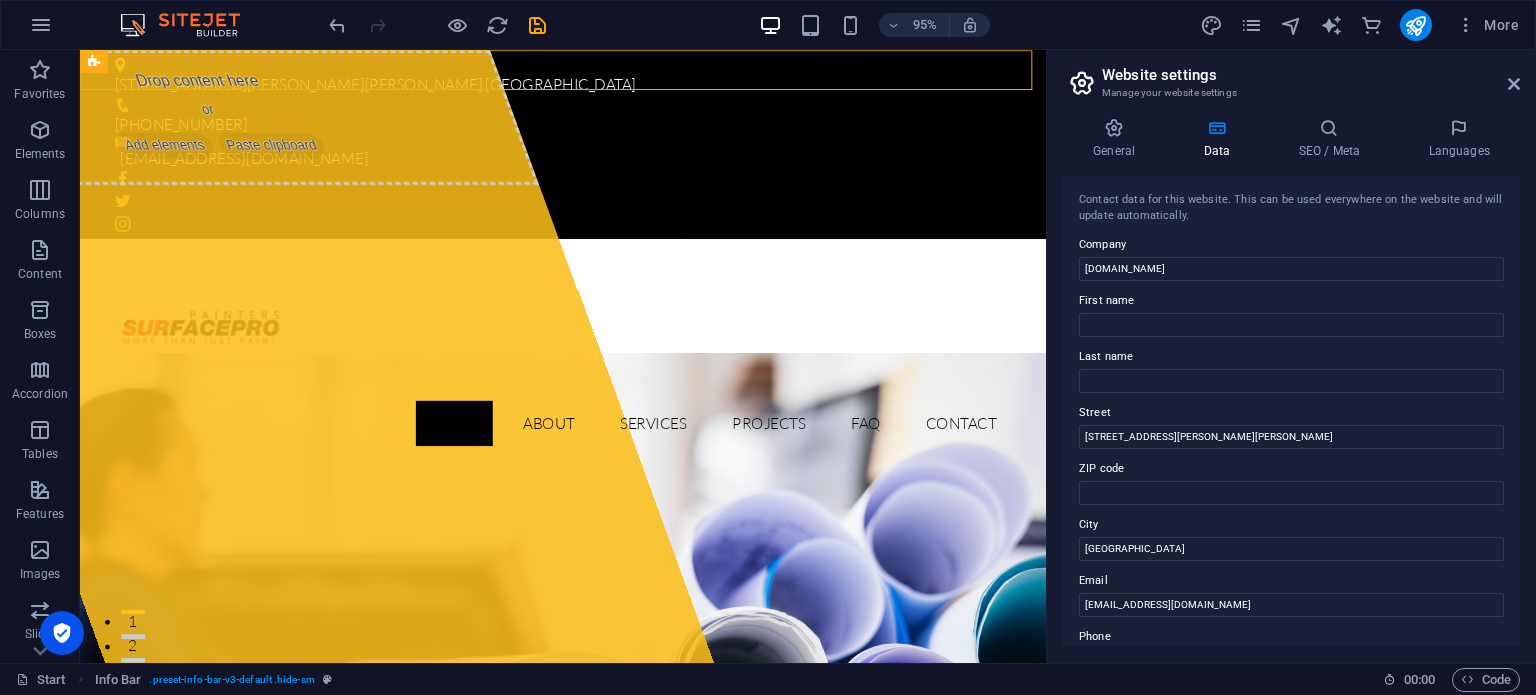 click on "Email" at bounding box center [1291, 581] 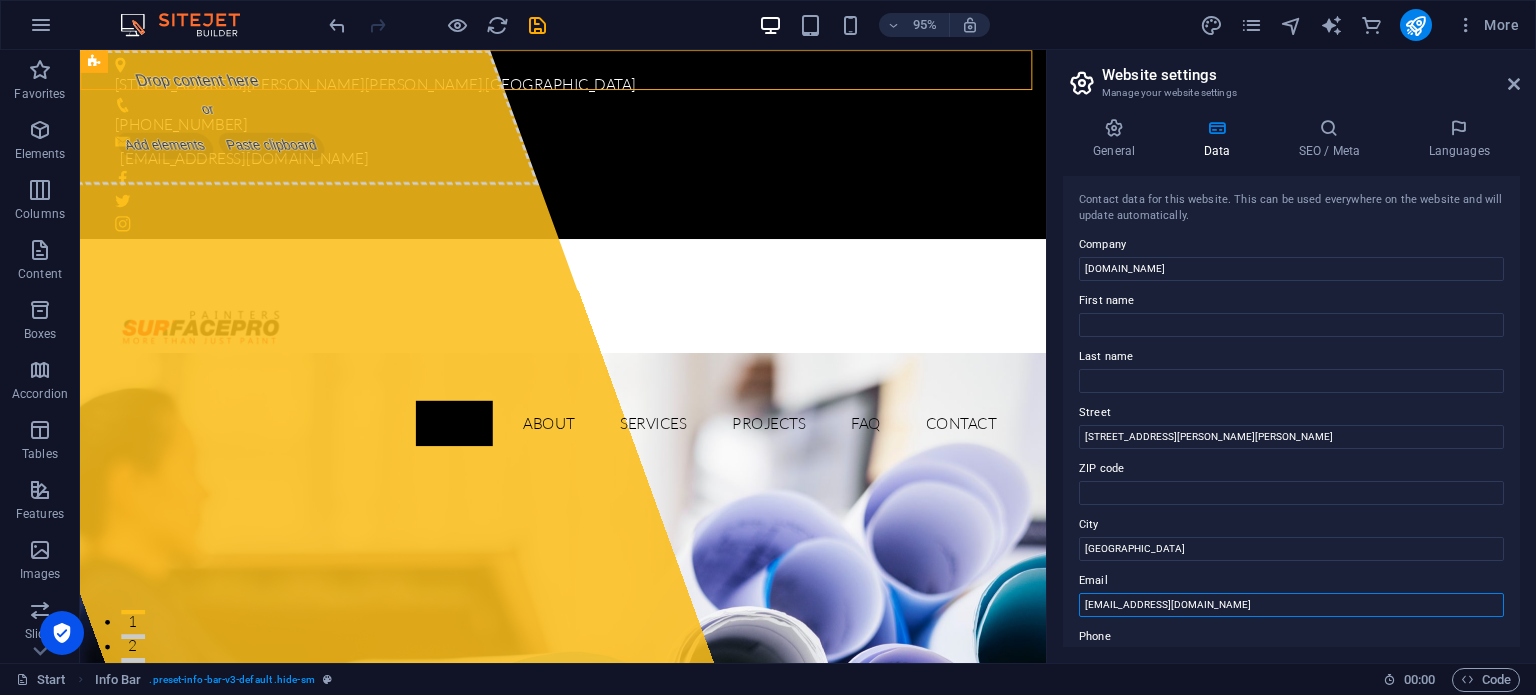 click on "[EMAIL_ADDRESS][DOMAIN_NAME]" at bounding box center [1291, 605] 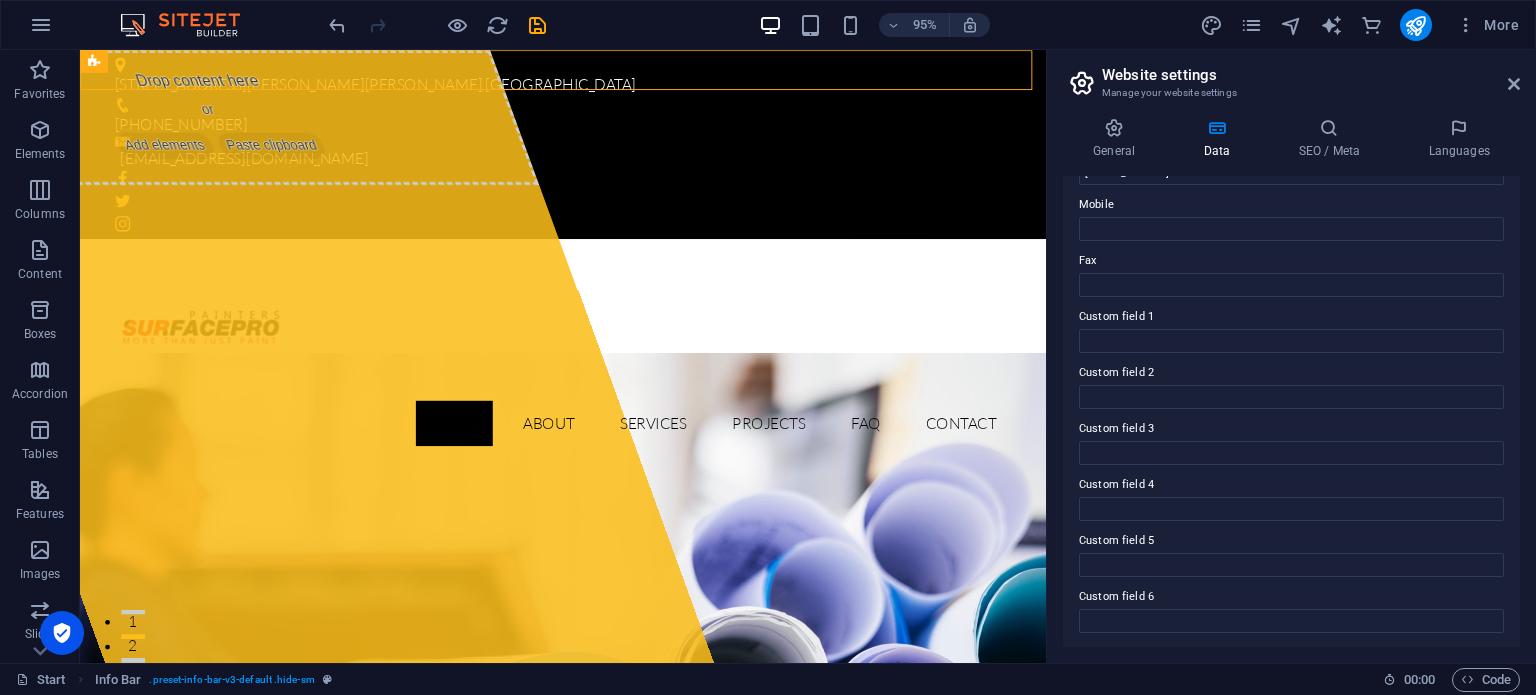 scroll, scrollTop: 0, scrollLeft: 0, axis: both 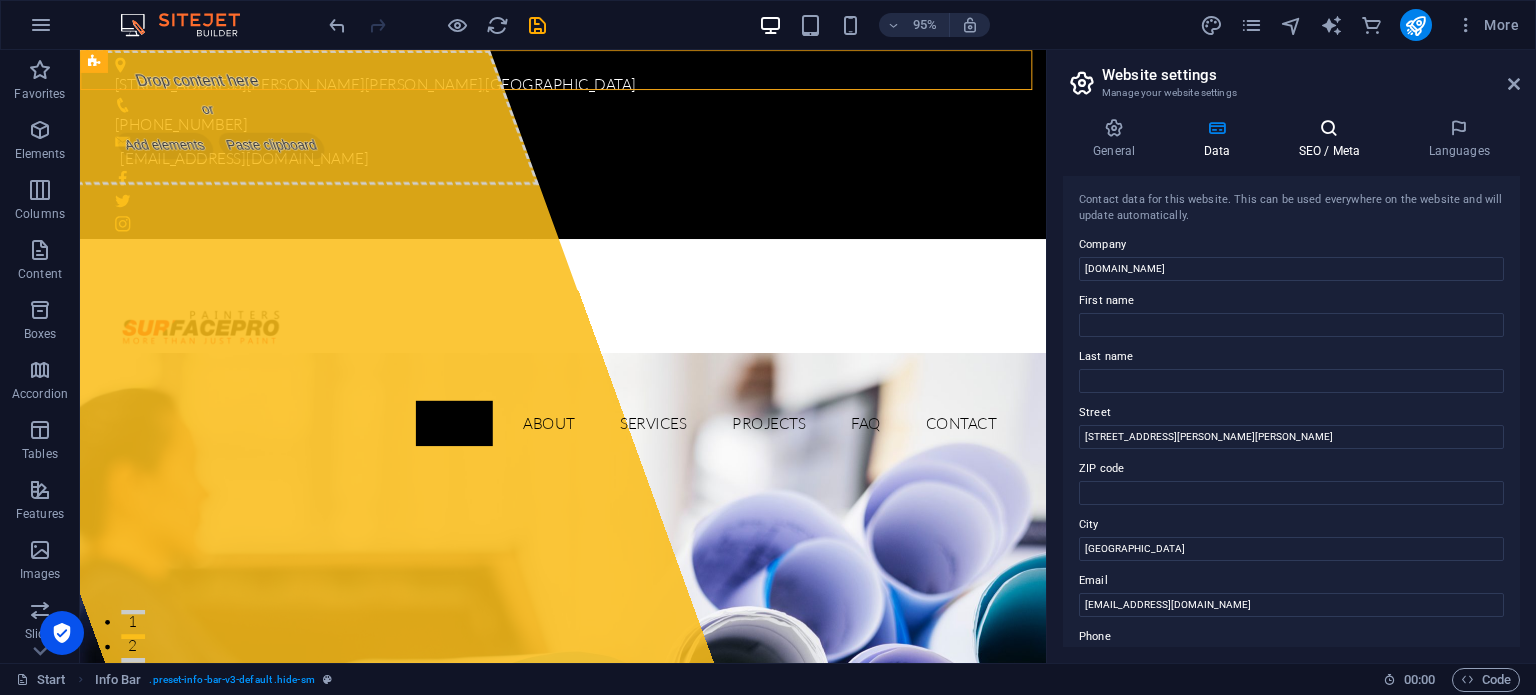 click on "SEO / Meta" at bounding box center [1333, 139] 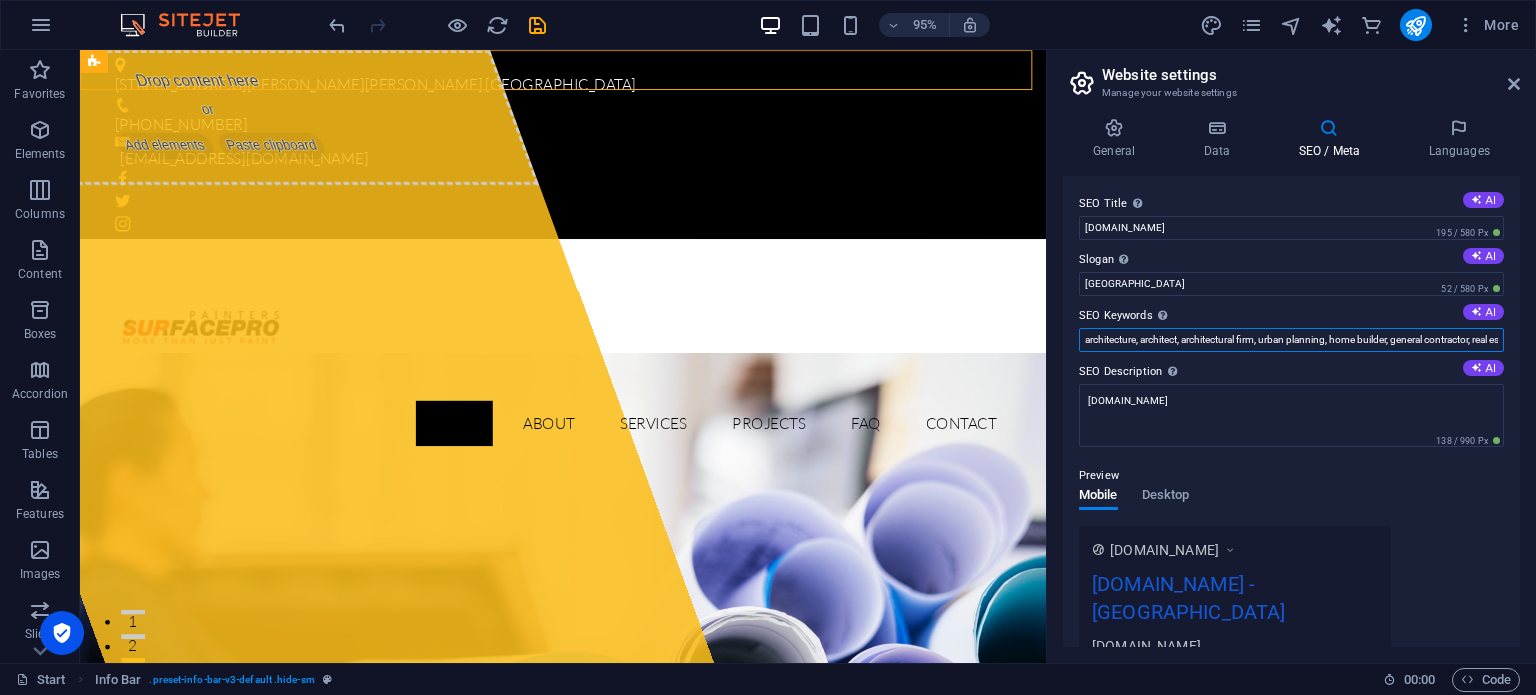 click on "architecture, architect, architectural firm, urban planning, home builder, general contractor, real estate development, engineering firm, factory planning, construction, surfacepropainters.ca, Berlin" at bounding box center (1291, 340) 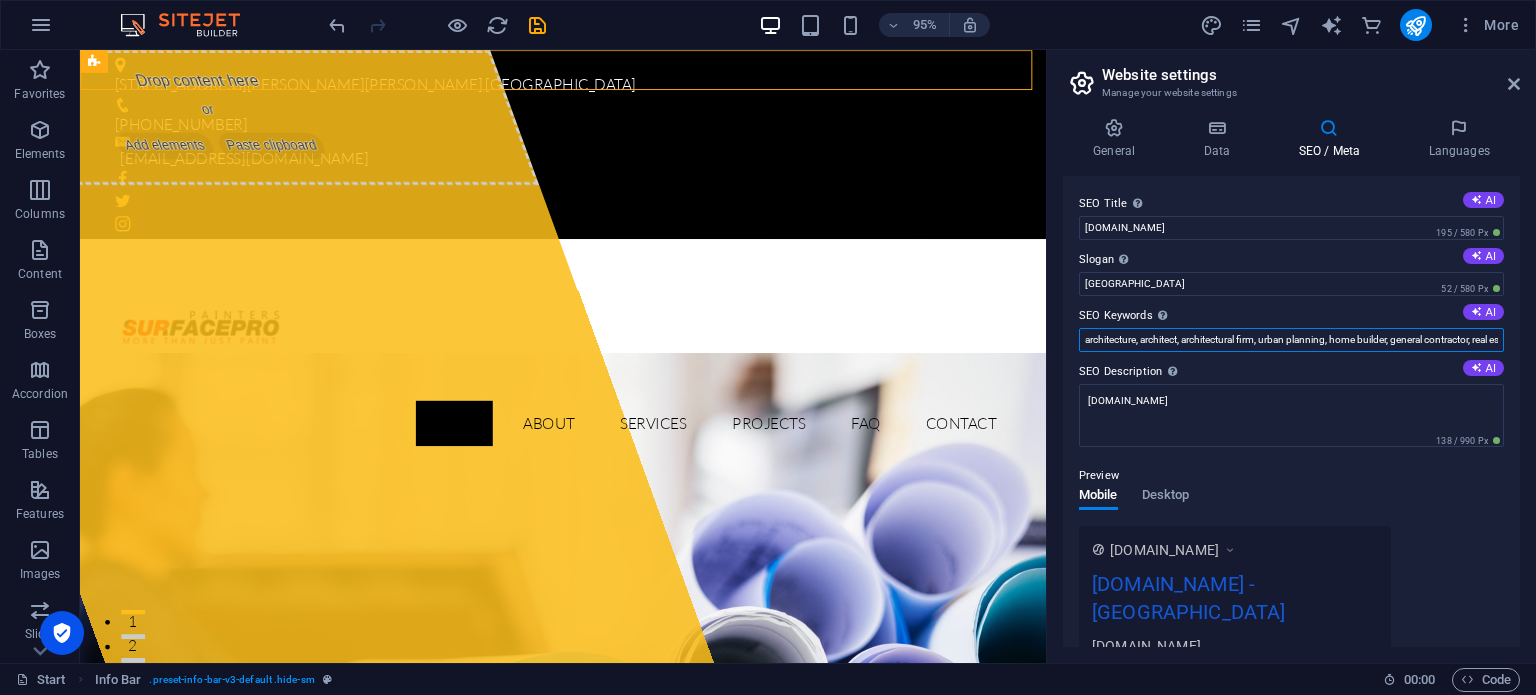 click on "architecture, architect, architectural firm, urban planning, home builder, general contractor, real estate development, engineering firm, factory planning, construction, surfacepropainters.ca, Berlin" at bounding box center (1291, 340) 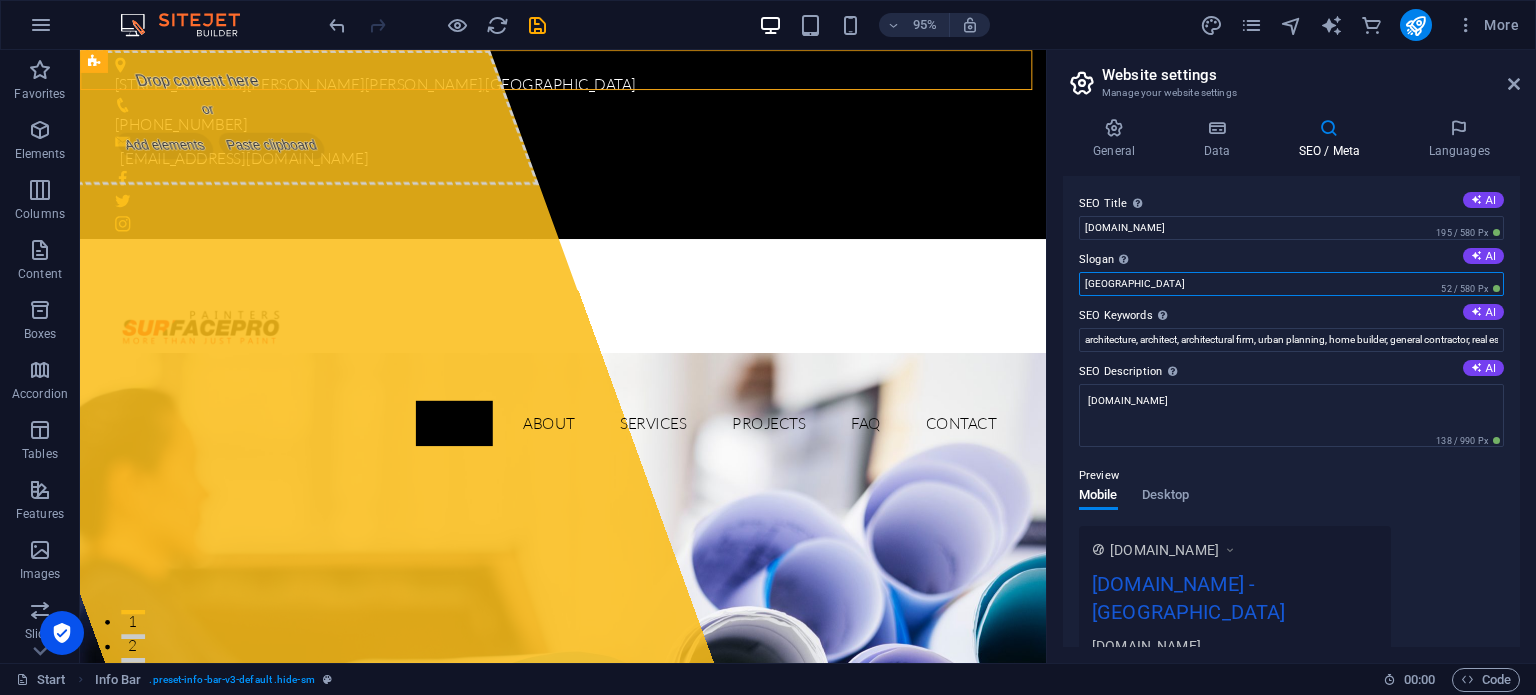click on "[GEOGRAPHIC_DATA]" at bounding box center [1291, 284] 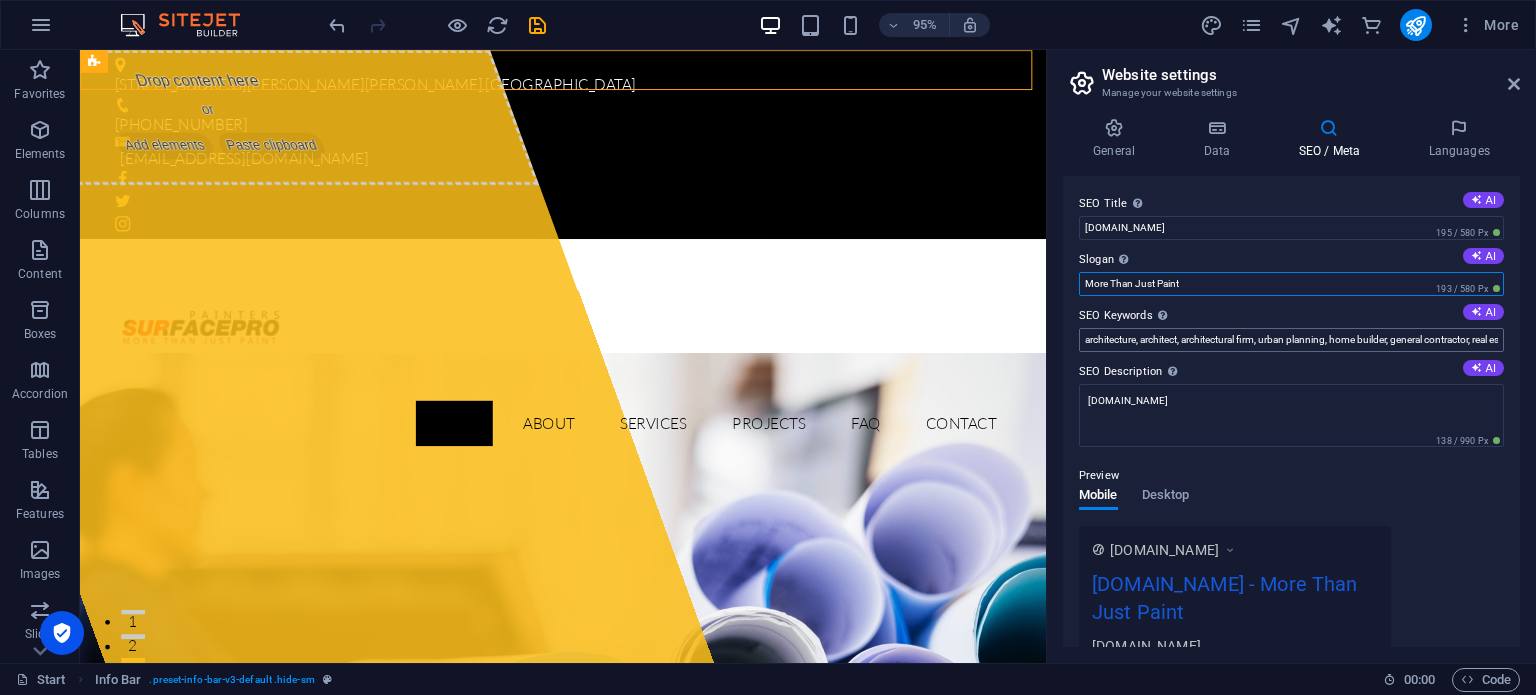 type on "More Than Just Paint" 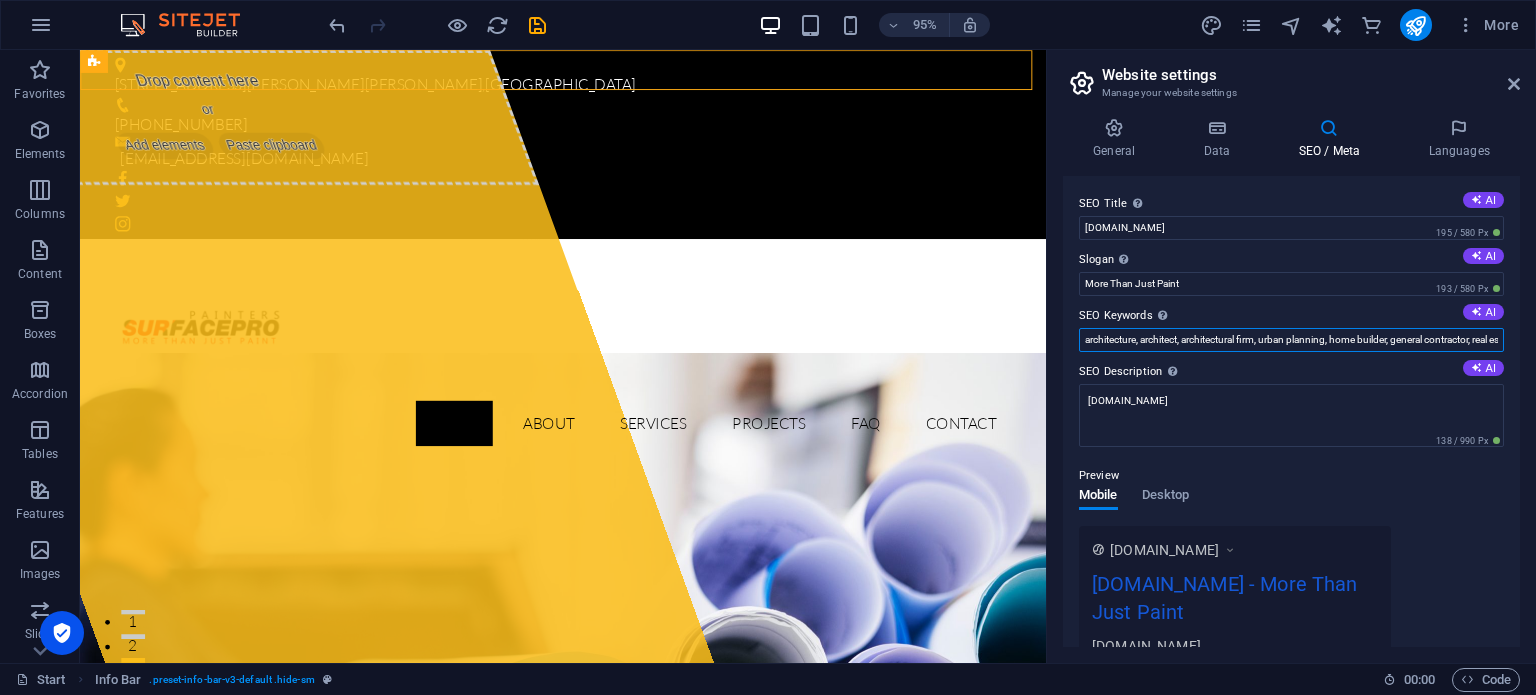 click on "architecture, architect, architectural firm, urban planning, home builder, general contractor, real estate development, engineering firm, factory planning, construction, surfacepropainters.ca, Berlin" at bounding box center (1291, 340) 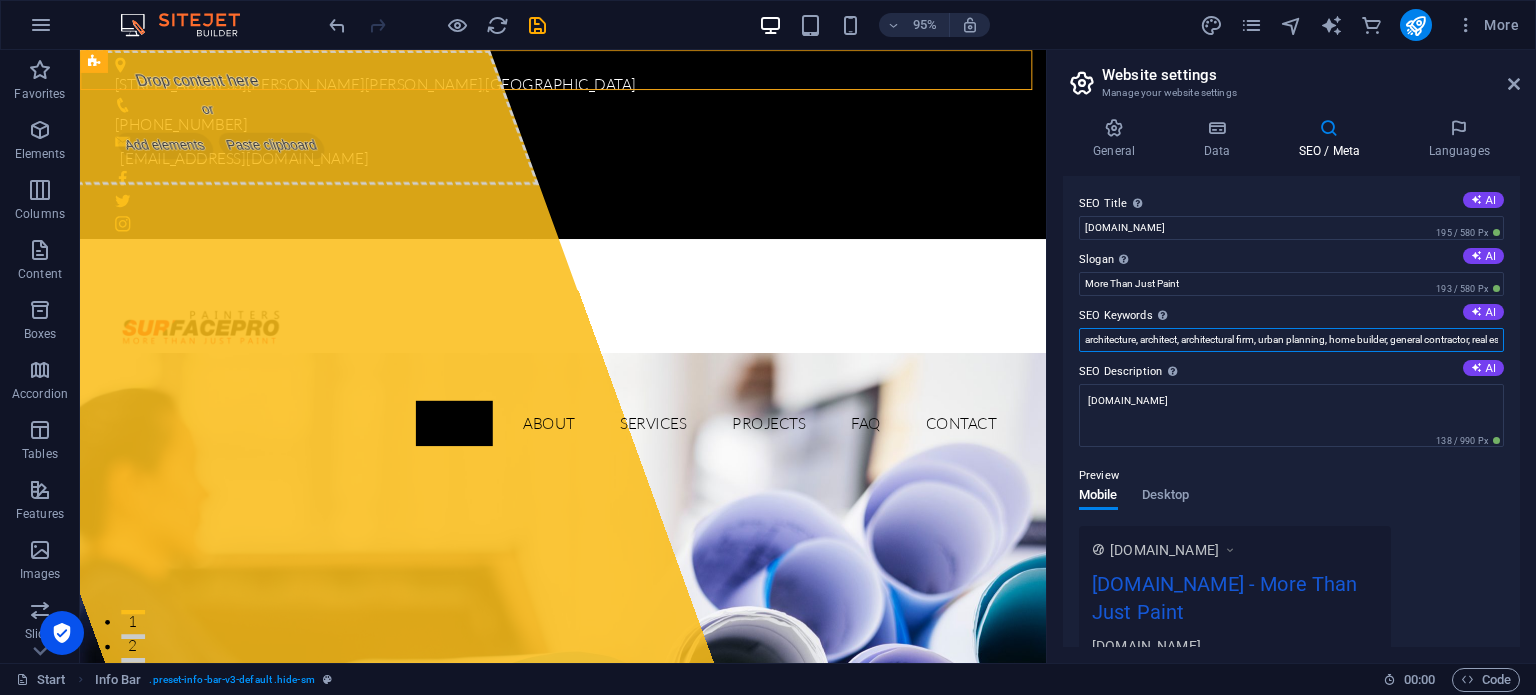 click on "architecture, architect, architectural firm, urban planning, home builder, general contractor, real estate development, engineering firm, factory planning, construction, surfacepropainters.ca, Berlin" at bounding box center (1291, 340) 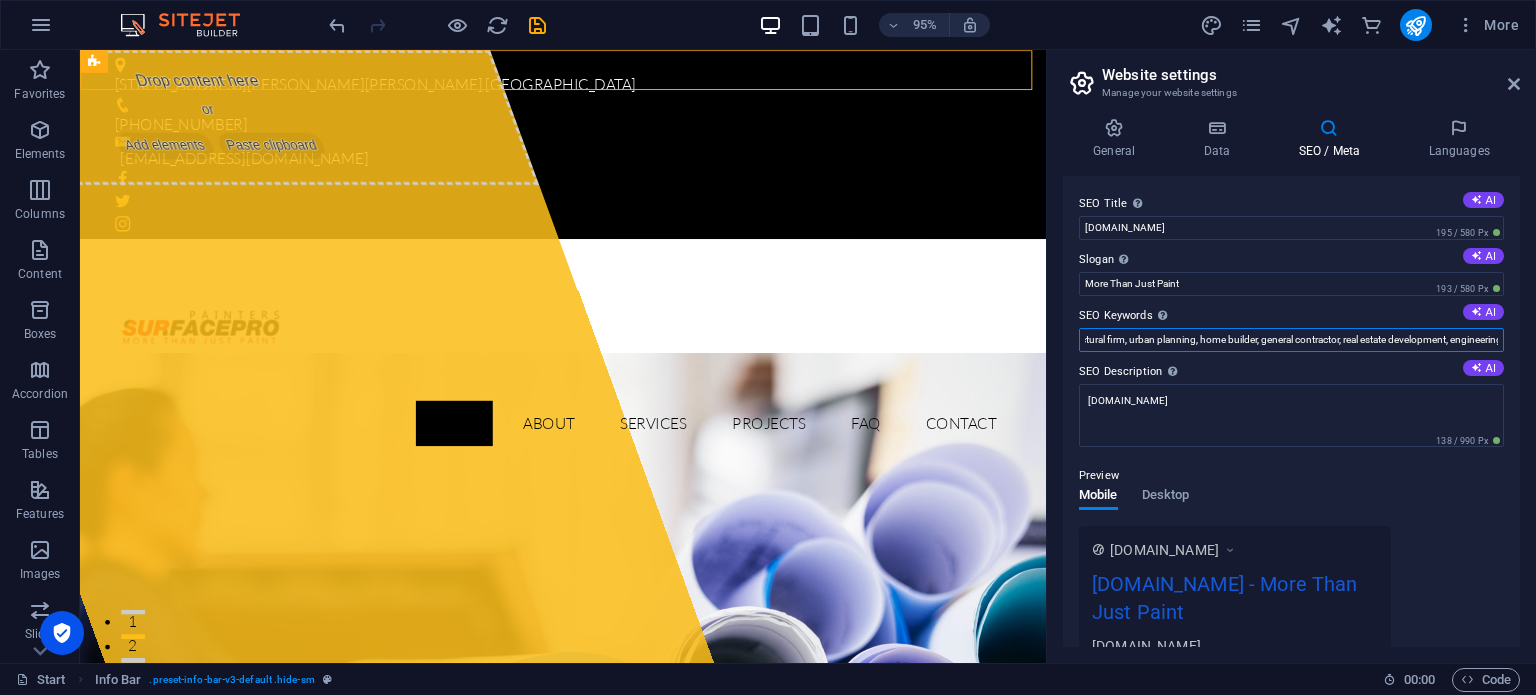 scroll, scrollTop: 0, scrollLeft: 0, axis: both 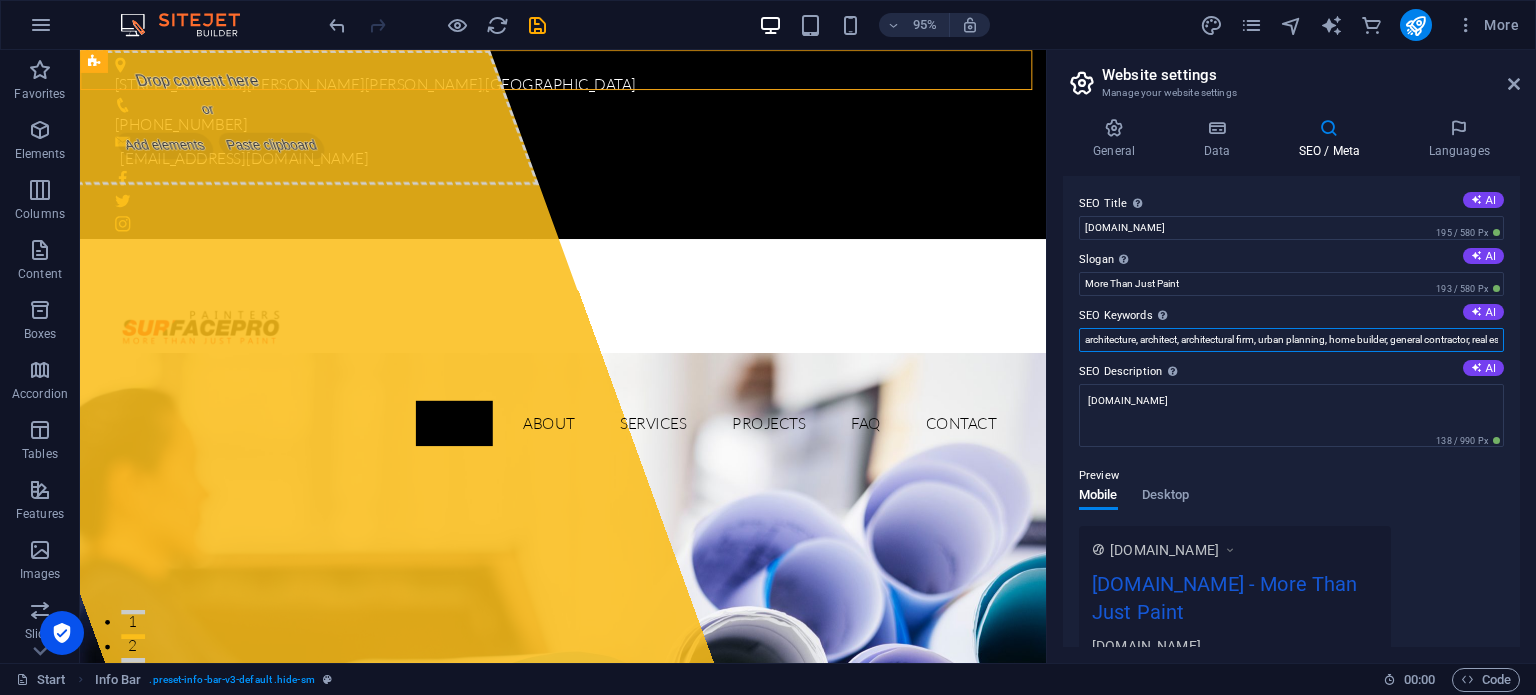 drag, startPoint x: 1333, startPoint y: 390, endPoint x: 1128, endPoint y: 369, distance: 206.0728 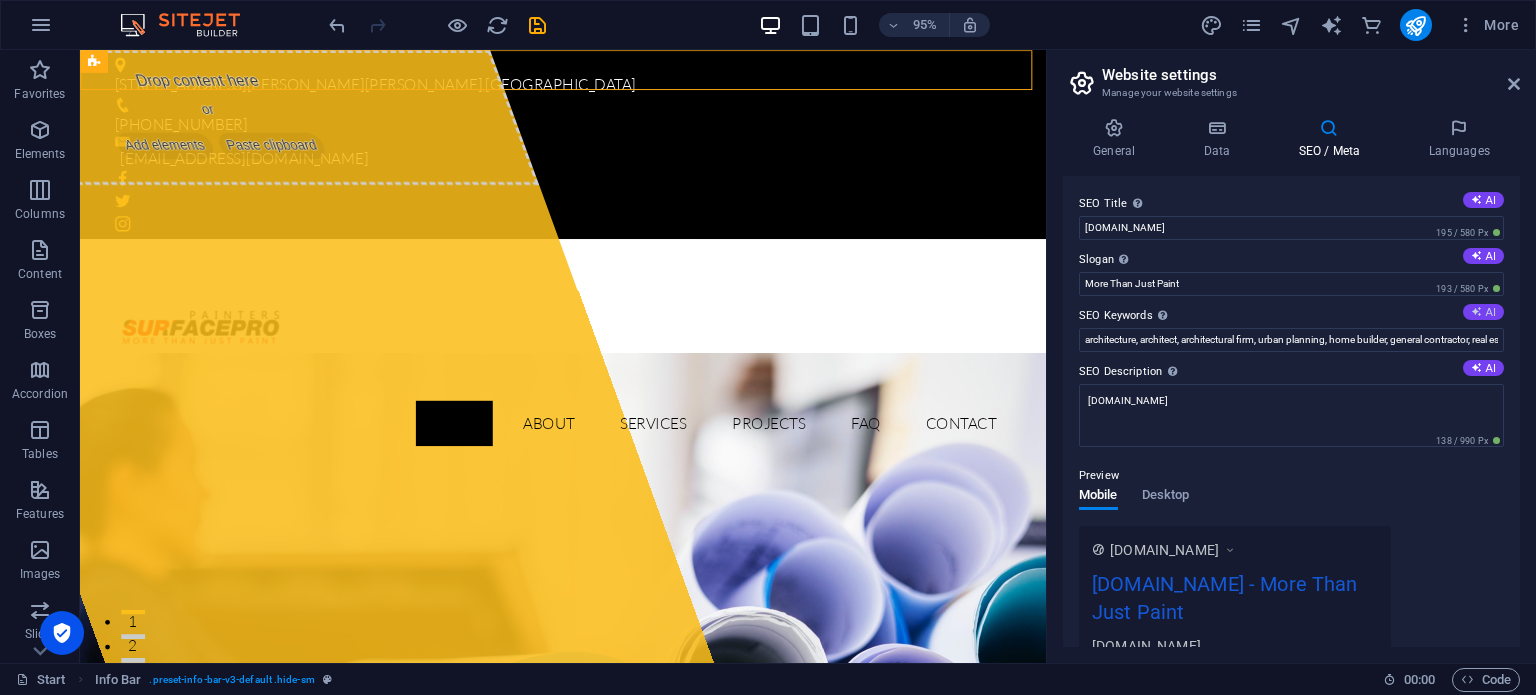 click on "AI" at bounding box center (1483, 312) 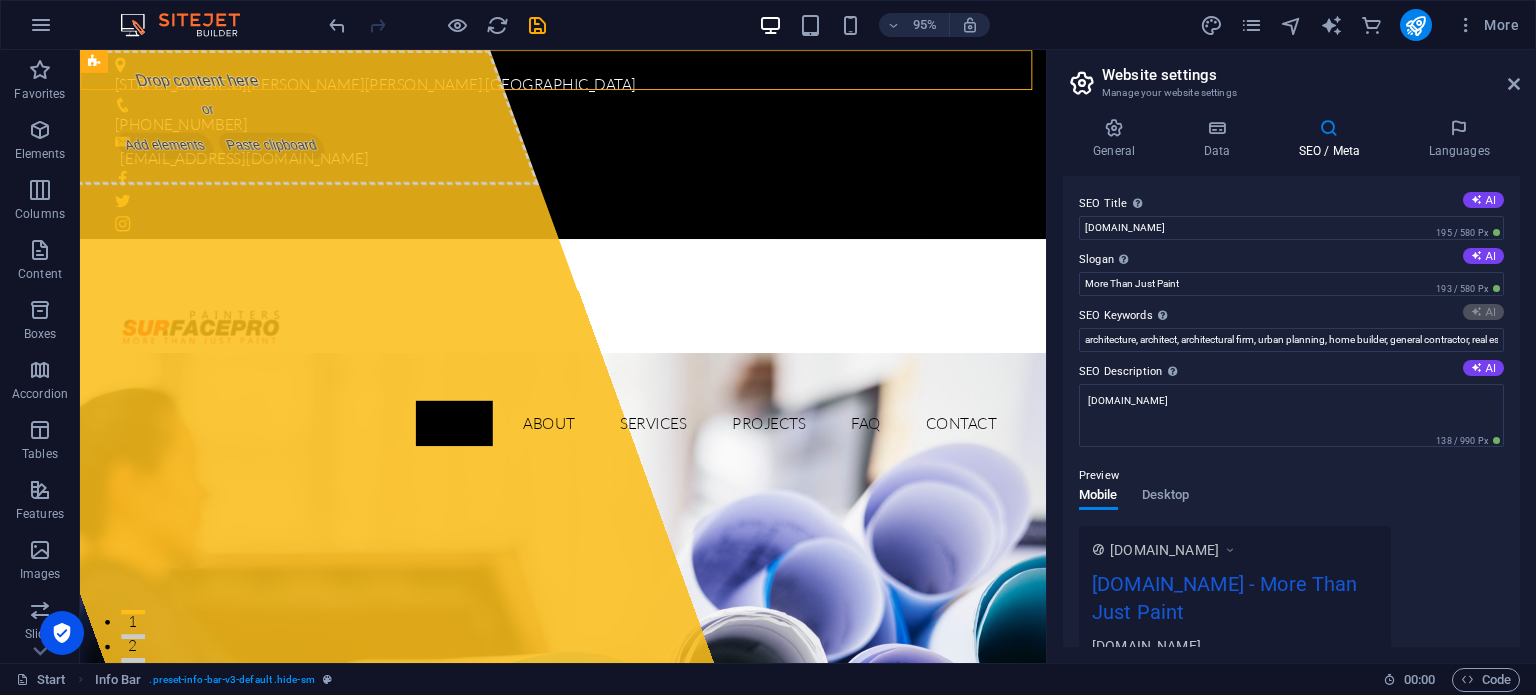 type on "factory solutions, industrial engineering, construction services, manufacturing solutions, smart technology, oil and car industry" 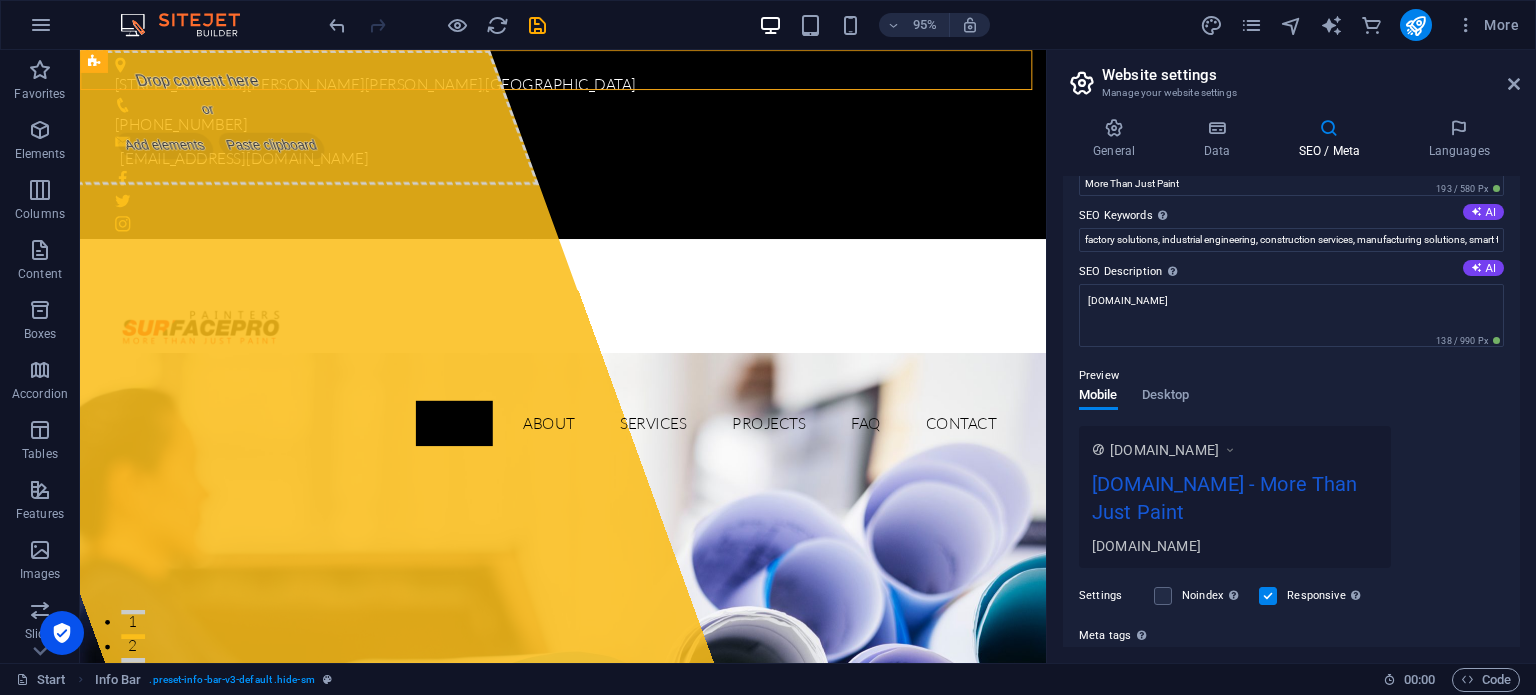 scroll, scrollTop: 291, scrollLeft: 0, axis: vertical 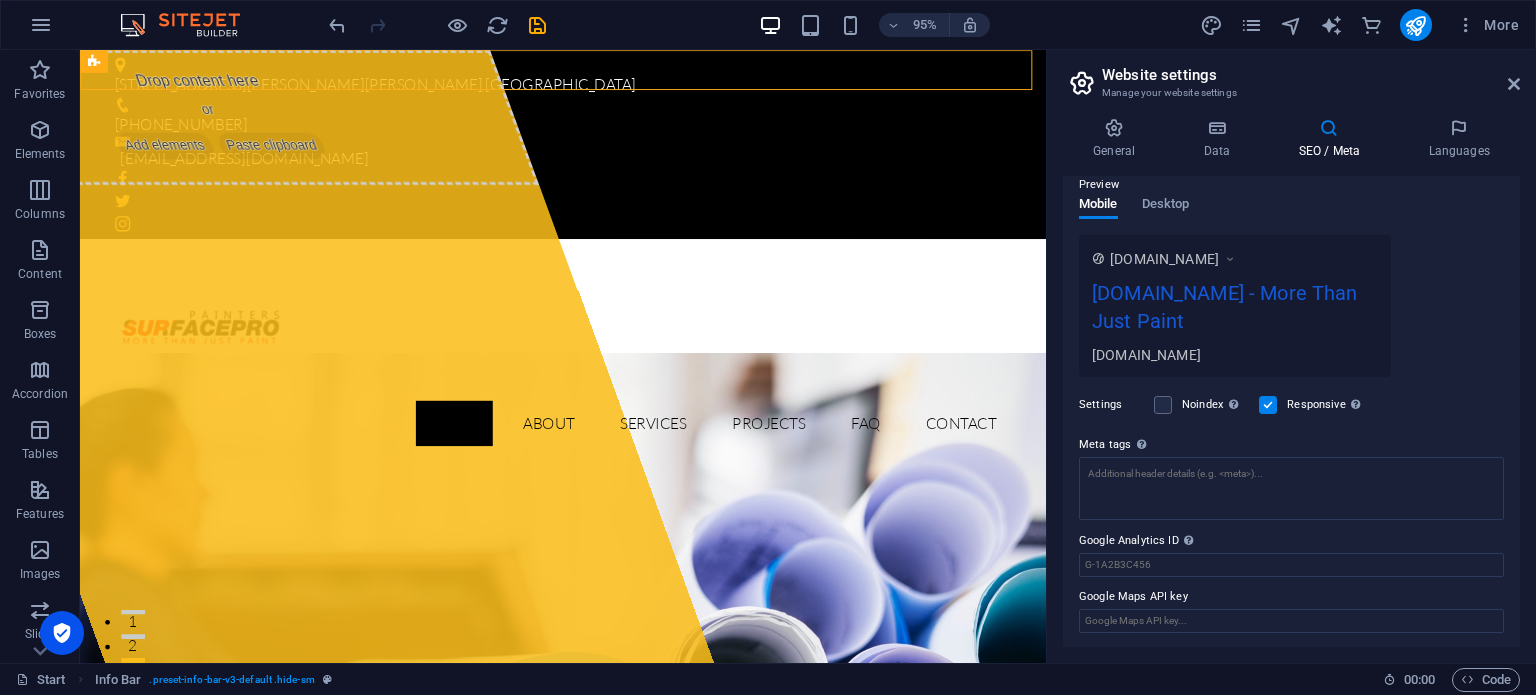 click on "Google Maps API key" at bounding box center [1291, 597] 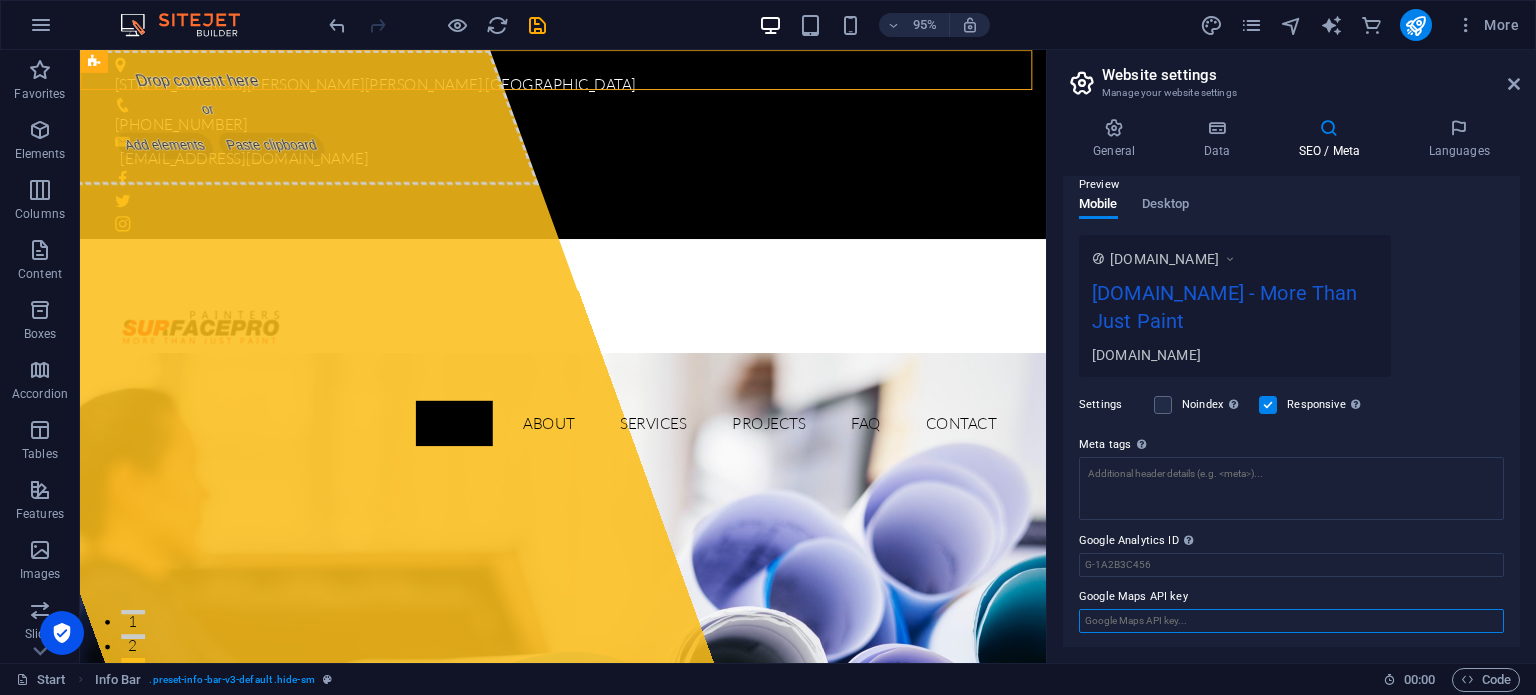 click on "Google Maps API key" at bounding box center (1291, 621) 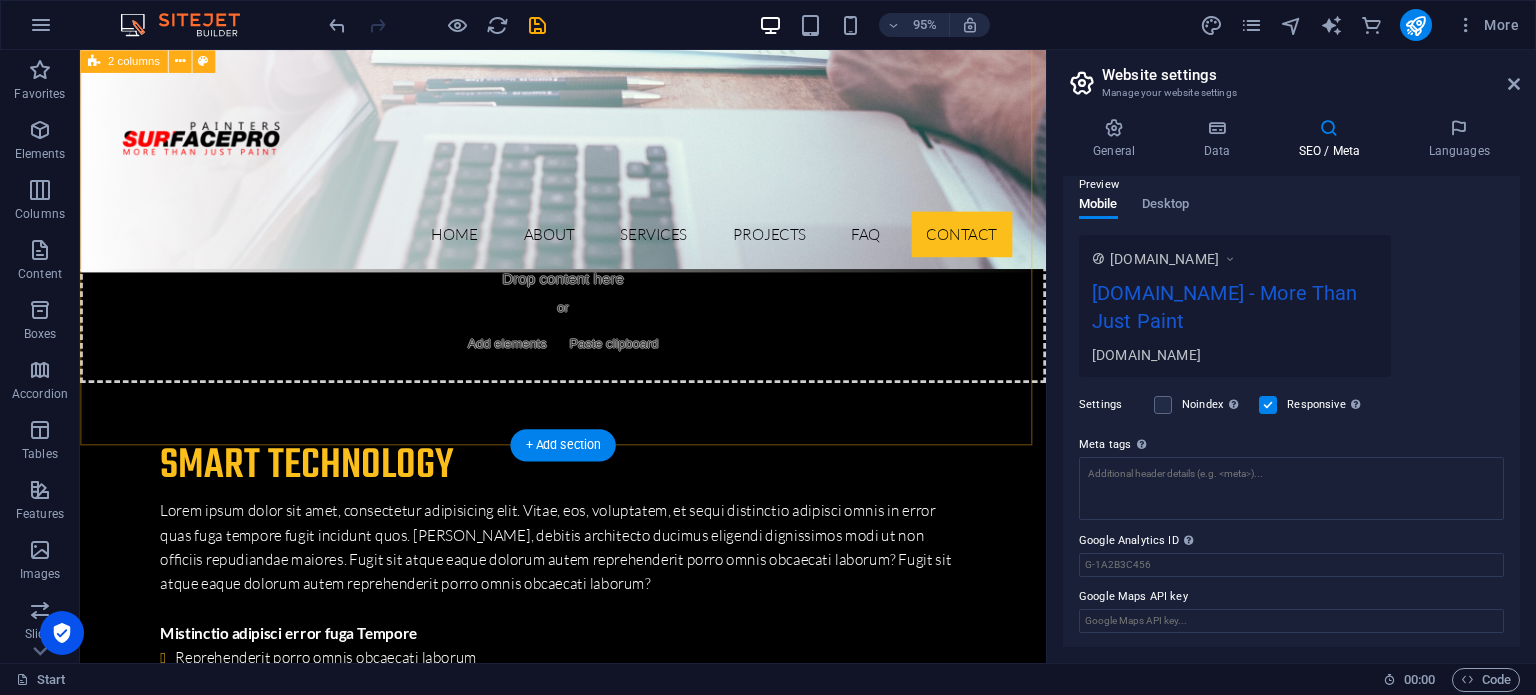 scroll, scrollTop: 6628, scrollLeft: 0, axis: vertical 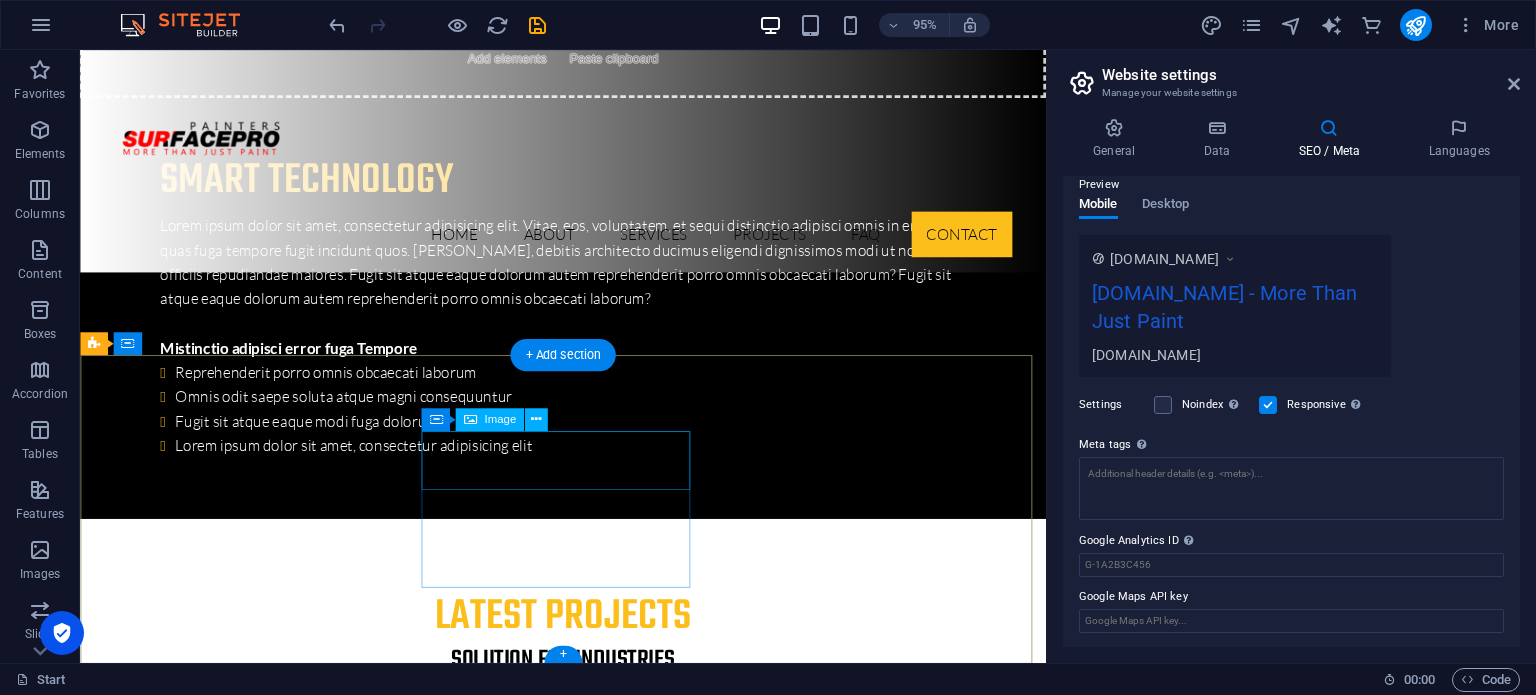 click at bounding box center [237, 6737] 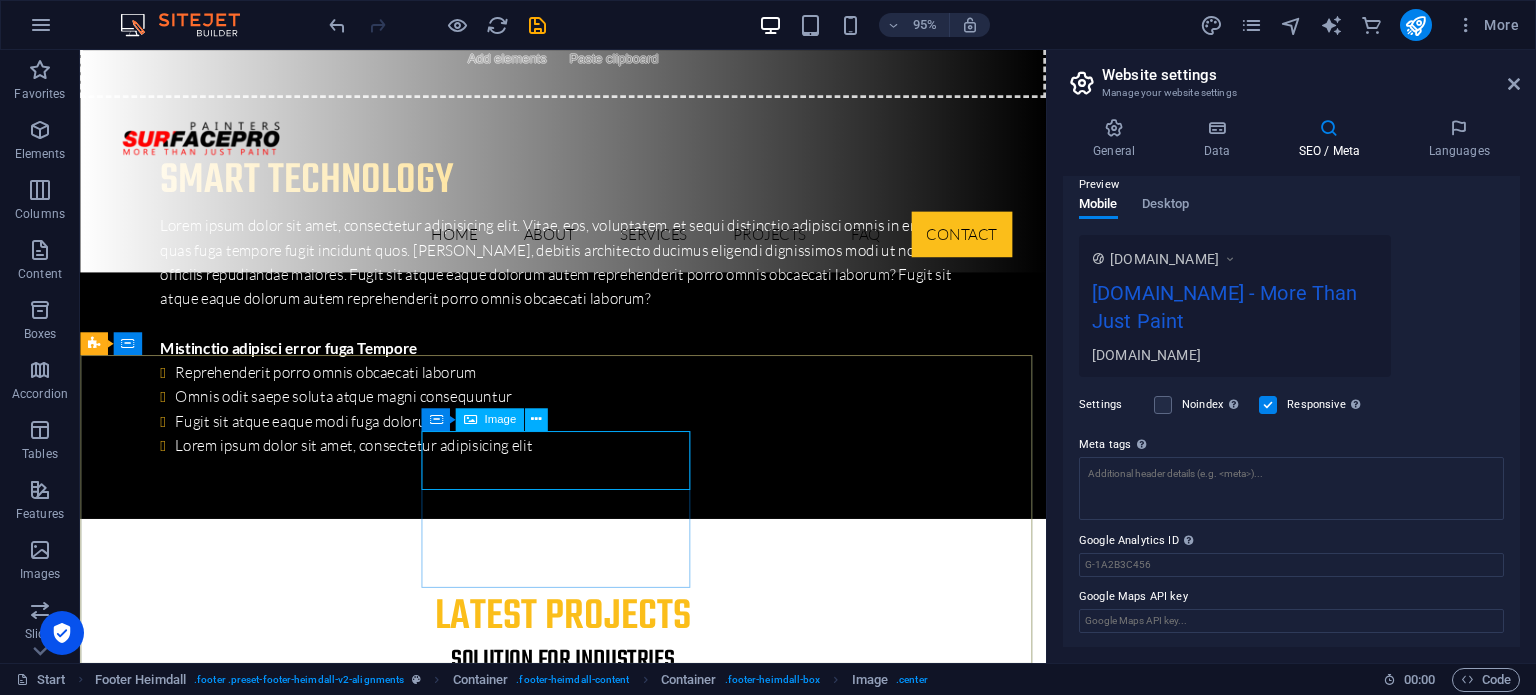 click on "Image" at bounding box center [500, 419] 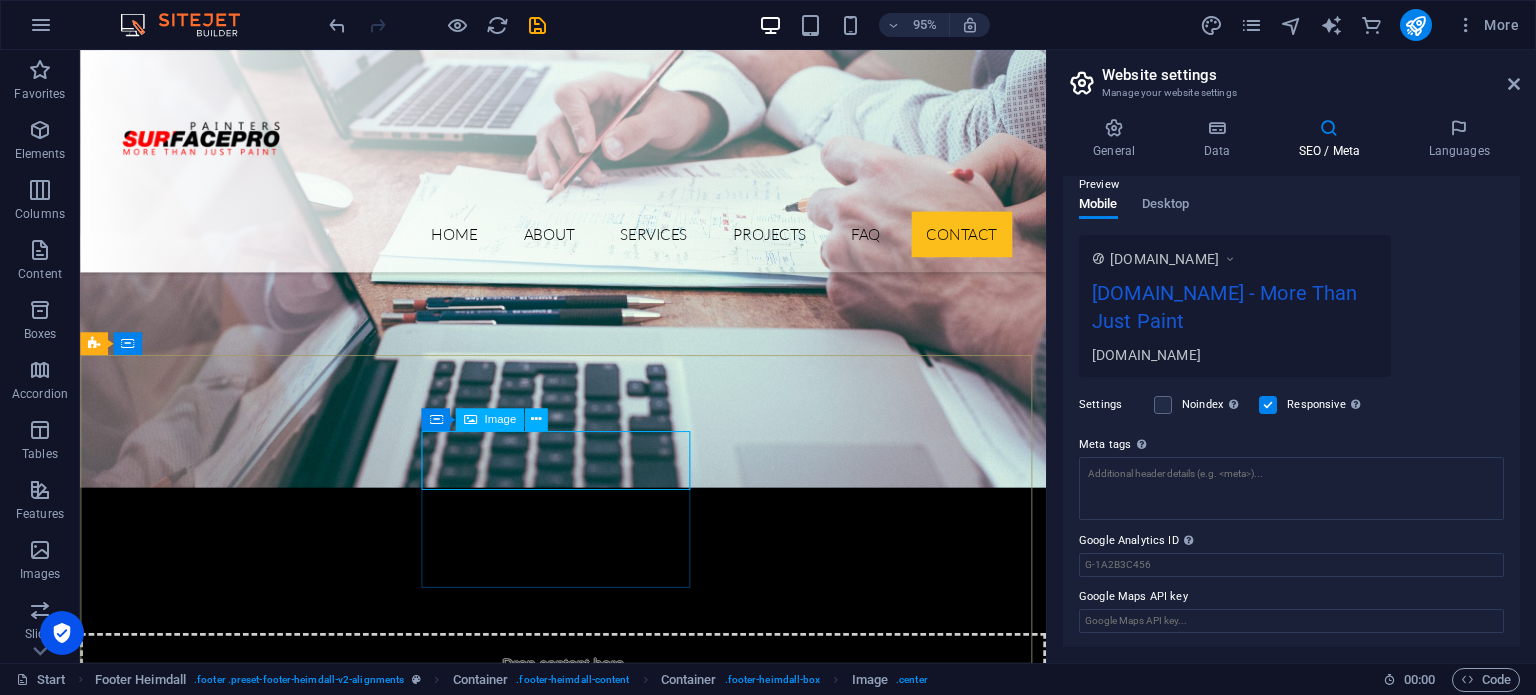 select on "px" 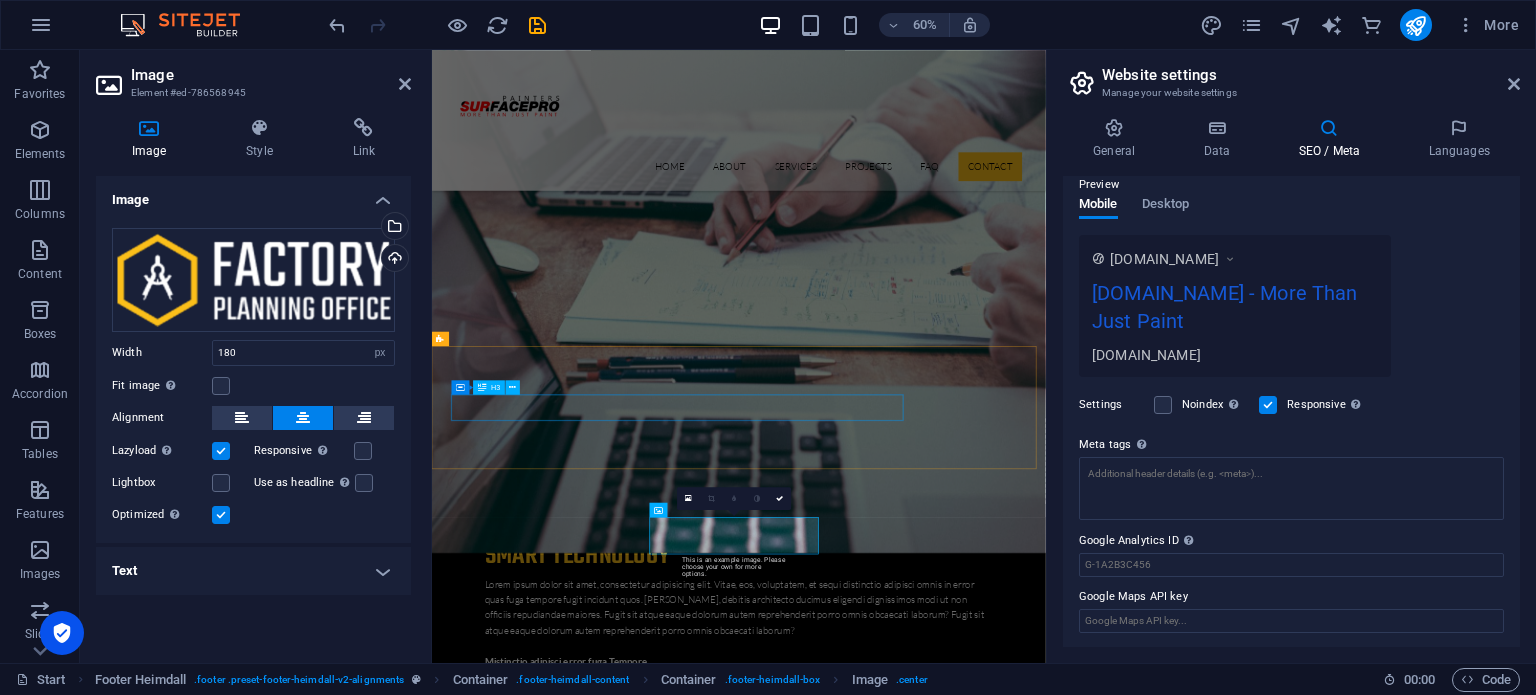 scroll, scrollTop: 6532, scrollLeft: 0, axis: vertical 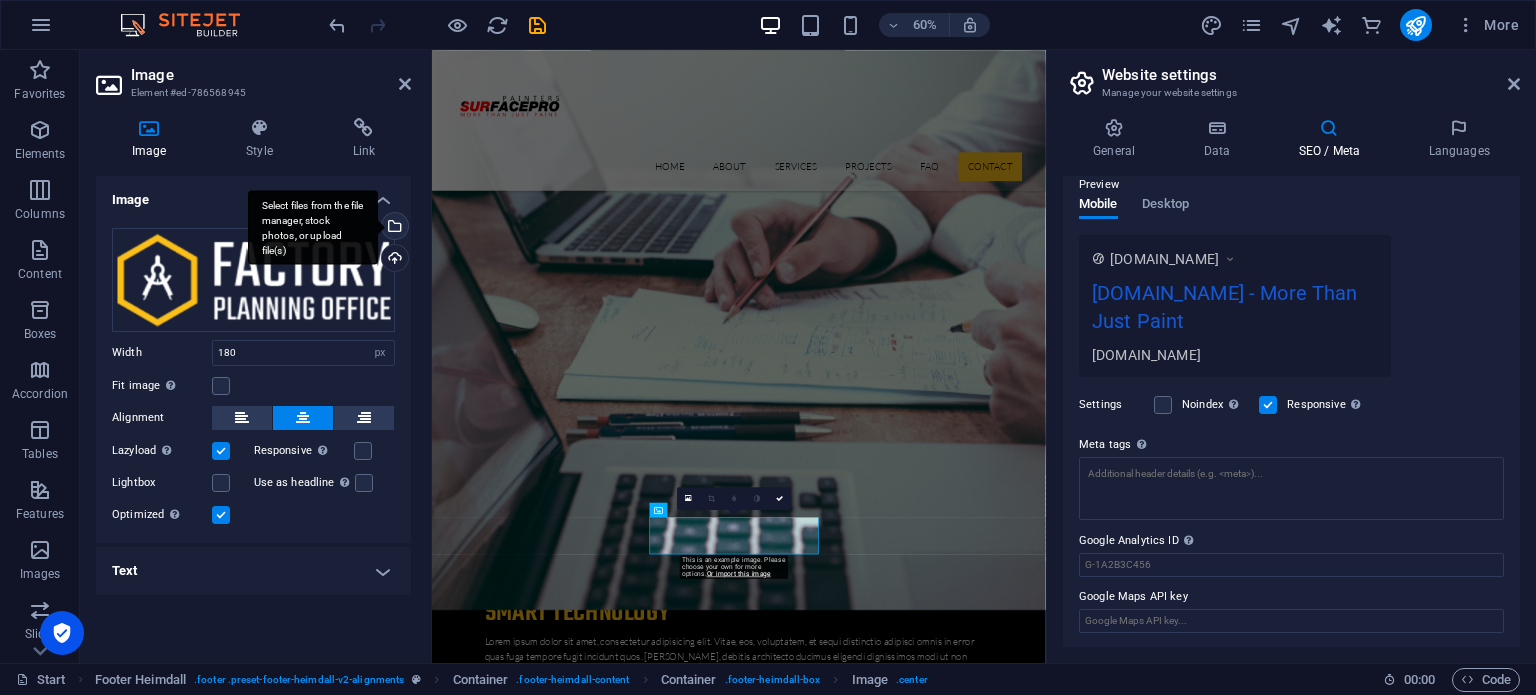 click on "Select files from the file manager, stock photos, or upload file(s)" at bounding box center [313, 227] 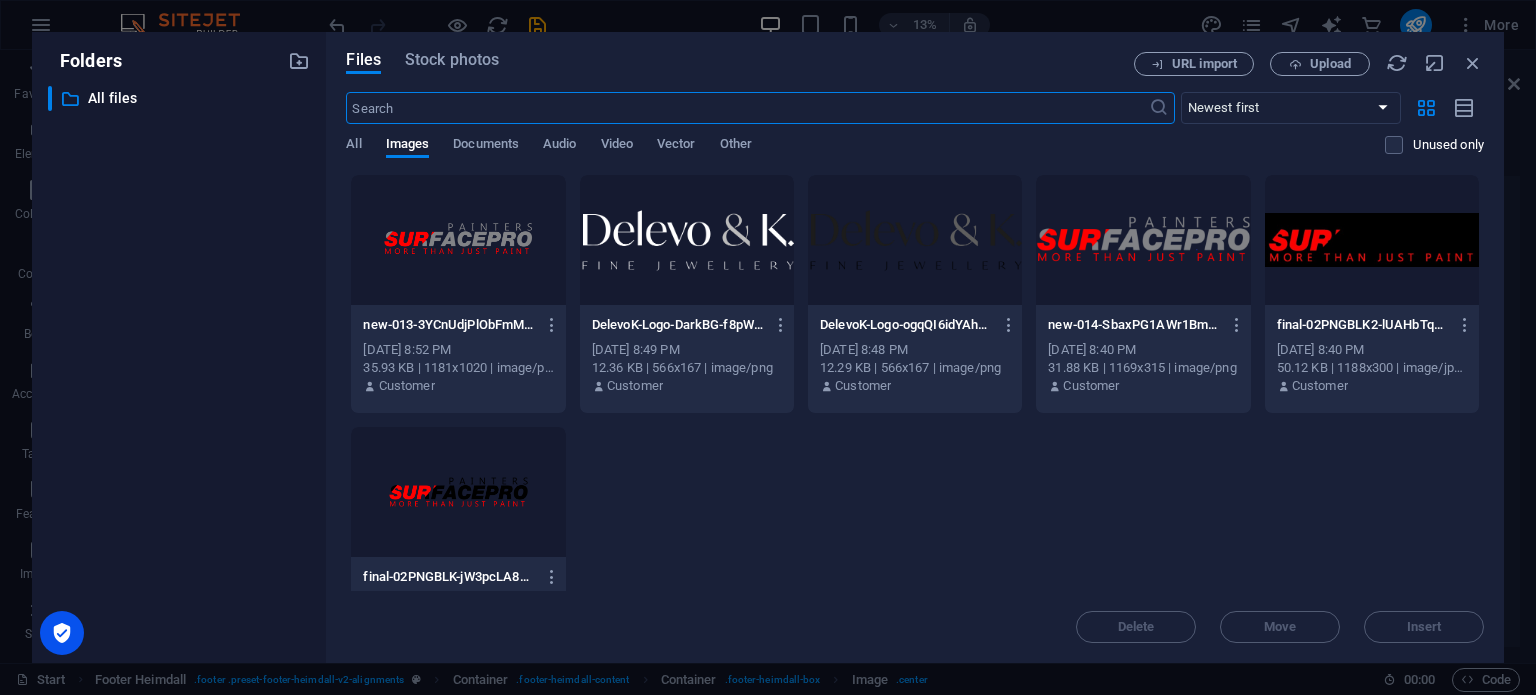 scroll, scrollTop: 6064, scrollLeft: 0, axis: vertical 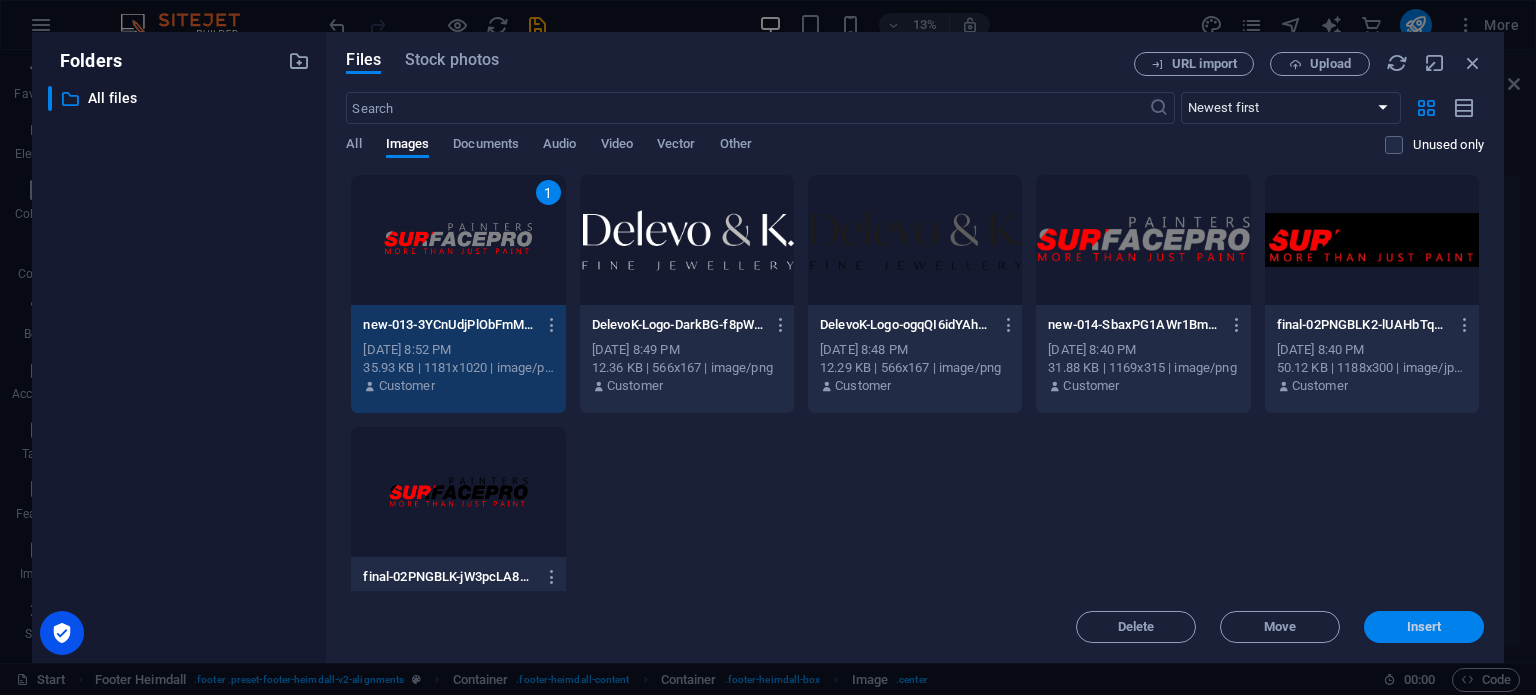 click on "Insert" at bounding box center (1424, 627) 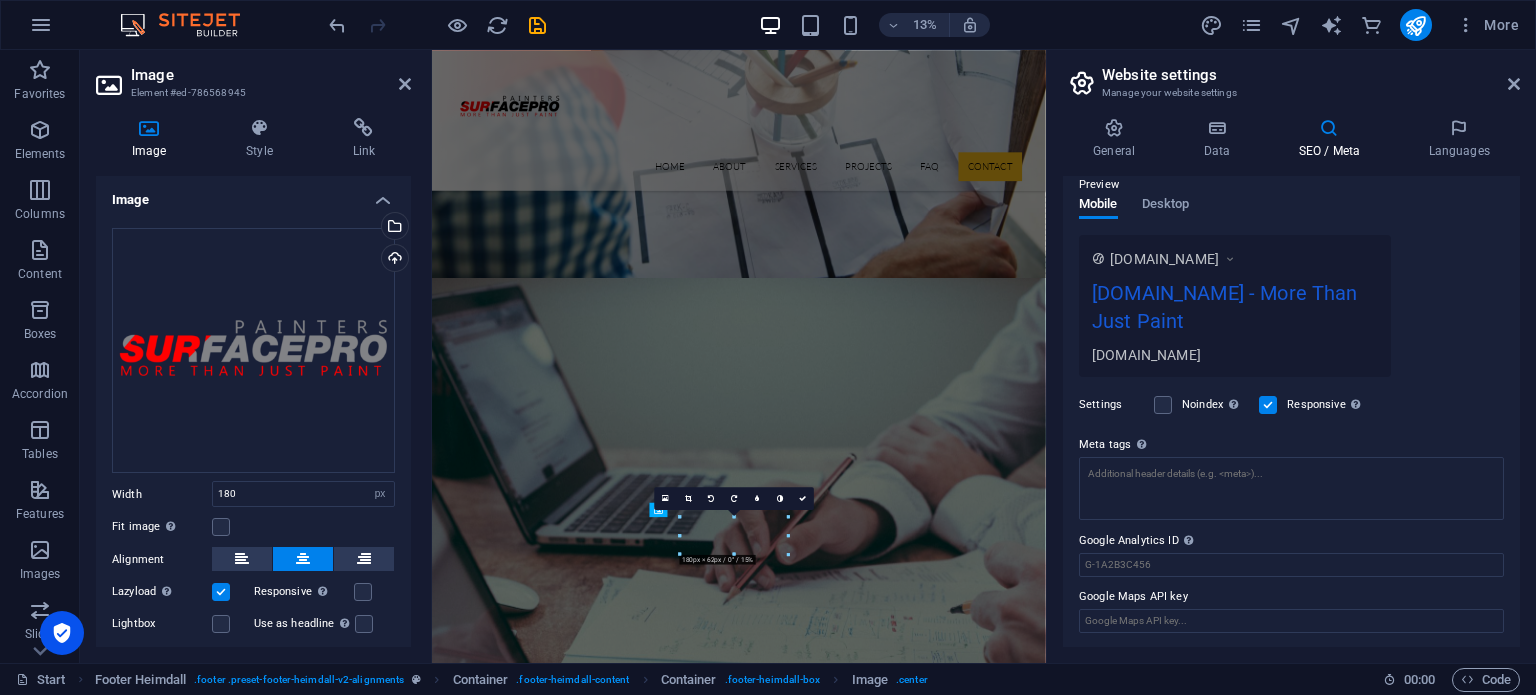 scroll, scrollTop: 6623, scrollLeft: 0, axis: vertical 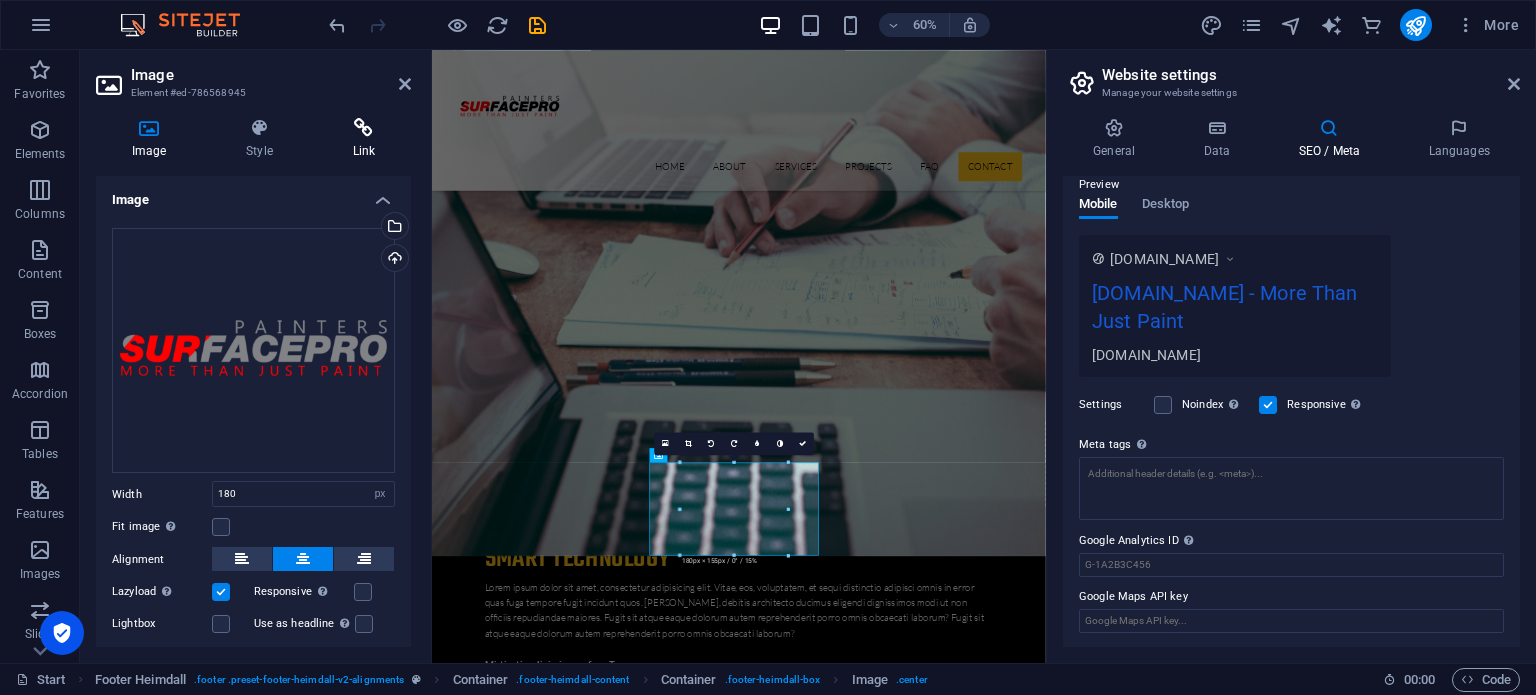 click on "Link" at bounding box center [364, 139] 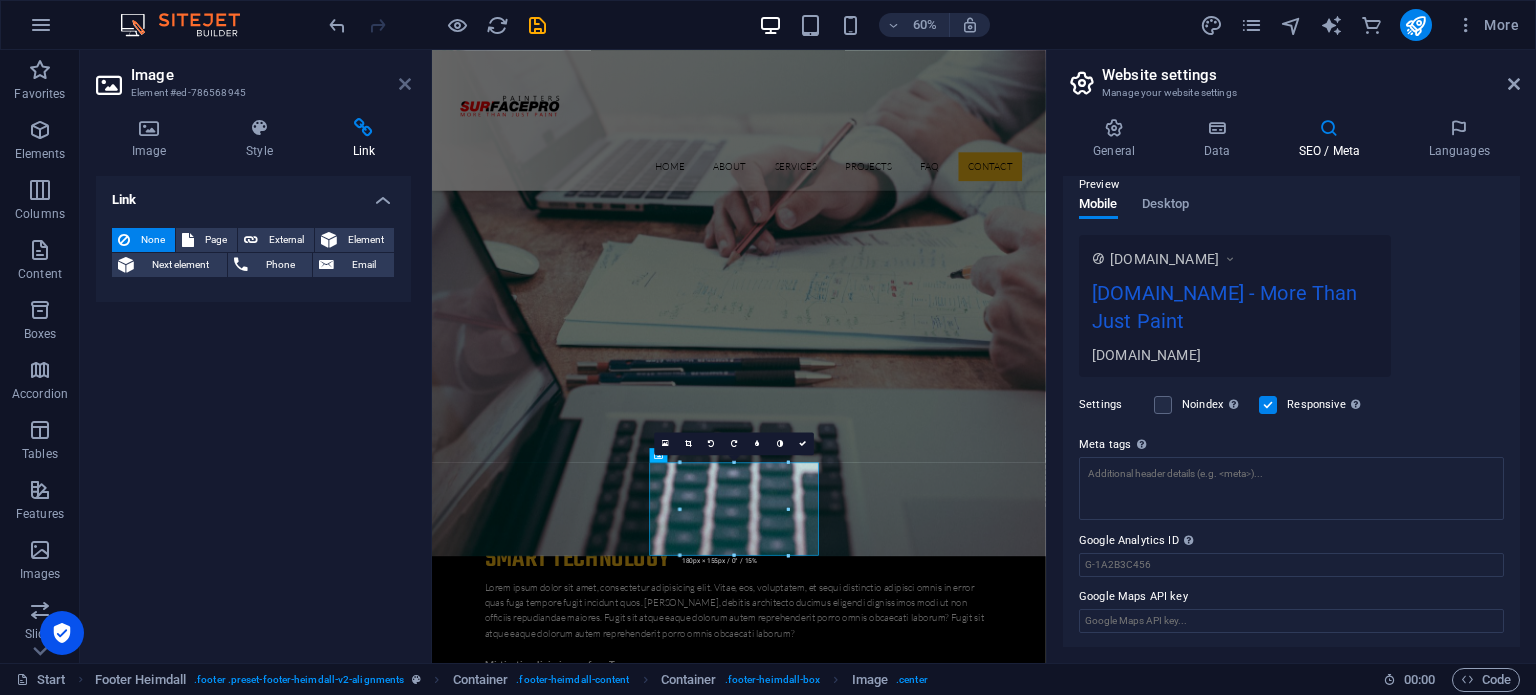 click at bounding box center [405, 84] 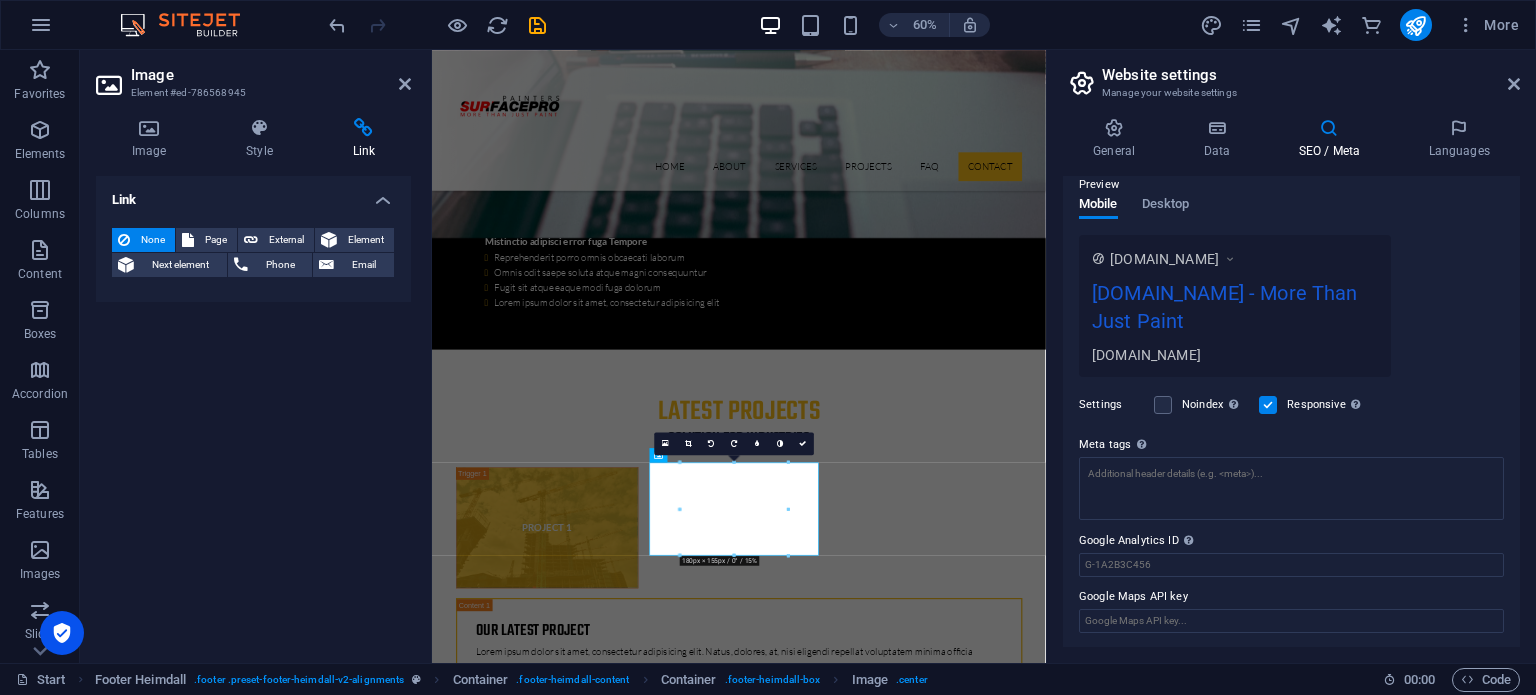 scroll, scrollTop: 6718, scrollLeft: 0, axis: vertical 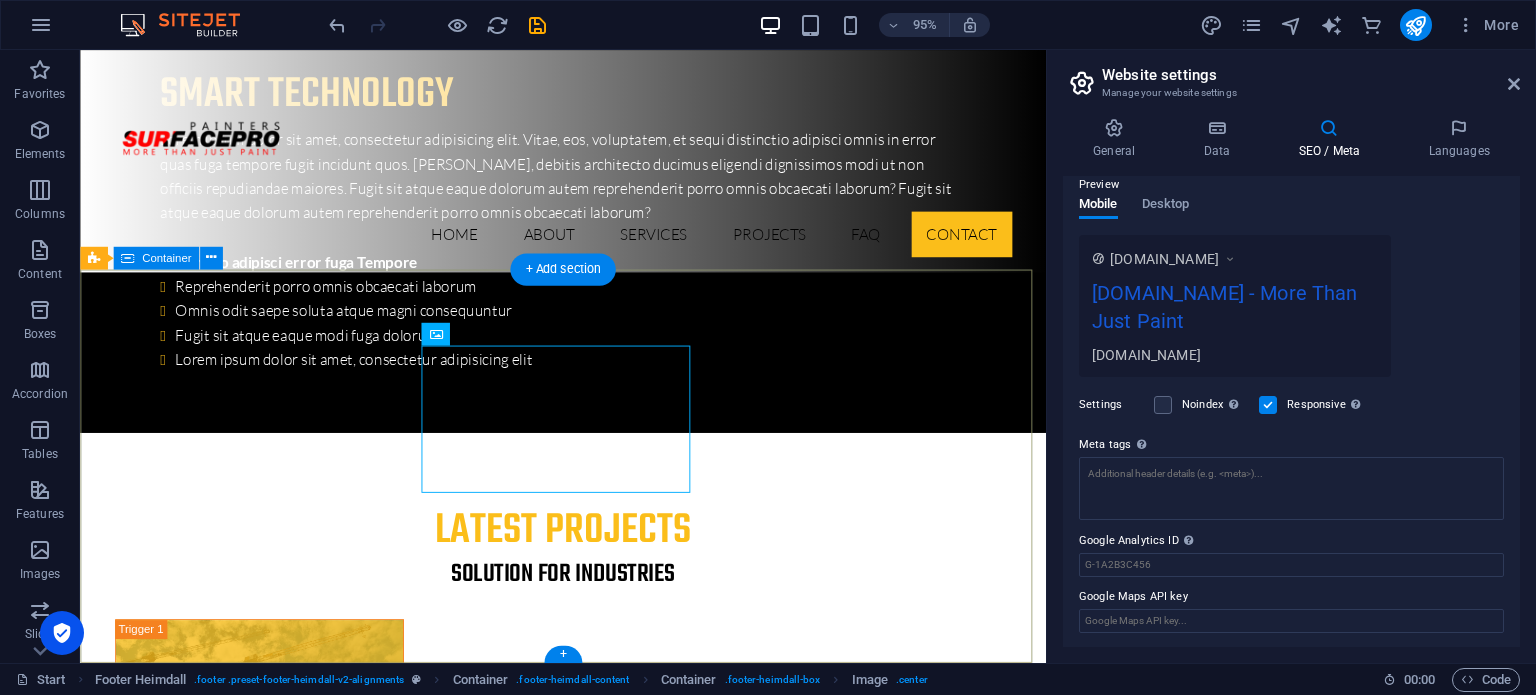 click on "Get in touch 5230 Glen Erin Drive Mississauga   Phone:  (289)204-2030 Email:  sales@surfacepropainters.ca Legal Notice  |  Privacy Lorem ipsum dolor sit amet, consetur adipisicing elit. Natus, dores midimak at eligendi repellat voluptatem officia. Navigation About us Our Services Latest Projects Our FAQ´s Contact us" at bounding box center (588, 6717) 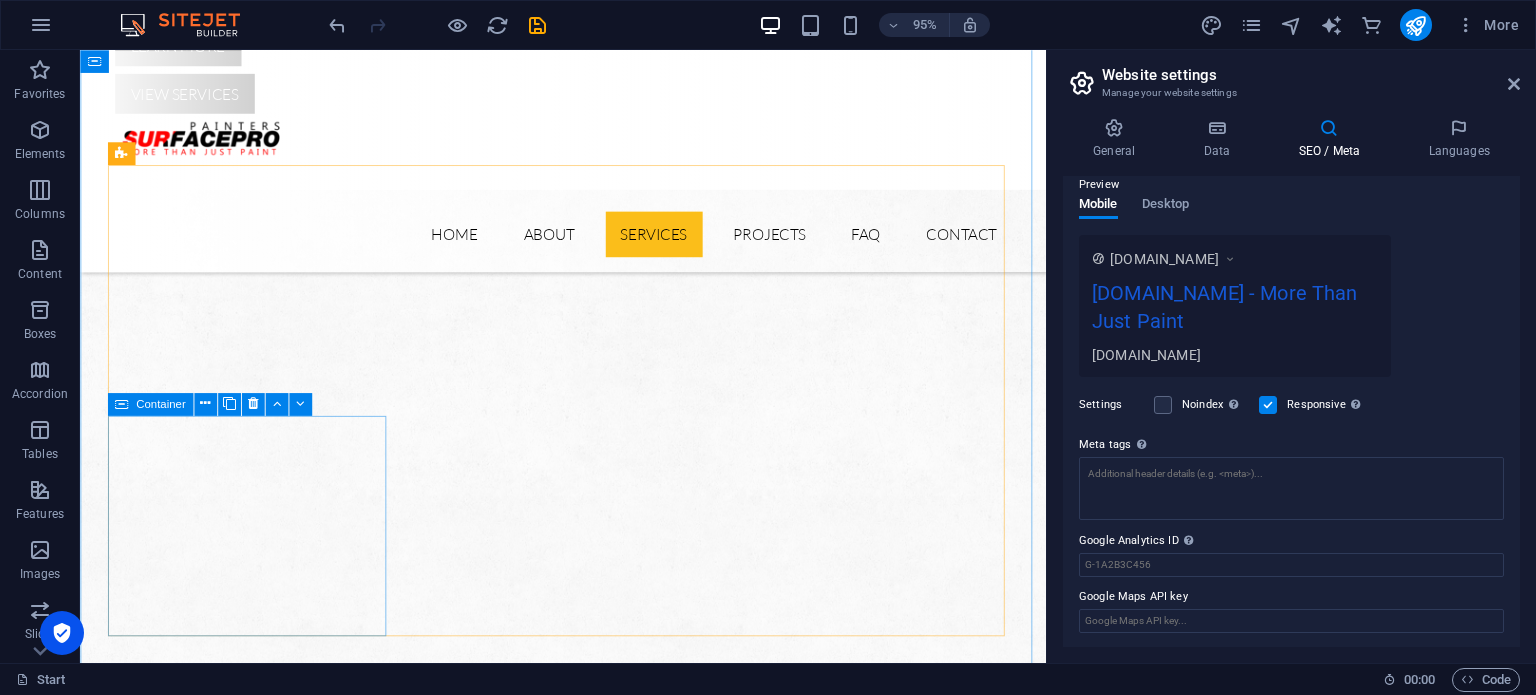 scroll, scrollTop: 1018, scrollLeft: 0, axis: vertical 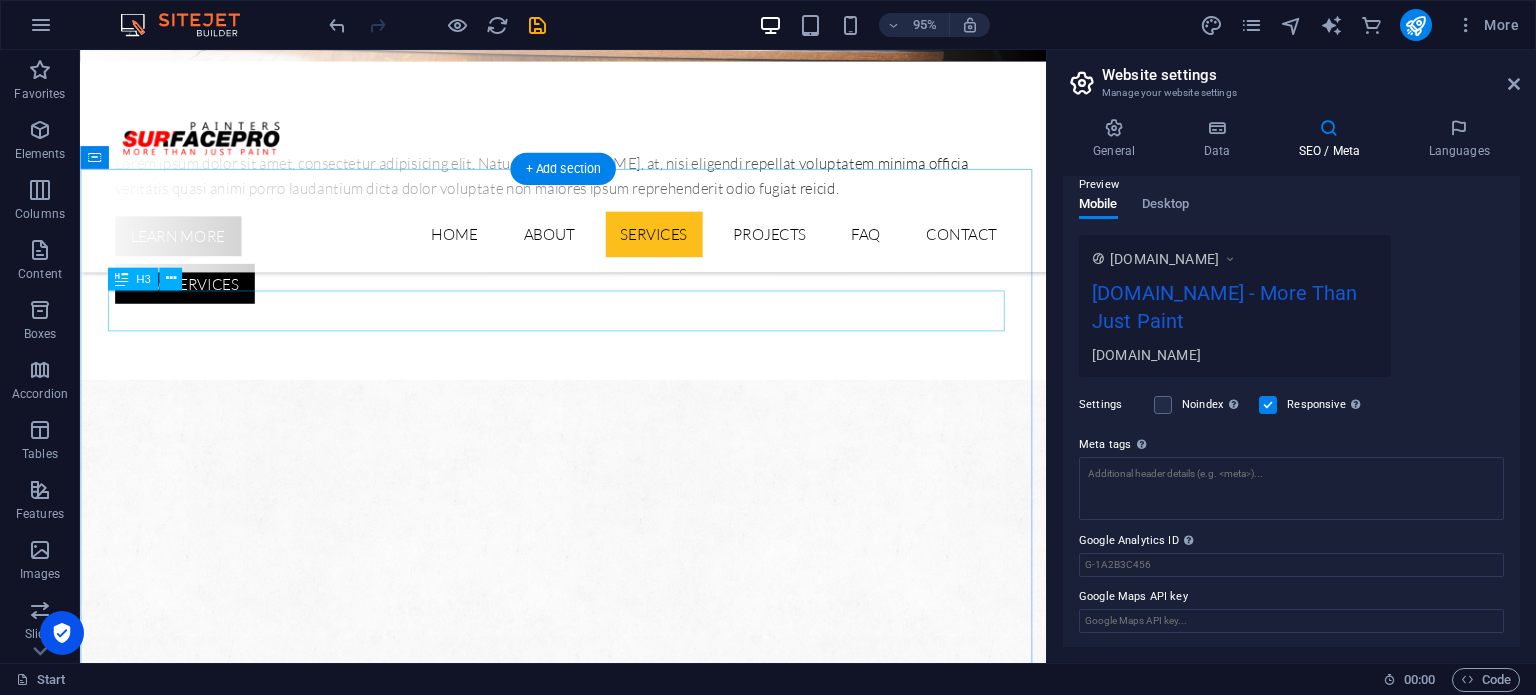 click on "Solution for Industries" at bounding box center [589, 2192] 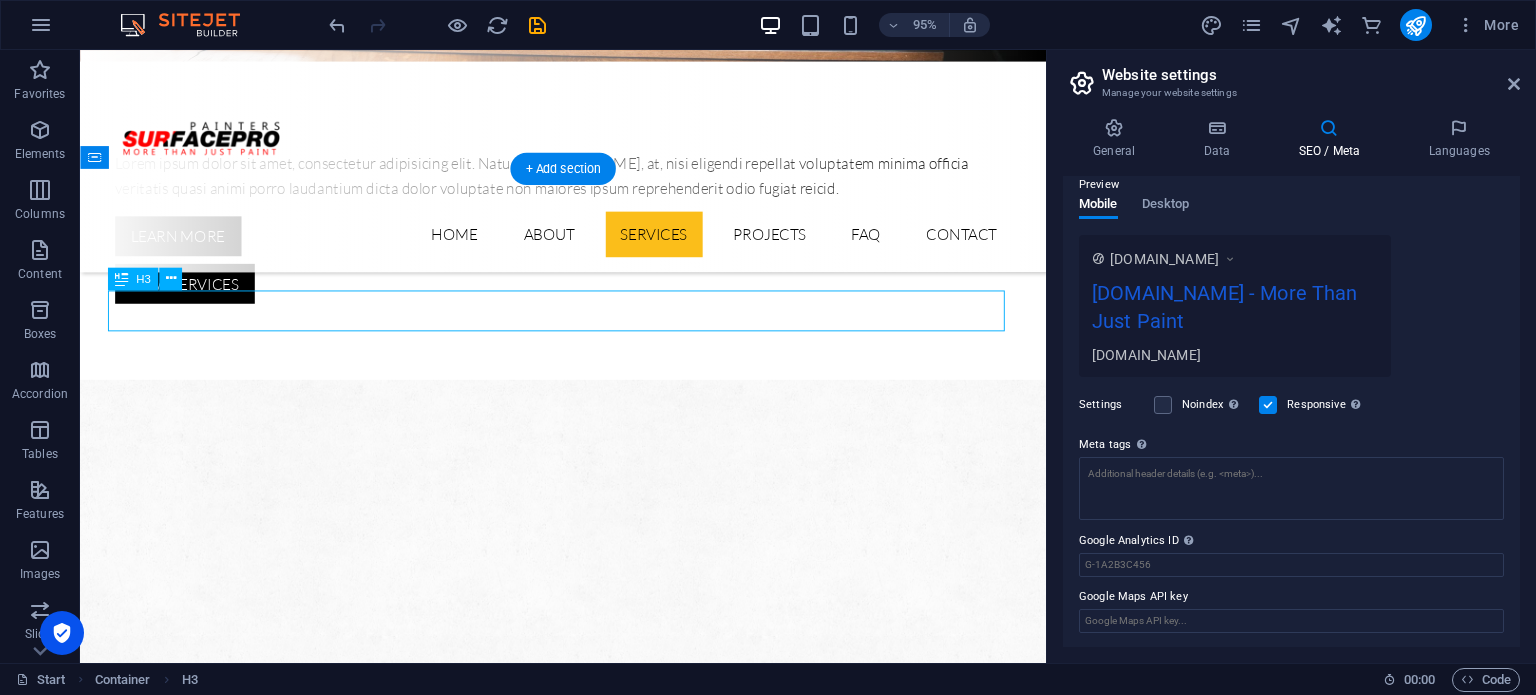 click on "Solution for Industries" at bounding box center [589, 2192] 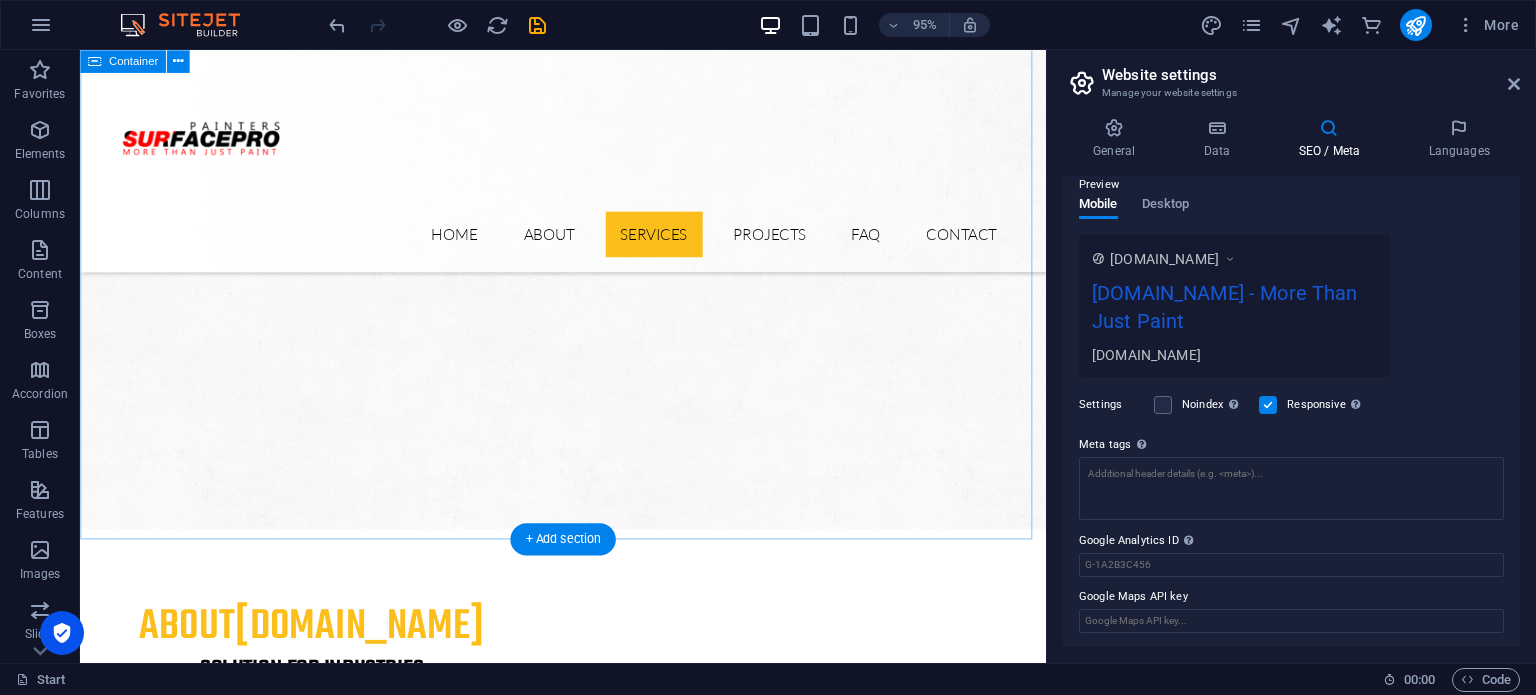 scroll, scrollTop: 1100, scrollLeft: 0, axis: vertical 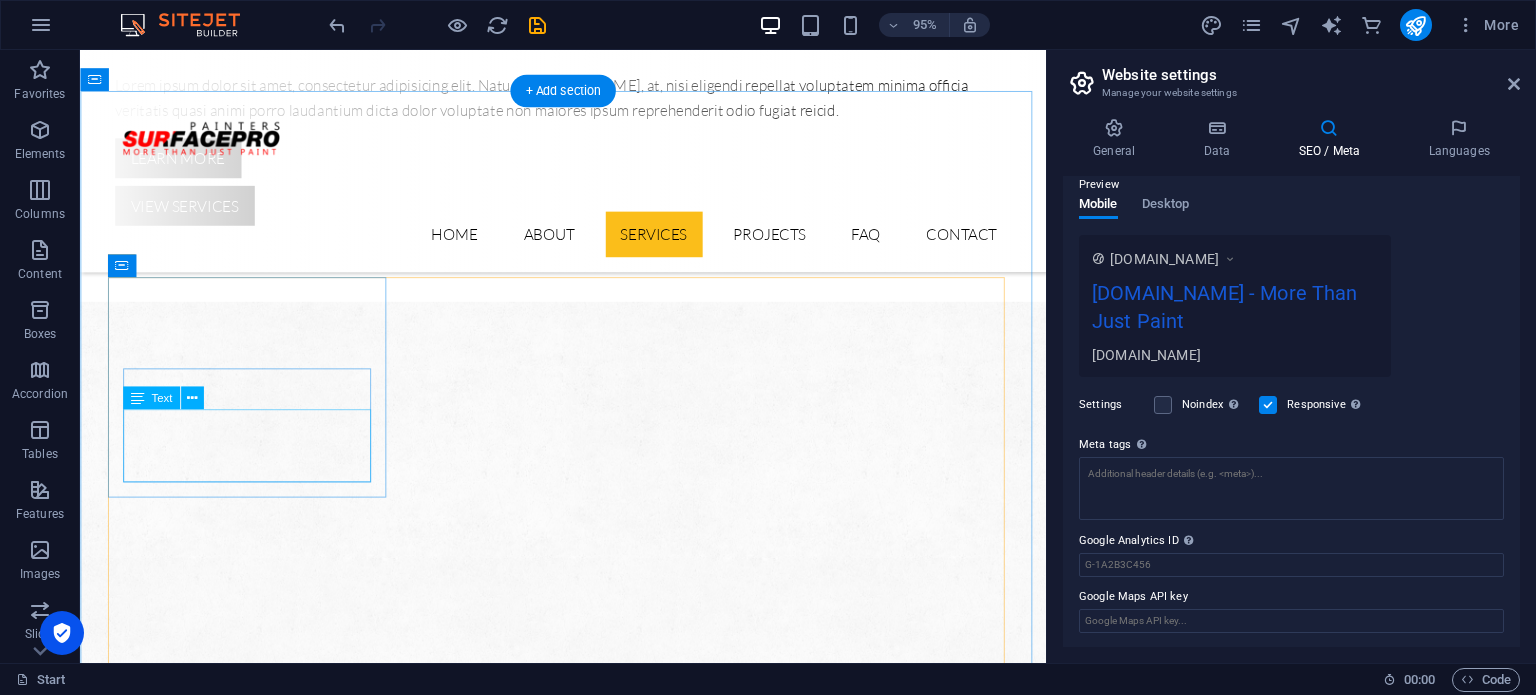 click on "Lorem ipsum dolor sit amet, consectetur adipisicing elit. Veritatis, dolorem!" at bounding box center (263, 2335) 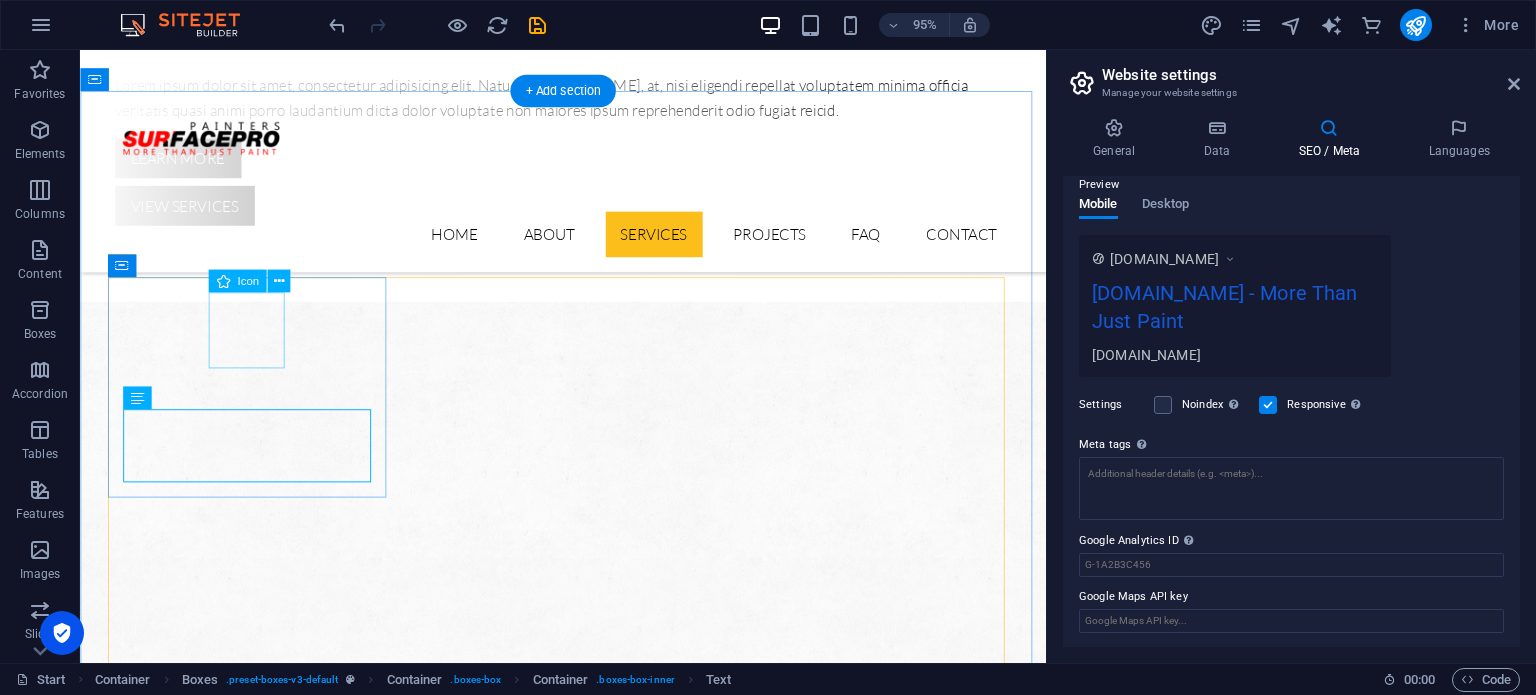 click at bounding box center (263, 2214) 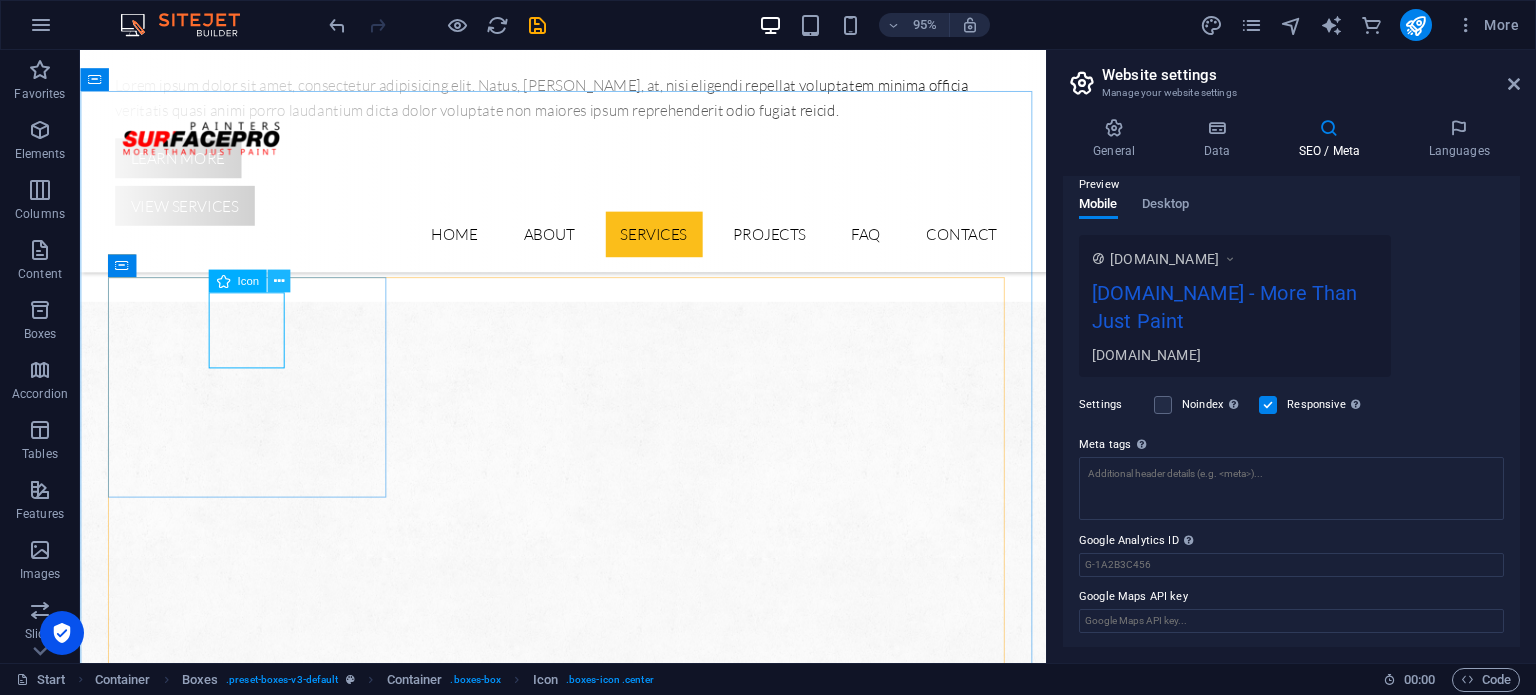 click at bounding box center [278, 281] 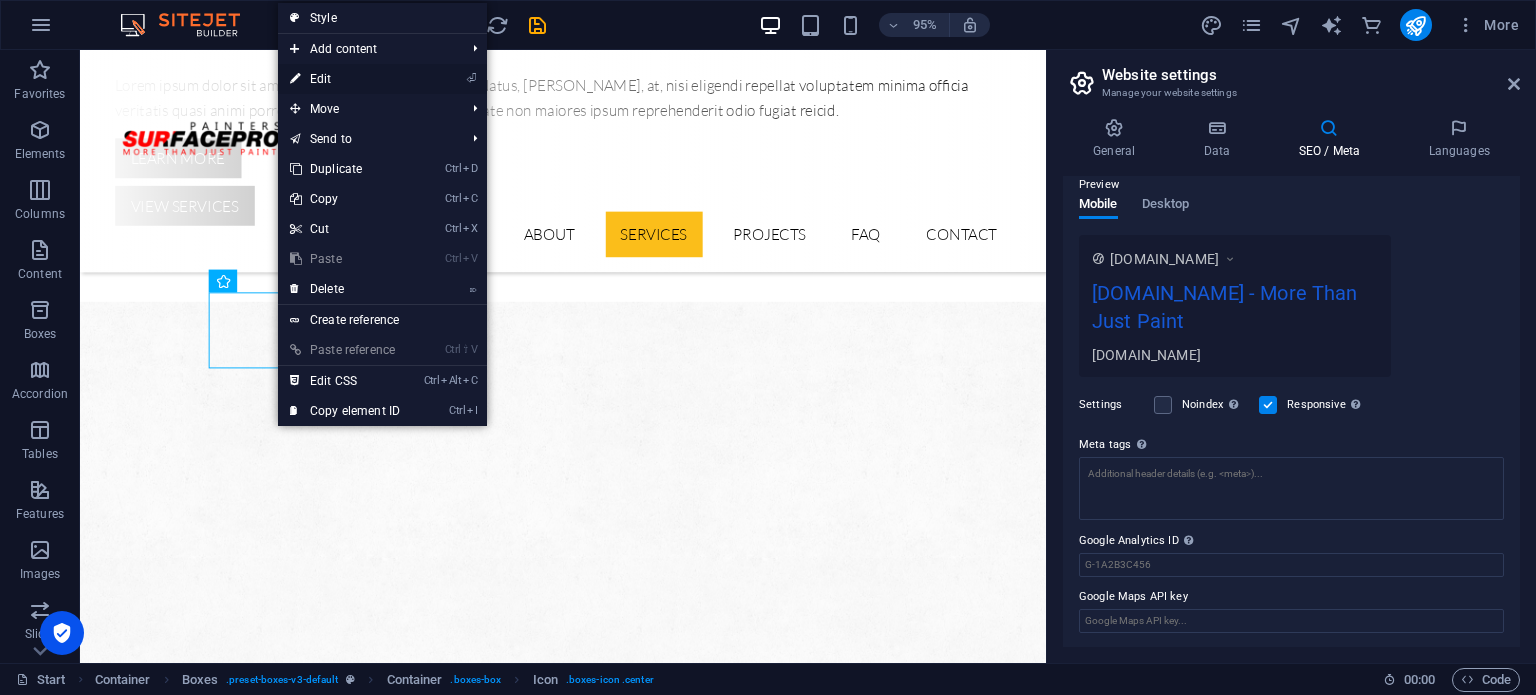 click on "⏎  Edit" at bounding box center (345, 79) 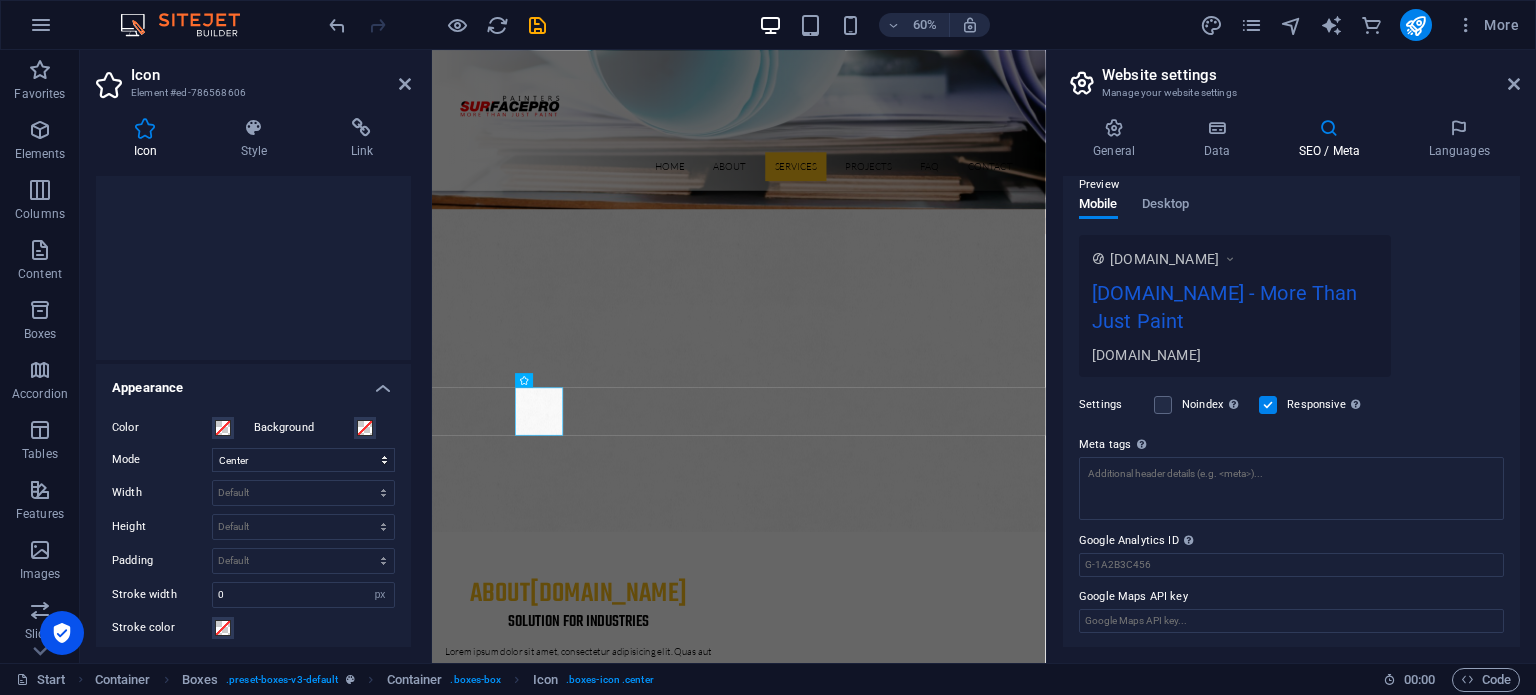 scroll, scrollTop: 0, scrollLeft: 0, axis: both 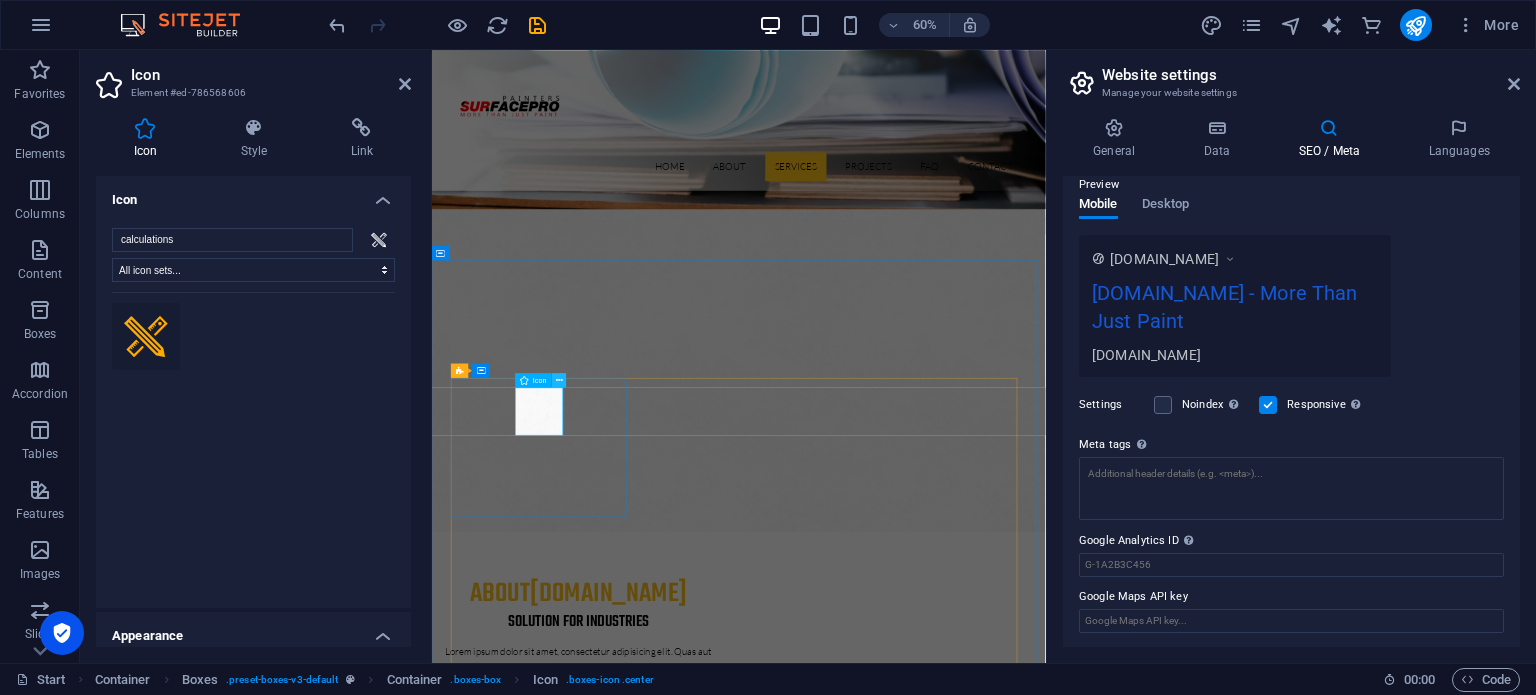 click at bounding box center (559, 380) 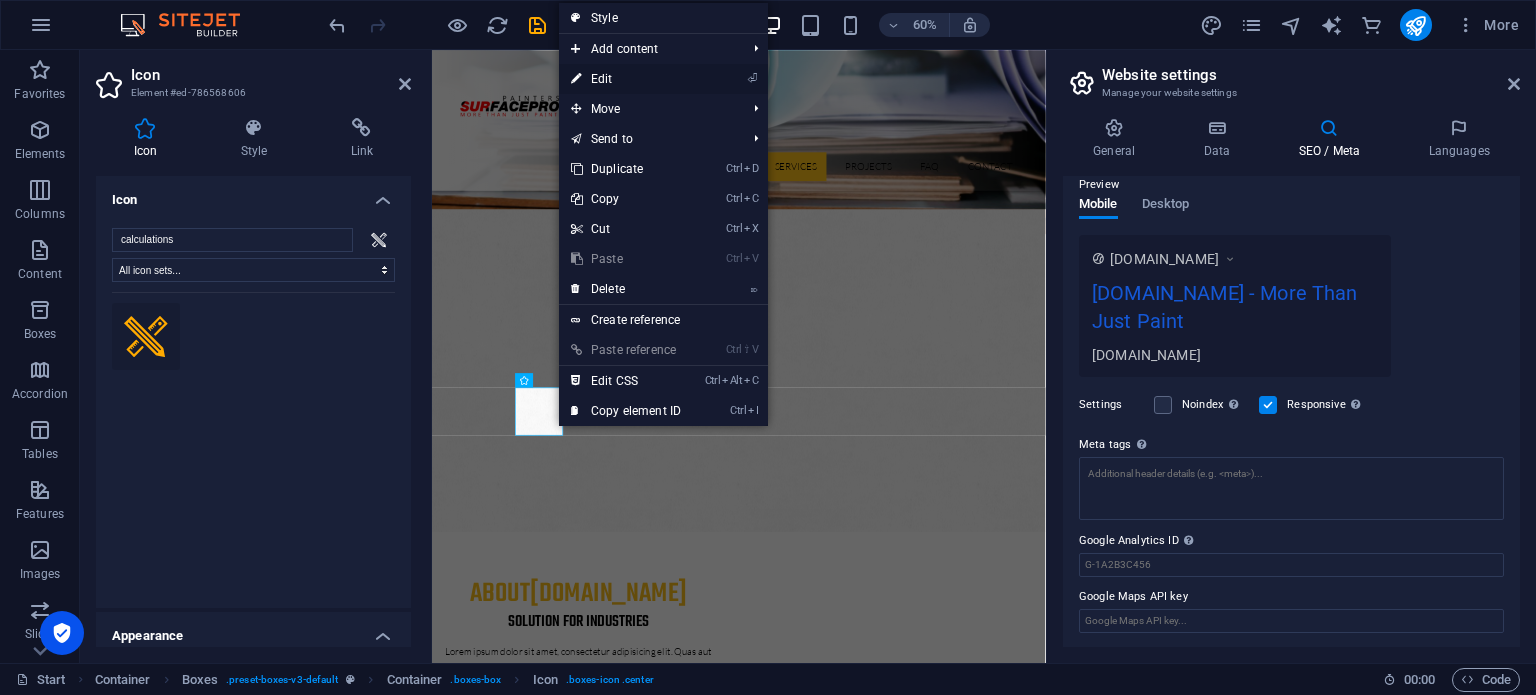 click on "⏎  Edit" at bounding box center (626, 79) 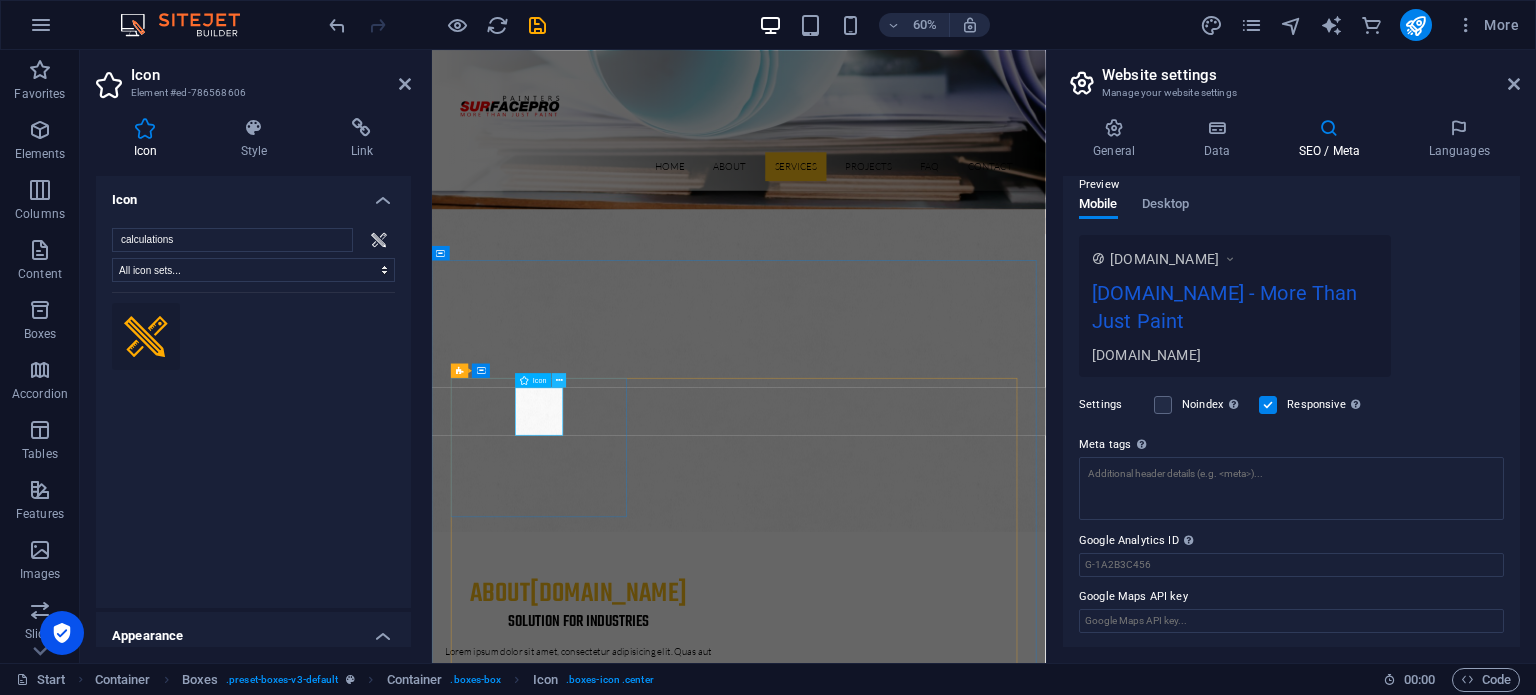click at bounding box center [559, 380] 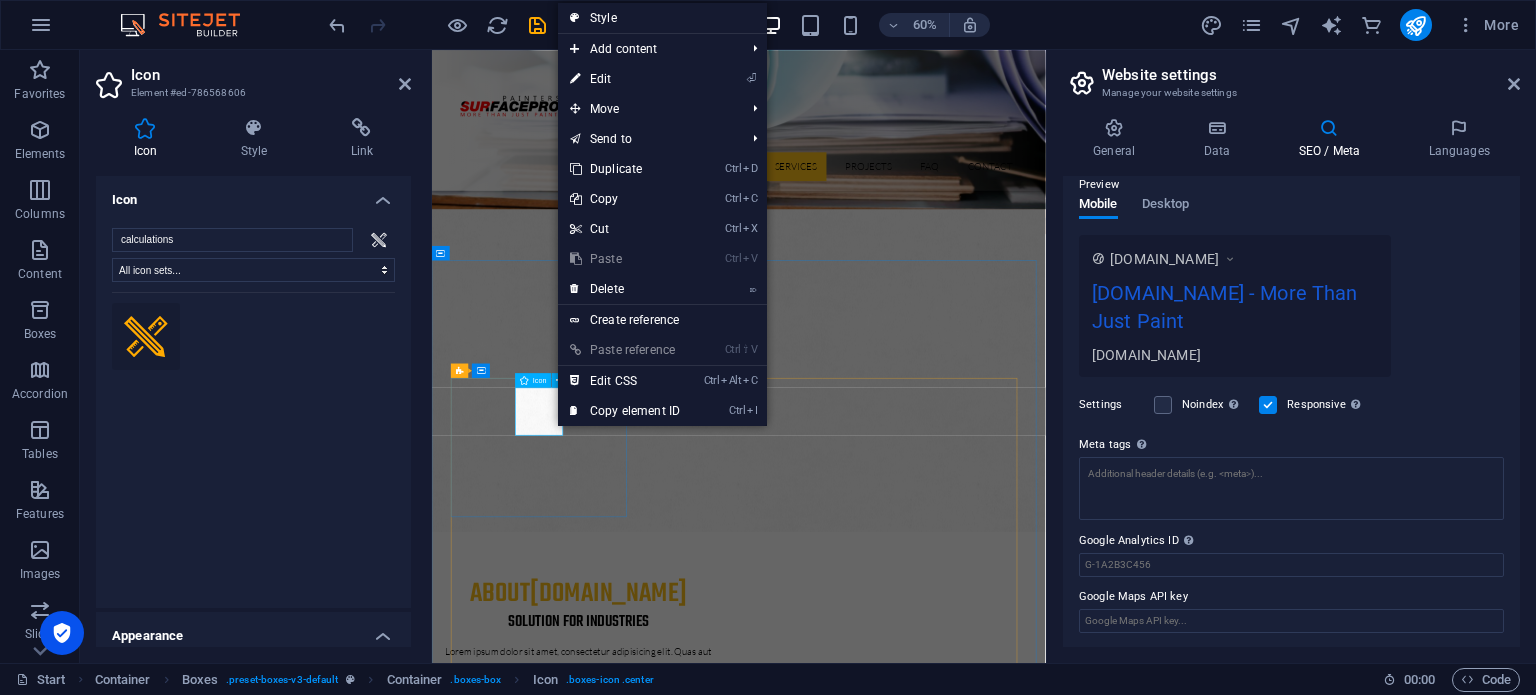 click on "Icon" at bounding box center (533, 380) 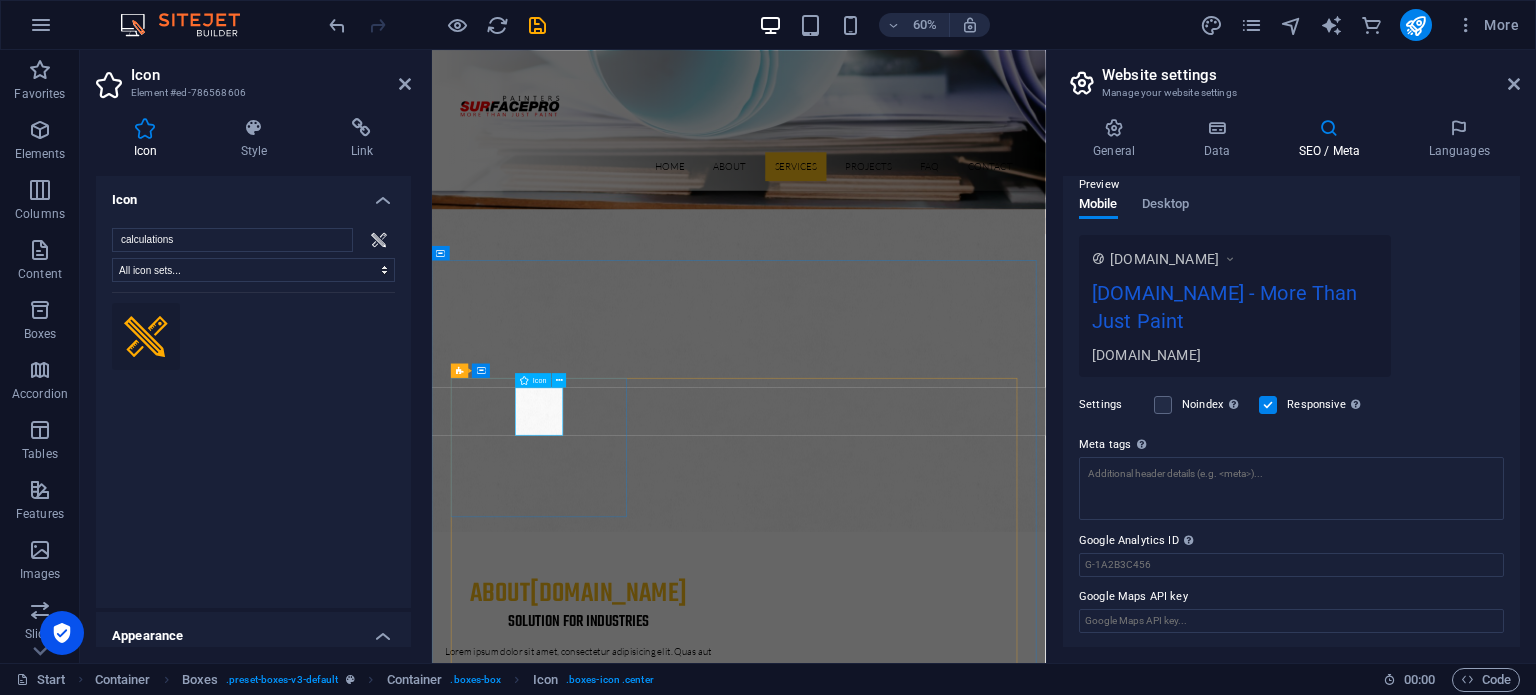 click on "Icon" at bounding box center [533, 380] 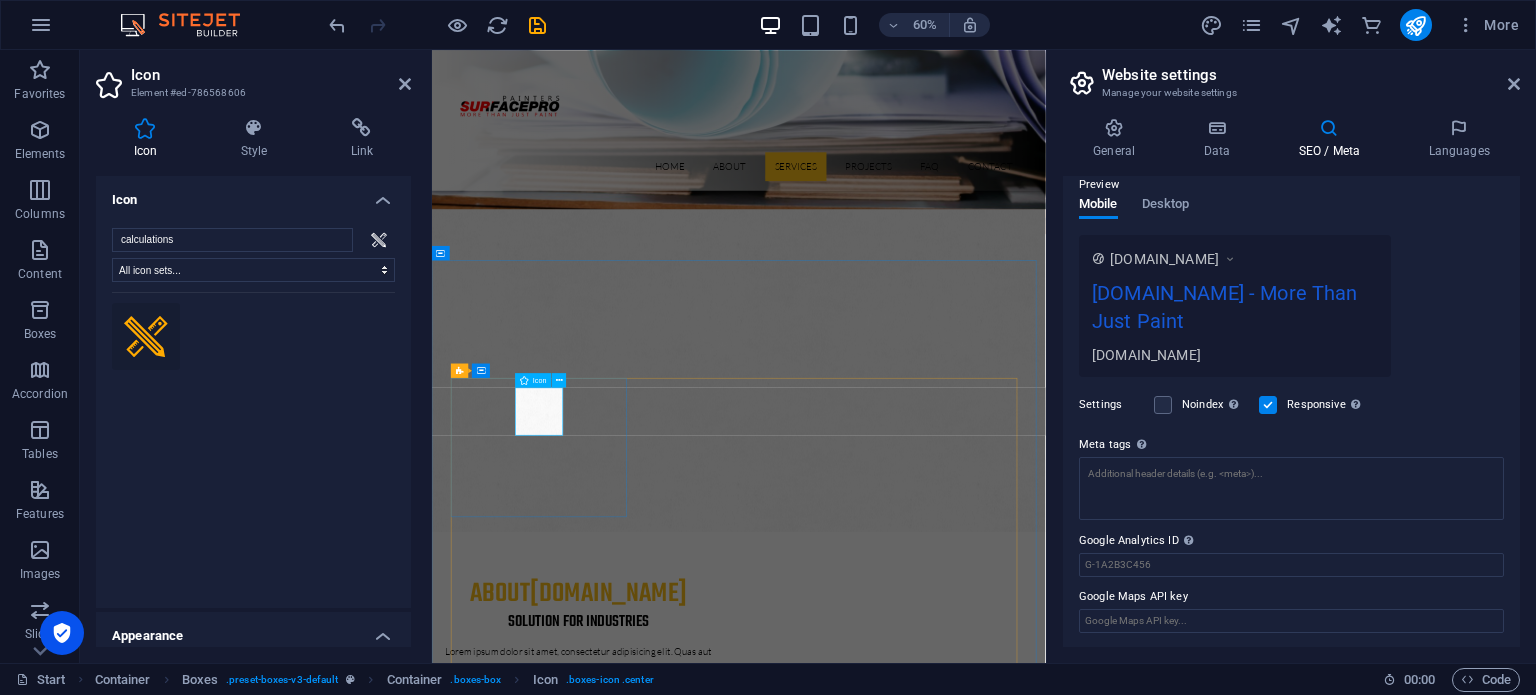 click at bounding box center (618, 2214) 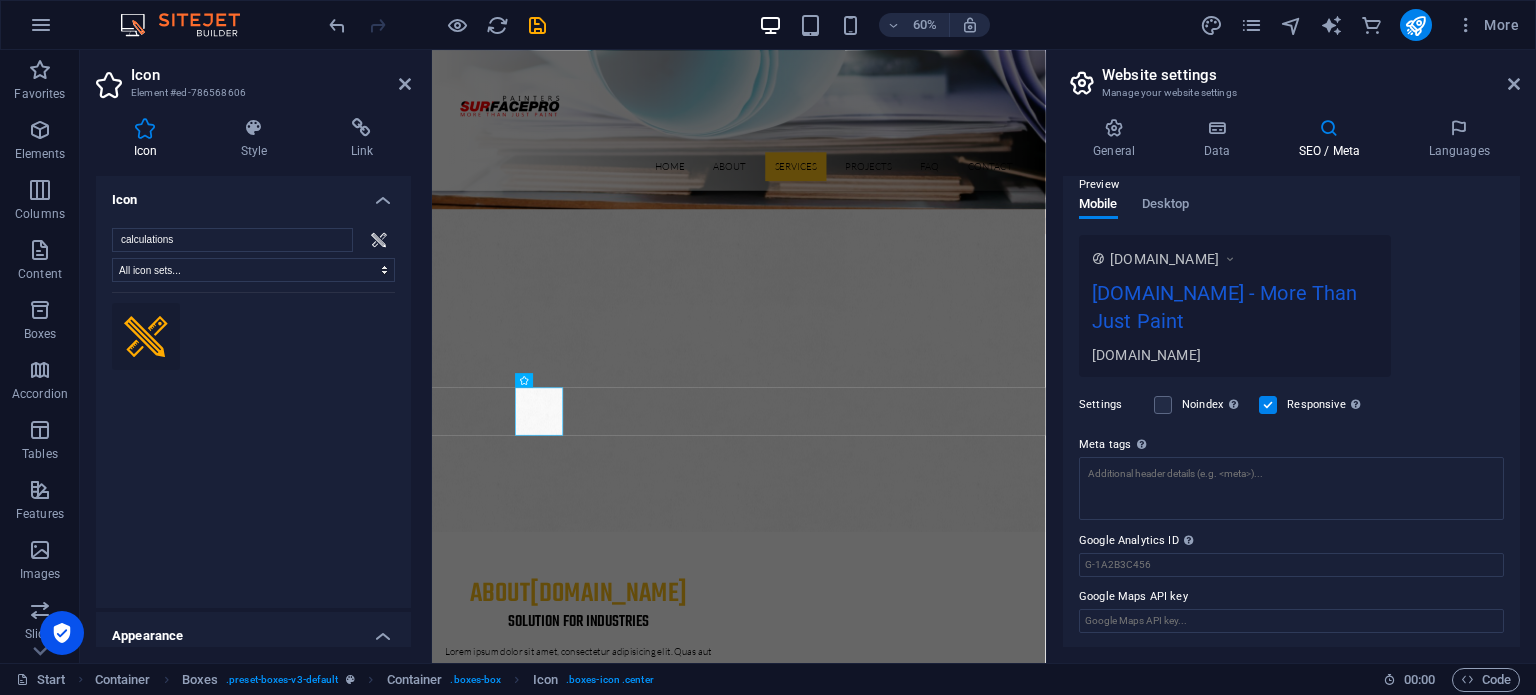 click at bounding box center (146, 337) 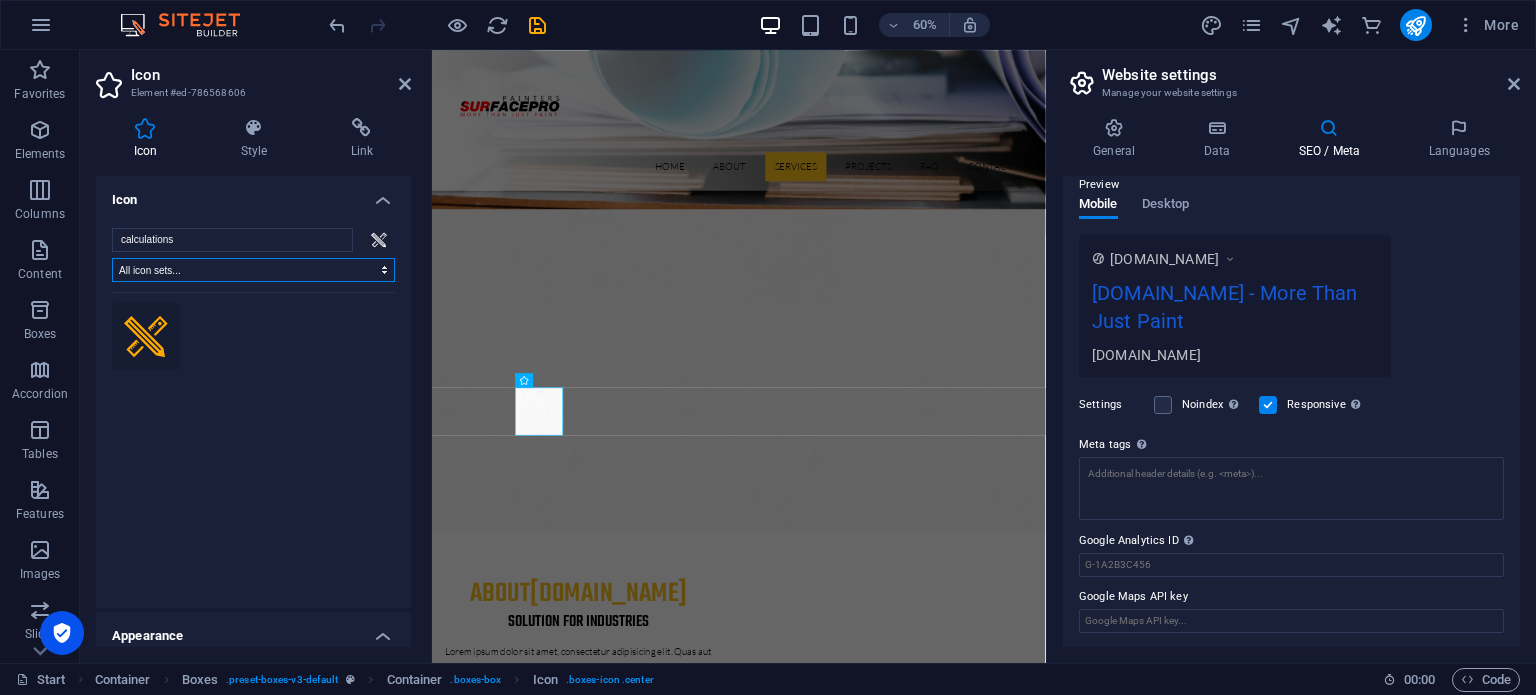 click on "All icon sets... IcoFont Ionicons FontAwesome Brands FontAwesome Duotone FontAwesome Solid FontAwesome Regular FontAwesome Light FontAwesome Thin FontAwesome Sharp Solid FontAwesome Sharp Regular FontAwesome Sharp Light FontAwesome Sharp Thin" at bounding box center (253, 270) 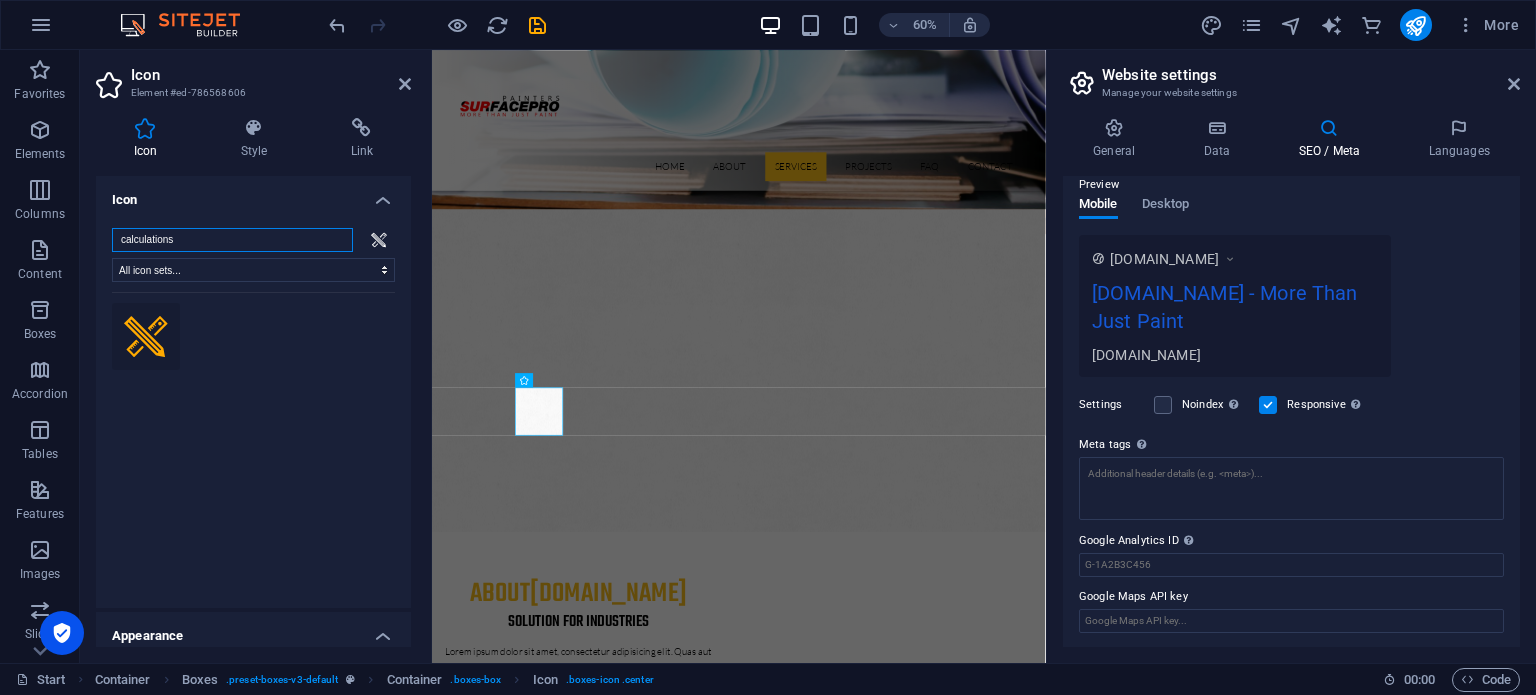 click on "calculations" at bounding box center [232, 240] 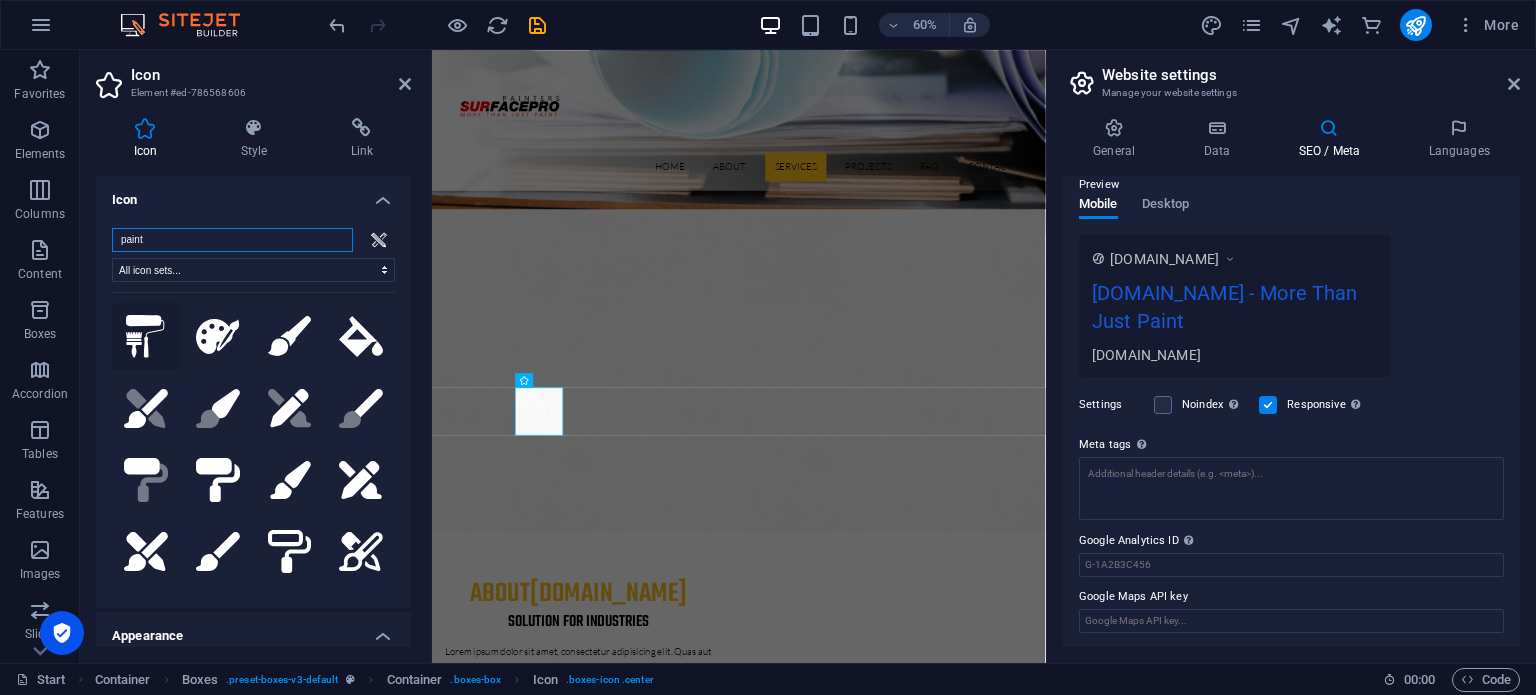 type on "paint" 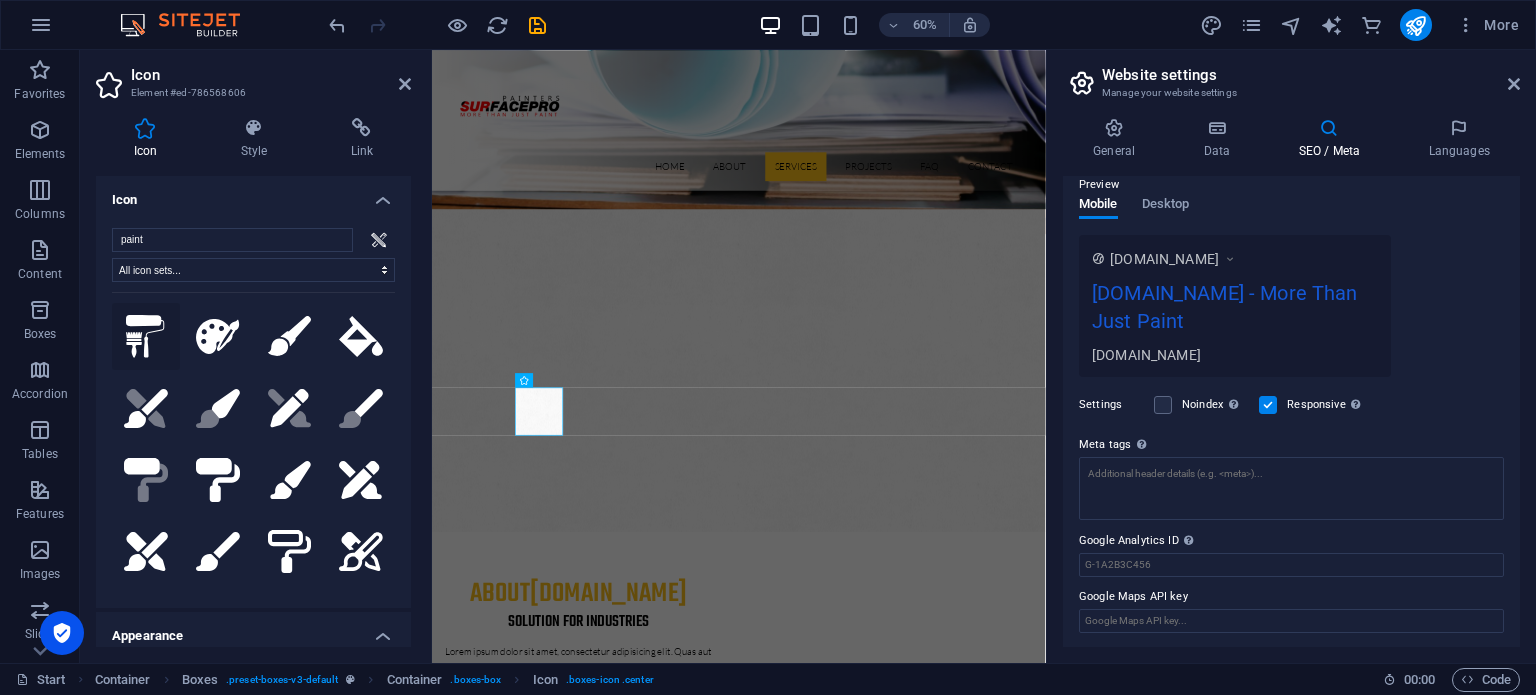 click 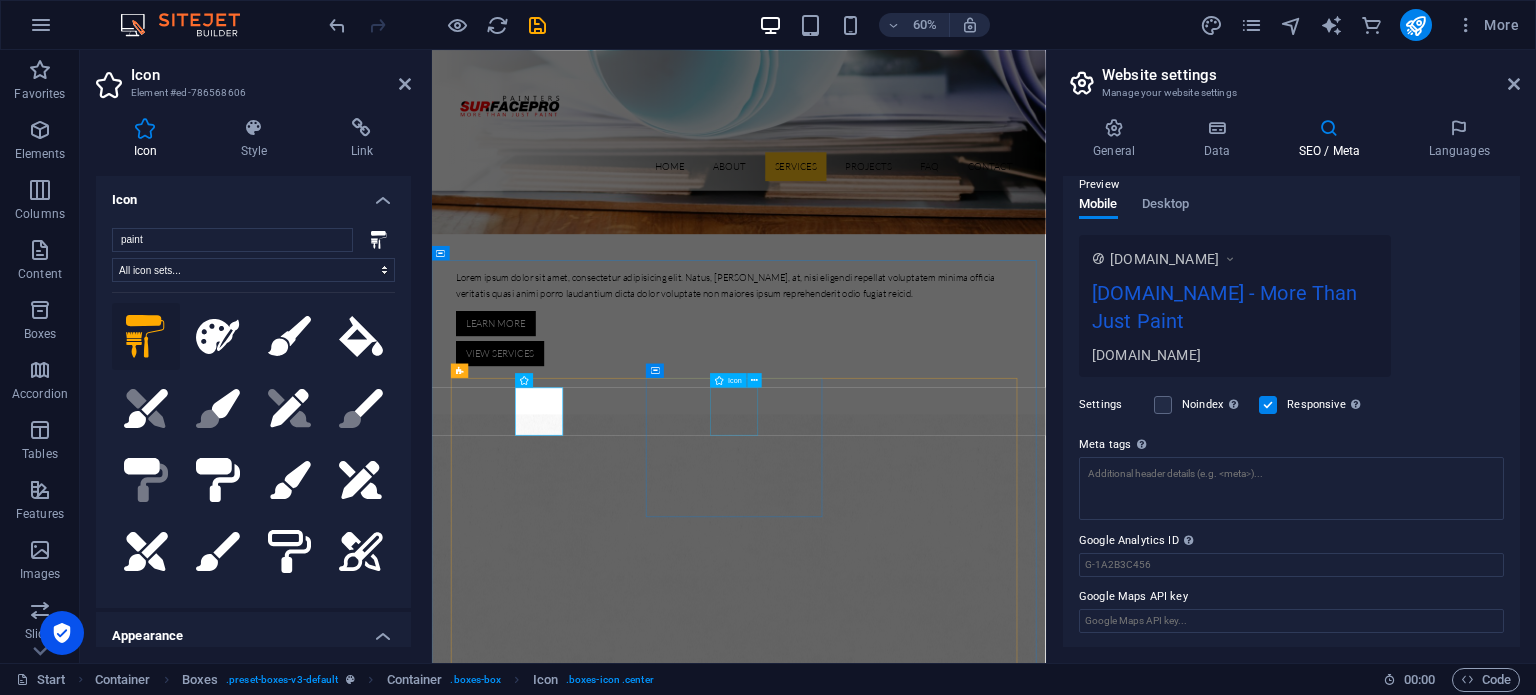 click at bounding box center (618, 2804) 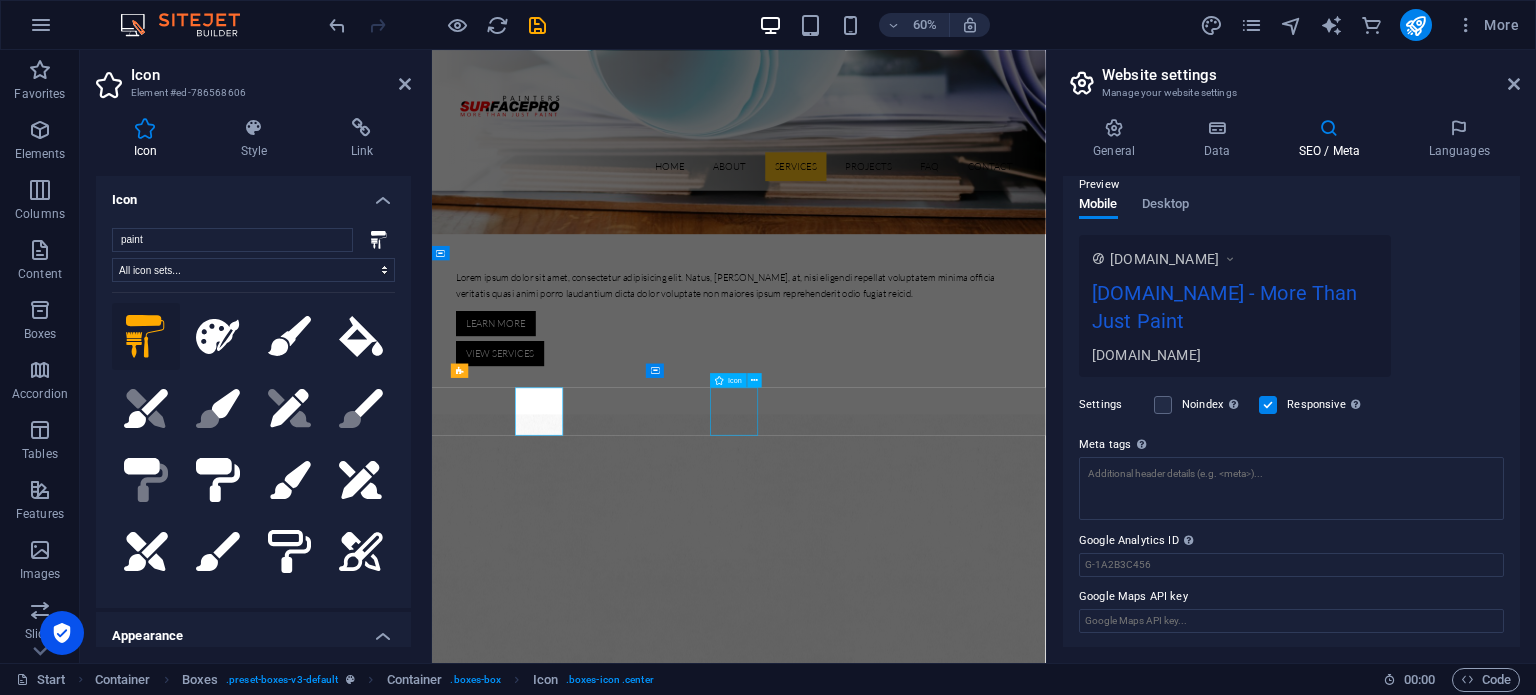 click on "Construction Lorem ipsum dolor sit amet, consectetur adipisicing elit. Veritatis, dolorem! Manufacturing Lorem ipsum dolor sit amet, consectetur adipisicing elit. Veritatis, dolorem! Engineering Lorem ipsum dolor sit amet, consectetur adipisicing elit. Veritatis, dolorem! Oil Industry Lorem ipsum dolor sit amet, consectetur adipisicing elit. Veritatis, dolorem! Car Industry Lorem ipsum dolor sit amet, consectetur adipisicing elit. Veritatis, dolorem! House Building Lorem ipsum dolor sit amet, consectetur adipisicing elit. Veritatis, dolorem!" at bounding box center [944, 3236] 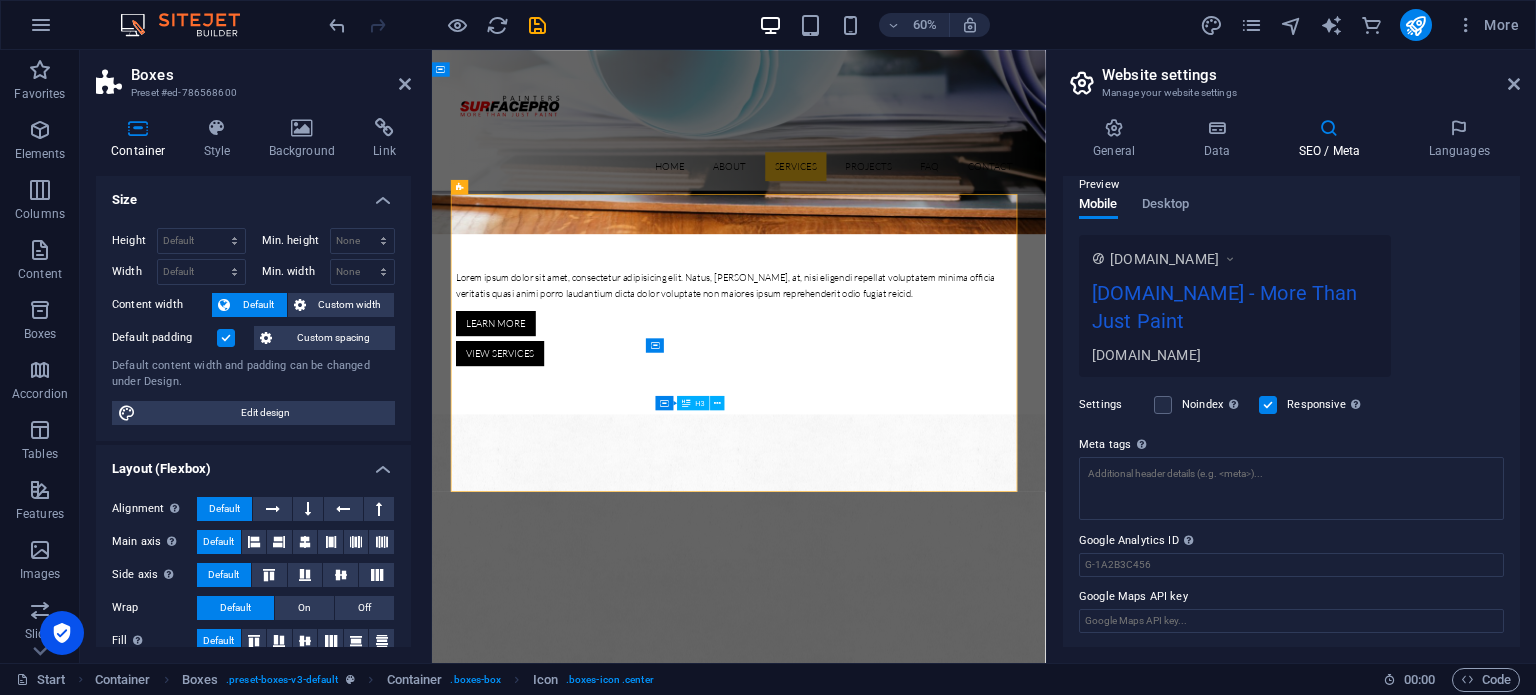 scroll, scrollTop: 1406, scrollLeft: 0, axis: vertical 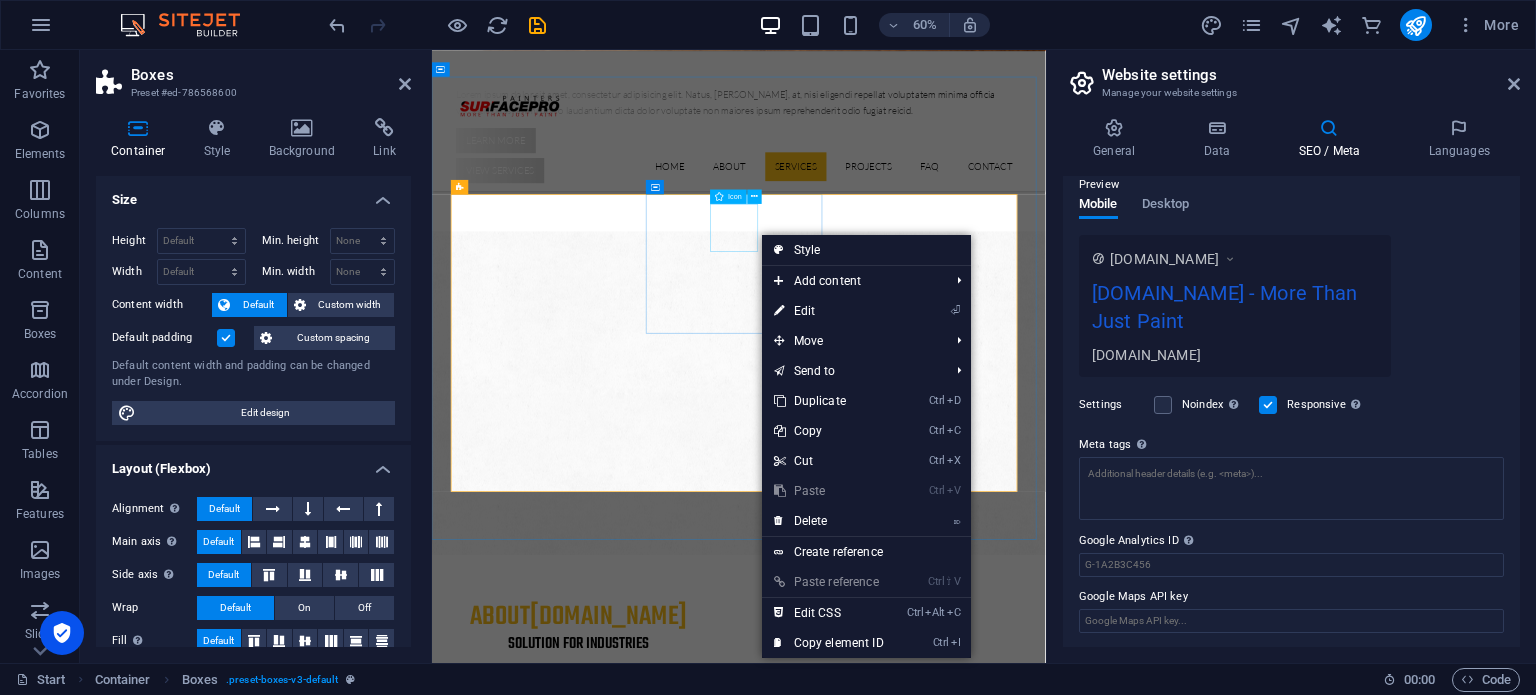 click at bounding box center (618, 2498) 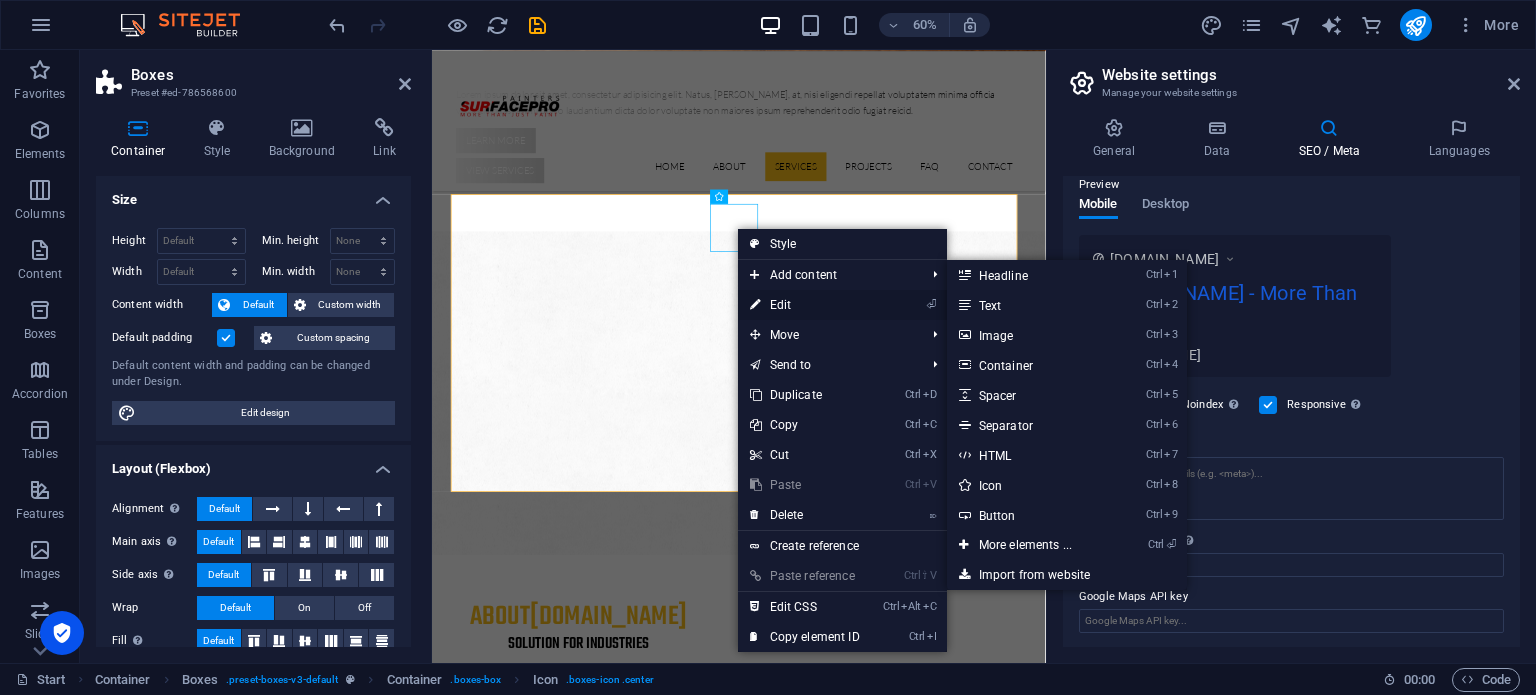 click on "⏎  Edit" at bounding box center (805, 305) 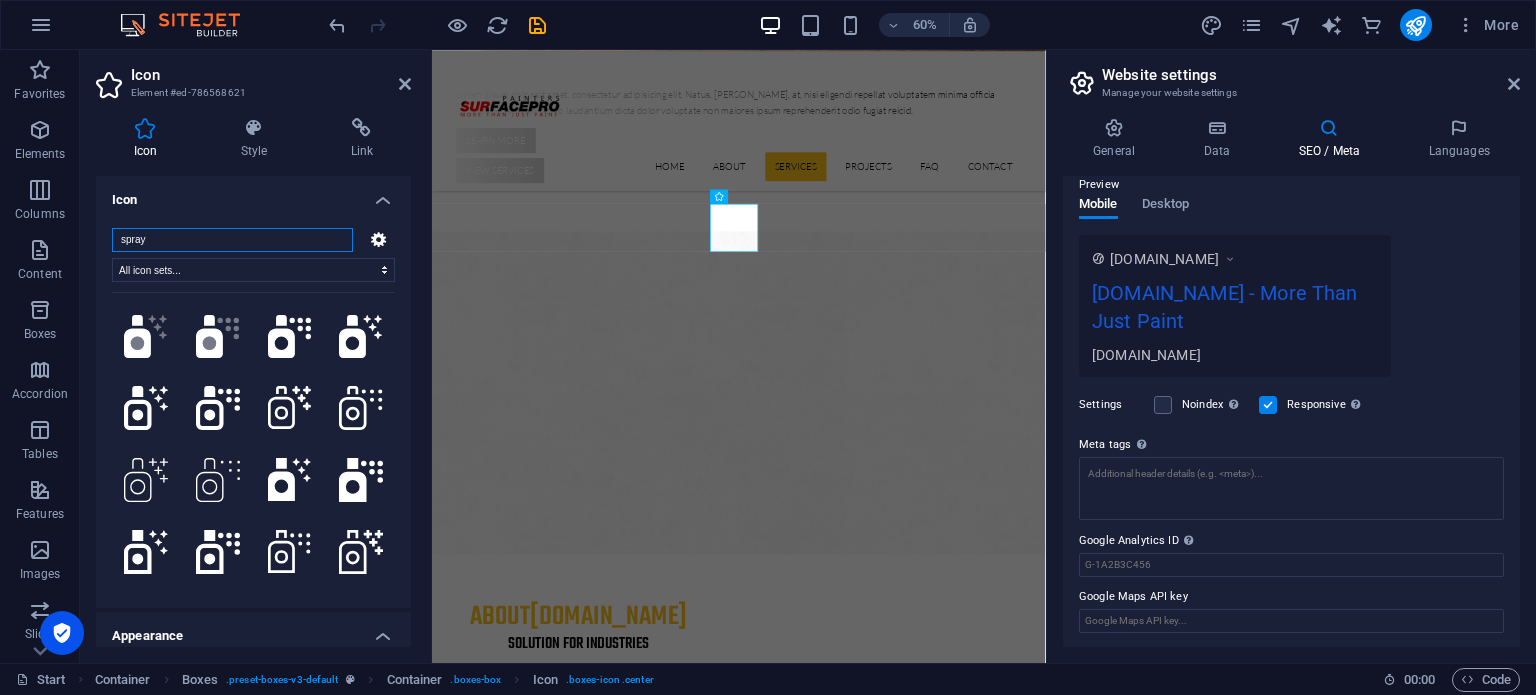 click on "spray" at bounding box center [232, 240] 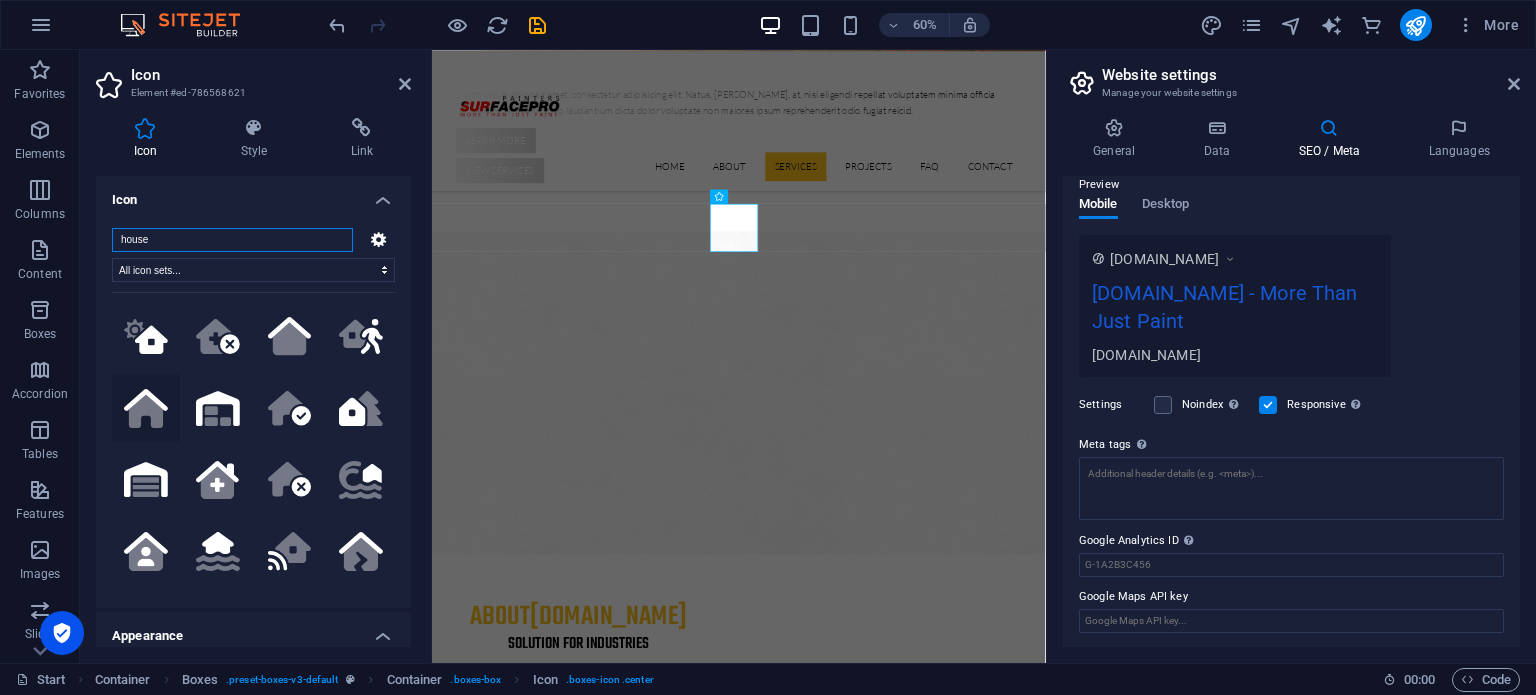 type on "house" 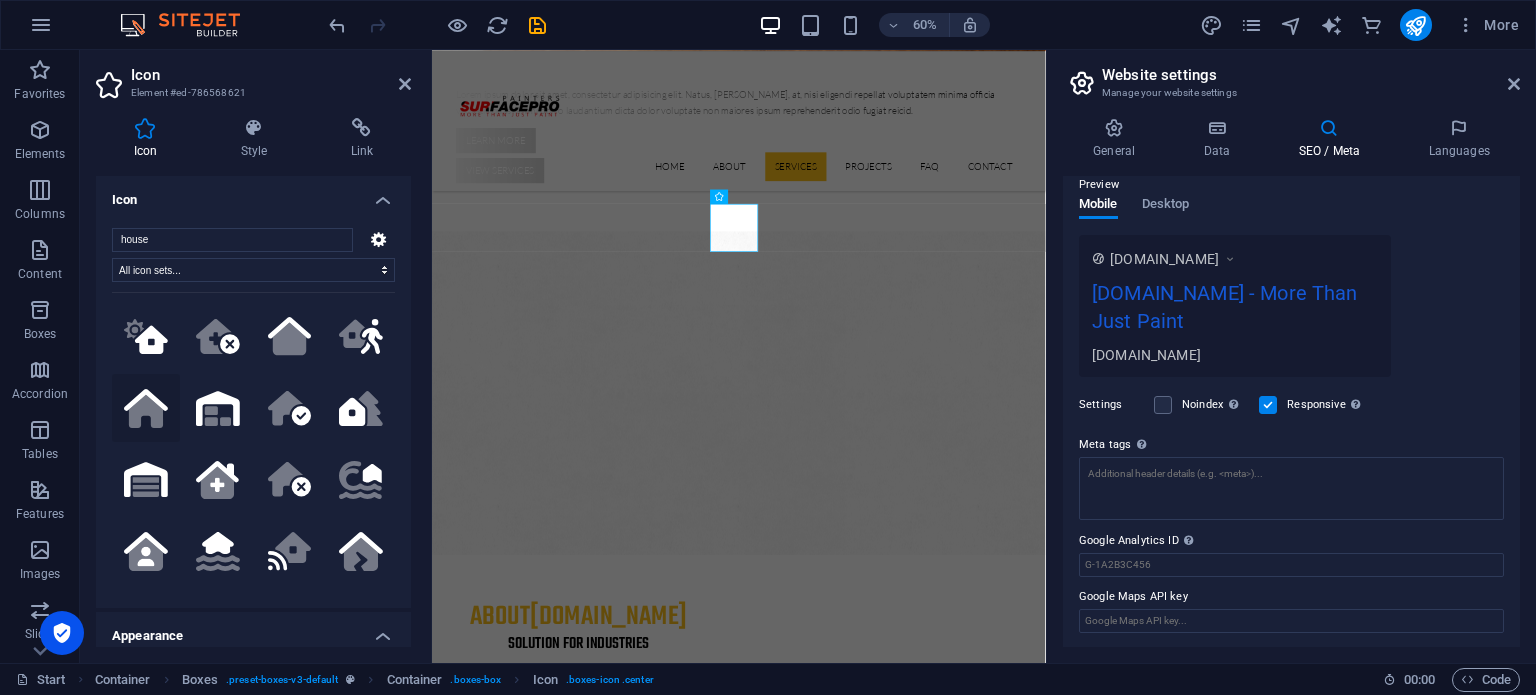 click 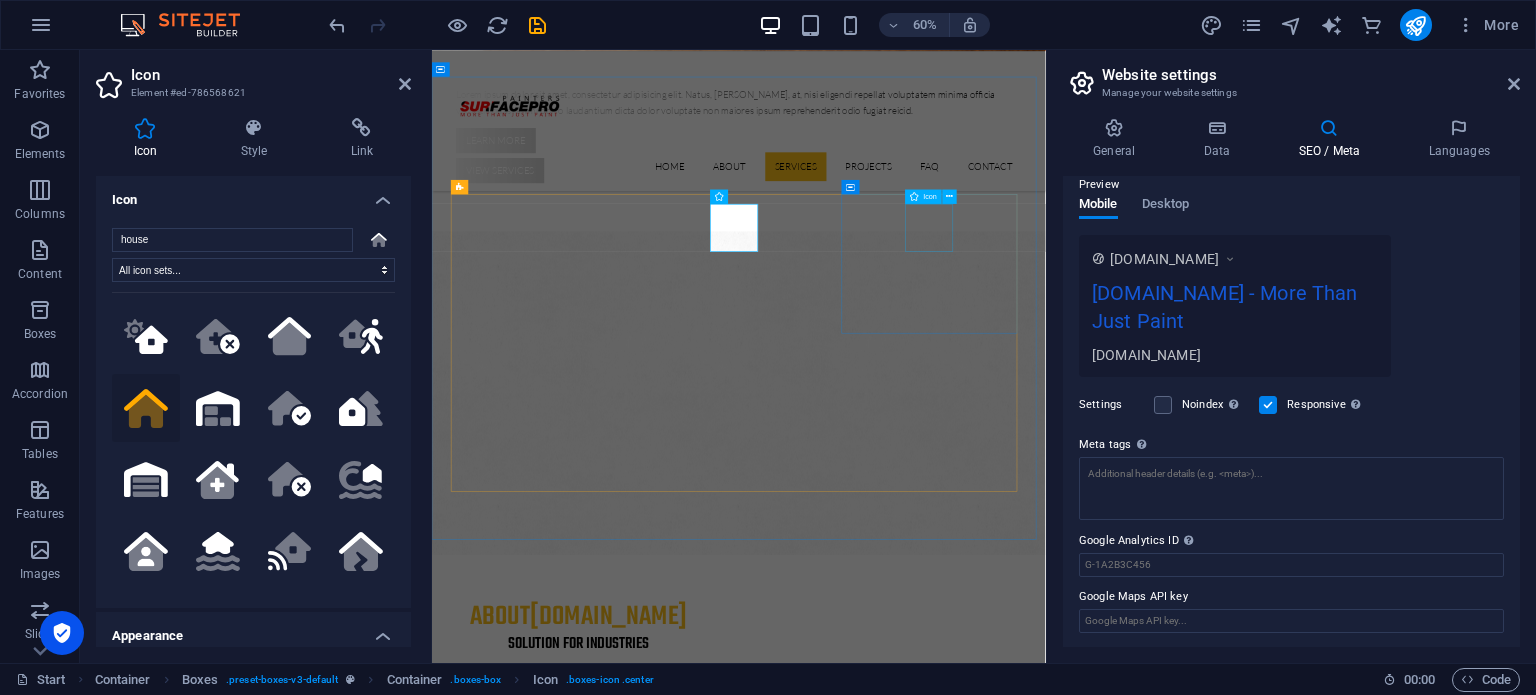 click at bounding box center [618, 2746] 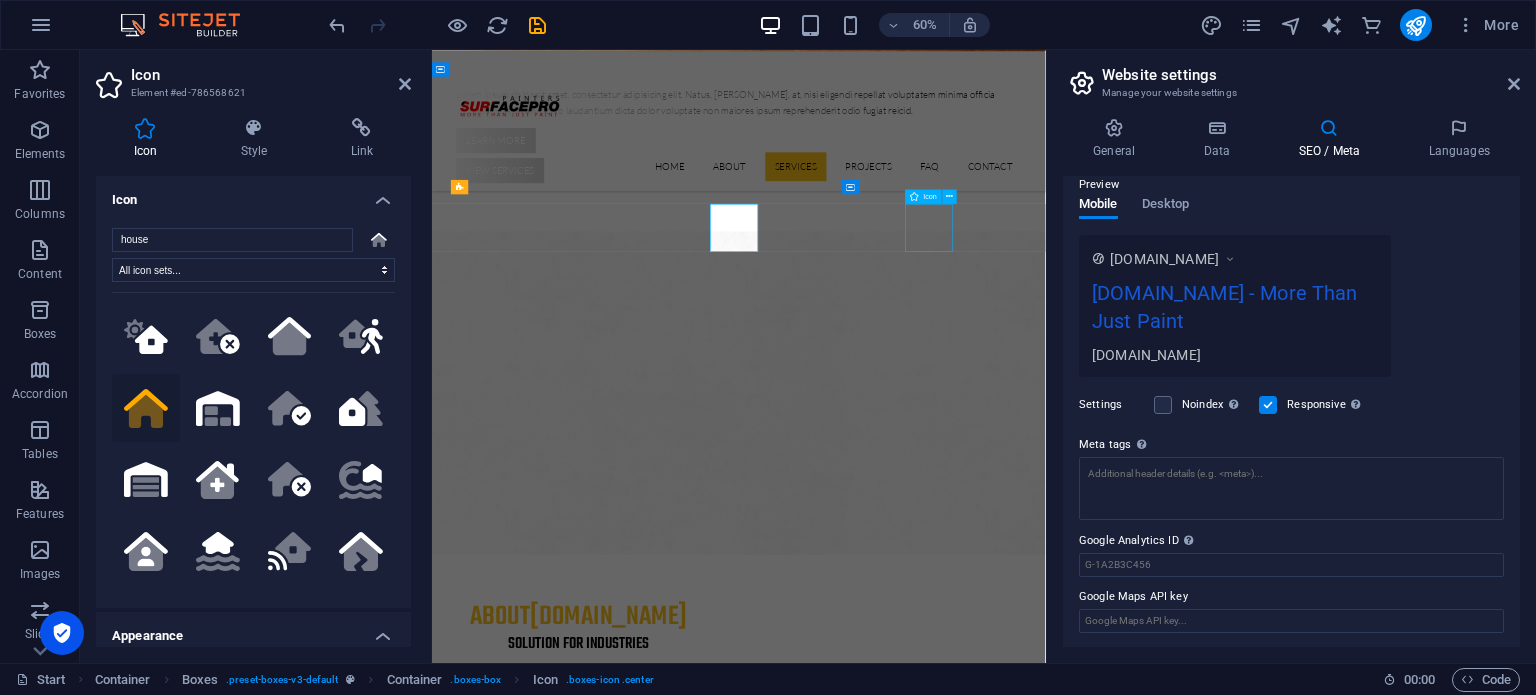 click at bounding box center (618, 2746) 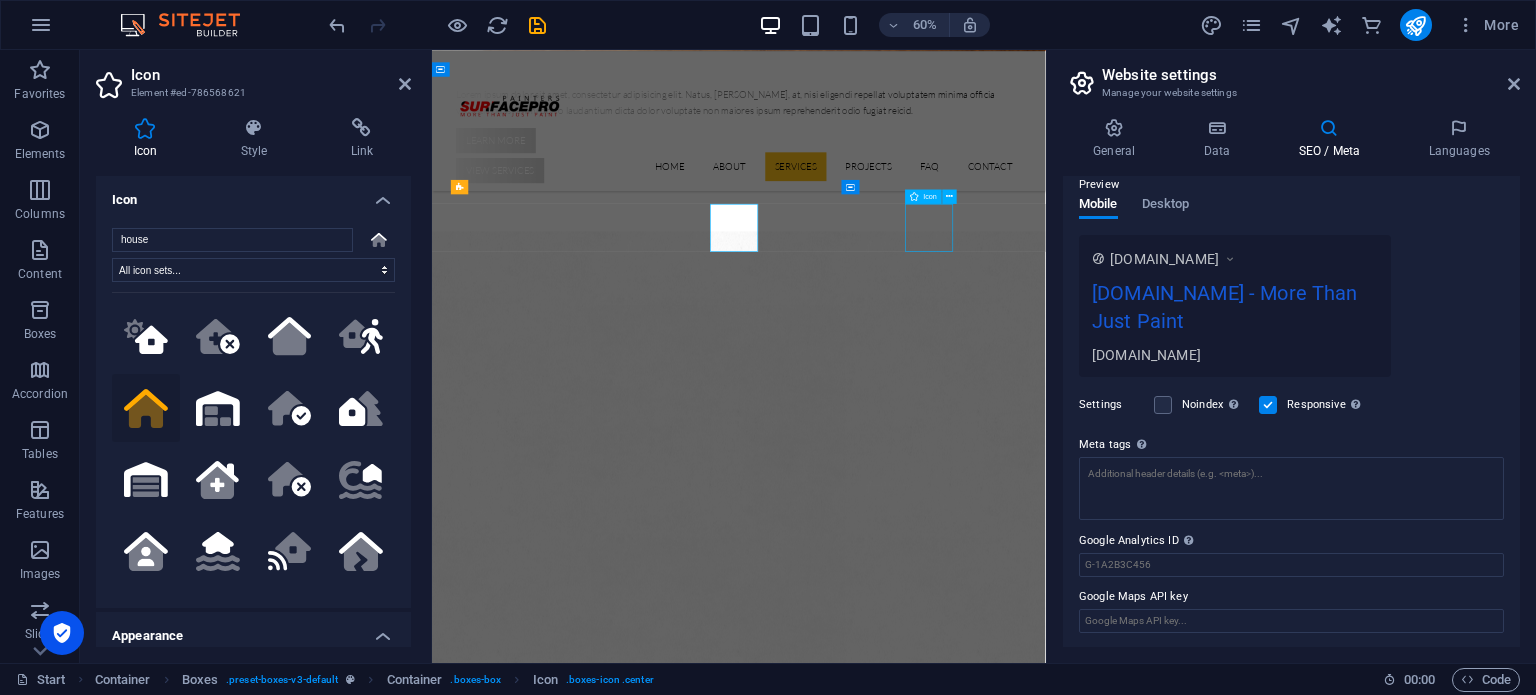 scroll, scrollTop: 1713, scrollLeft: 0, axis: vertical 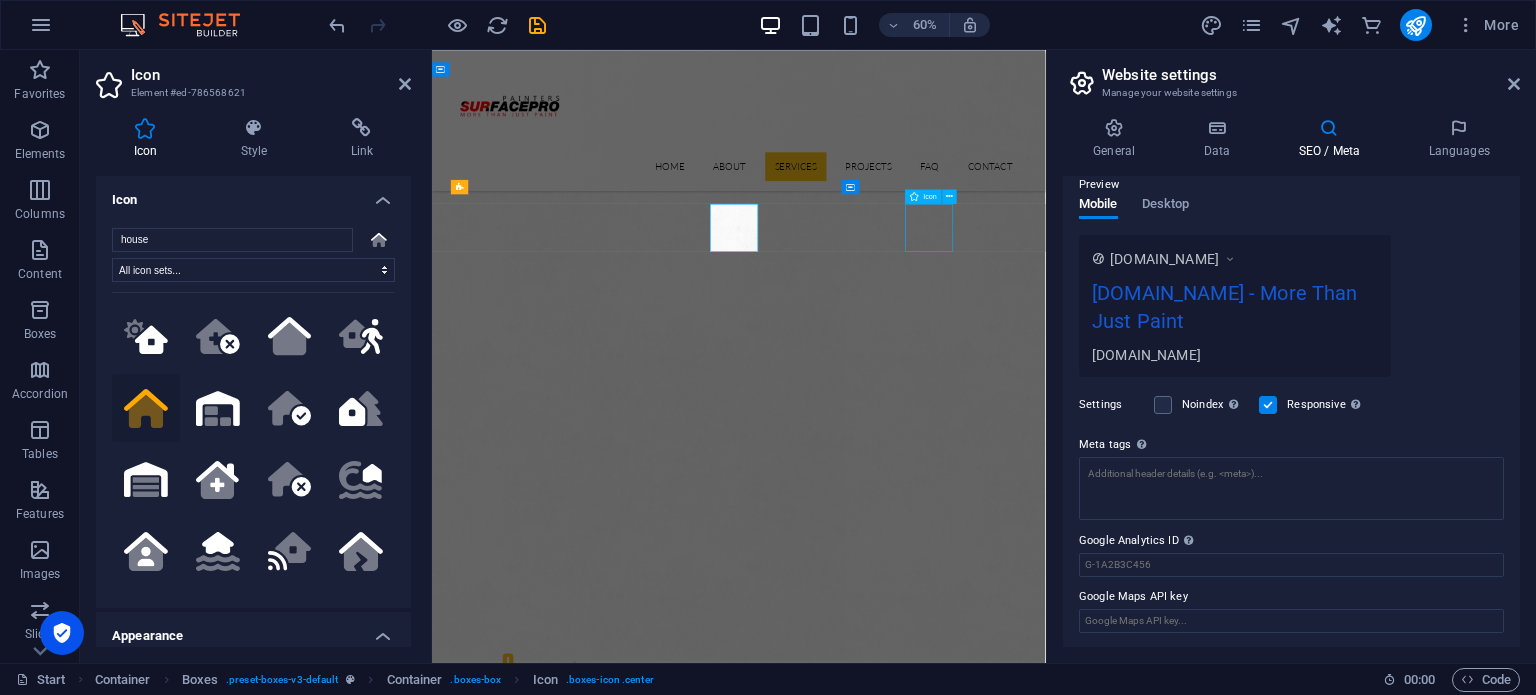 select on "xMidYMid" 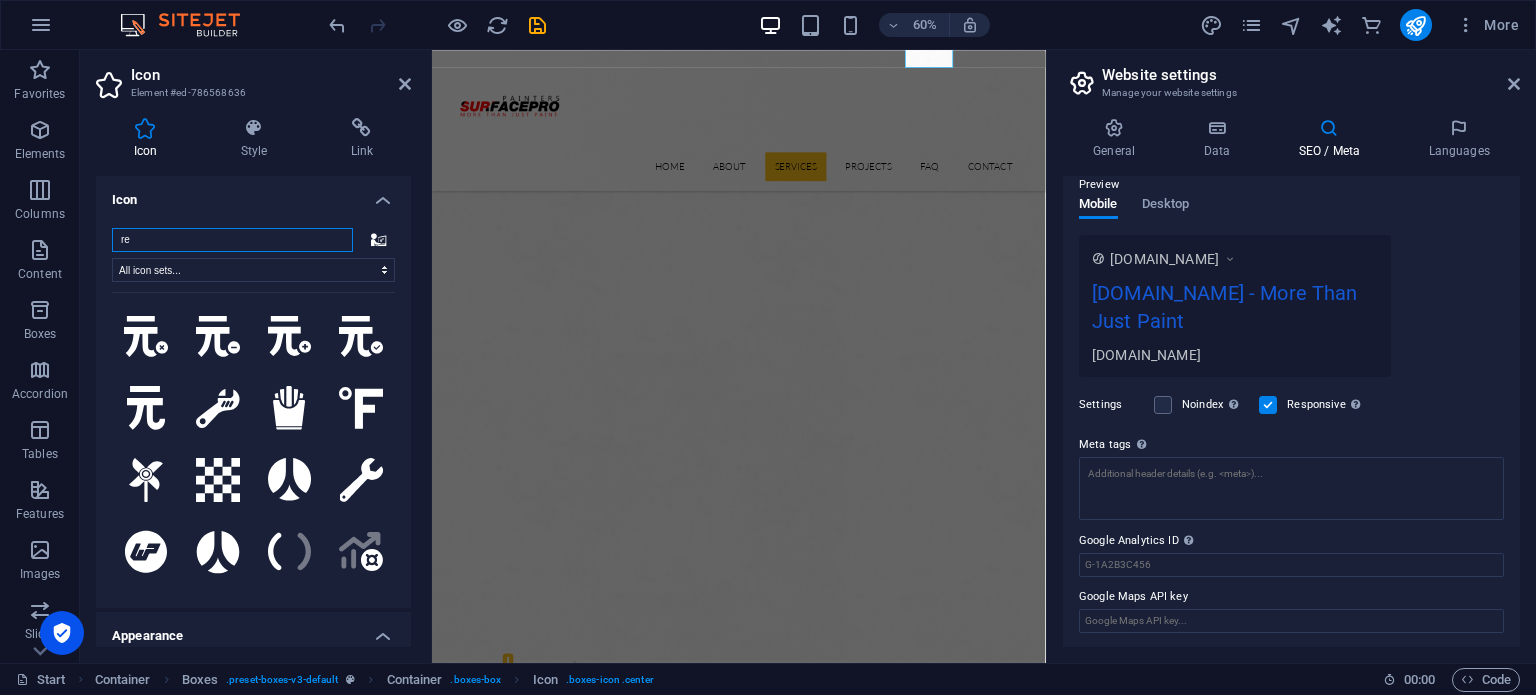 type on "r" 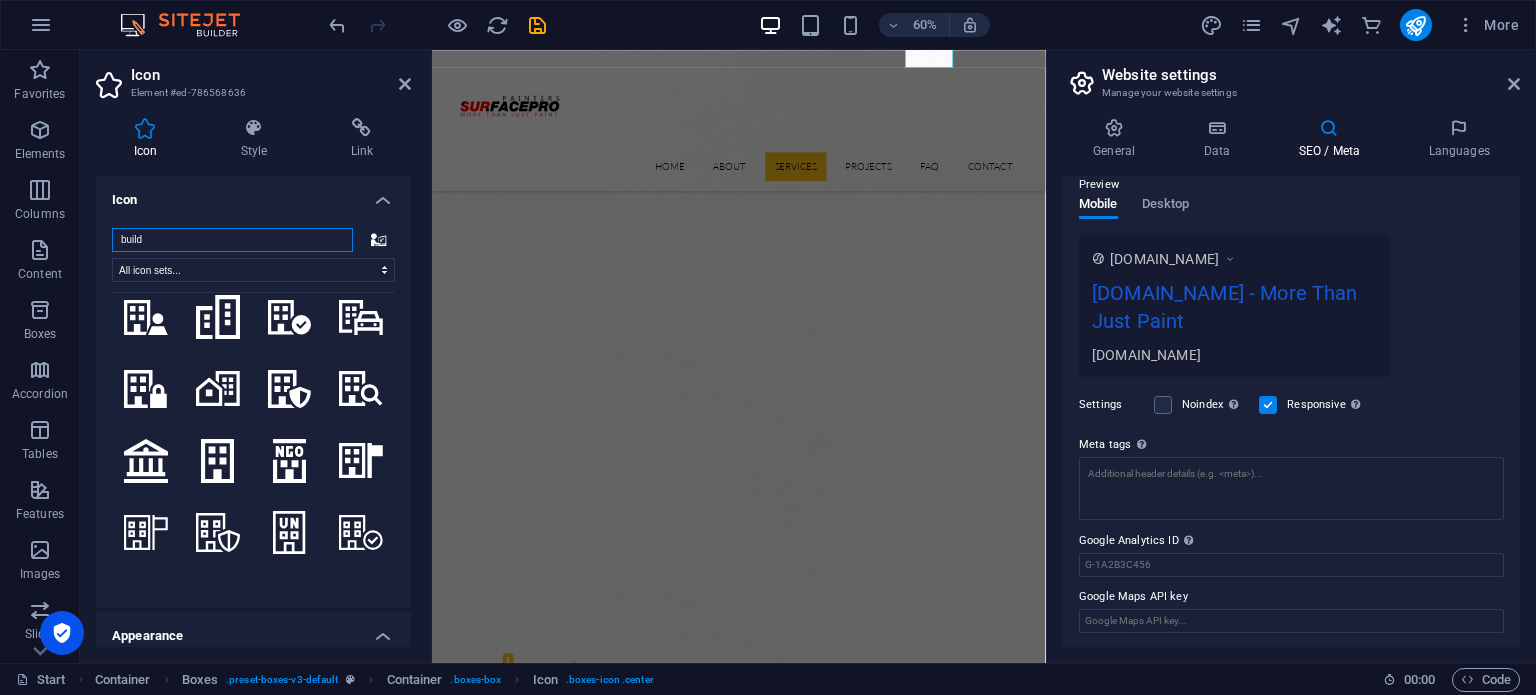 scroll, scrollTop: 2578, scrollLeft: 0, axis: vertical 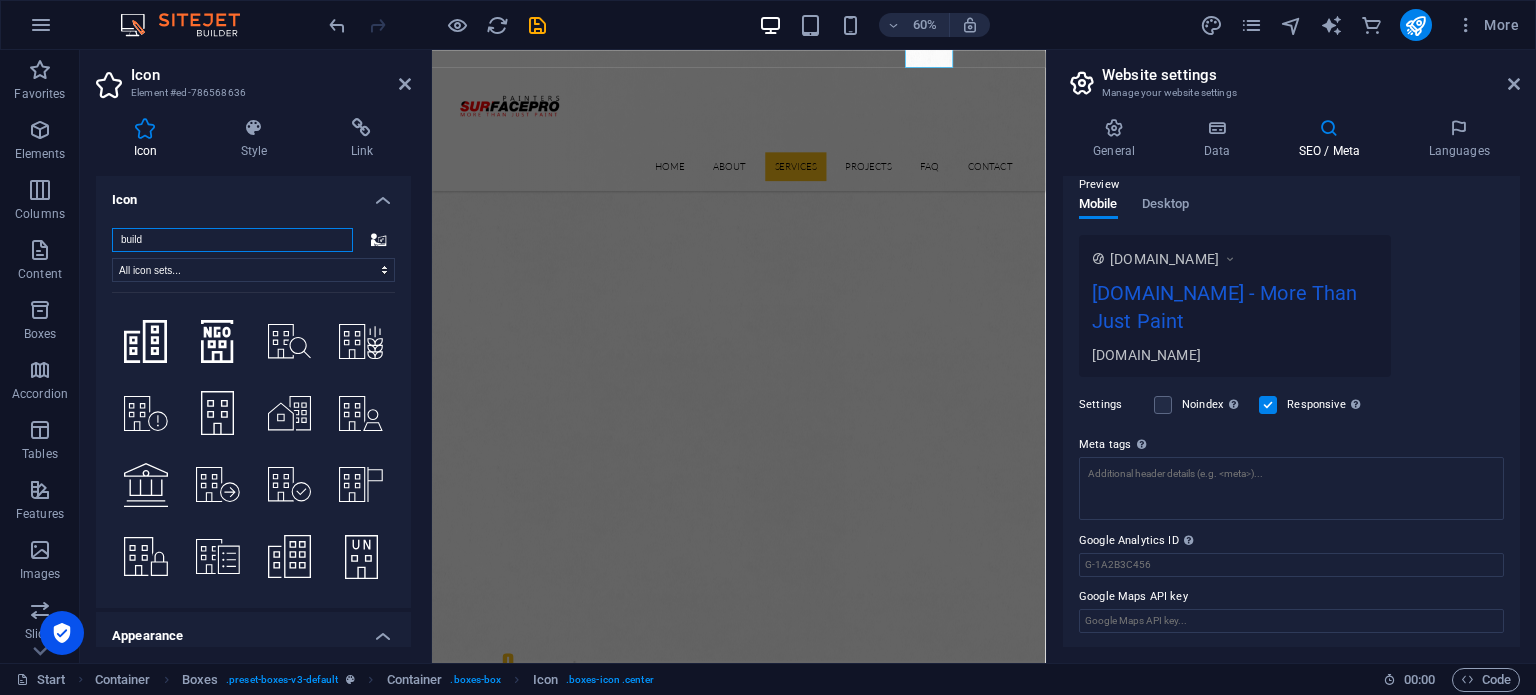 click on "build" at bounding box center (232, 240) 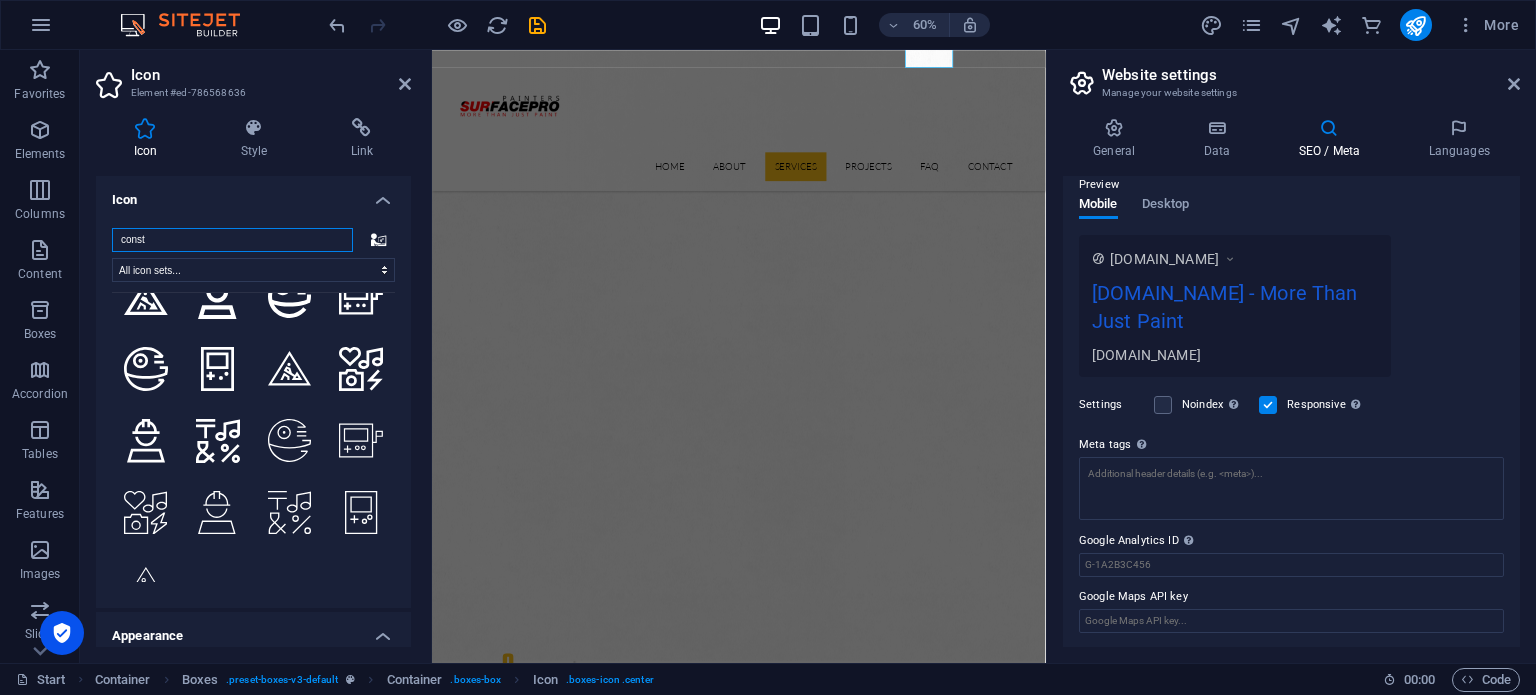 scroll, scrollTop: 275, scrollLeft: 0, axis: vertical 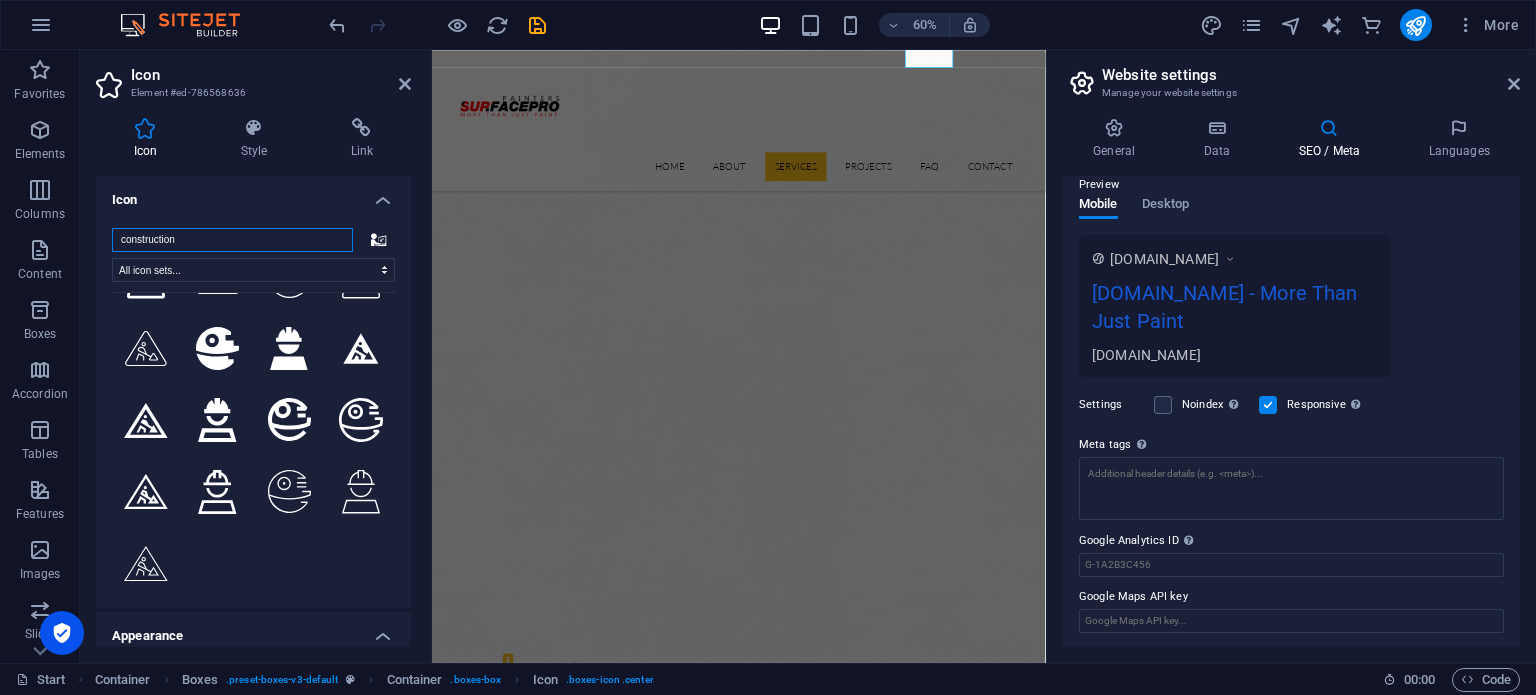click on "construction" at bounding box center (232, 240) 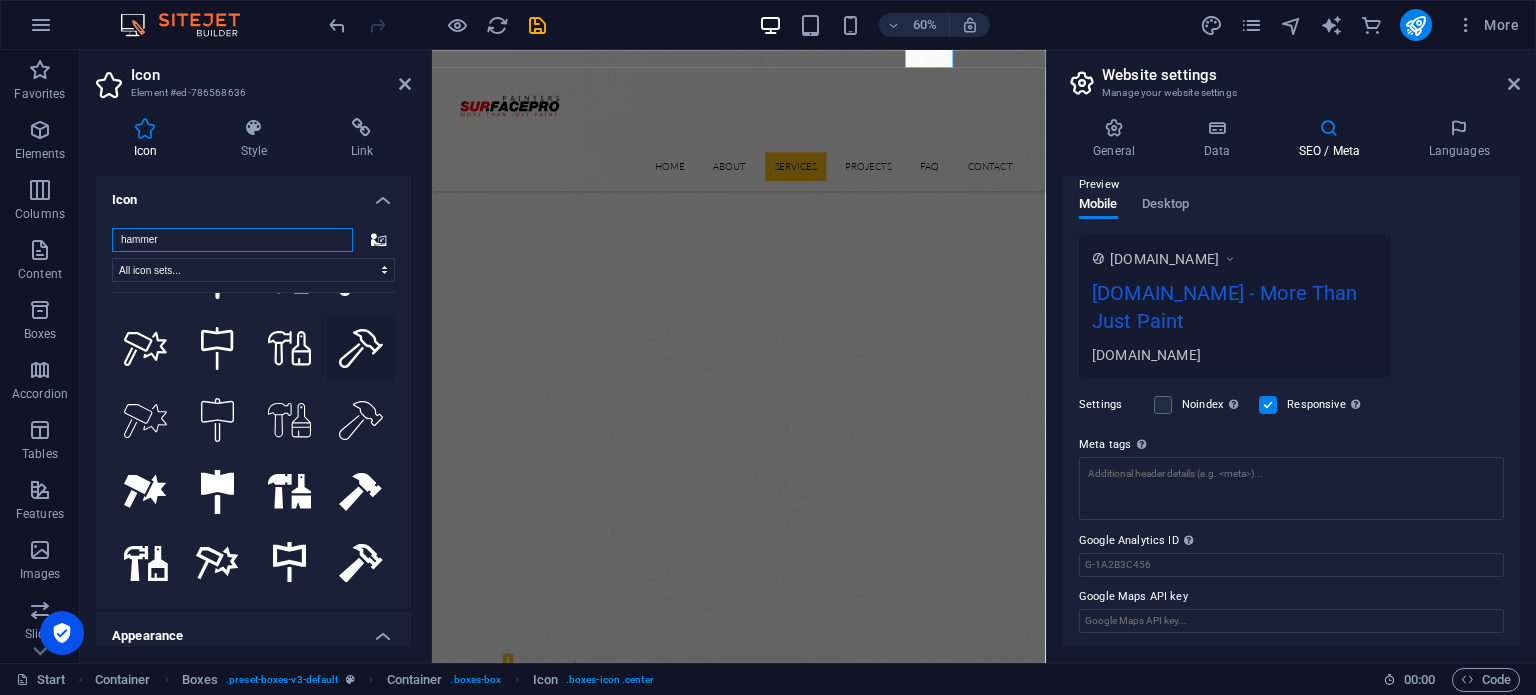 type on "hammer" 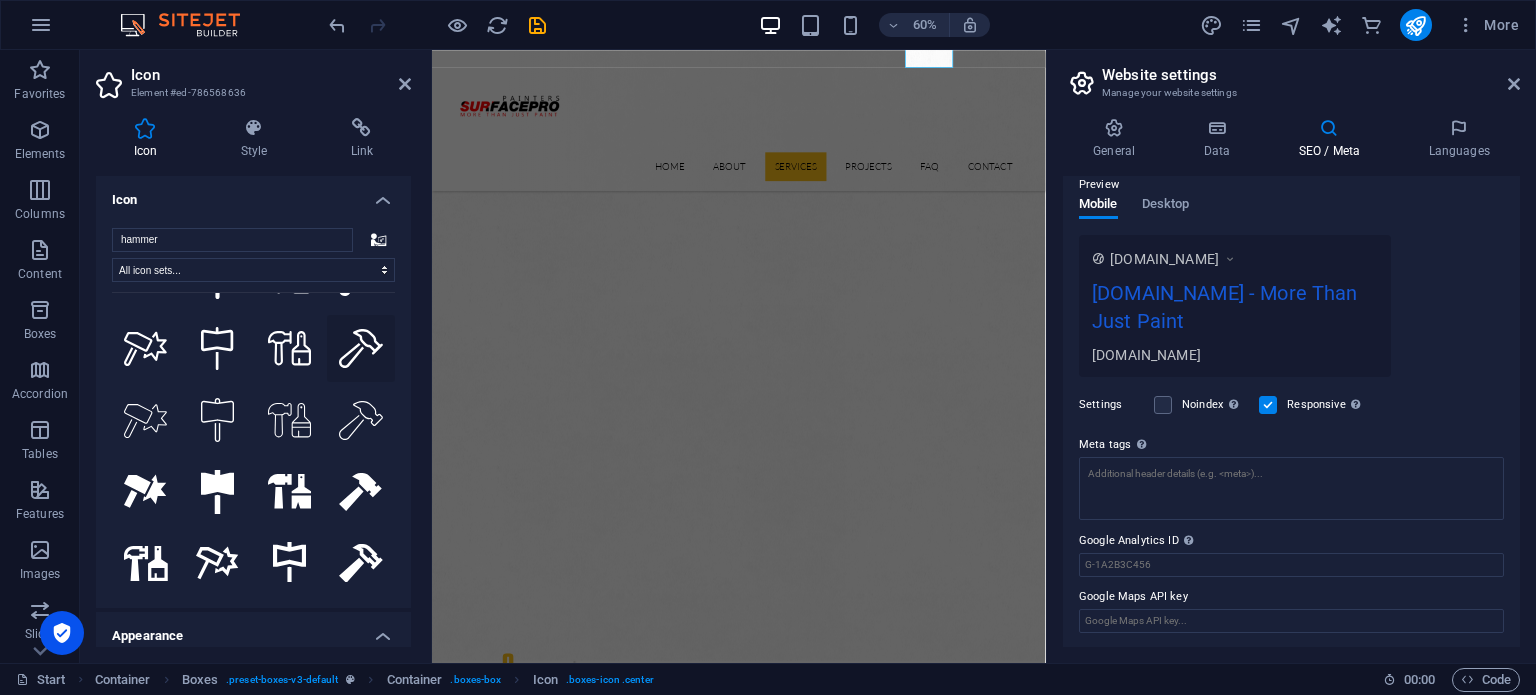 click at bounding box center [361, 349] 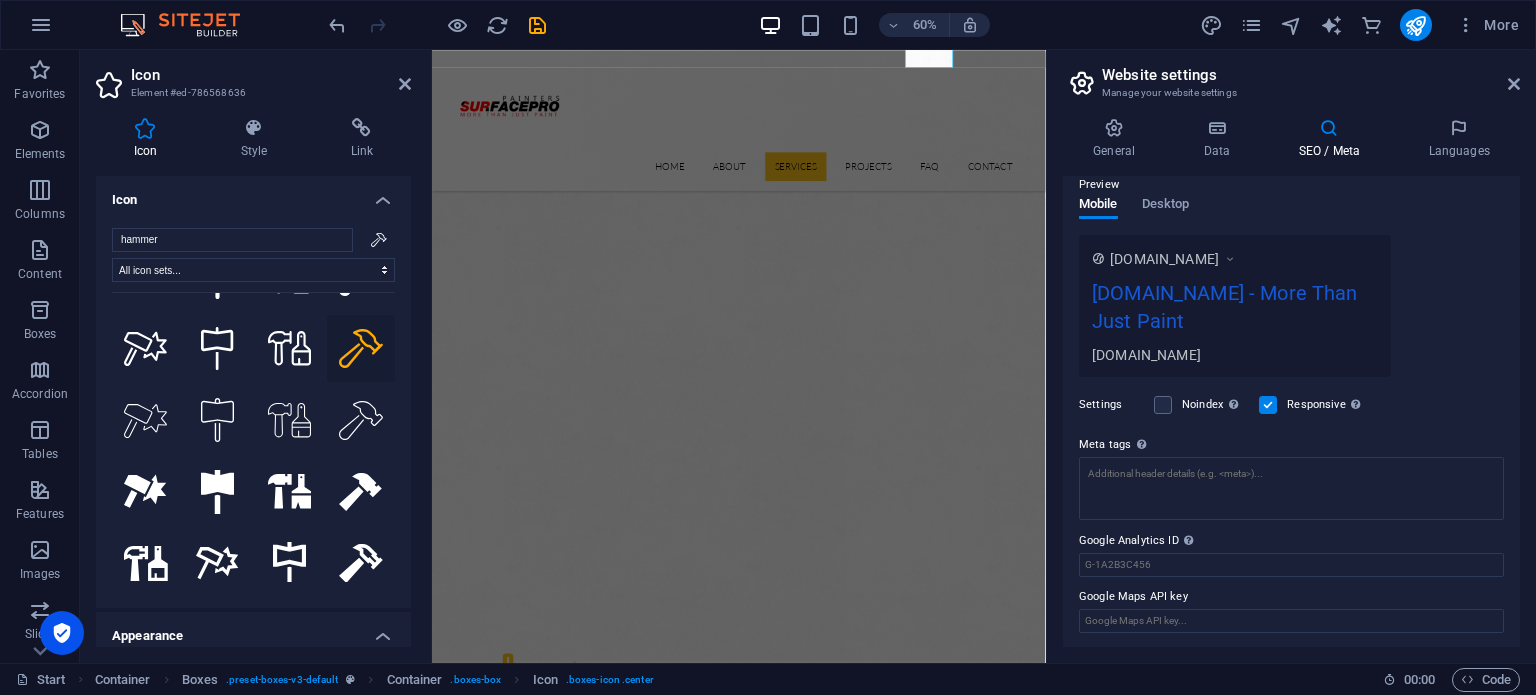 click 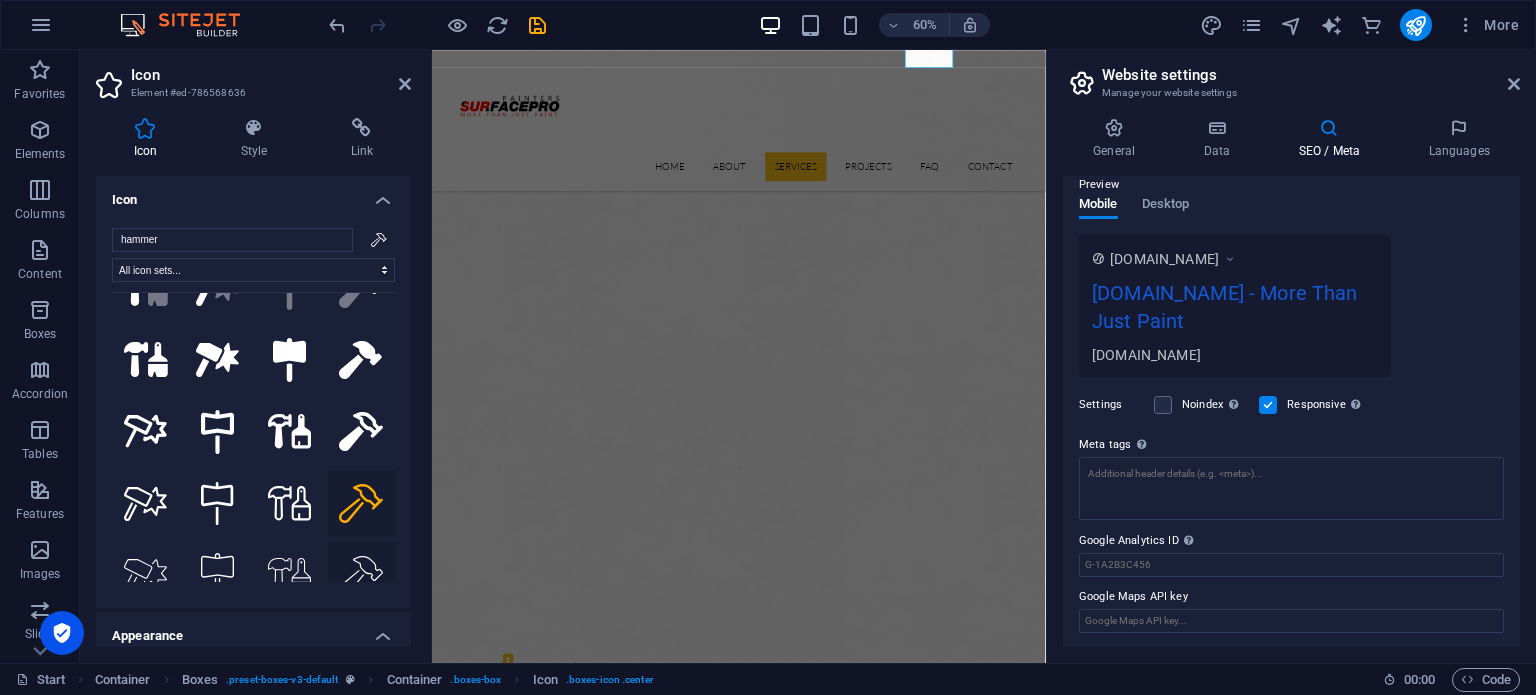 scroll, scrollTop: 0, scrollLeft: 0, axis: both 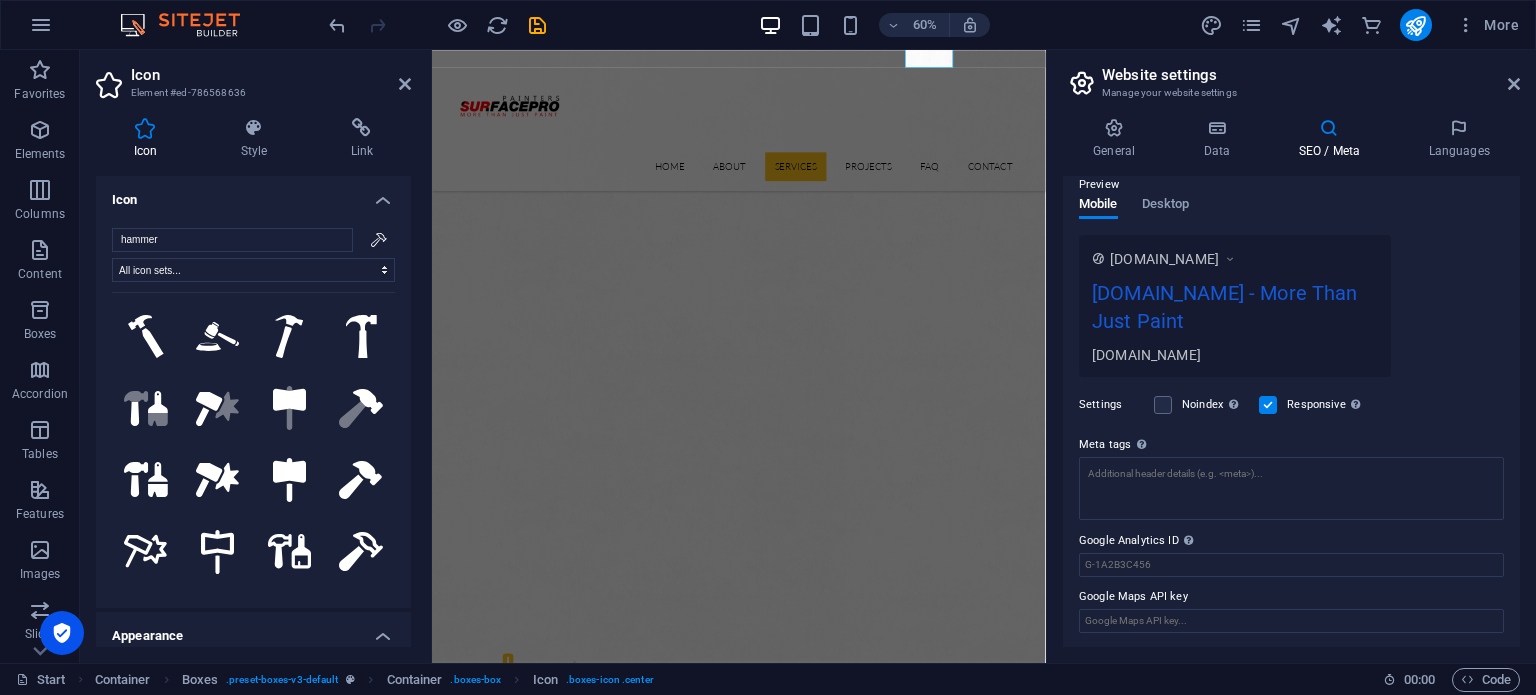 click on "Icon" at bounding box center (253, 194) 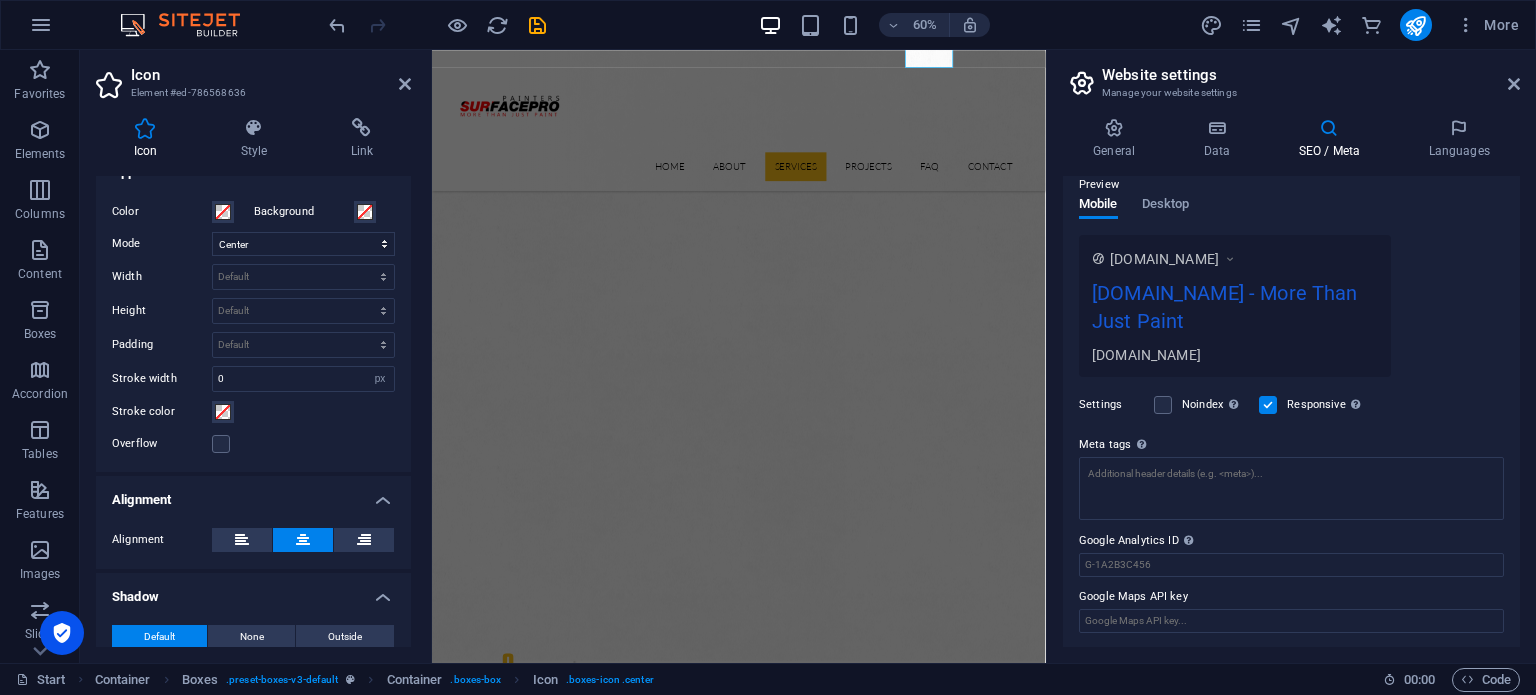 scroll, scrollTop: 0, scrollLeft: 0, axis: both 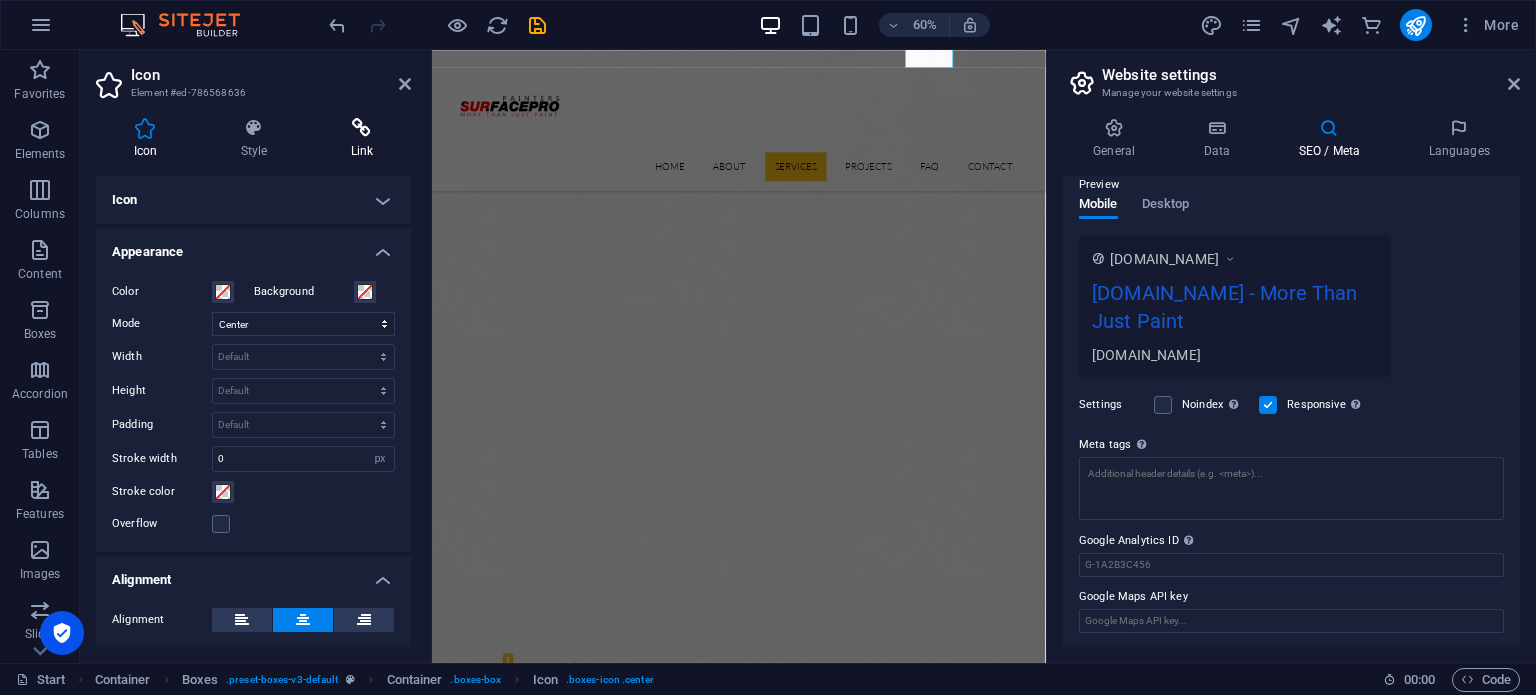 click at bounding box center (362, 128) 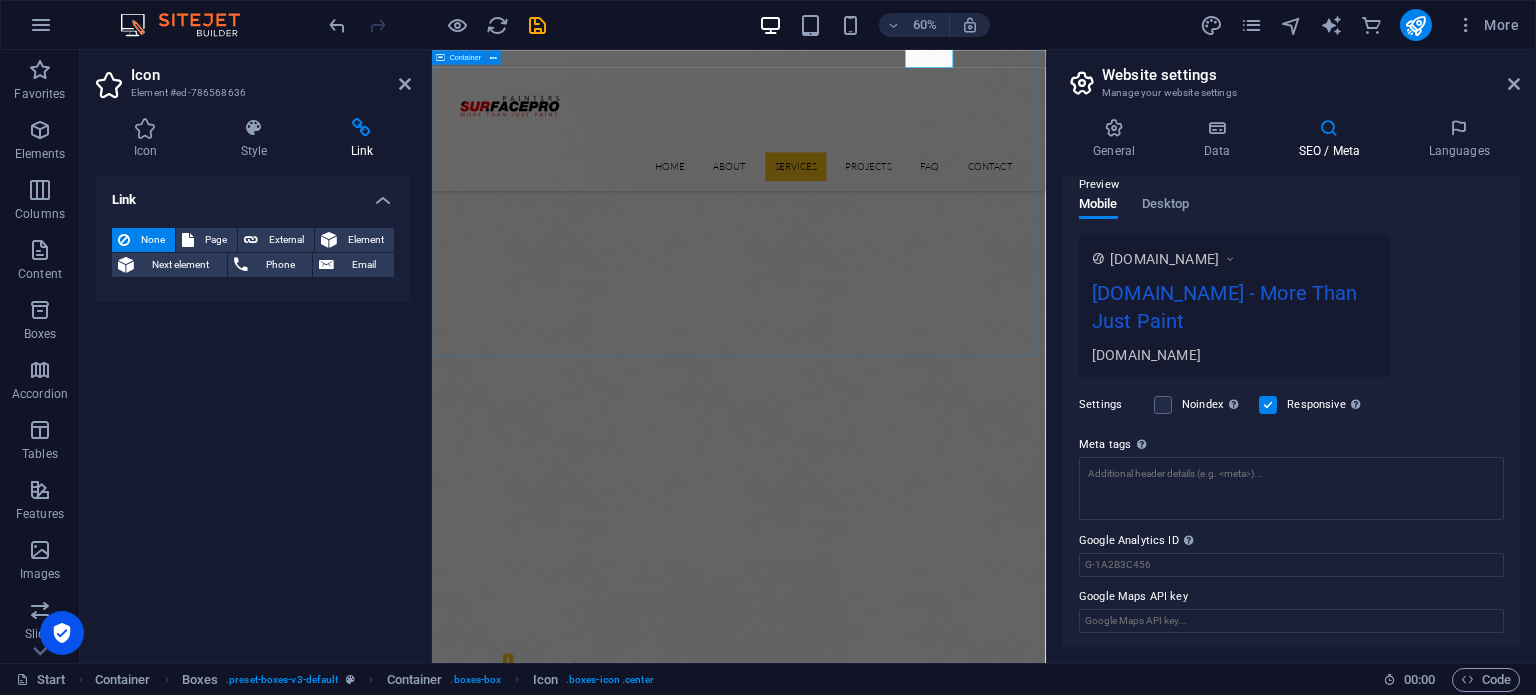 click on "Our Services Solution for Industries Construction Lorem ipsum dolor sit amet, consectetur adipisicing elit. Veritatis, dolorem! .fa-secondary{opacity:.4} Manufacturing Lorem ipsum dolor sit amet, consectetur adipisicing elit. Veritatis, dolorem! Engineering Lorem ipsum dolor sit amet, consectetur adipisicing elit. Veritatis, dolorem! Oil Industry Lorem ipsum dolor sit amet, consectetur adipisicing elit. Veritatis, dolorem! Car Industry Lorem ipsum dolor sit amet, consectetur adipisicing elit. Veritatis, dolorem! House Building Lorem ipsum dolor sit amet, consectetur adipisicing elit. Veritatis, dolorem!" at bounding box center (943, 2564) 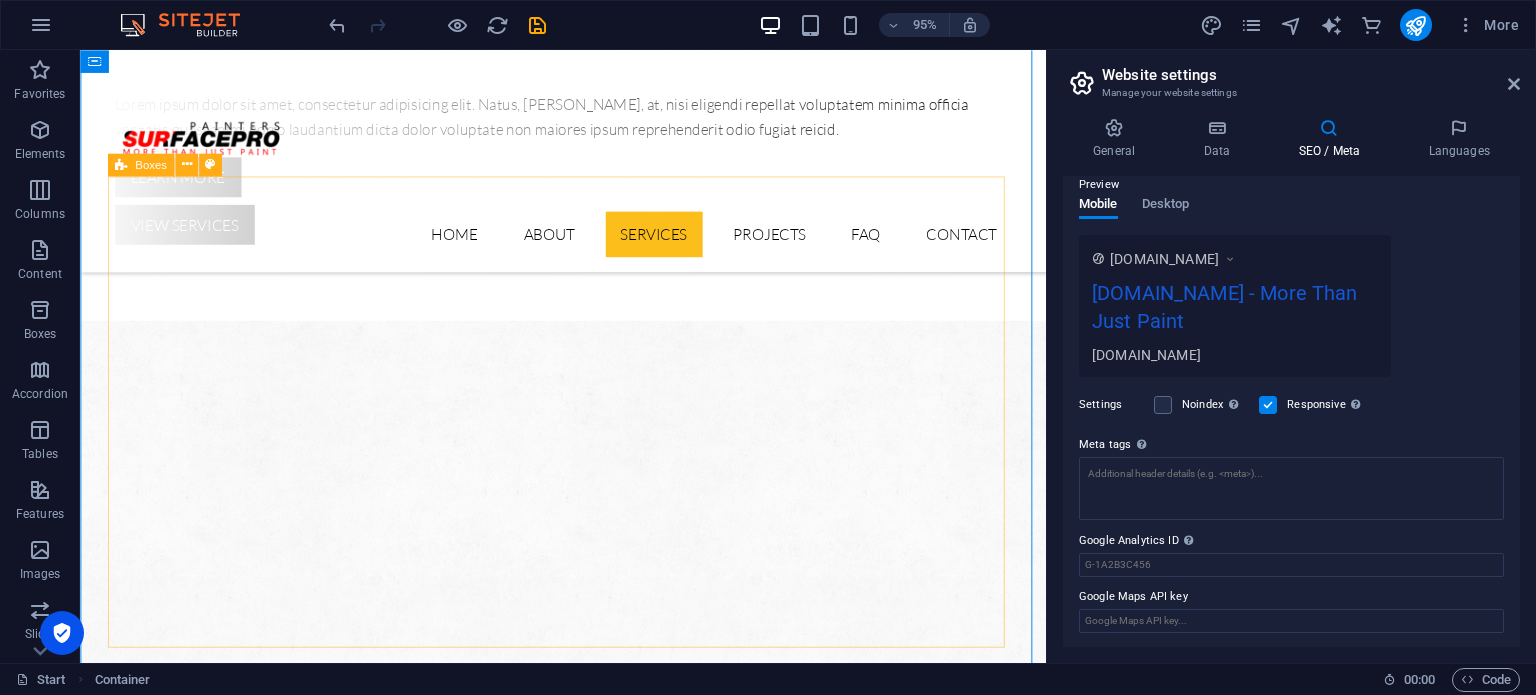 scroll, scrollTop: 1006, scrollLeft: 0, axis: vertical 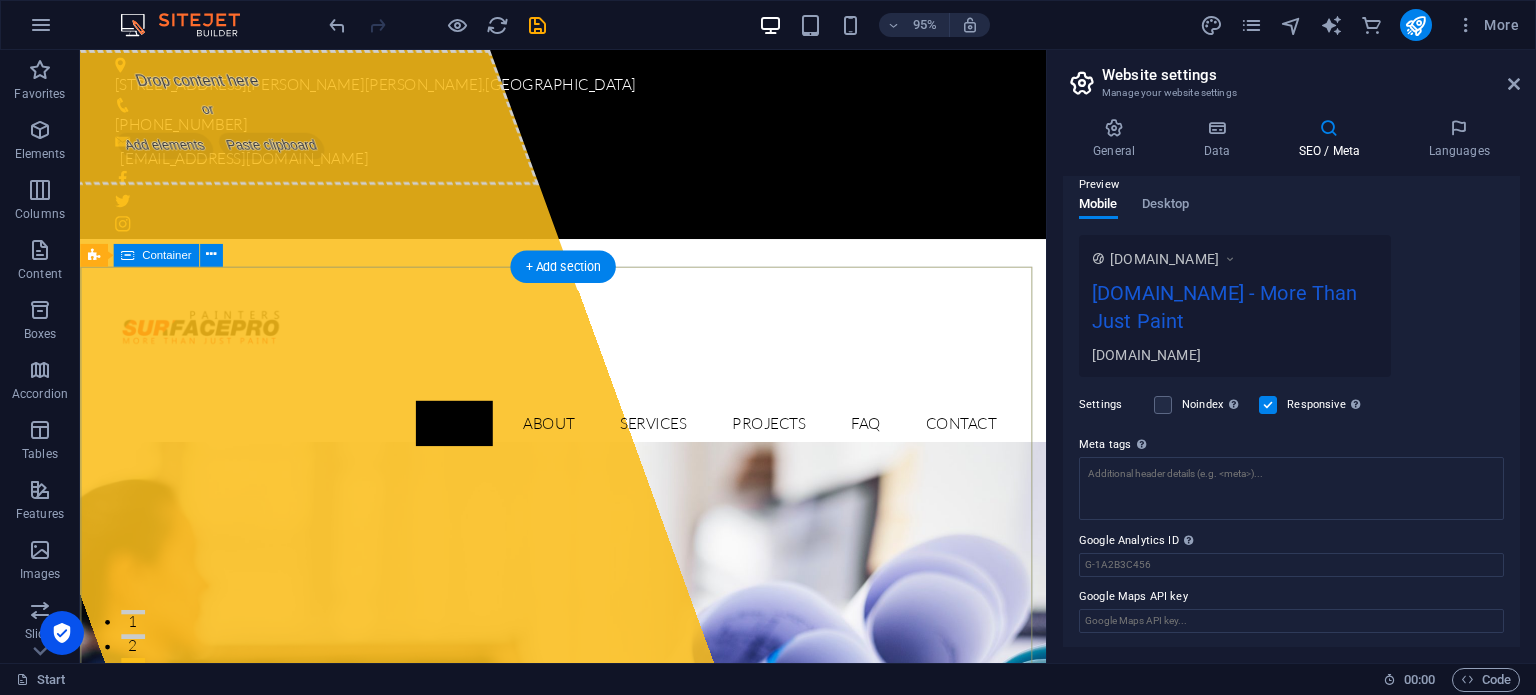 click on "Drop content here or  Add elements  Paste clipboard [DOMAIN_NAME] Lorem ipsum dolor sit amet, consectetur adipisicing elit. Natus, [PERSON_NAME], at, nisi eligendi repellat voluptatem minima officia veritatis quasi animi porro laudantium dicta dolor voluptate non maiores ipsum reprehenderit odio fugiat reicid. Learn more View Services" at bounding box center (588, 1274) 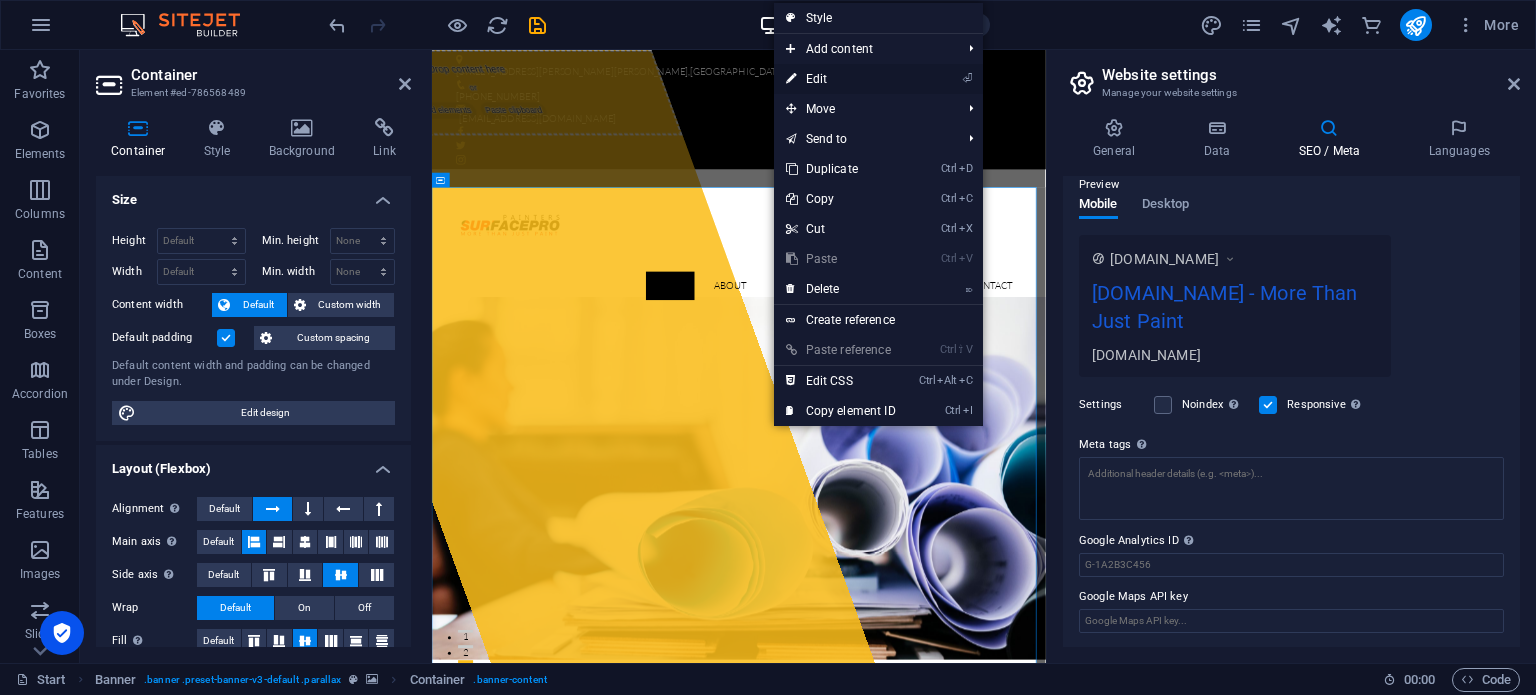 click on "⏎  Edit" at bounding box center (841, 79) 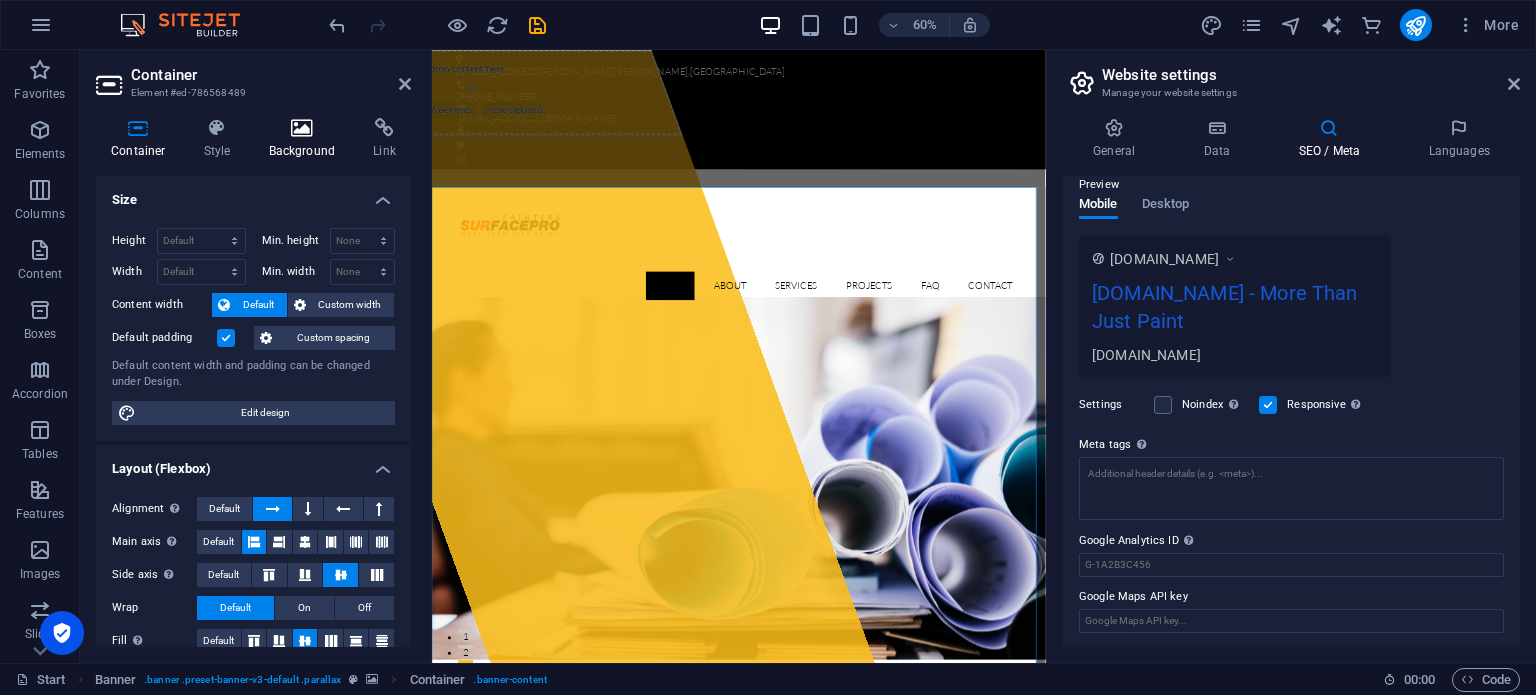 click at bounding box center (302, 128) 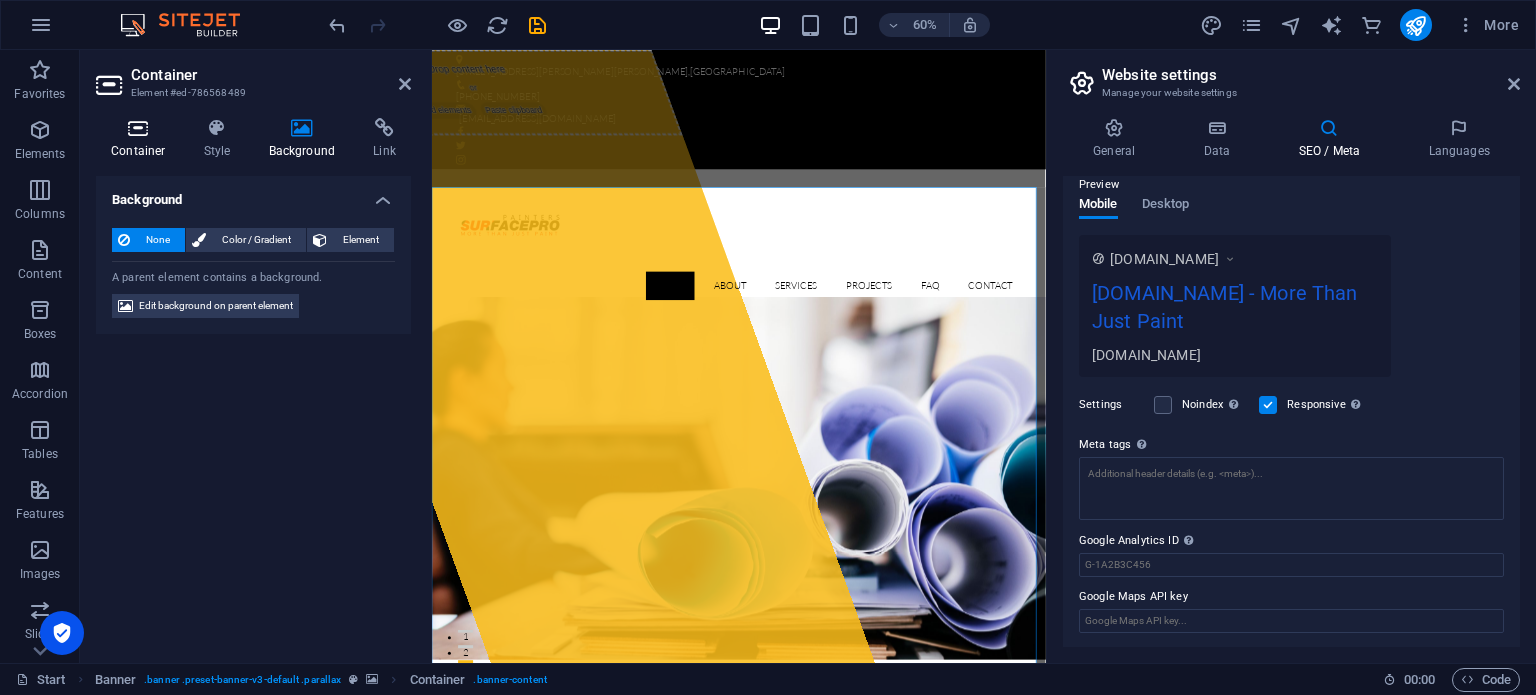 click at bounding box center [138, 128] 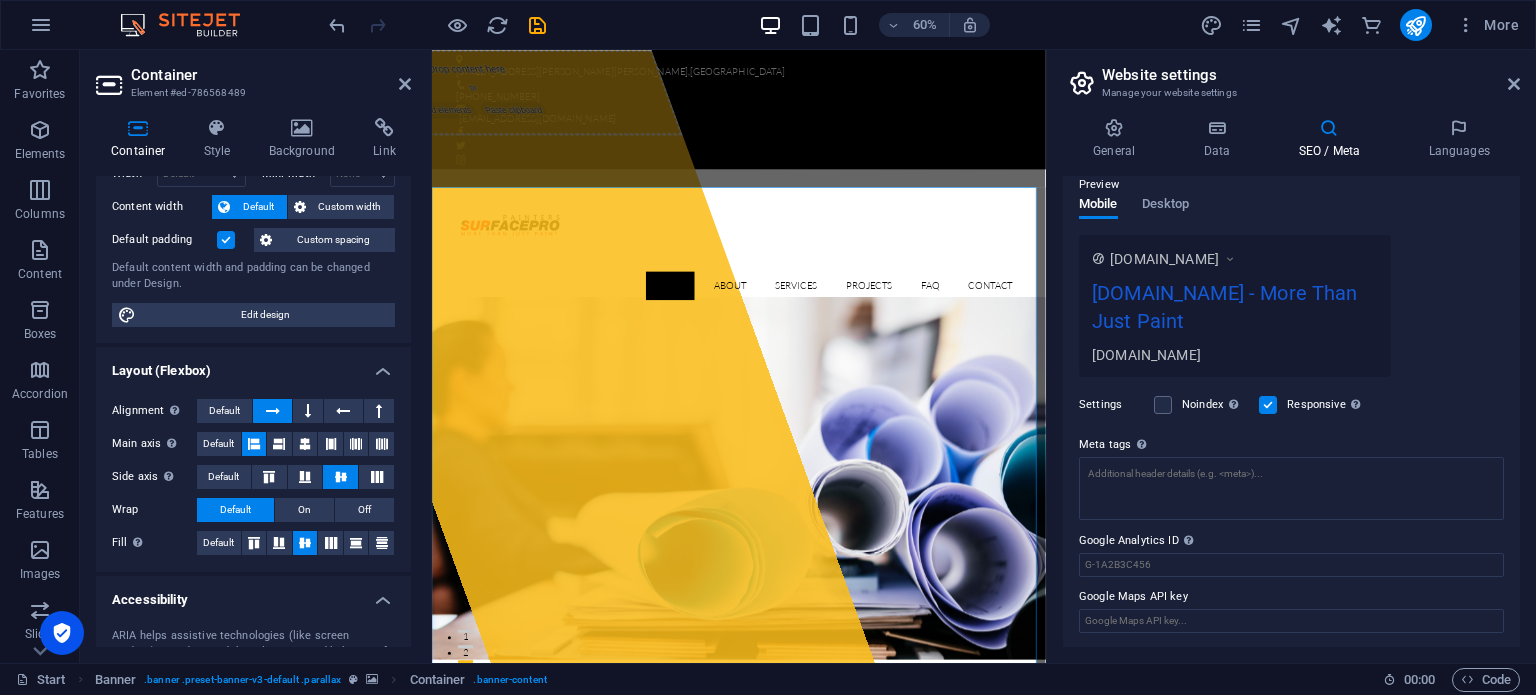 scroll, scrollTop: 0, scrollLeft: 0, axis: both 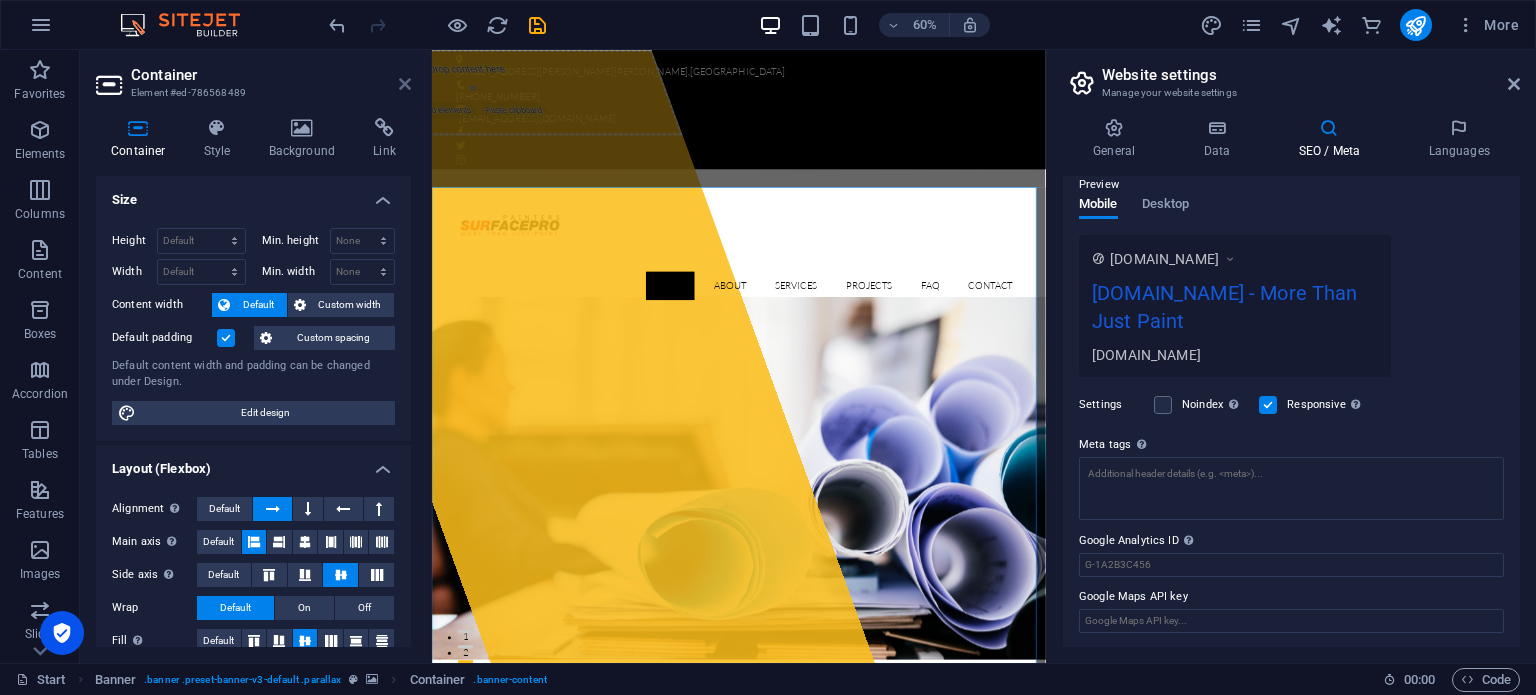 click at bounding box center [405, 84] 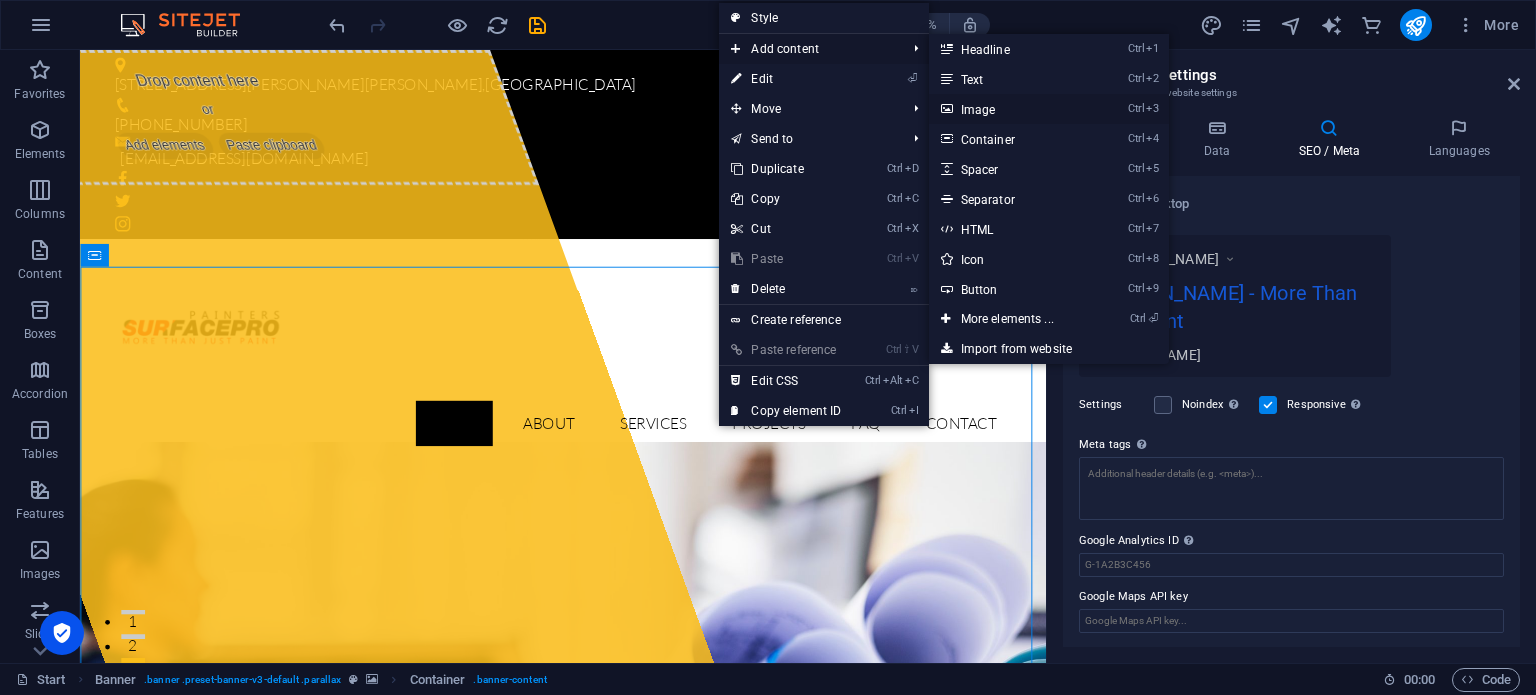 click on "Ctrl 3  Image" at bounding box center (1011, 109) 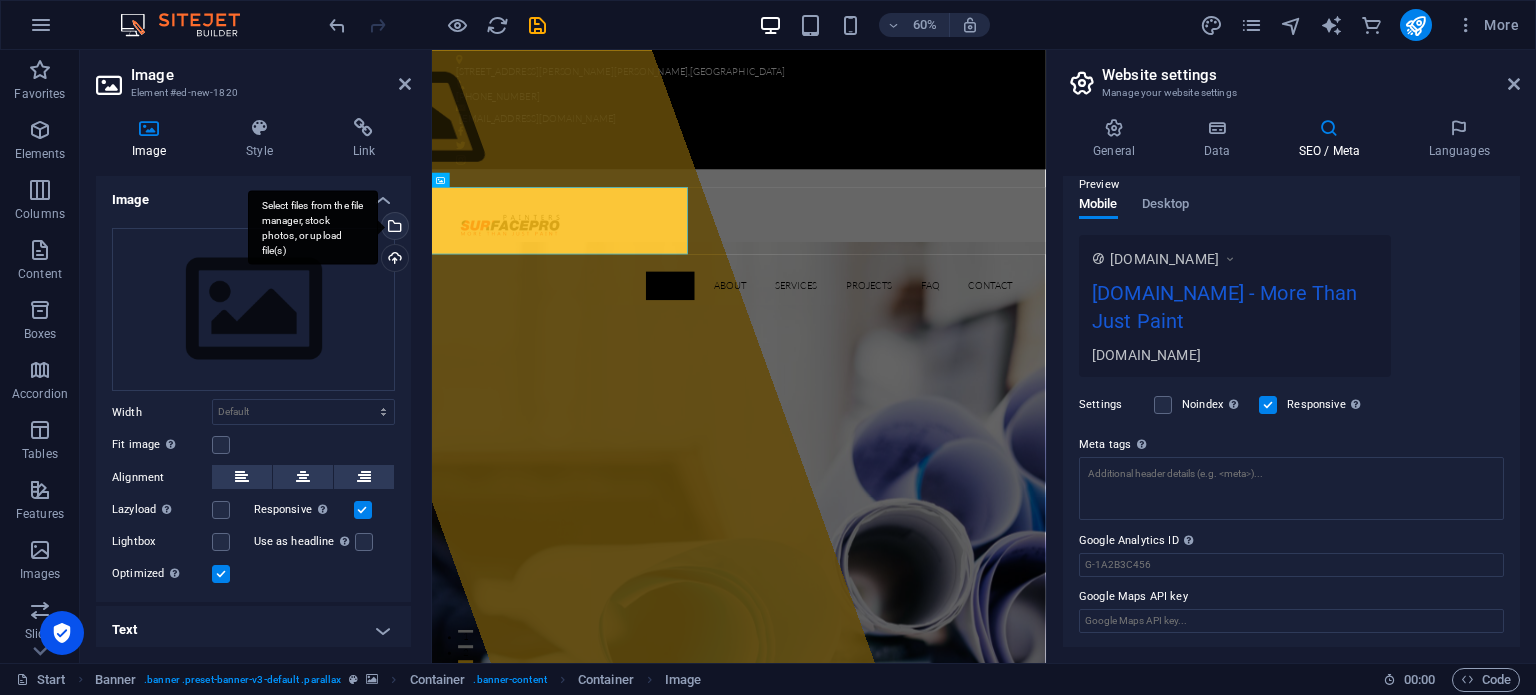 click on "Select files from the file manager, stock photos, or upload file(s)" at bounding box center (313, 227) 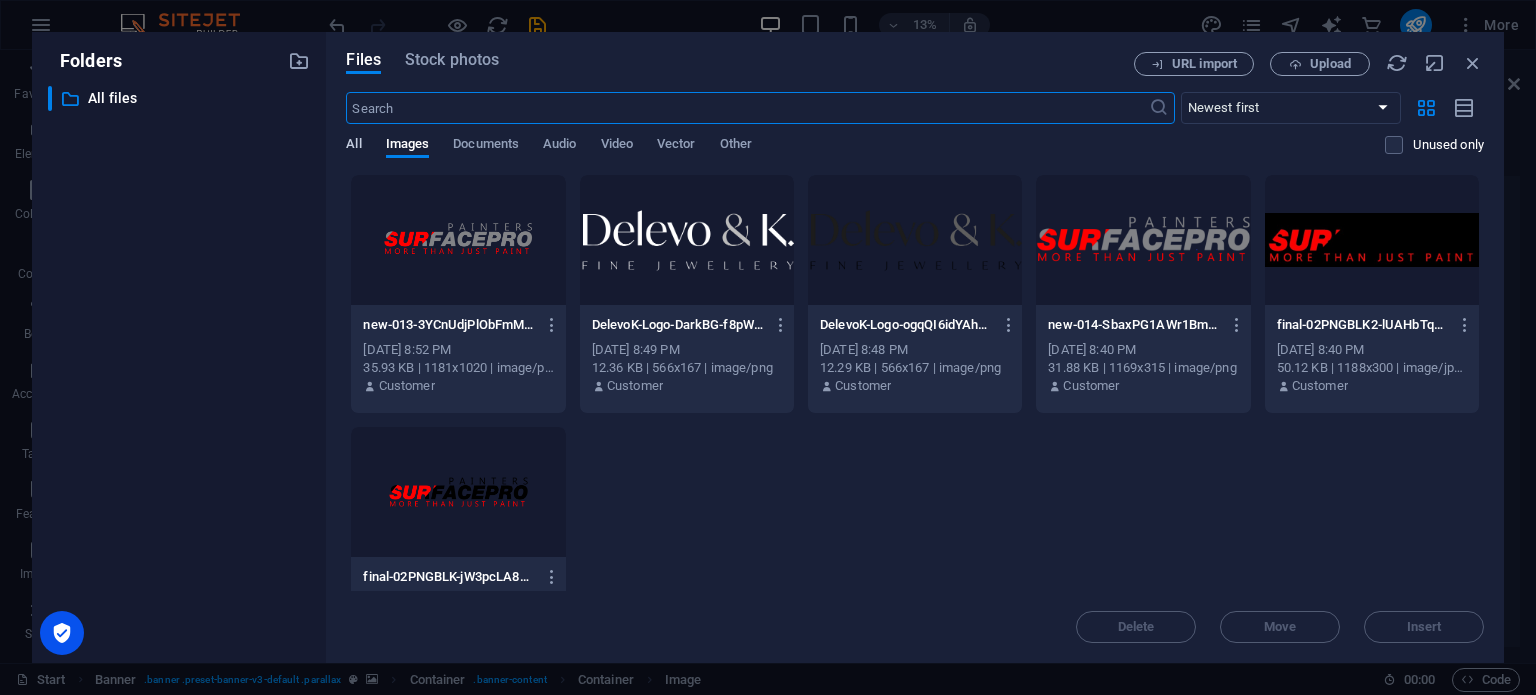 click on "All" at bounding box center [353, 146] 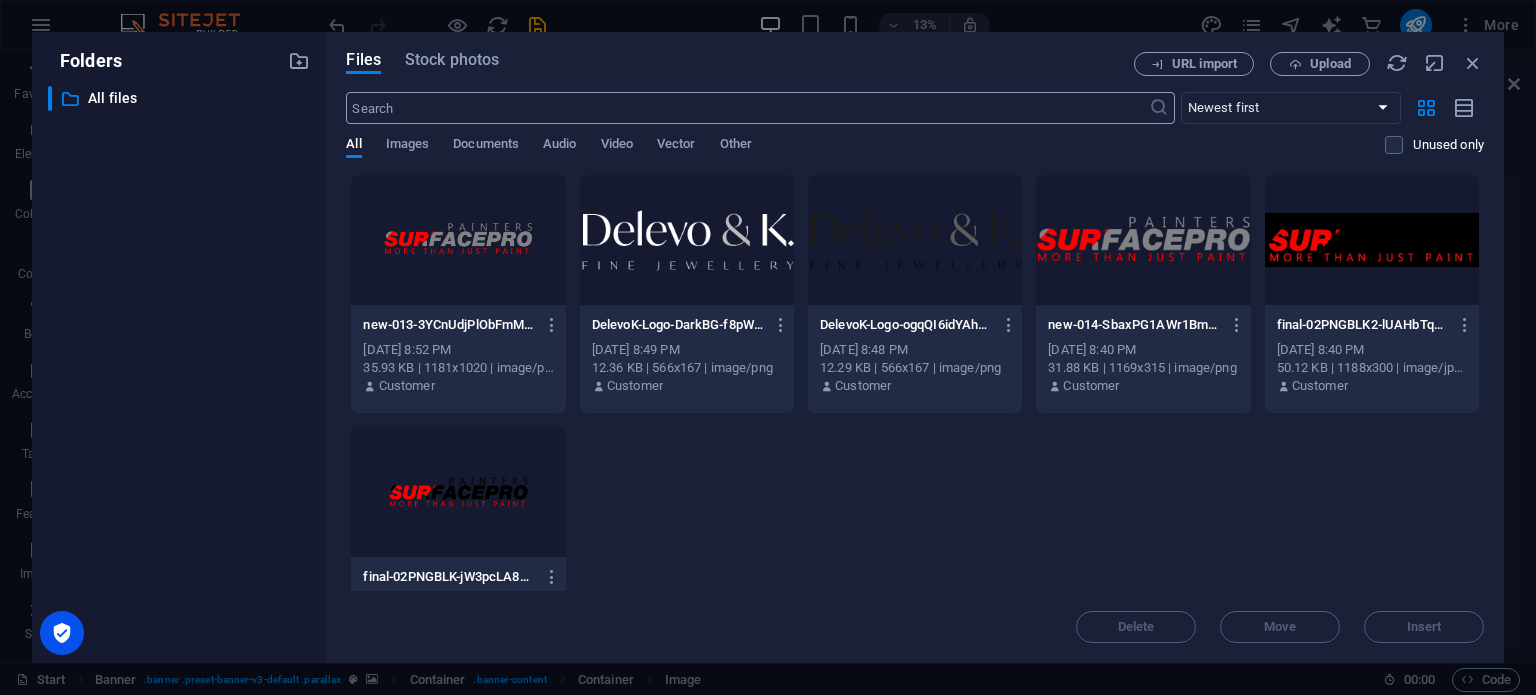 click at bounding box center (747, 108) 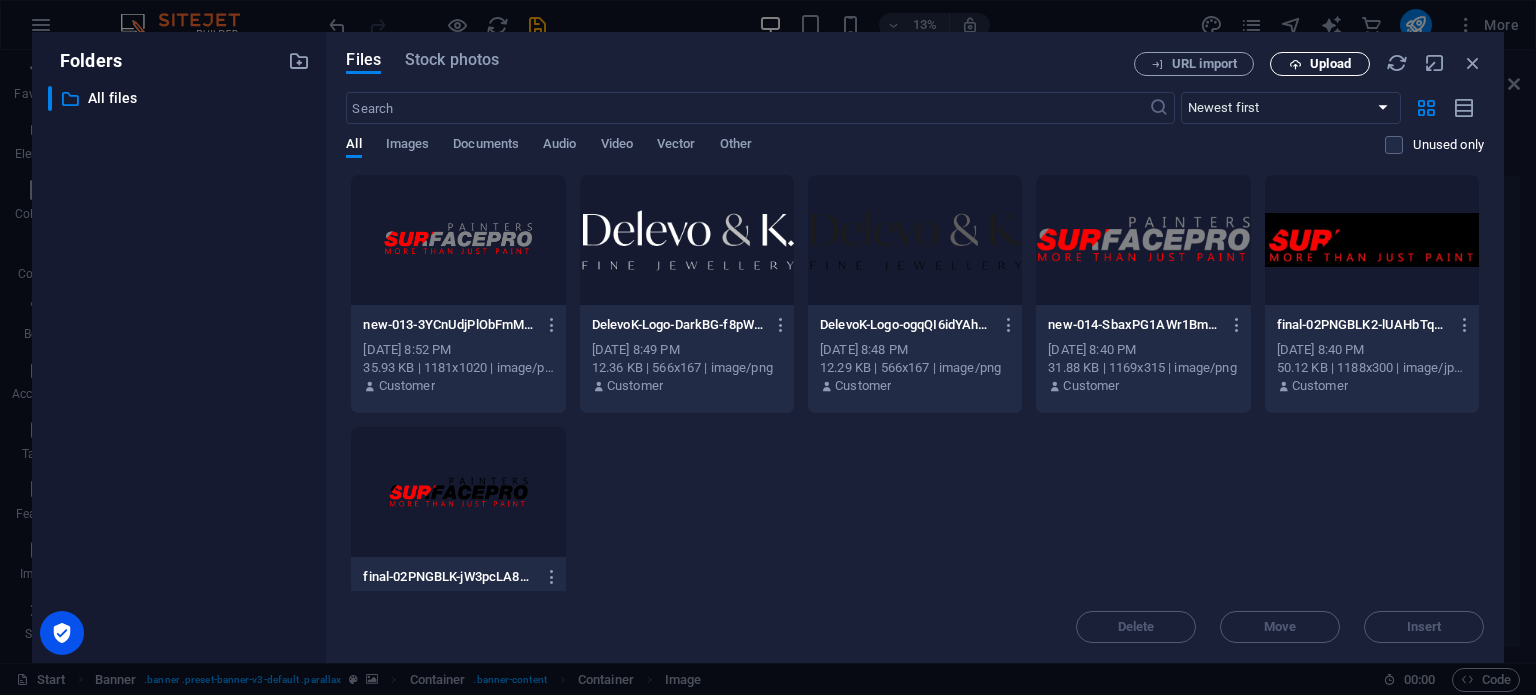 click on "Upload" at bounding box center (1330, 64) 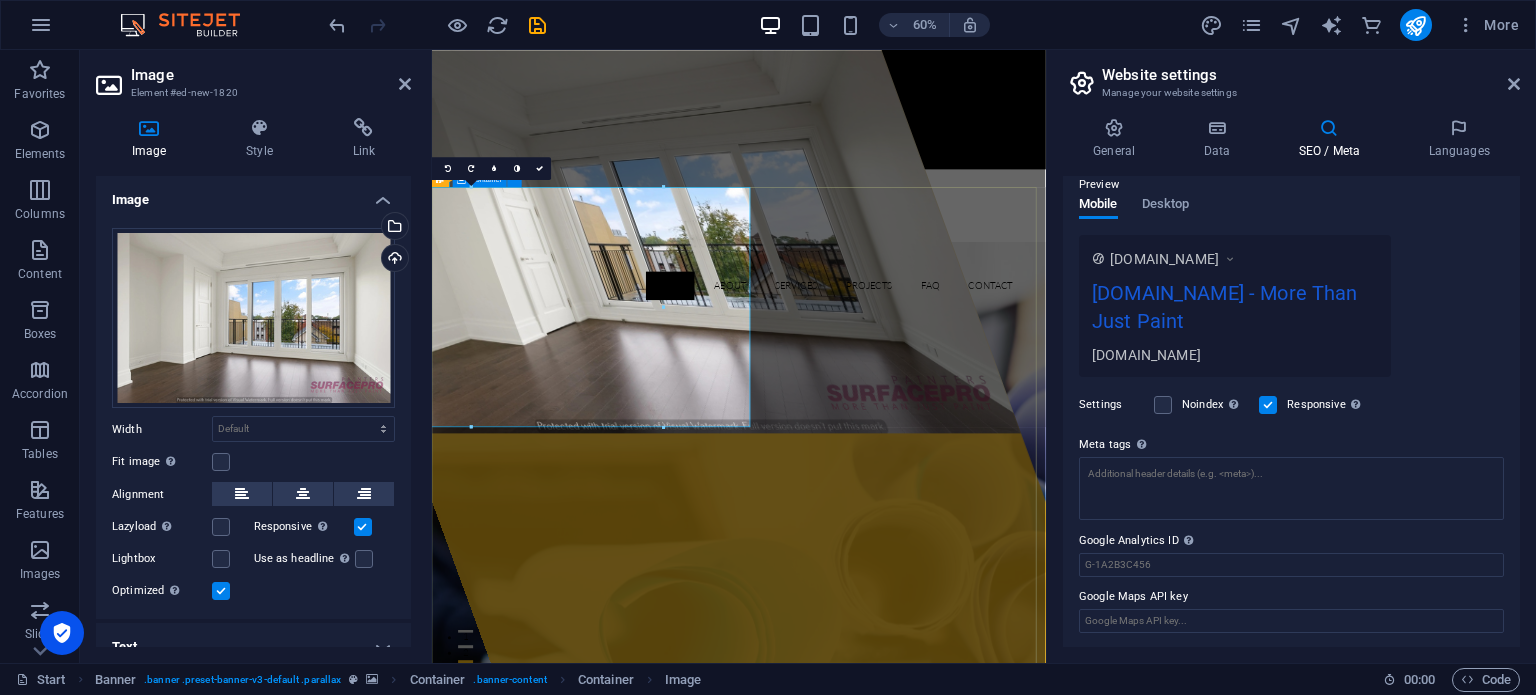 click on "[DOMAIN_NAME] Lorem ipsum dolor sit amet, consectetur adipisicing elit. Natus, [PERSON_NAME], at, nisi eligendi repellat voluptatem minima officia veritatis quasi animi porro laudantium dicta dolor voluptate non maiores ipsum reprehenderit odio fugiat reicid. Learn more View Services" at bounding box center (943, 1616) 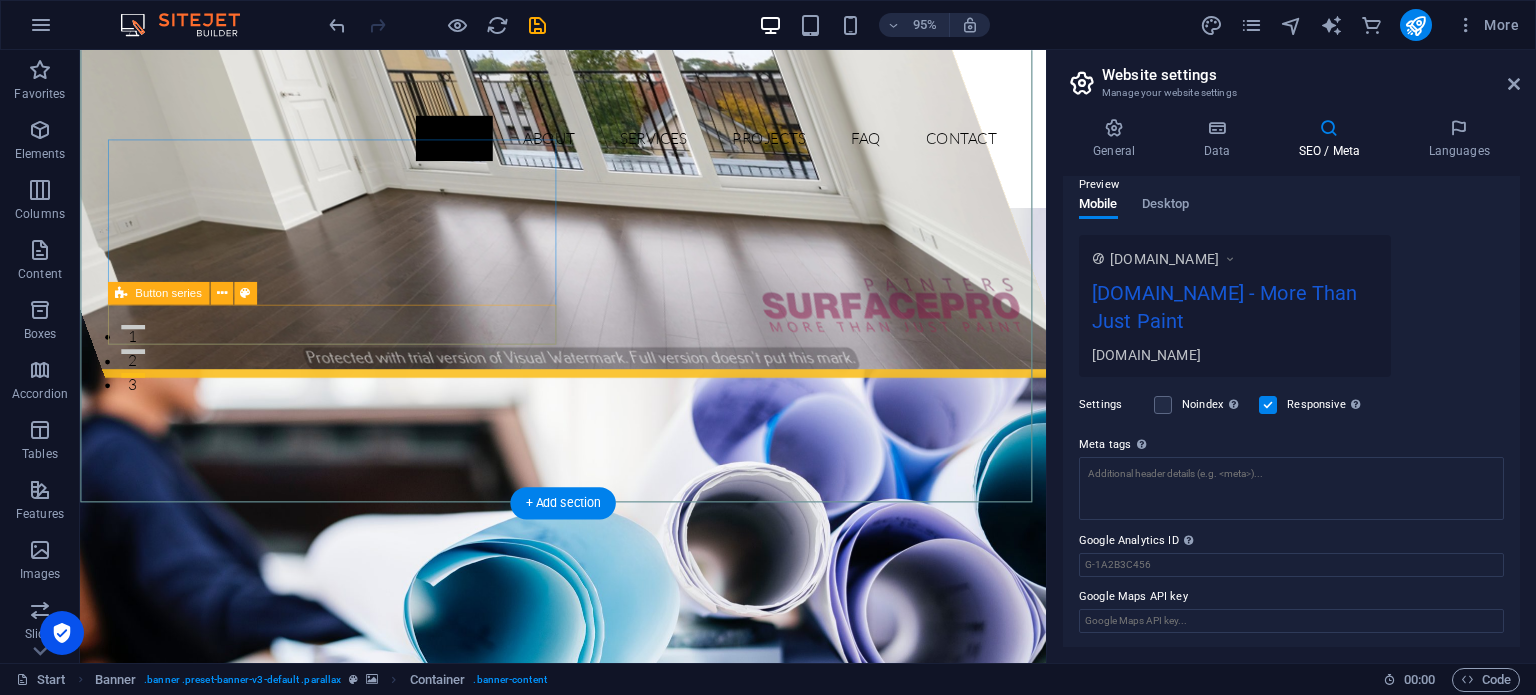 scroll, scrollTop: 0, scrollLeft: 0, axis: both 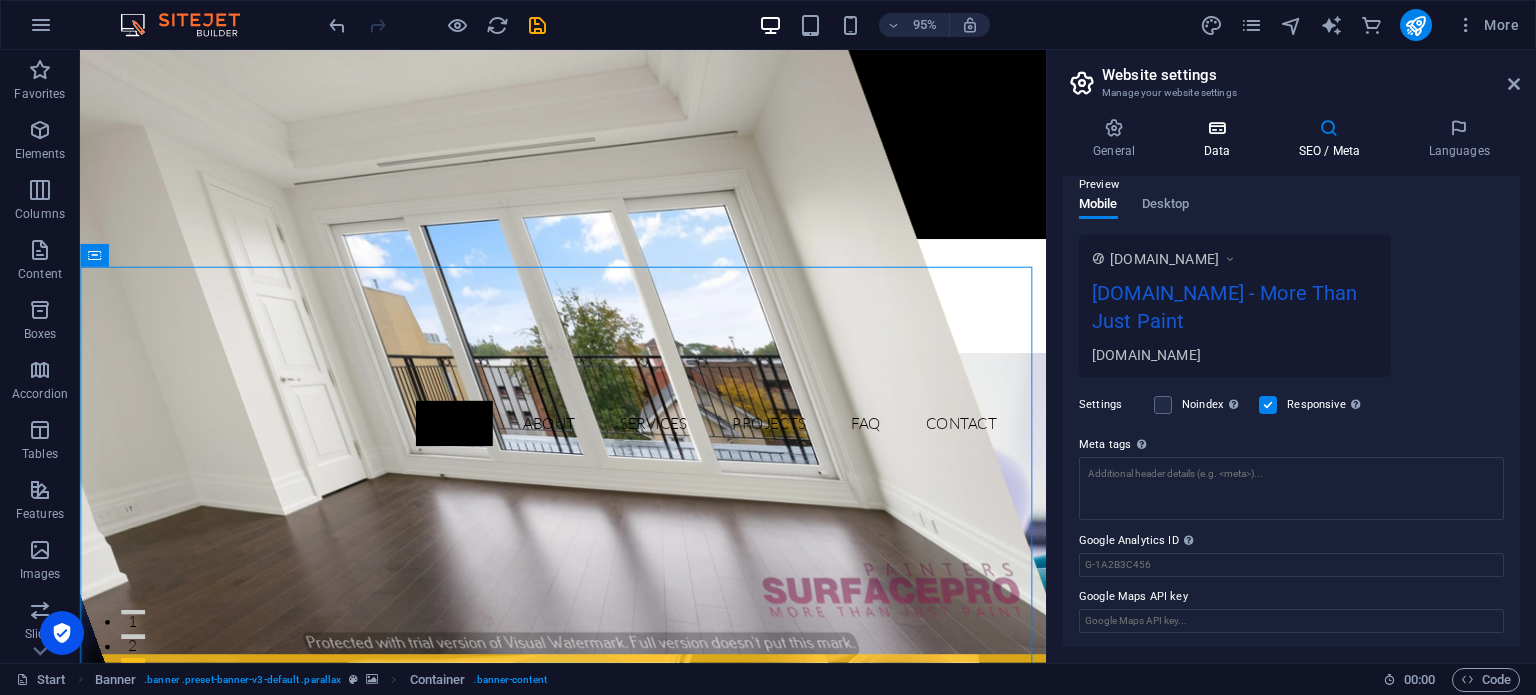 click at bounding box center (1216, 128) 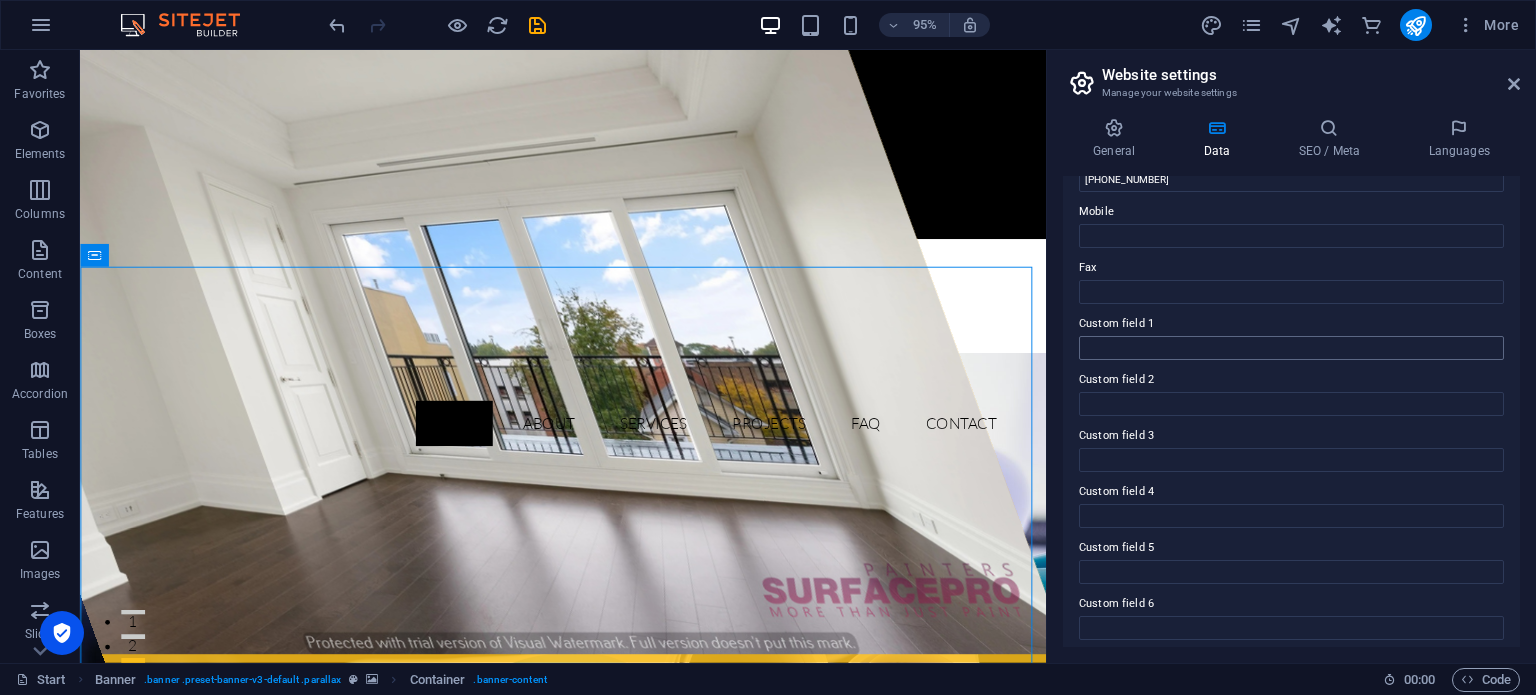 scroll, scrollTop: 488, scrollLeft: 0, axis: vertical 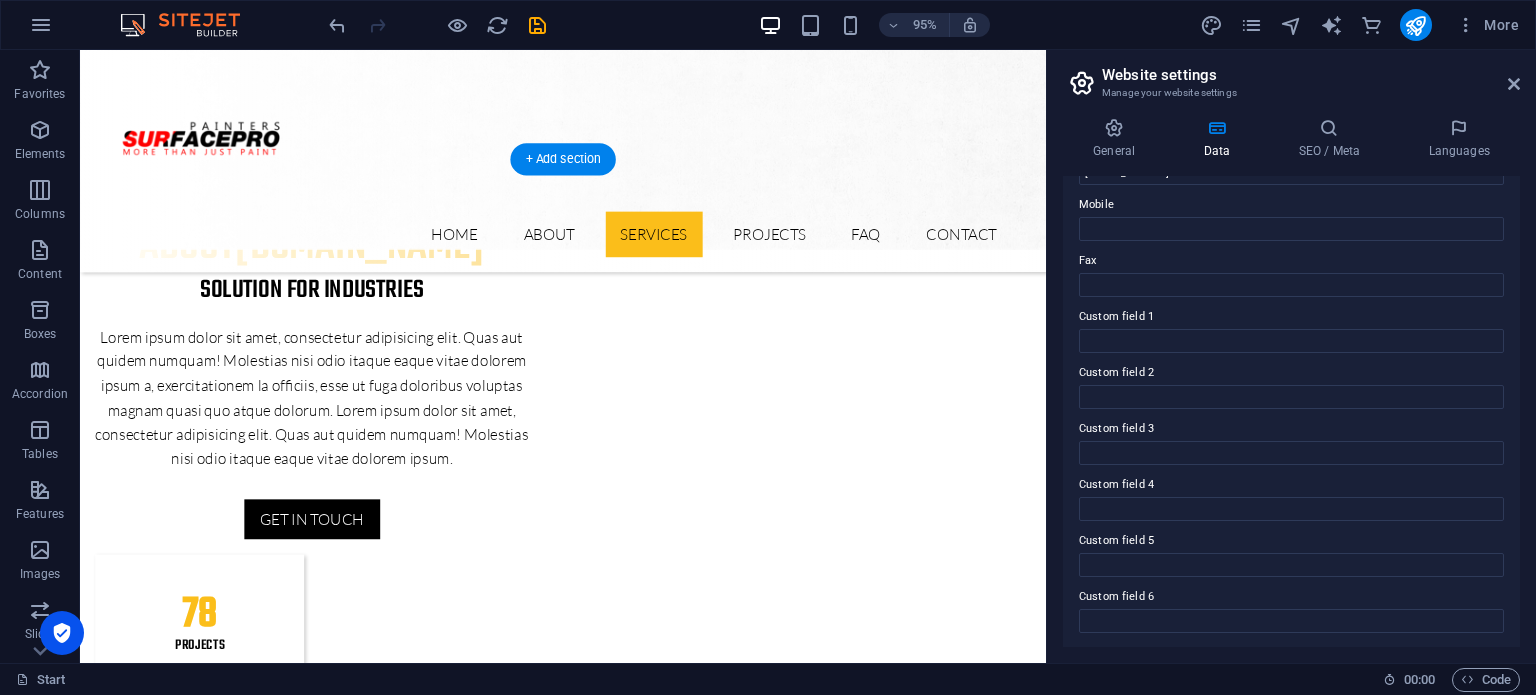 click at bounding box center (588, 3653) 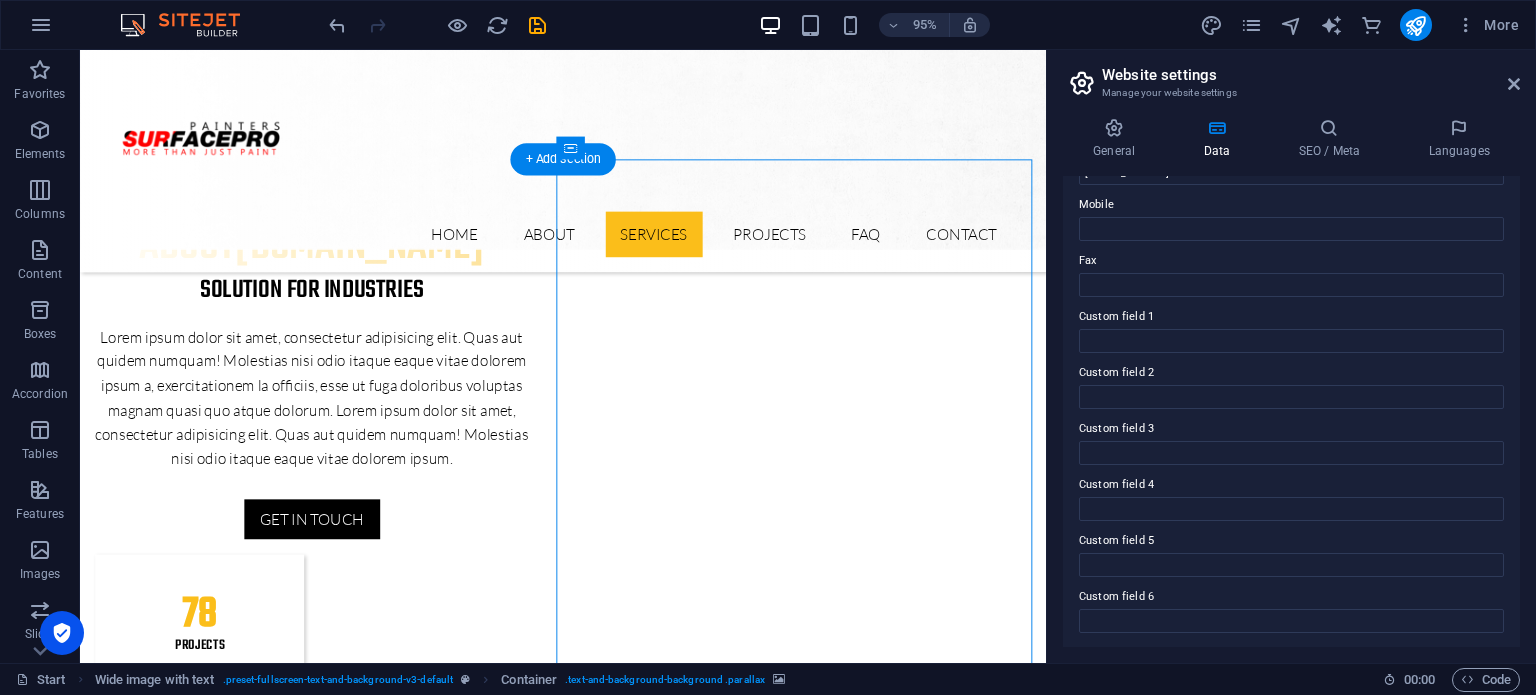 click at bounding box center [588, 3653] 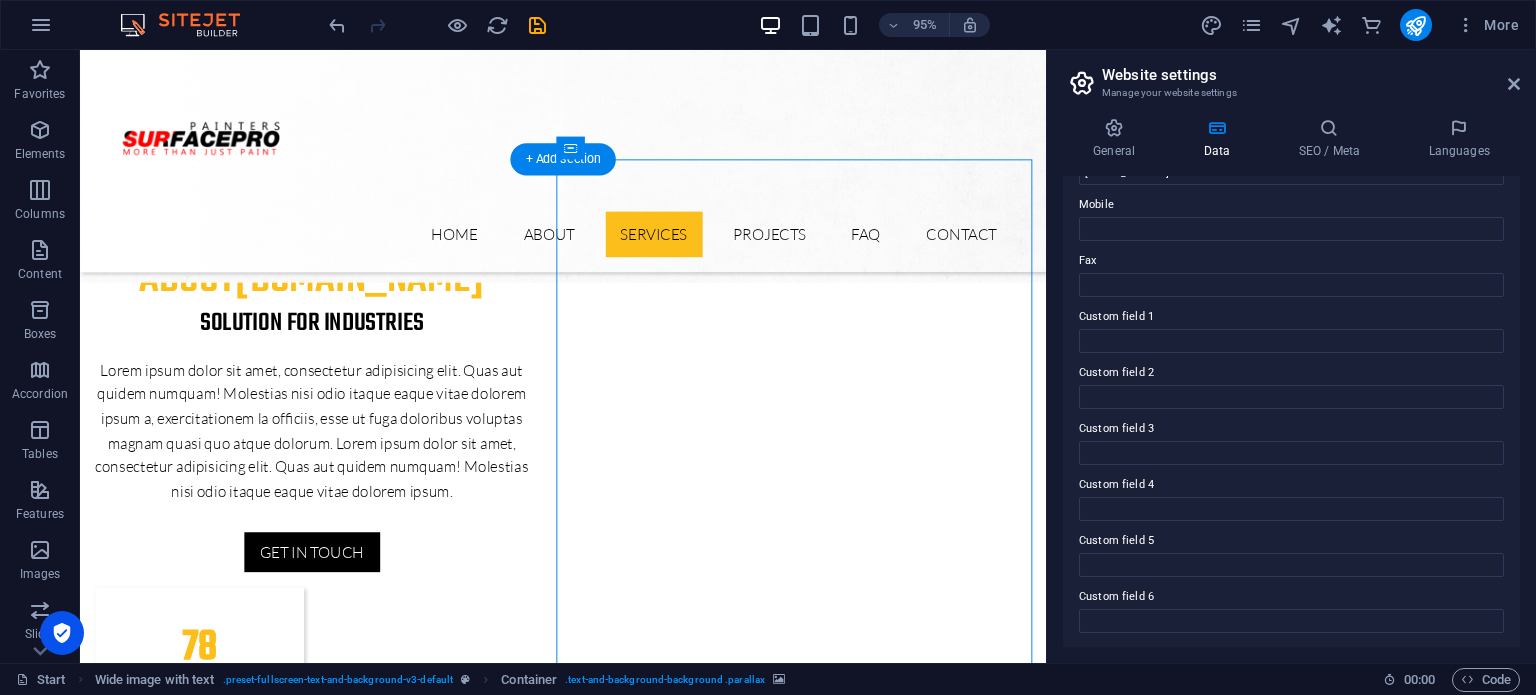 select on "px" 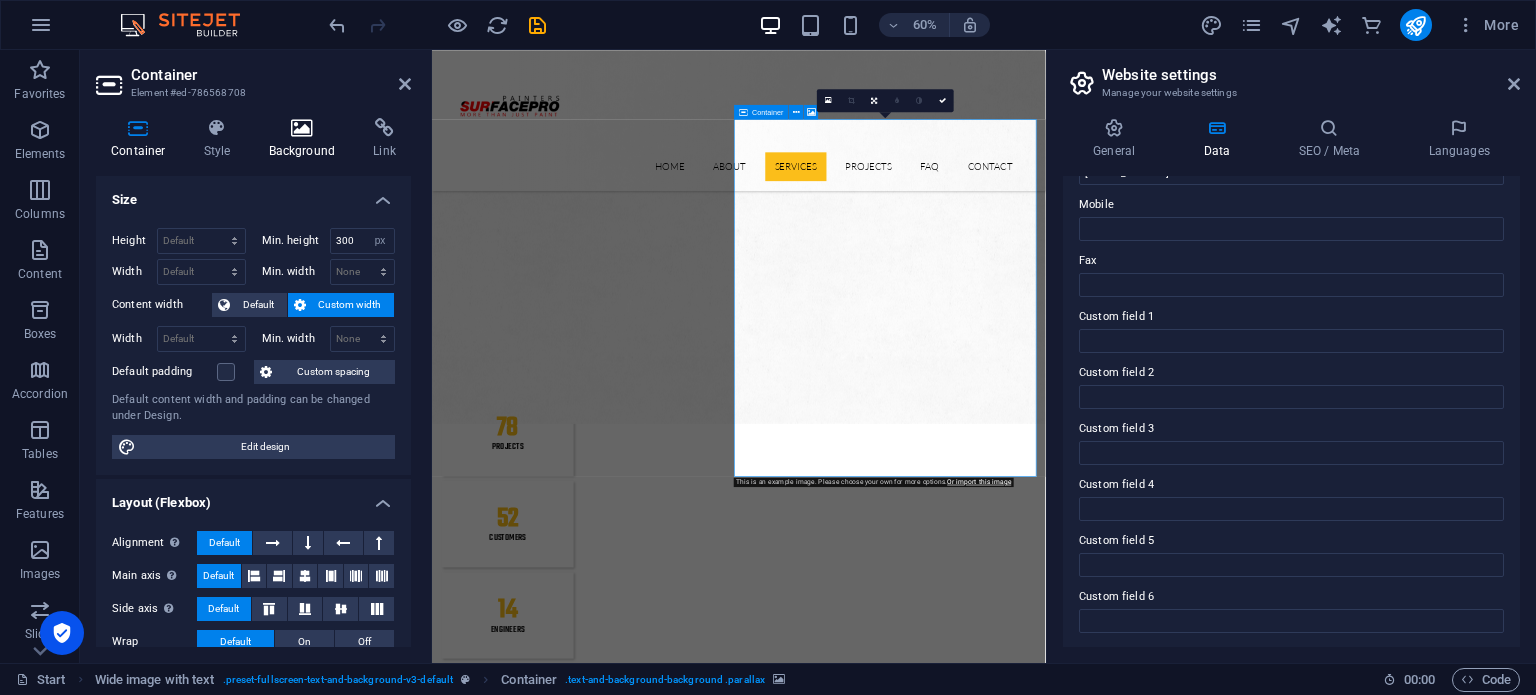 click on "Background" at bounding box center (306, 139) 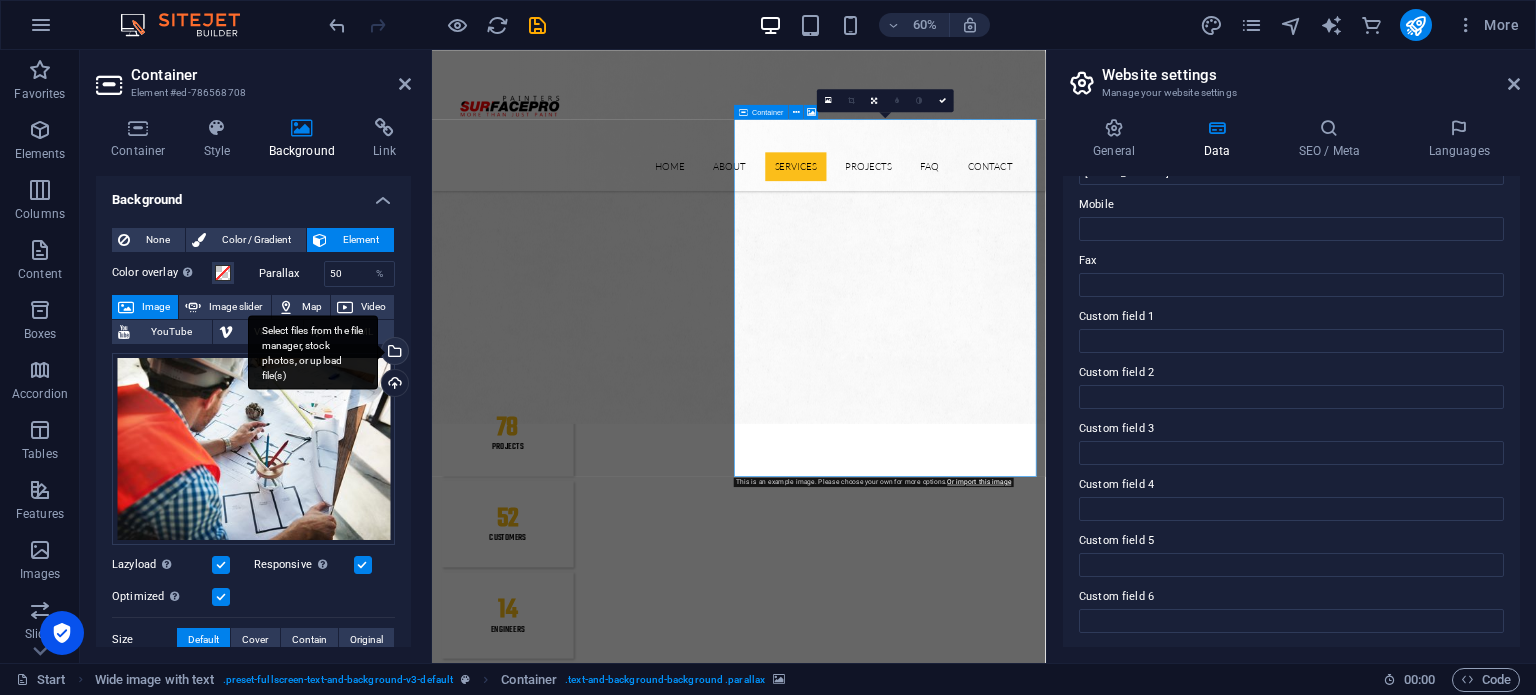 click on "Select files from the file manager, stock photos, or upload file(s)" at bounding box center [393, 353] 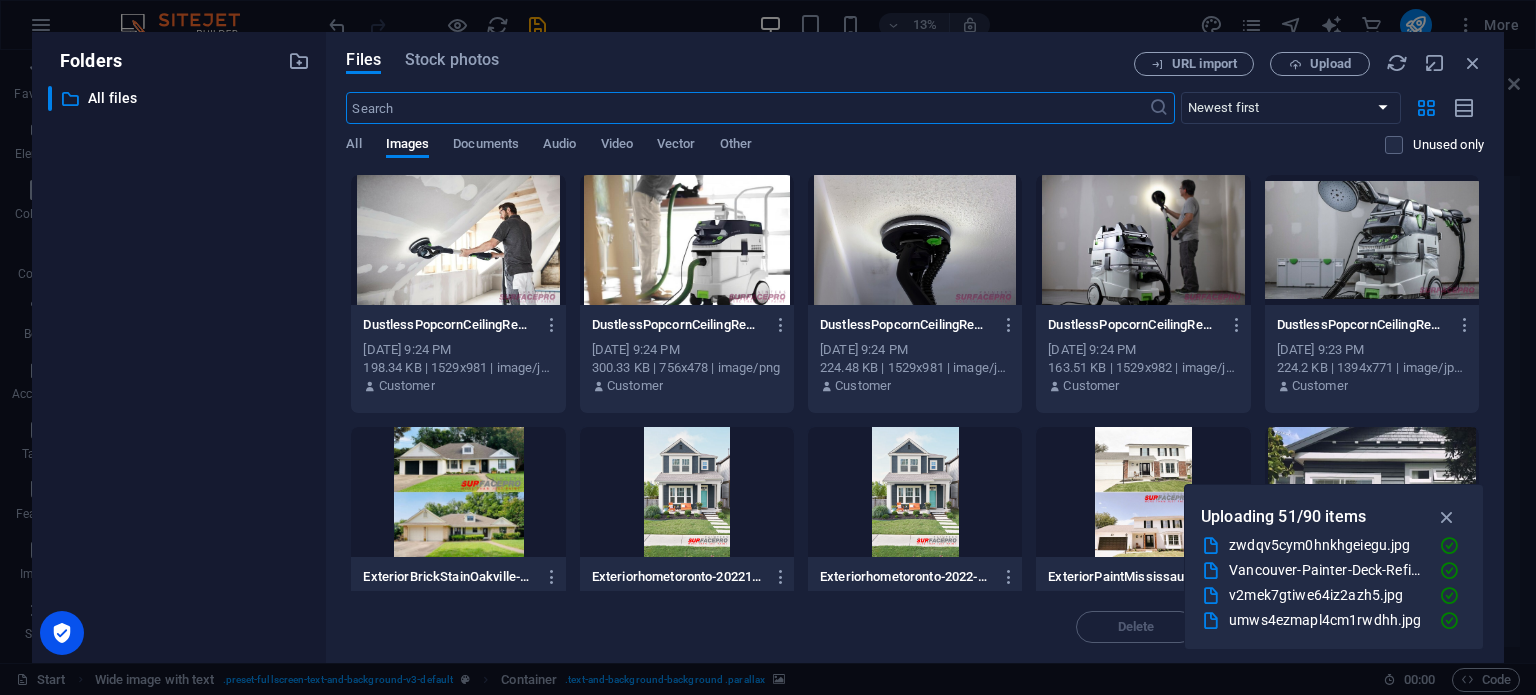 scroll, scrollTop: 5340, scrollLeft: 0, axis: vertical 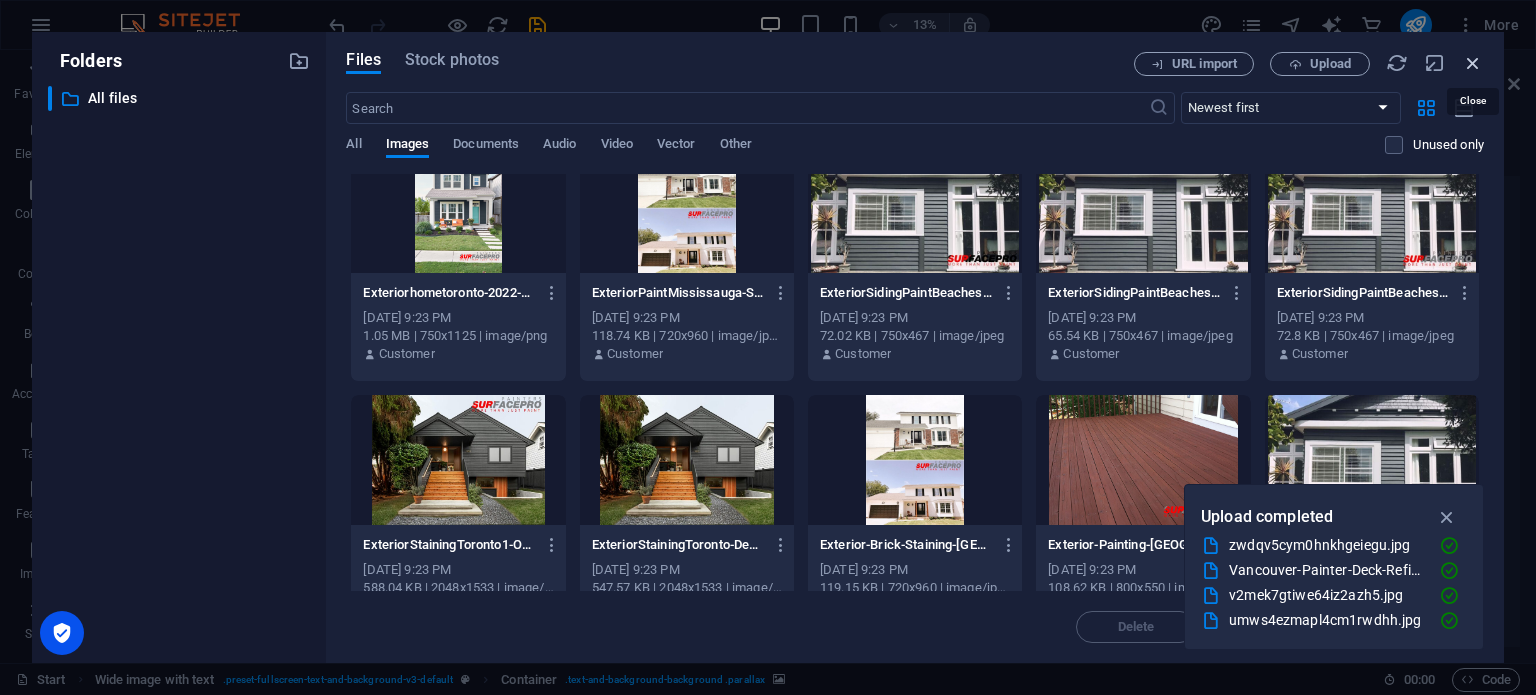 click at bounding box center (1473, 63) 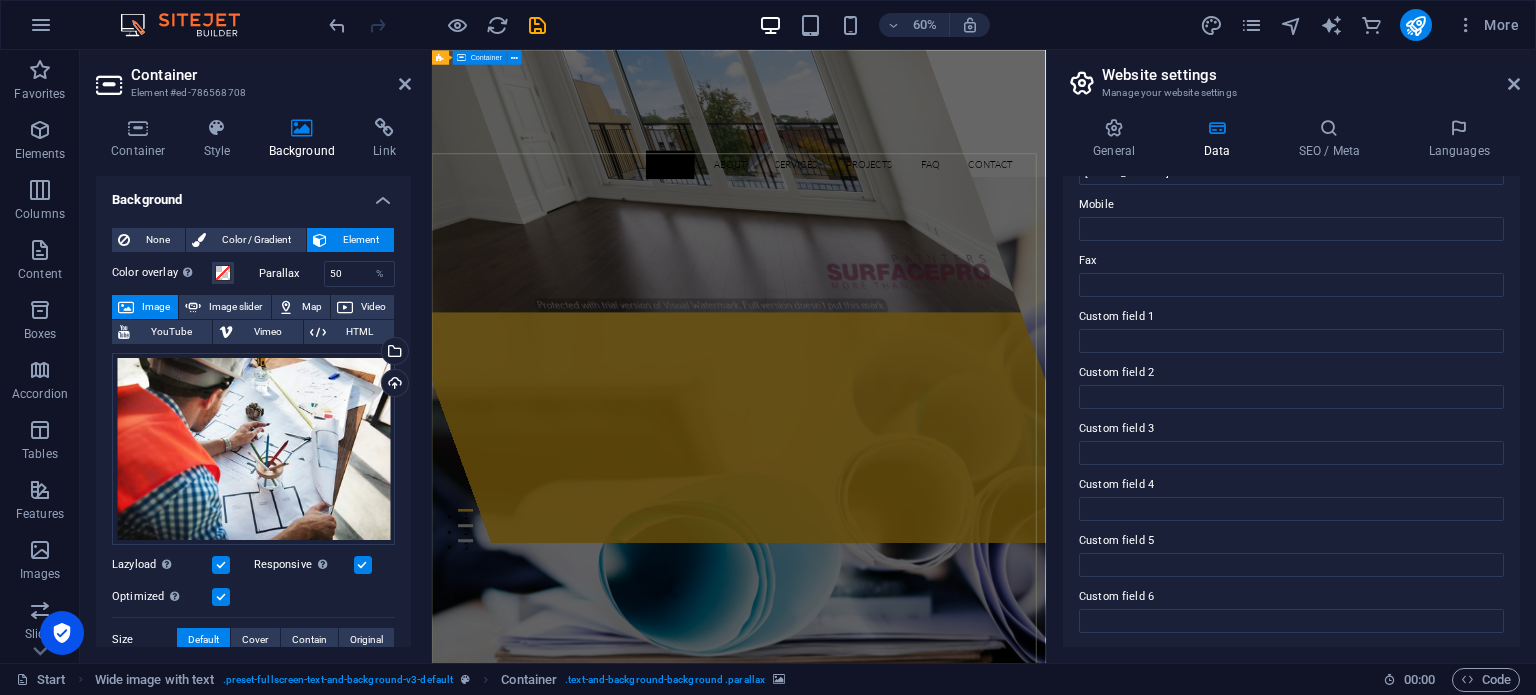 scroll, scrollTop: 0, scrollLeft: 0, axis: both 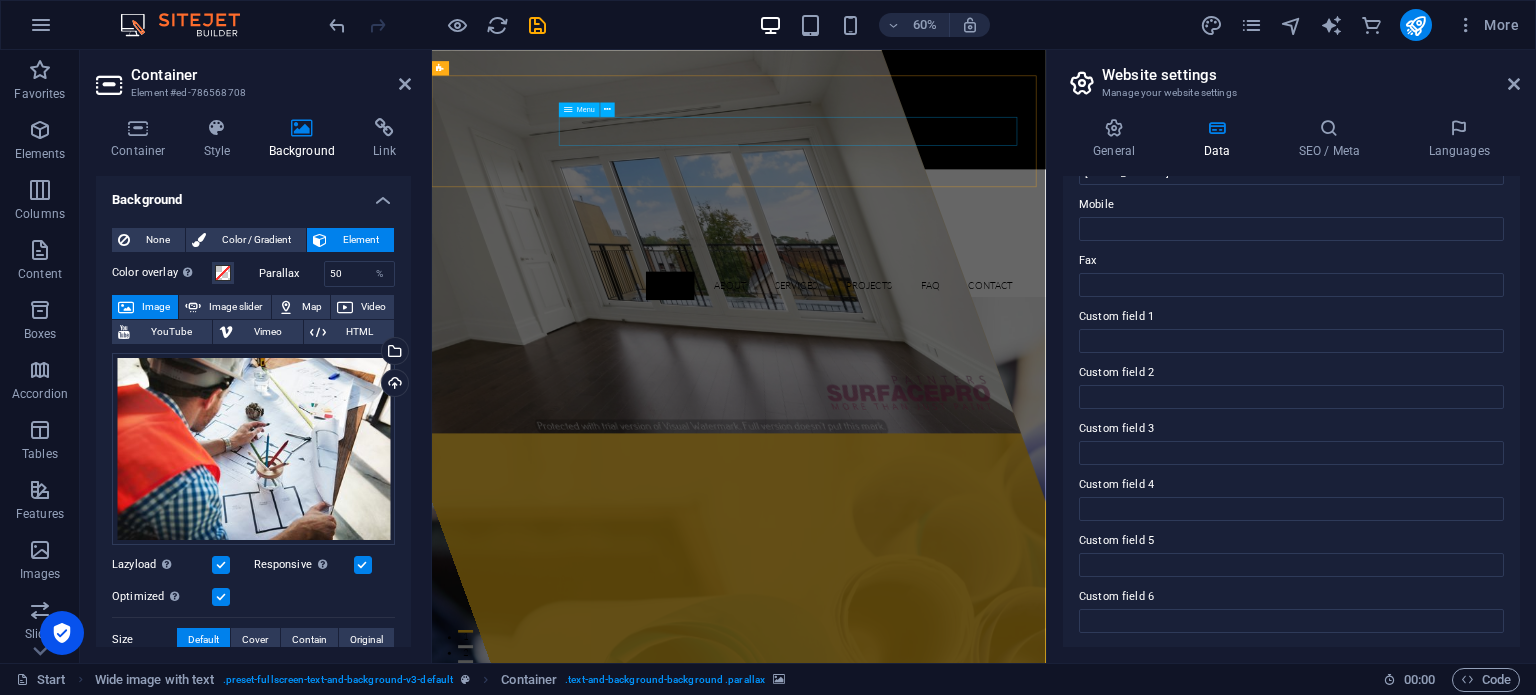 click on "Home About Services Projects FAQ Contact" at bounding box center (944, 443) 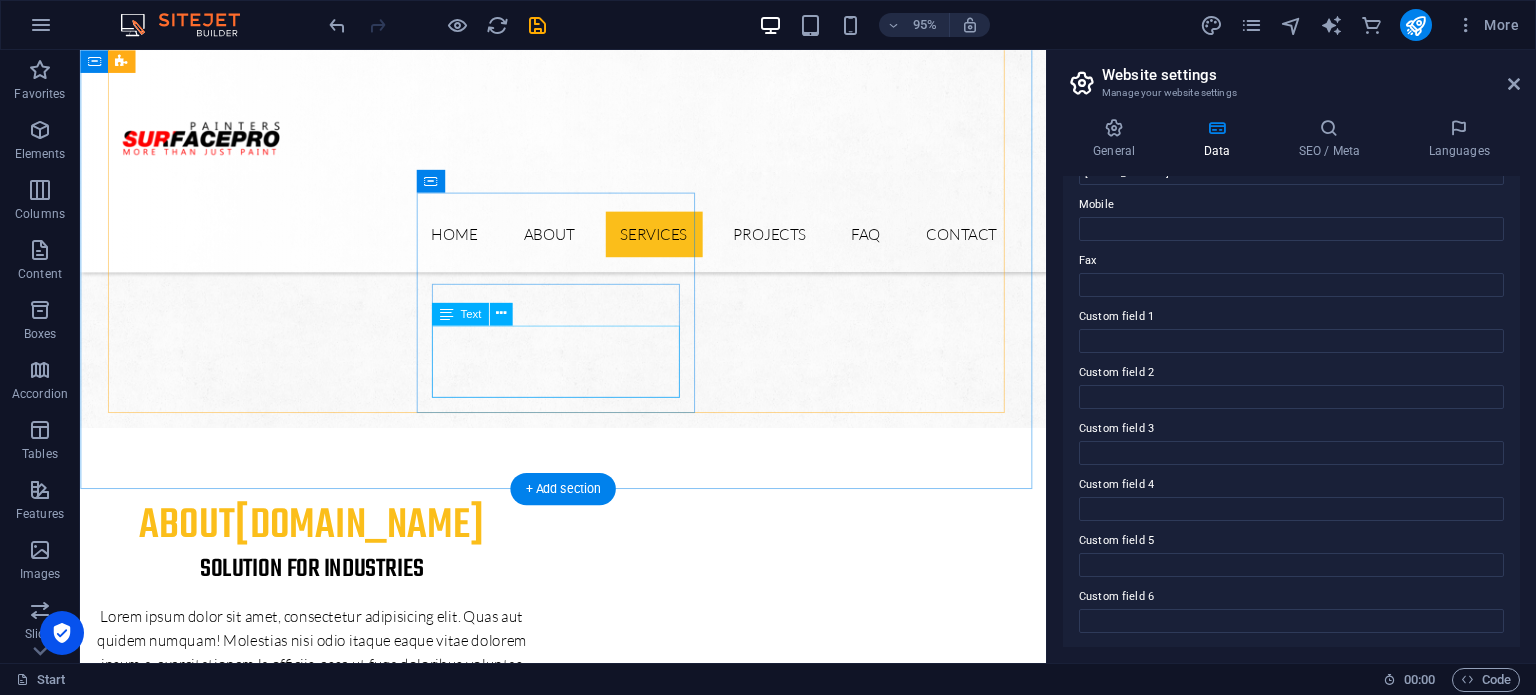 scroll, scrollTop: 1100, scrollLeft: 0, axis: vertical 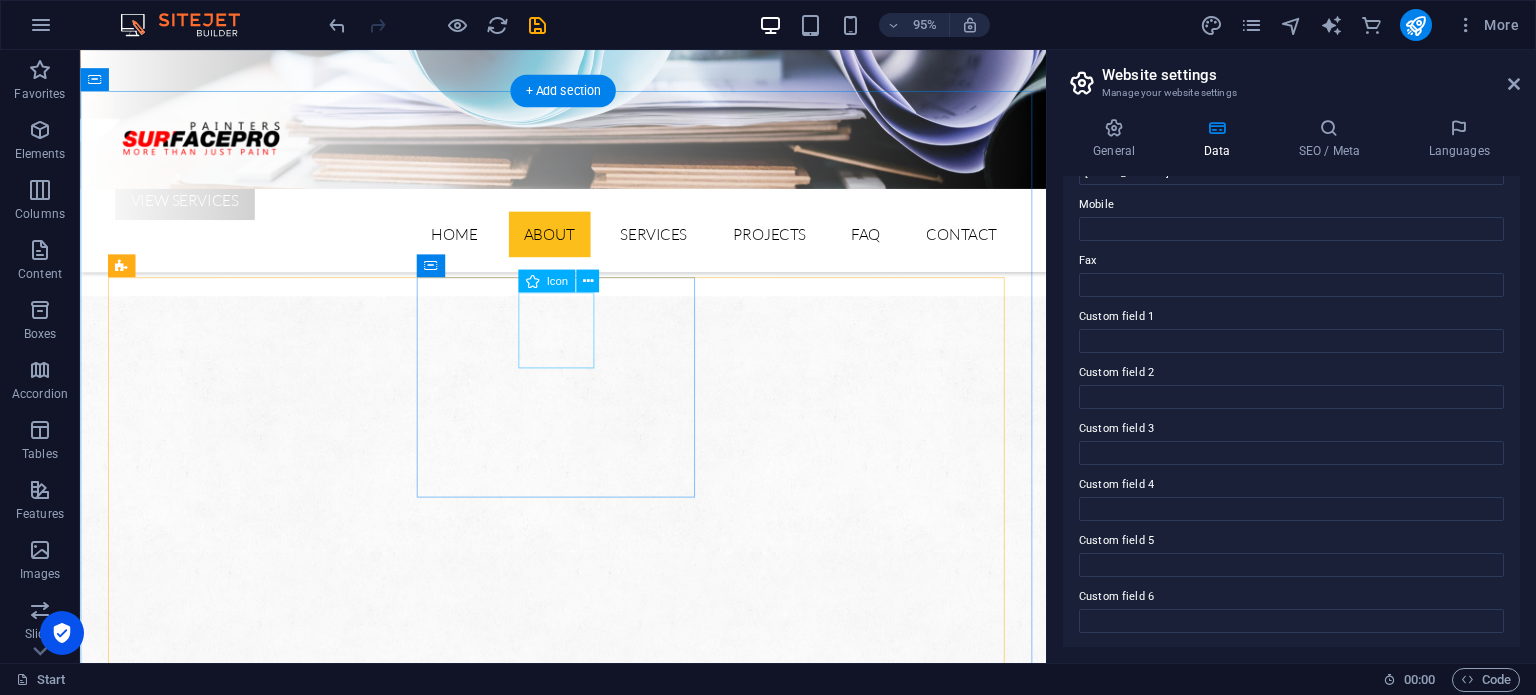 click on ".fa-secondary{opacity:.4}" at bounding box center (263, 2456) 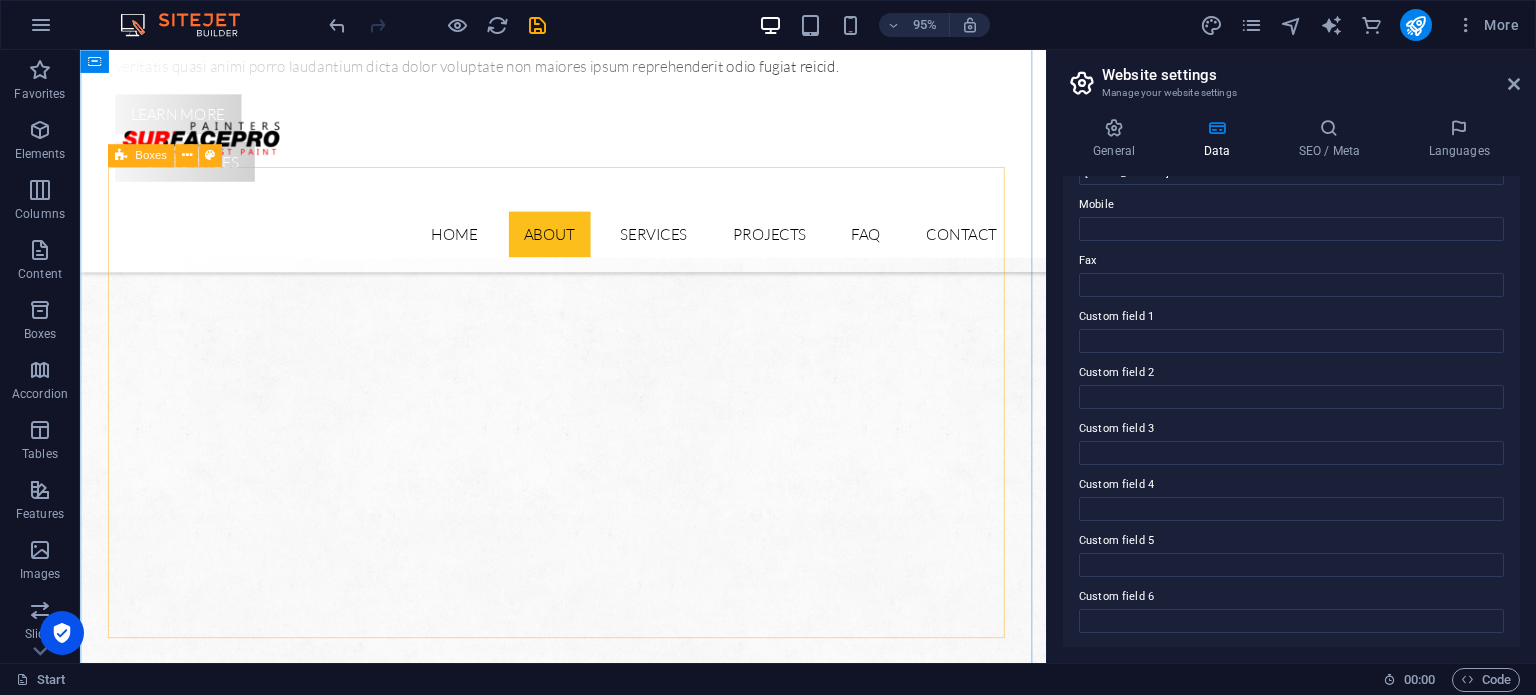 scroll, scrollTop: 1000, scrollLeft: 0, axis: vertical 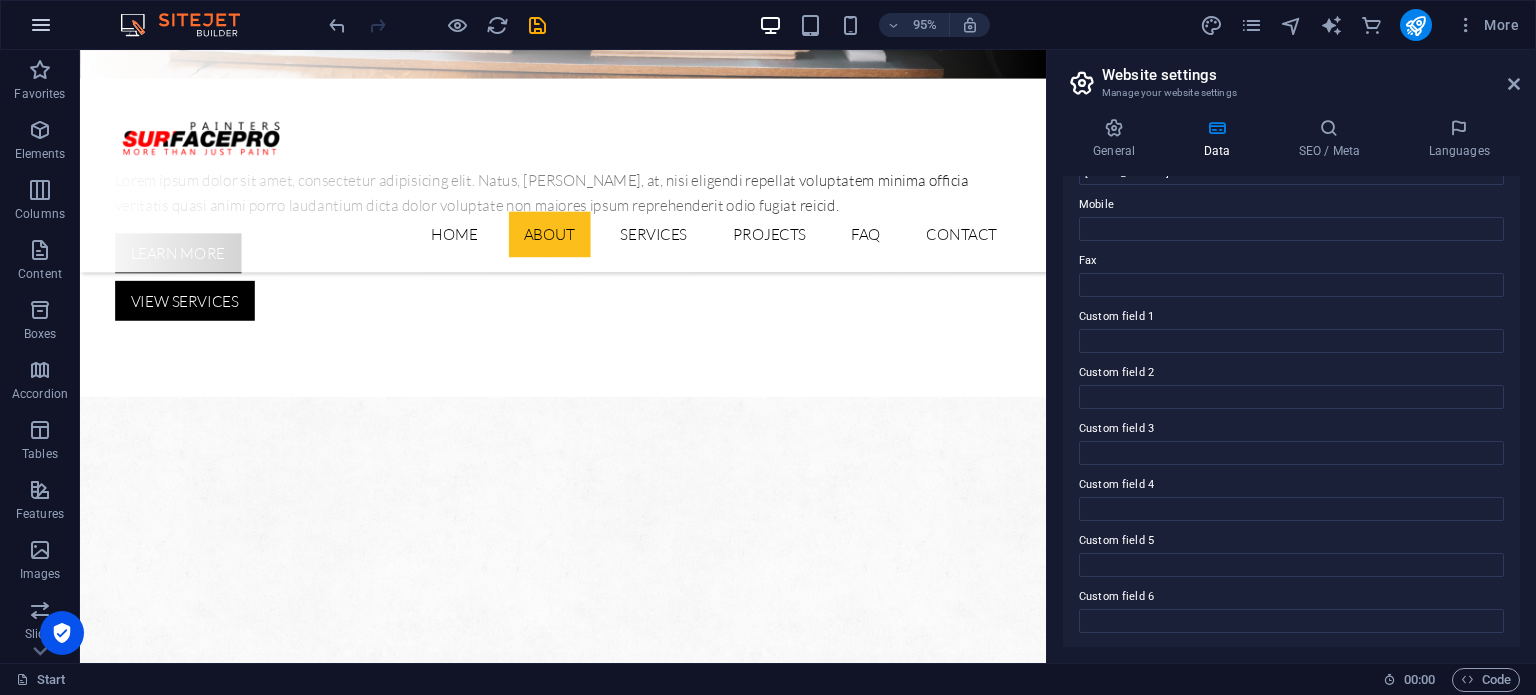 click at bounding box center [41, 25] 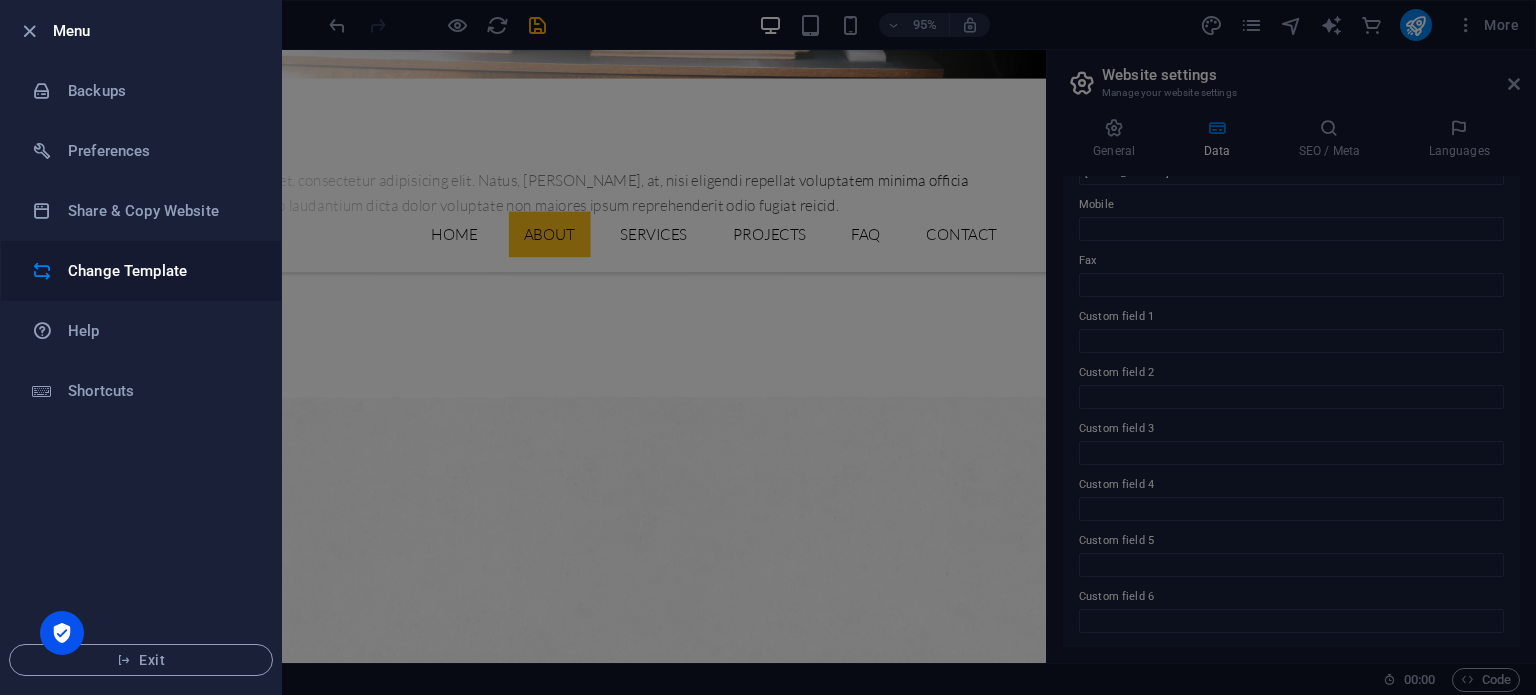 click on "Change Template" at bounding box center (160, 271) 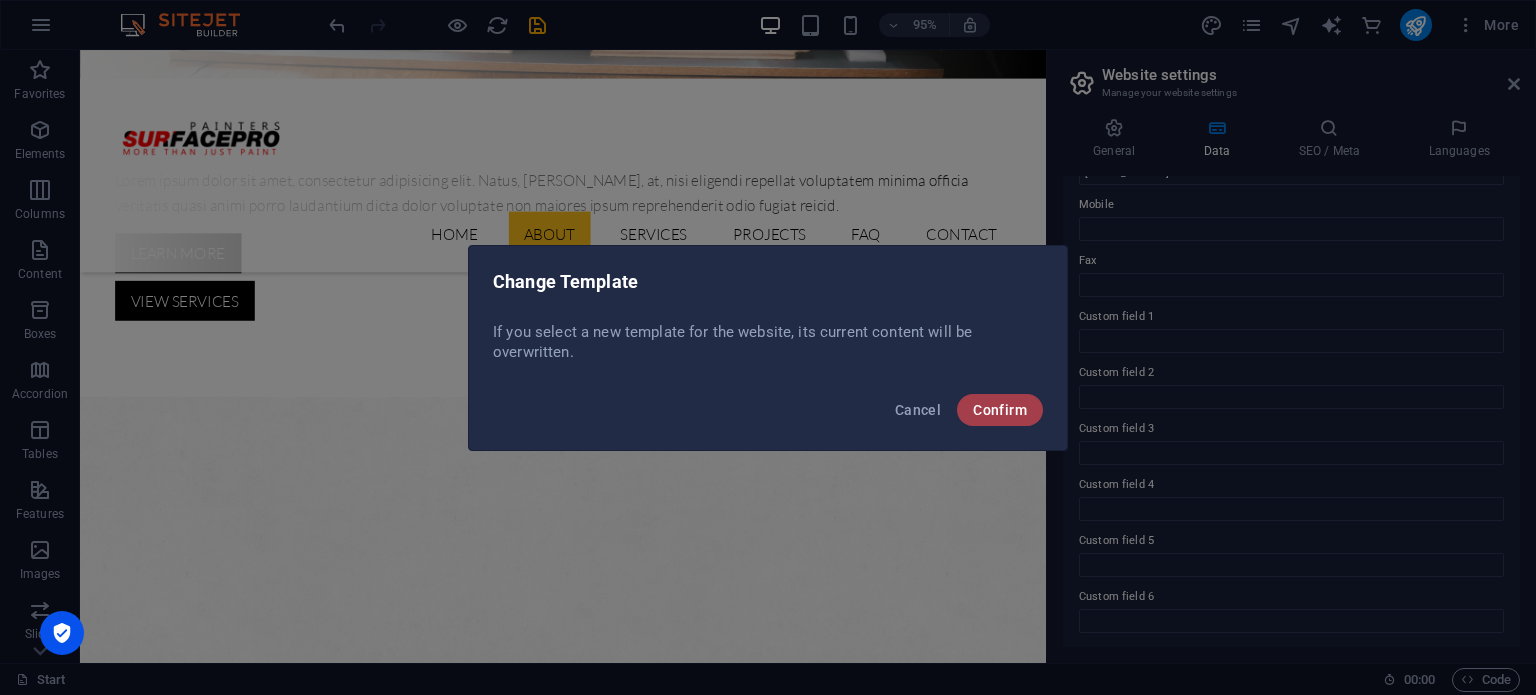 click on "Confirm" at bounding box center [1000, 410] 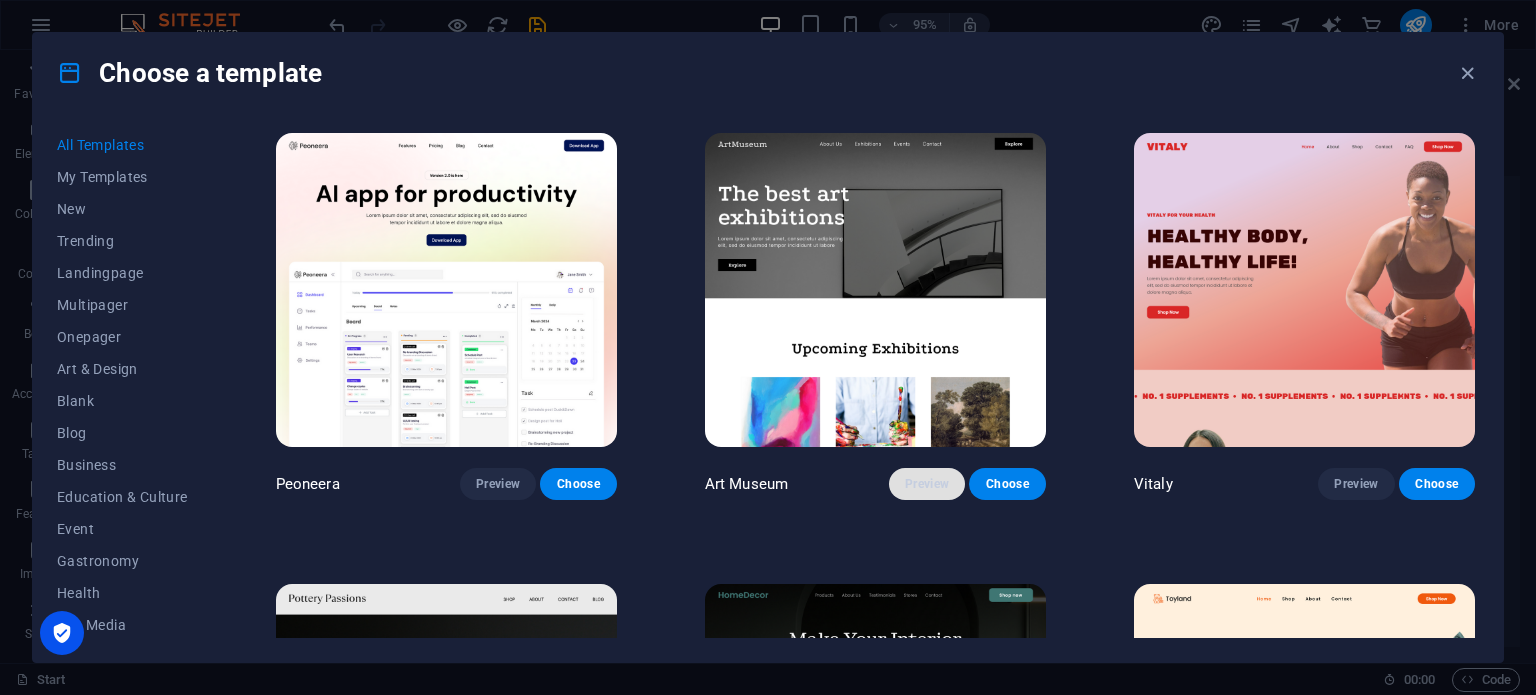 click on "Preview" at bounding box center [927, 484] 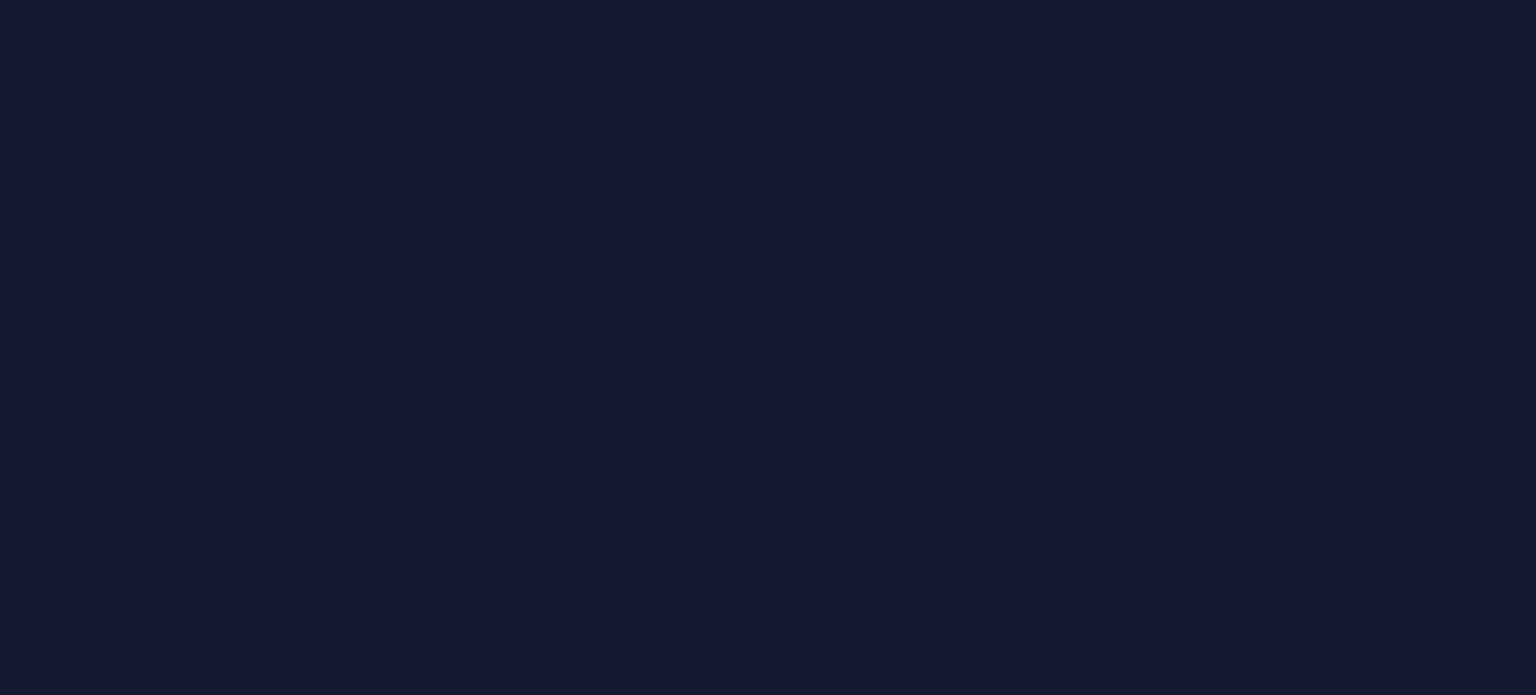 scroll, scrollTop: 0, scrollLeft: 0, axis: both 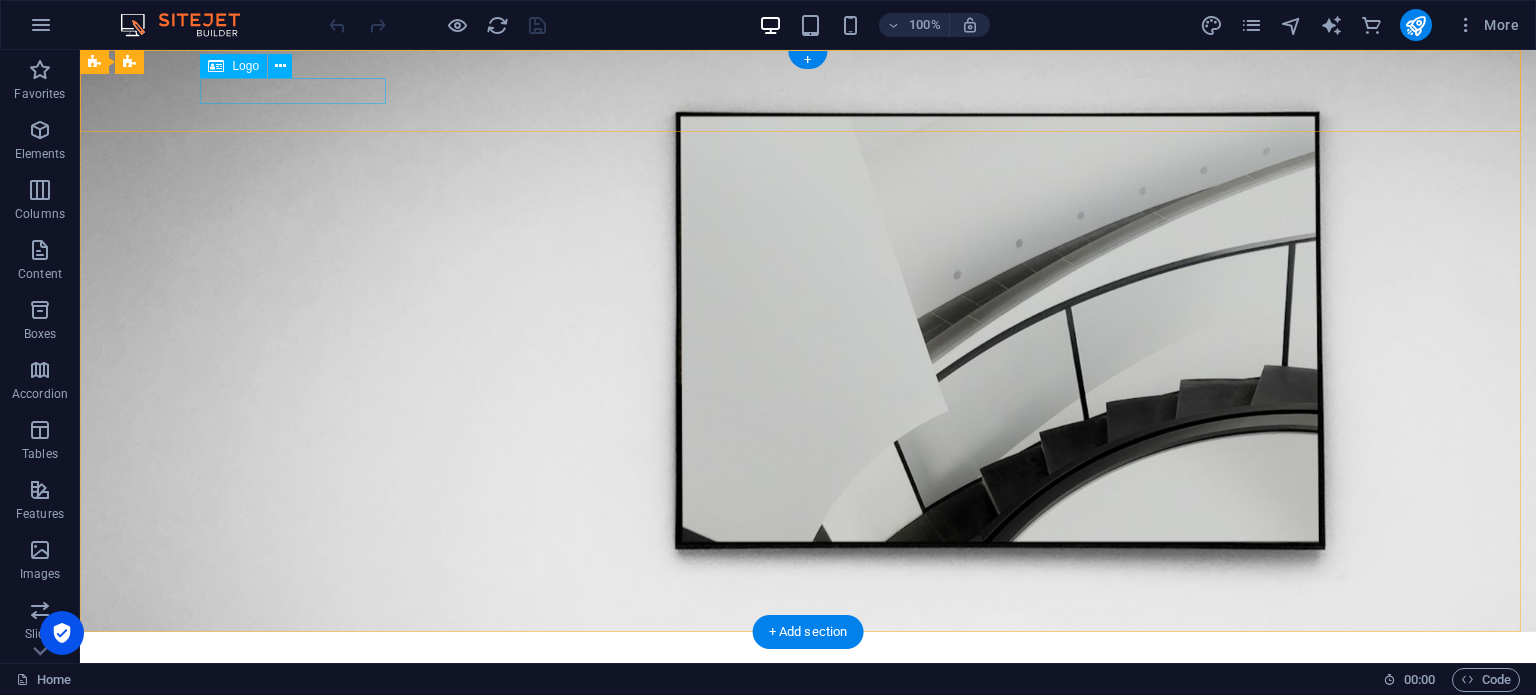click at bounding box center (808, 660) 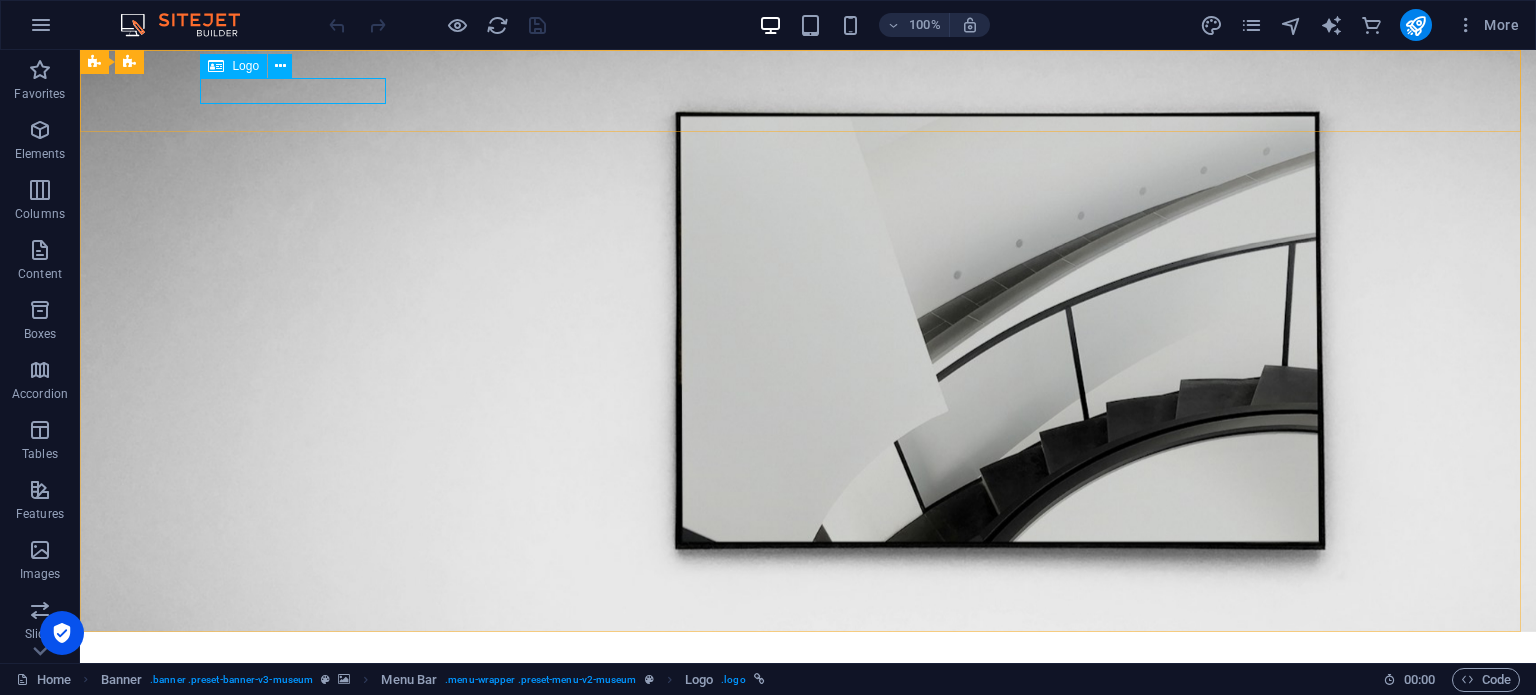 click on "Logo" at bounding box center (245, 66) 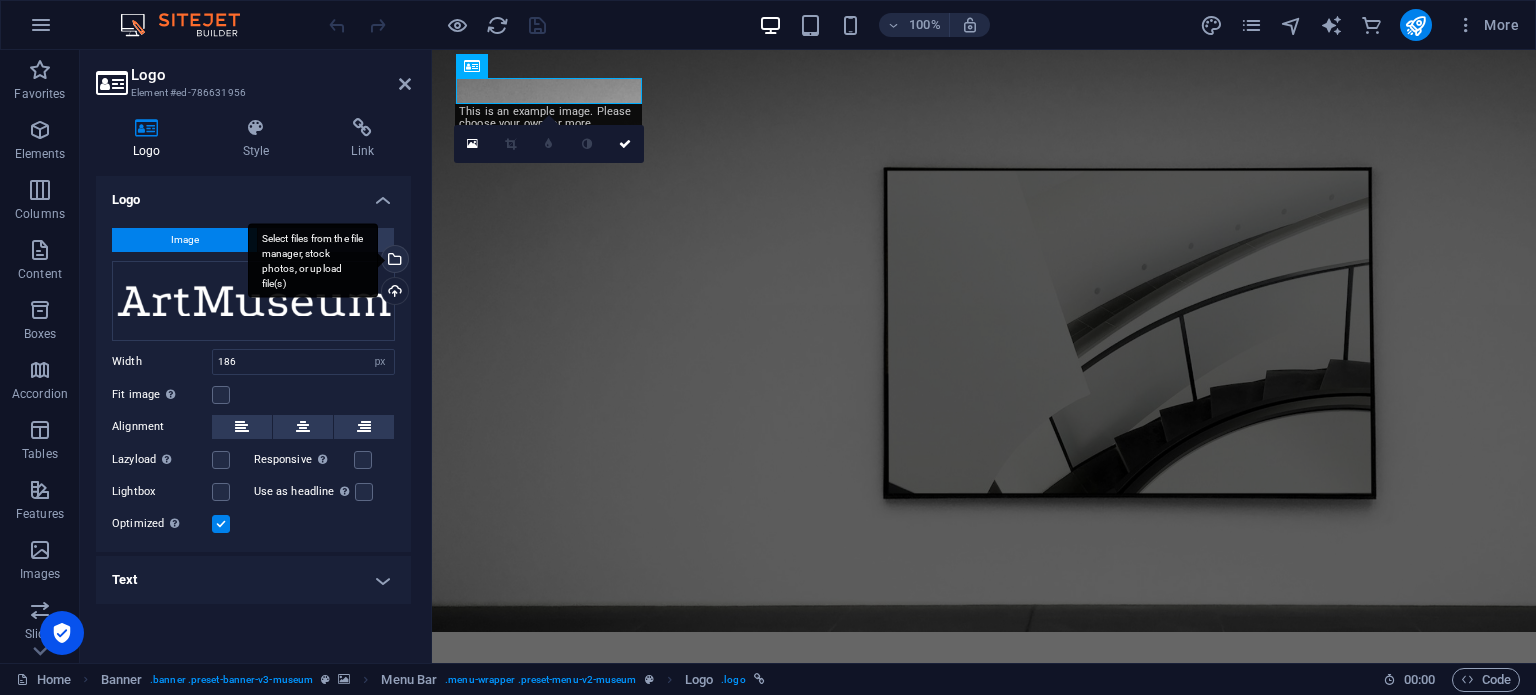 click on "Select files from the file manager, stock photos, or upload file(s)" at bounding box center [313, 260] 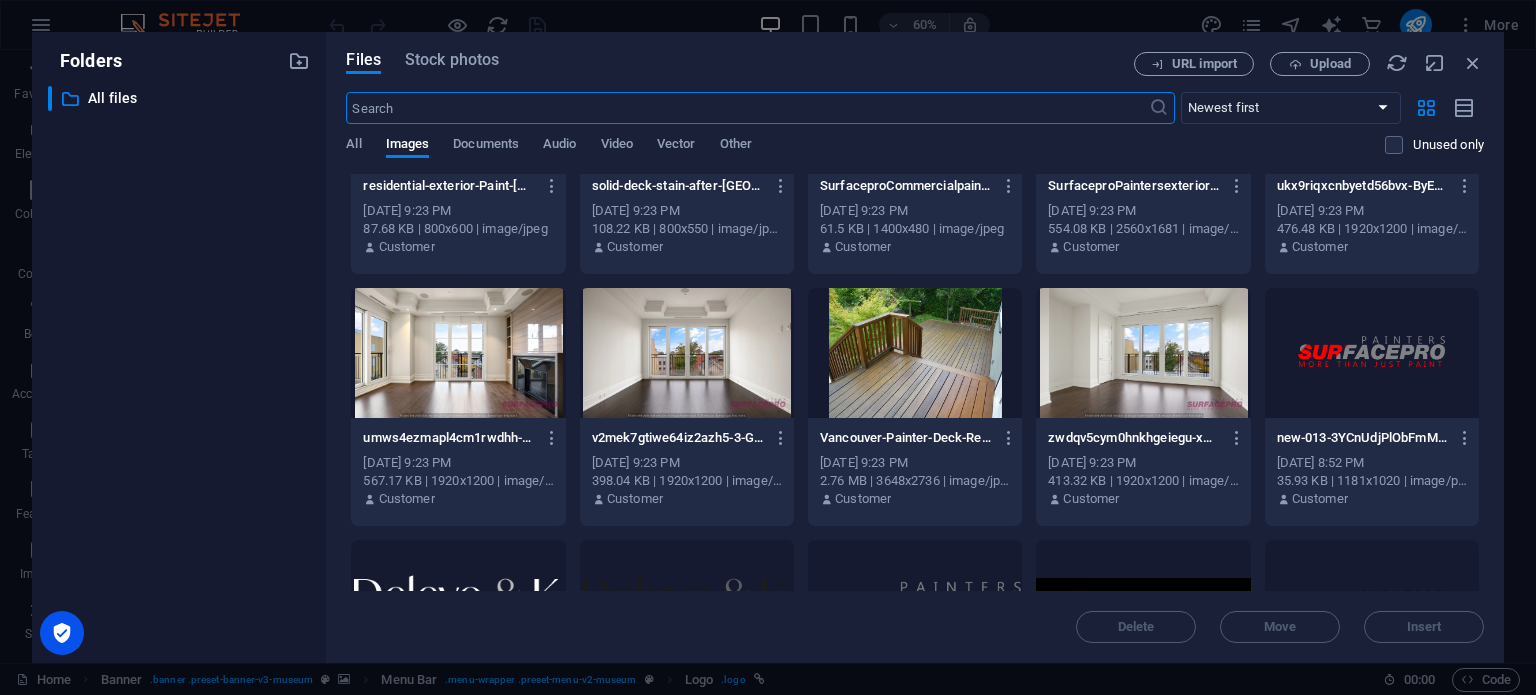scroll, scrollTop: 4358, scrollLeft: 0, axis: vertical 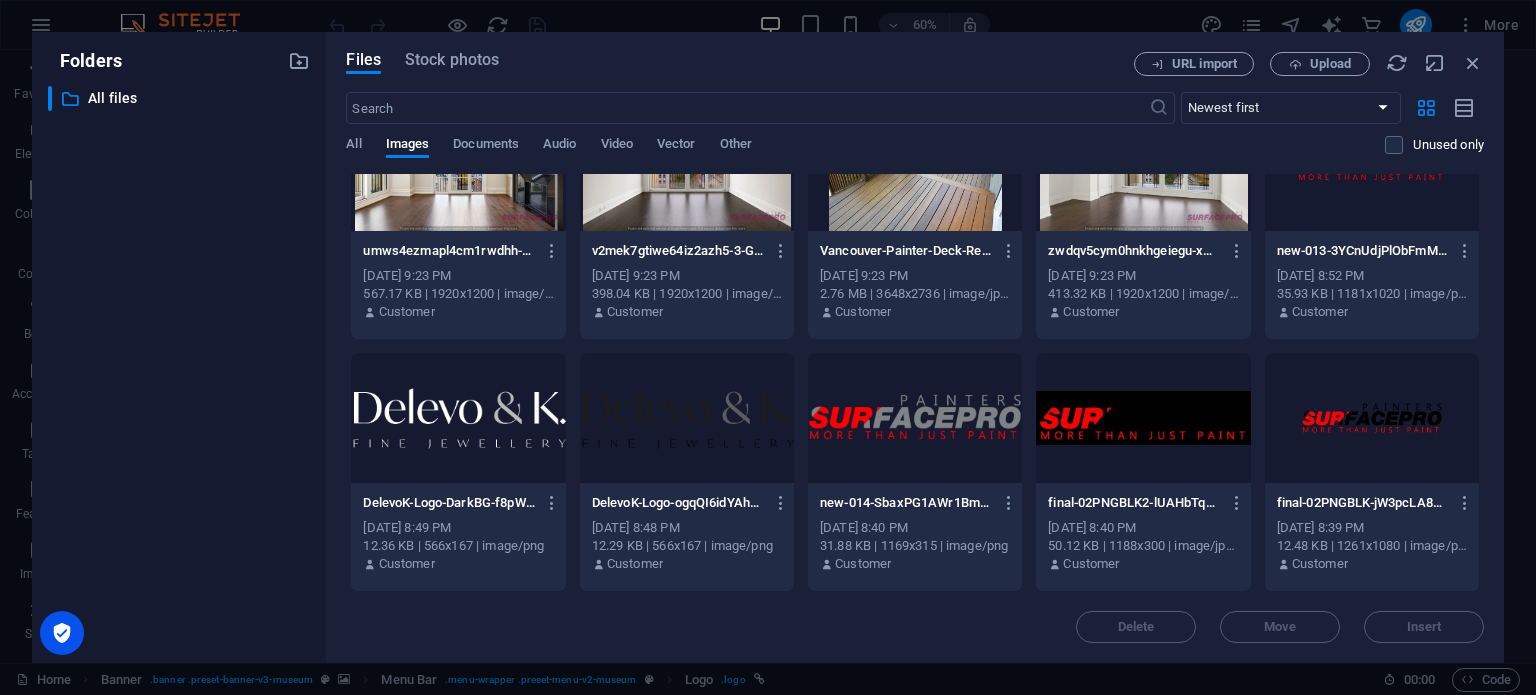 click at bounding box center (915, 418) 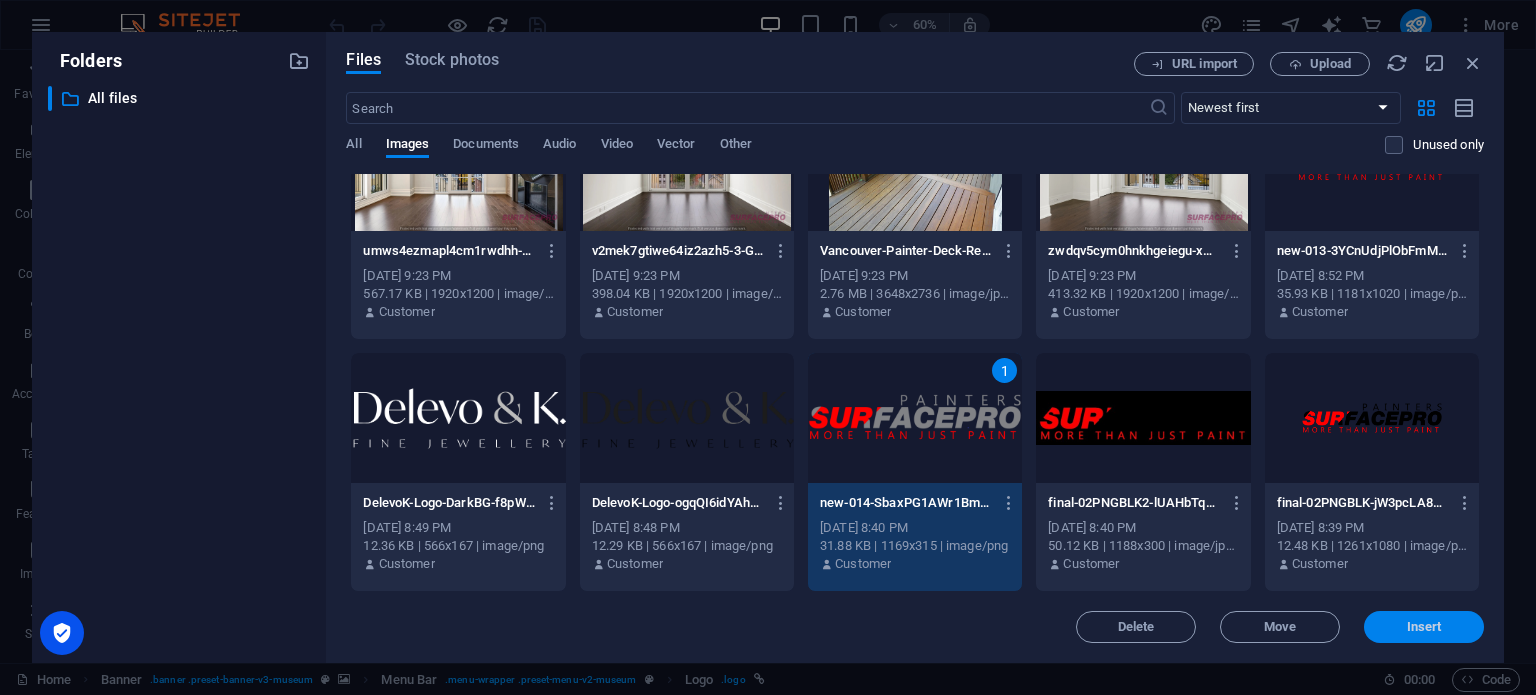 drag, startPoint x: 1396, startPoint y: 625, endPoint x: 888, endPoint y: 606, distance: 508.3552 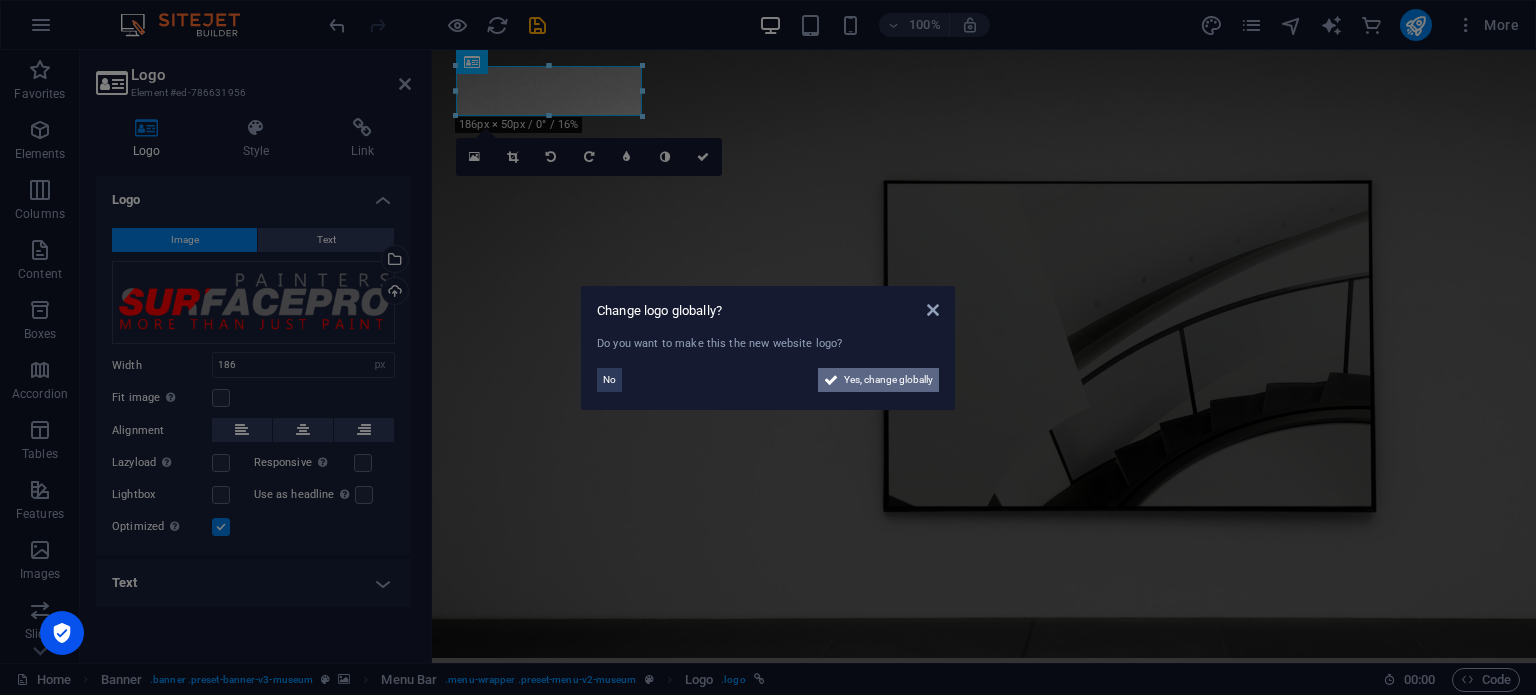 click on "Yes, change globally" at bounding box center (888, 380) 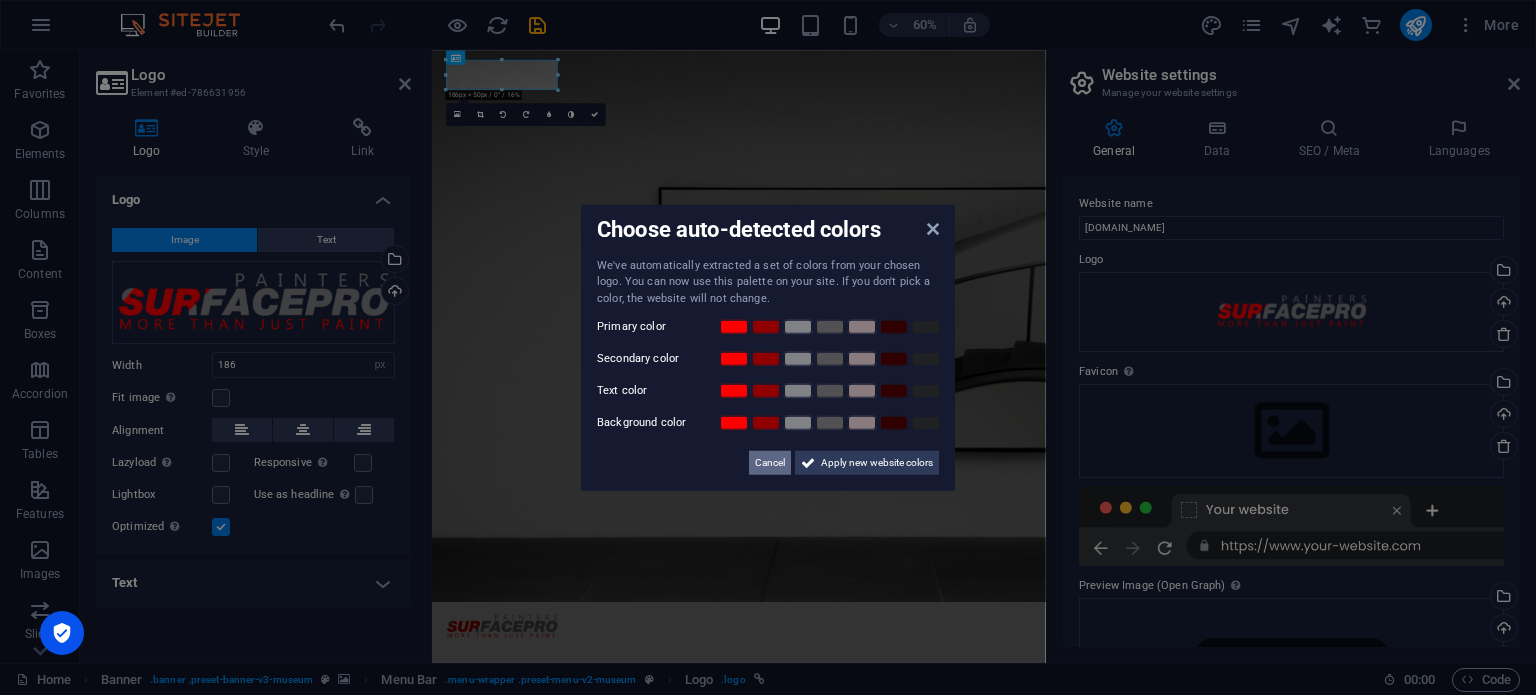click on "Cancel" at bounding box center (770, 463) 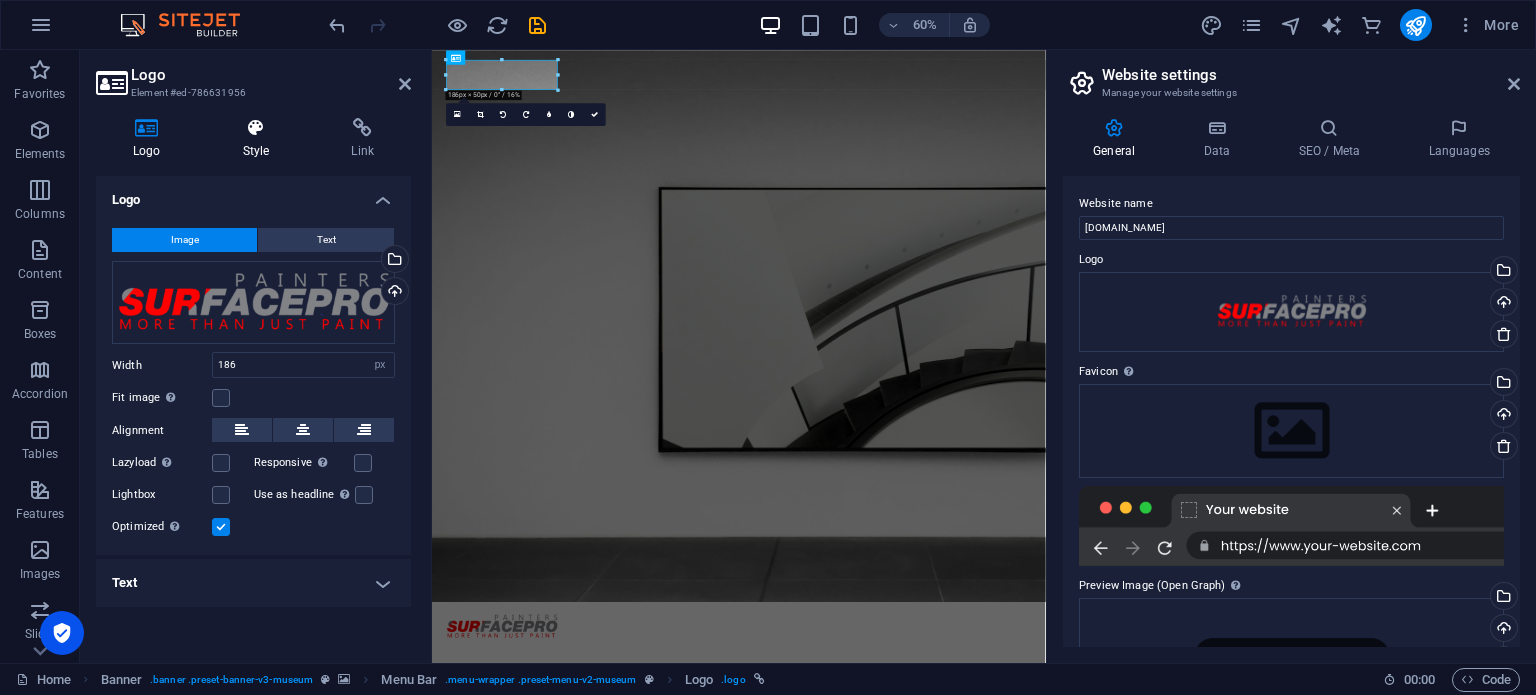 click on "Style" at bounding box center [260, 139] 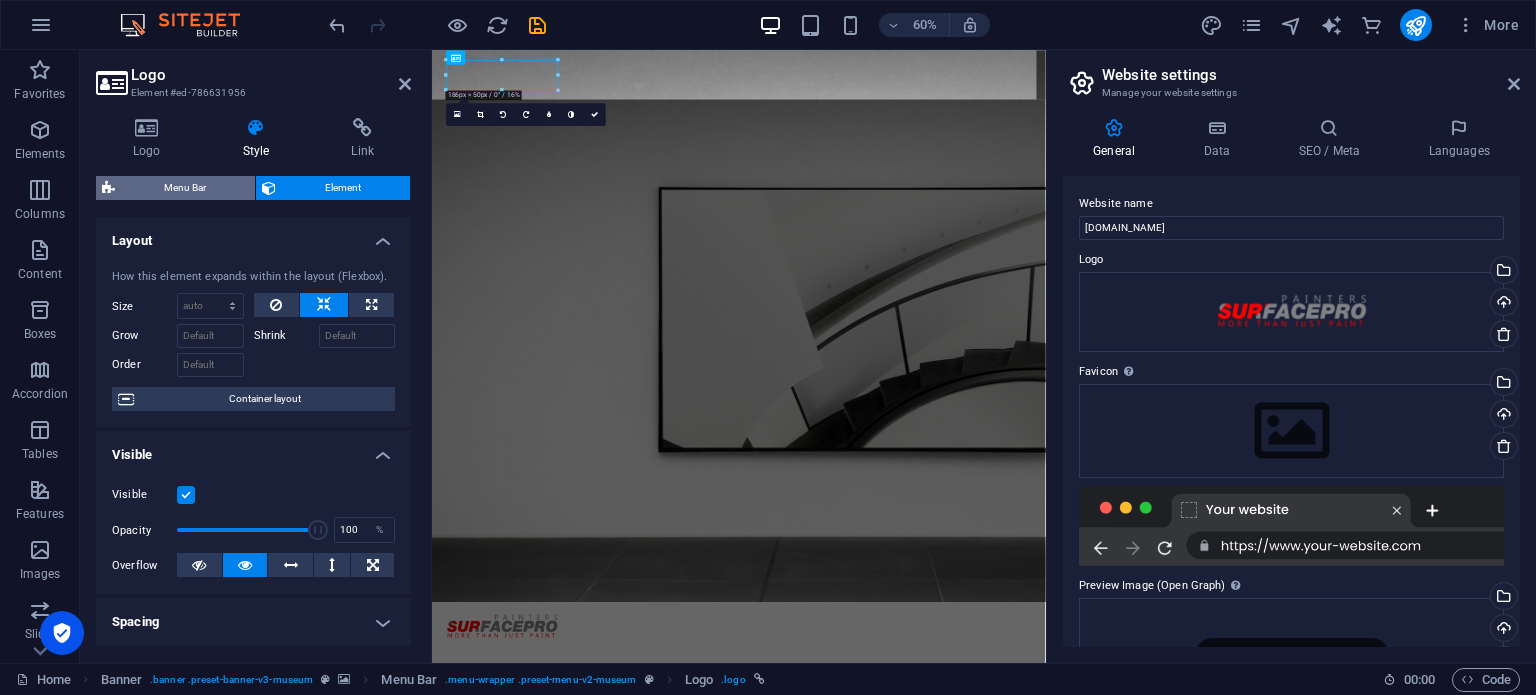 click on "Menu Bar" at bounding box center [185, 188] 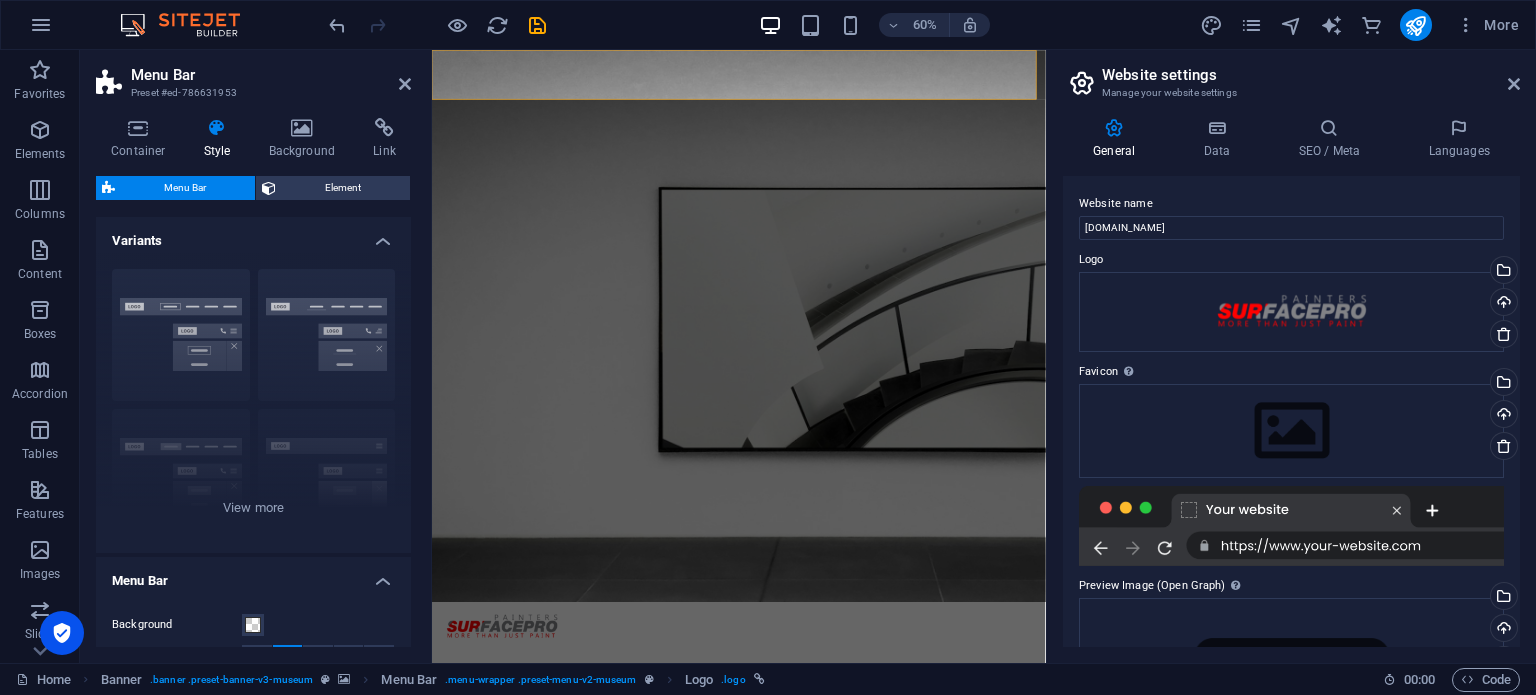 click on "Background" at bounding box center [306, 139] 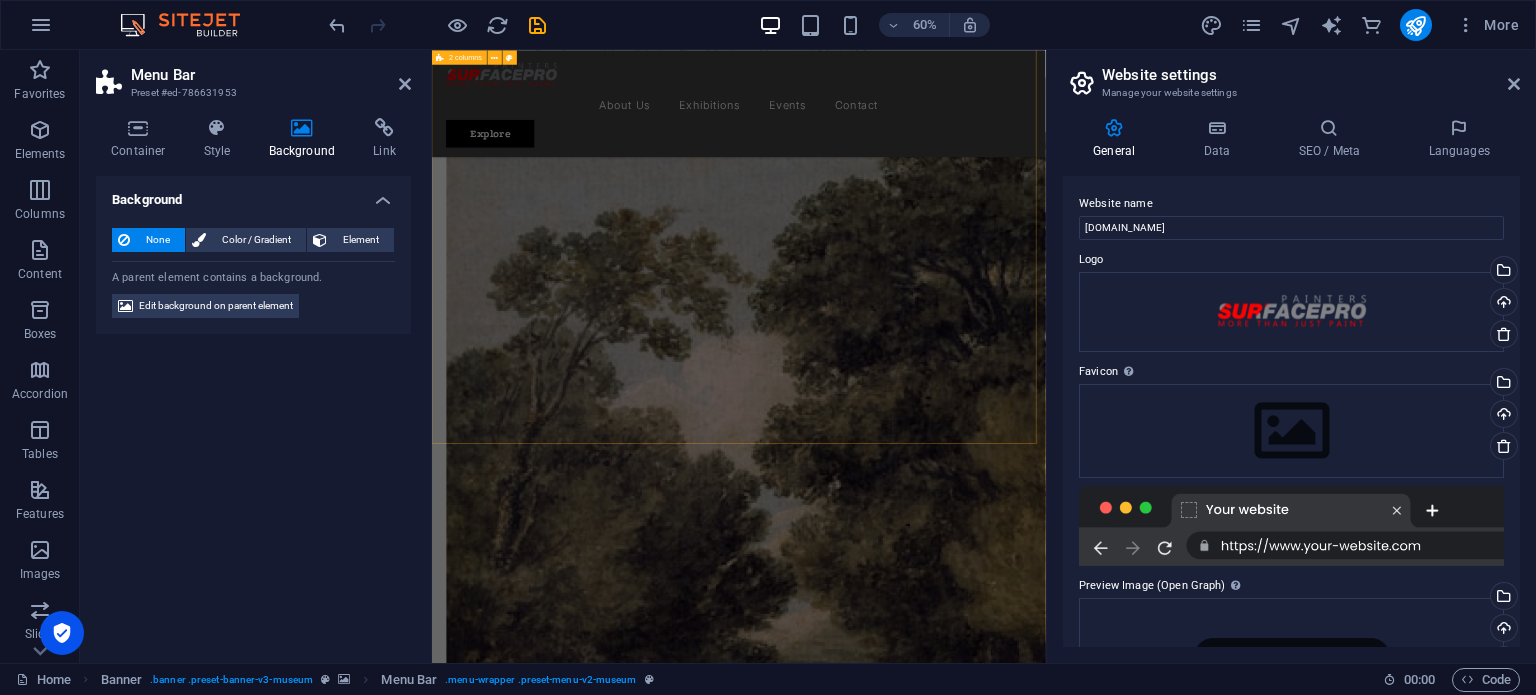 scroll, scrollTop: 4875, scrollLeft: 0, axis: vertical 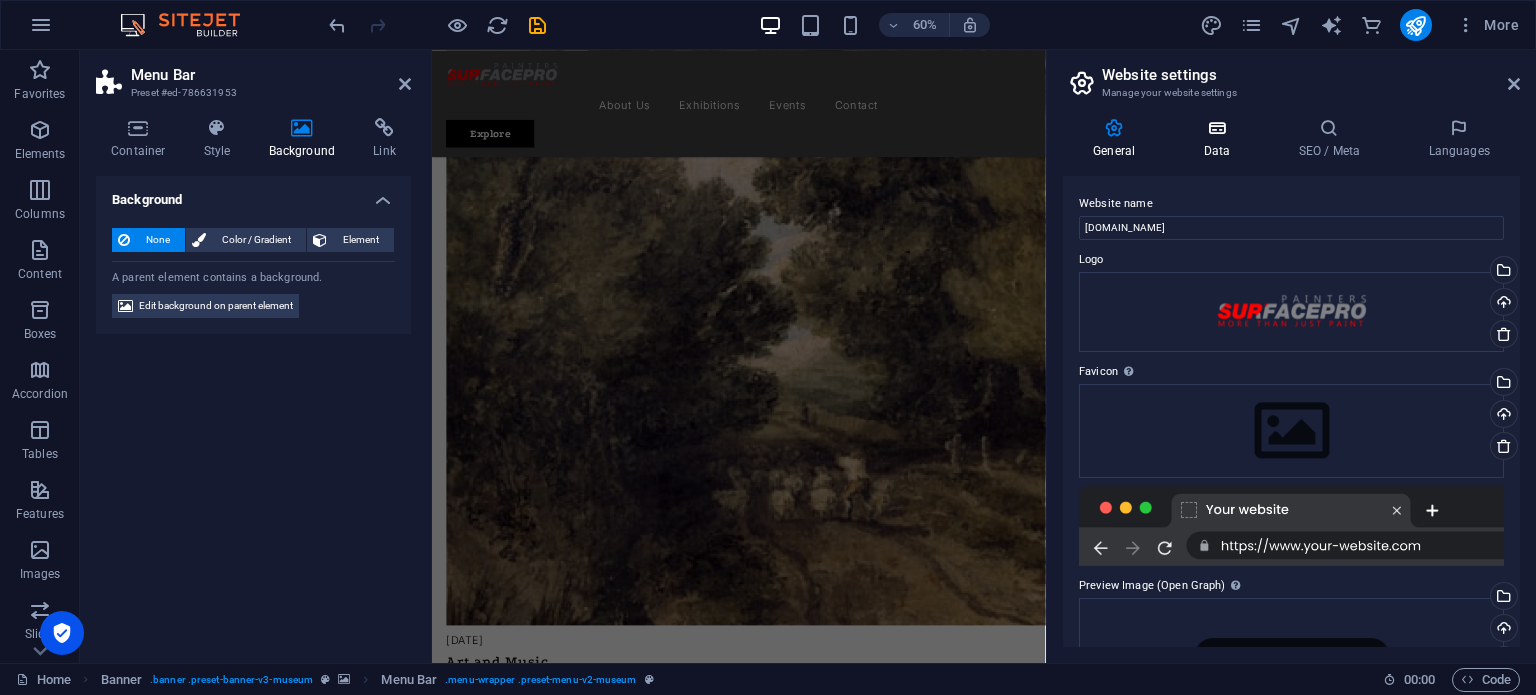 click on "Data" at bounding box center (1220, 139) 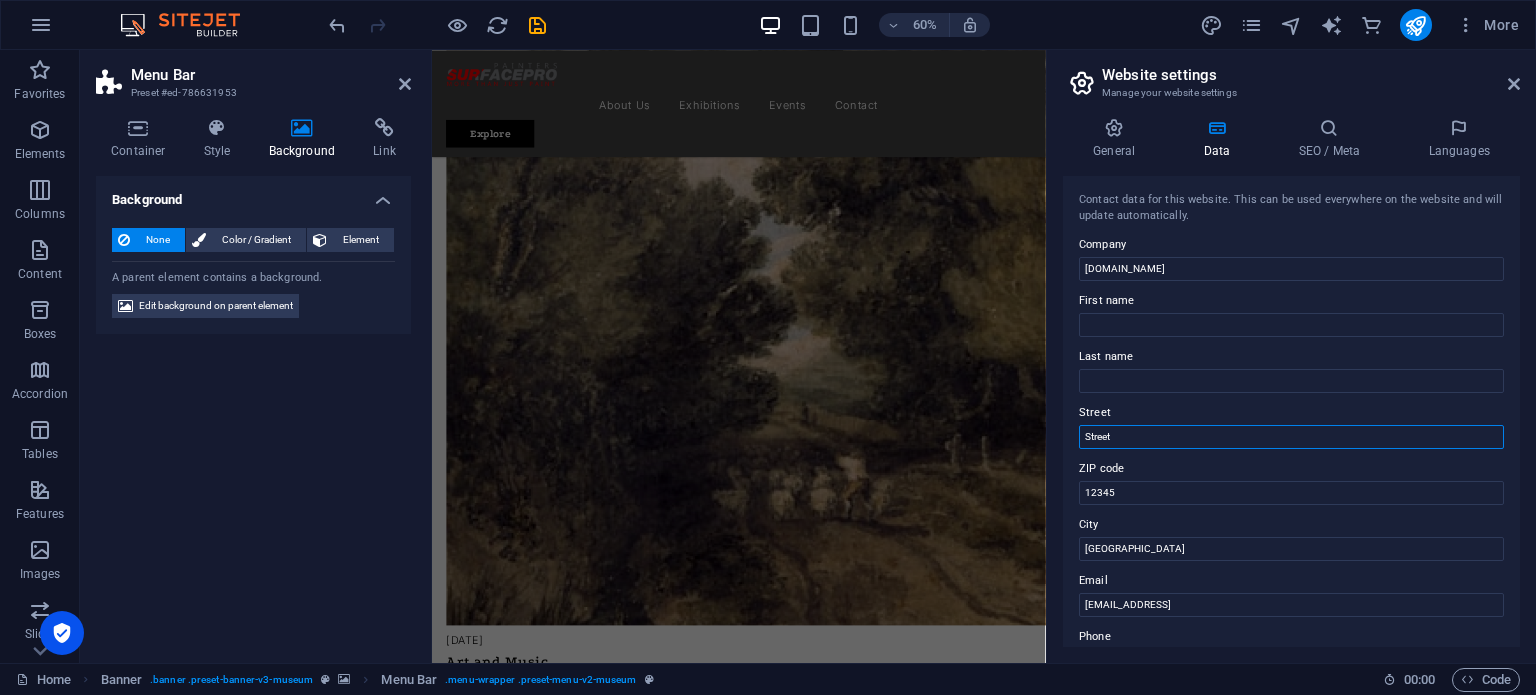 click on "Street" at bounding box center (1291, 437) 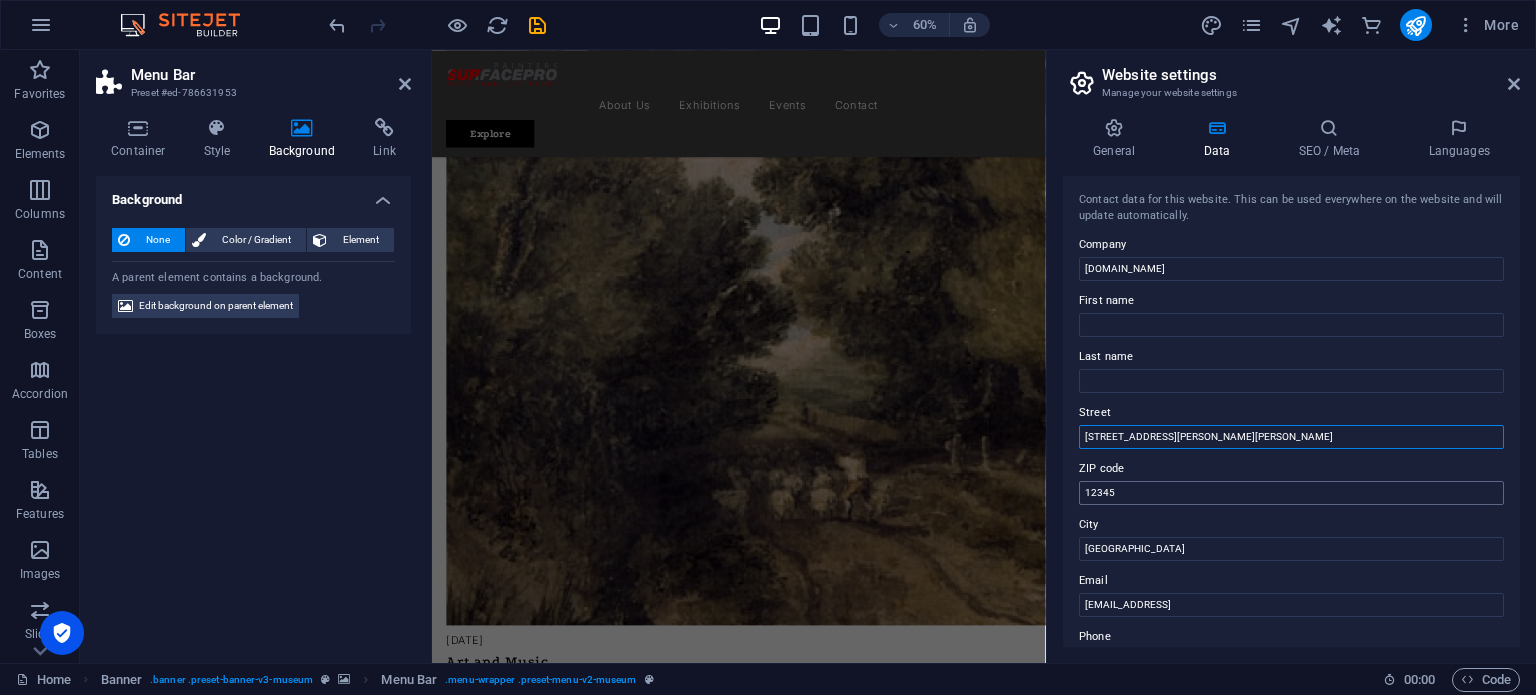 type on "[STREET_ADDRESS][PERSON_NAME][PERSON_NAME]" 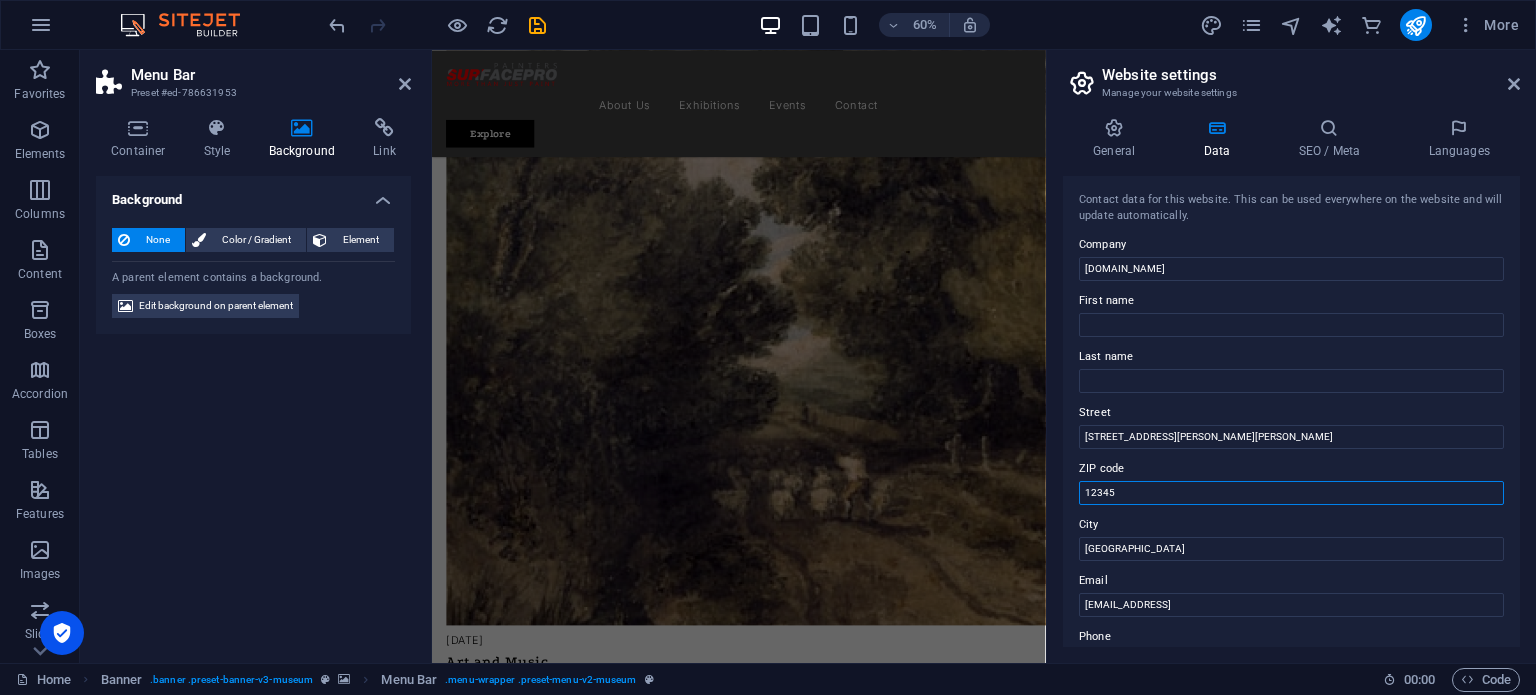 click on "12345" at bounding box center [1291, 493] 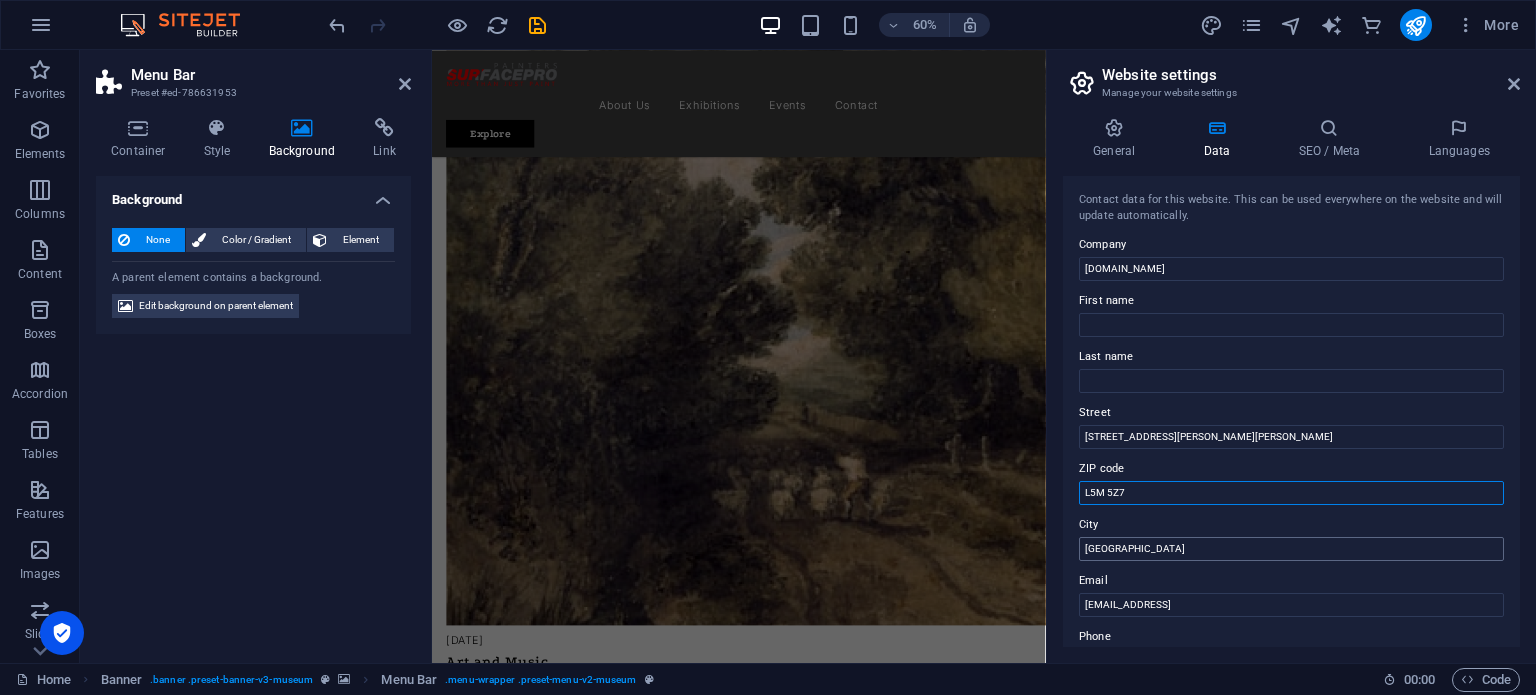 type on "L5M 5Z7" 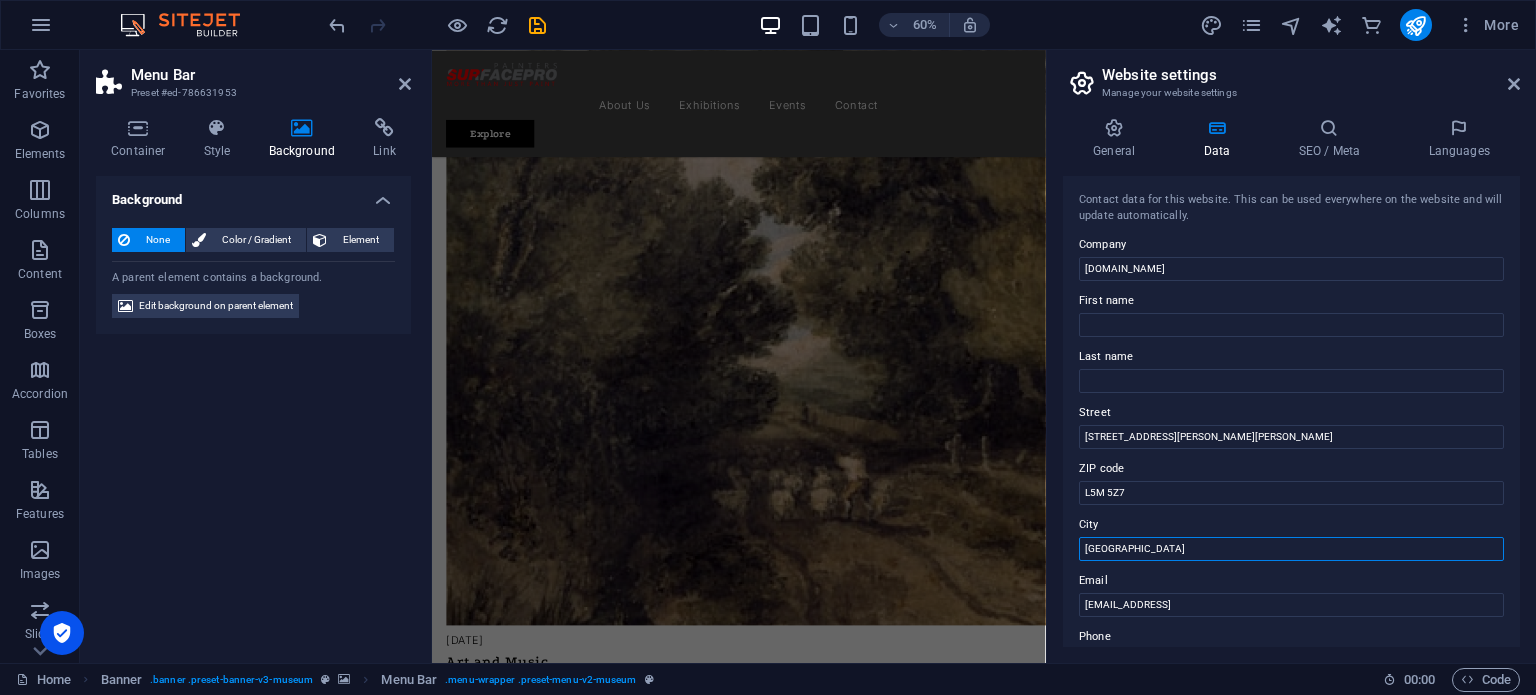 click on "[GEOGRAPHIC_DATA]" at bounding box center (1291, 549) 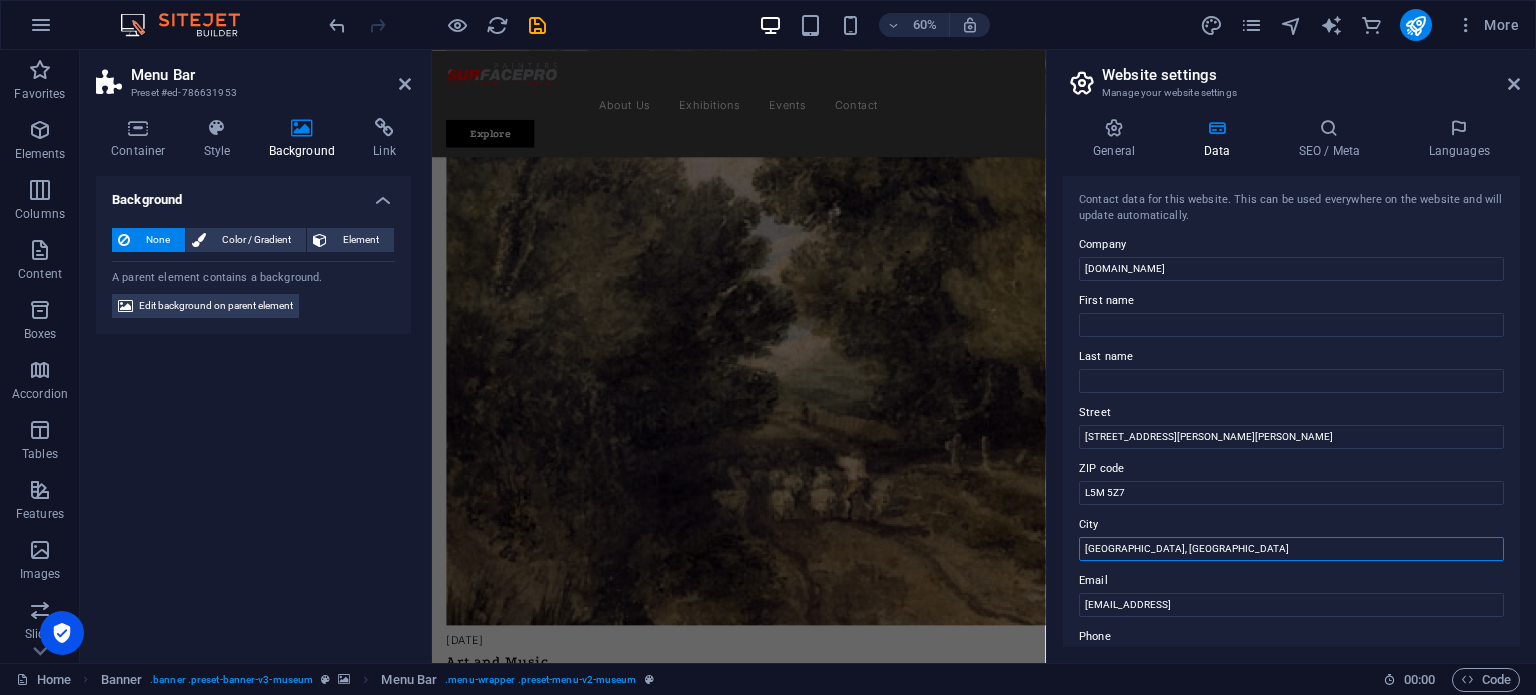 scroll, scrollTop: 100, scrollLeft: 0, axis: vertical 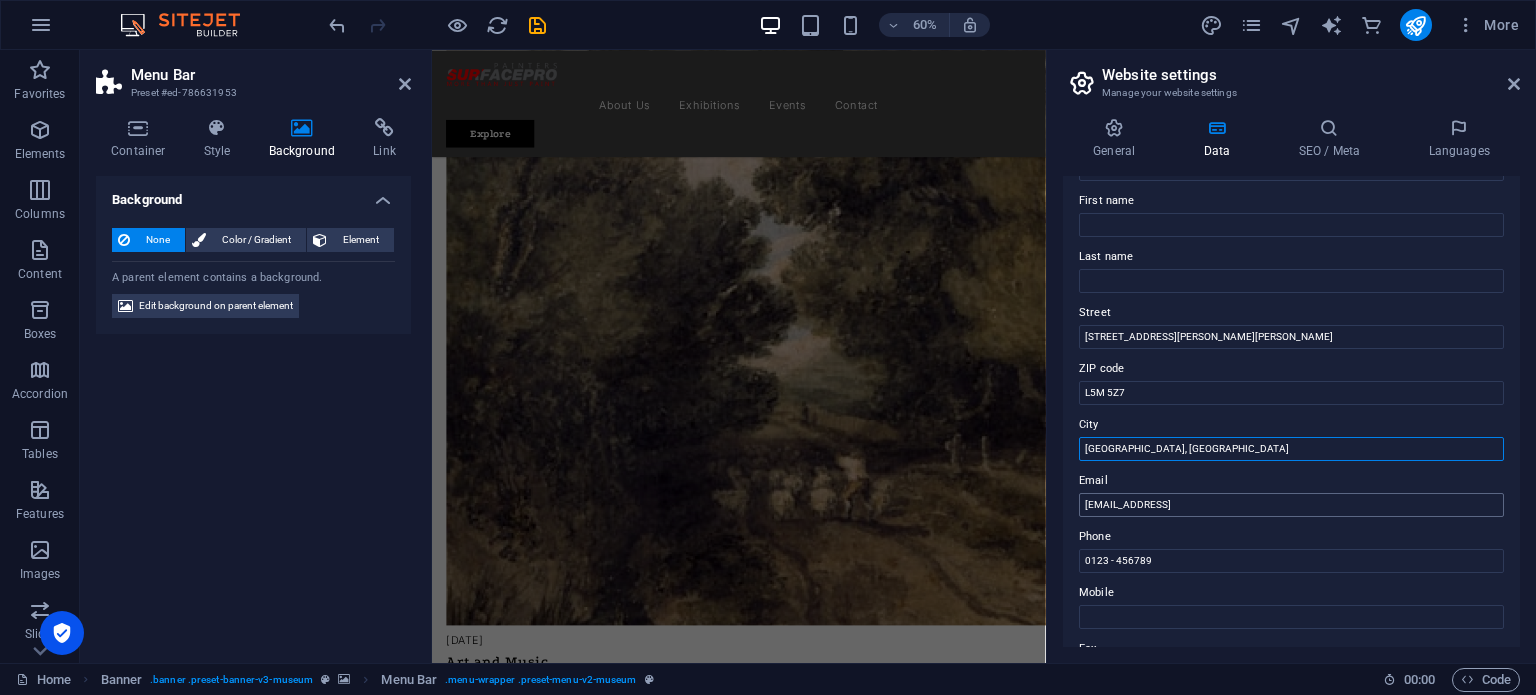 type on "[GEOGRAPHIC_DATA], [GEOGRAPHIC_DATA]" 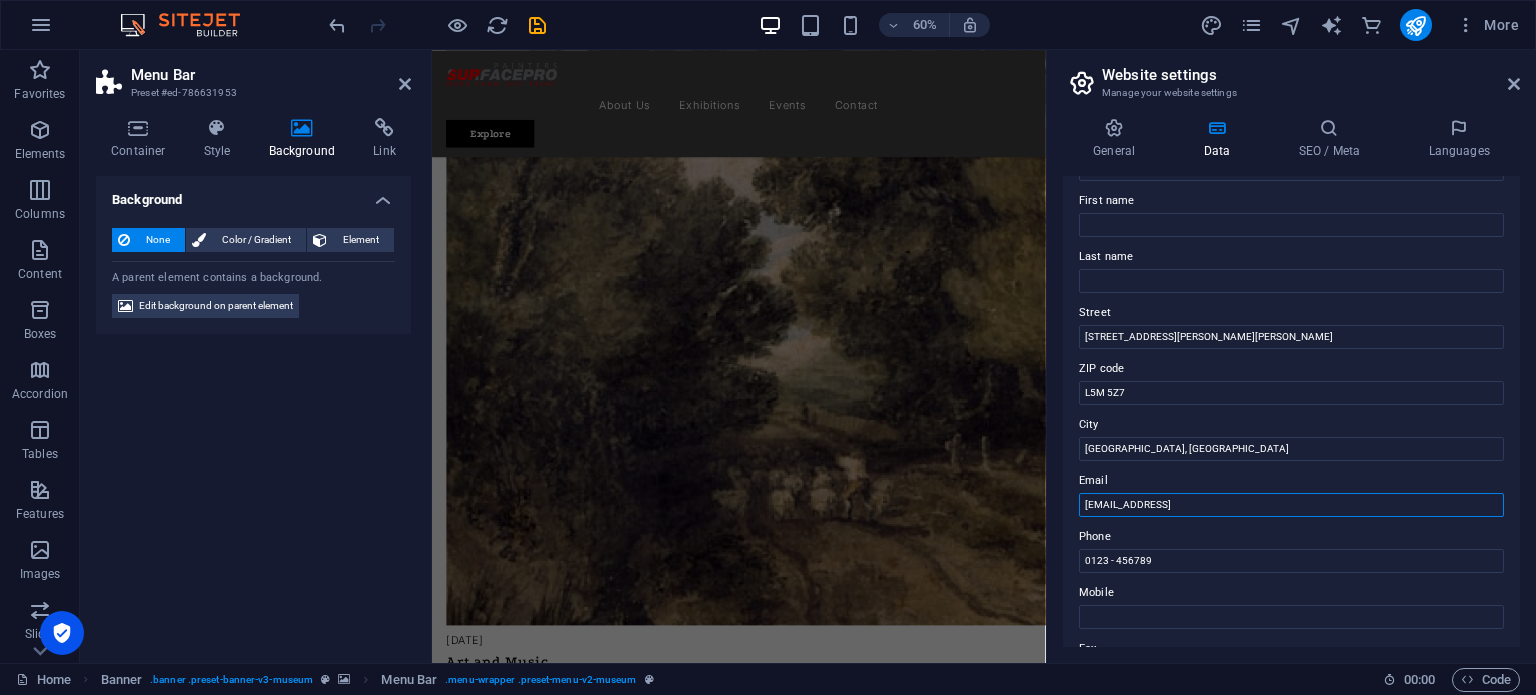 click on "[EMAIL_ADDRESS]" at bounding box center [1291, 505] 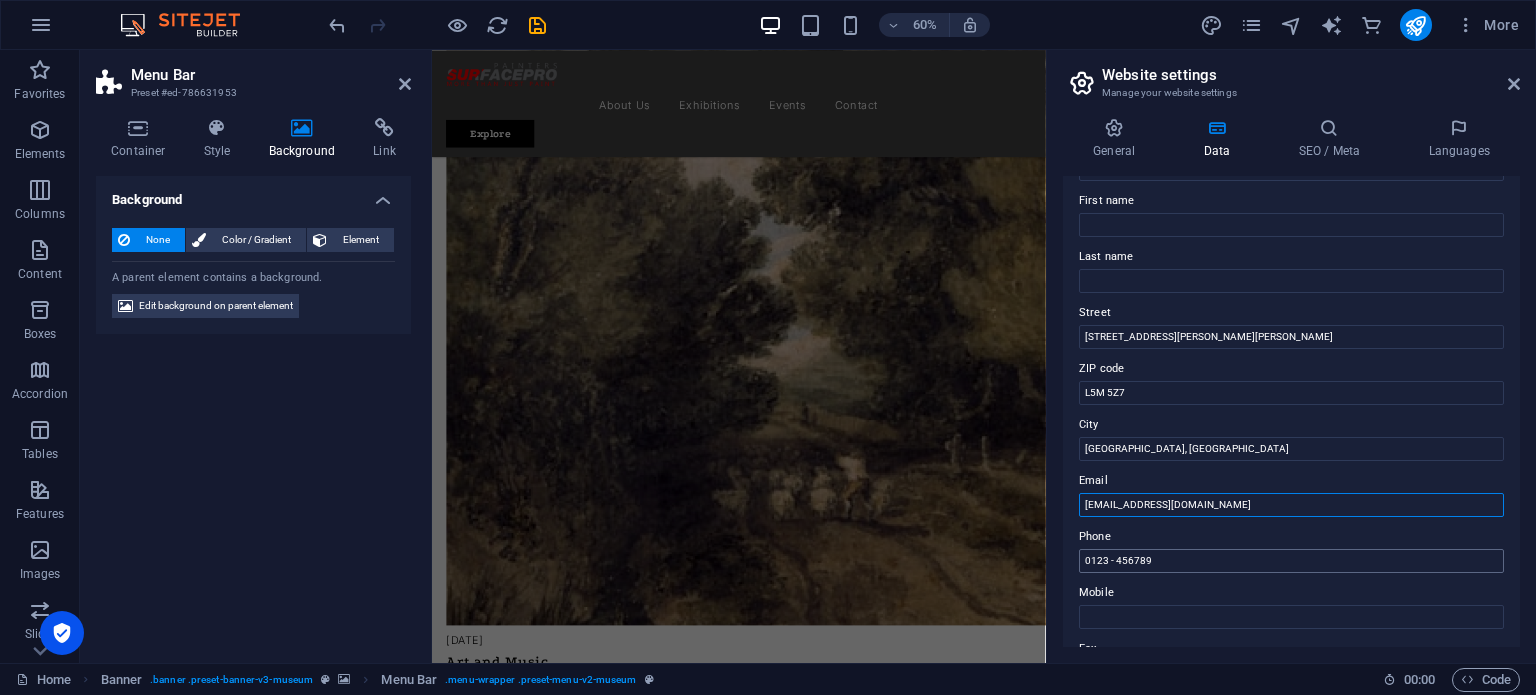 type on "[EMAIL_ADDRESS][DOMAIN_NAME]" 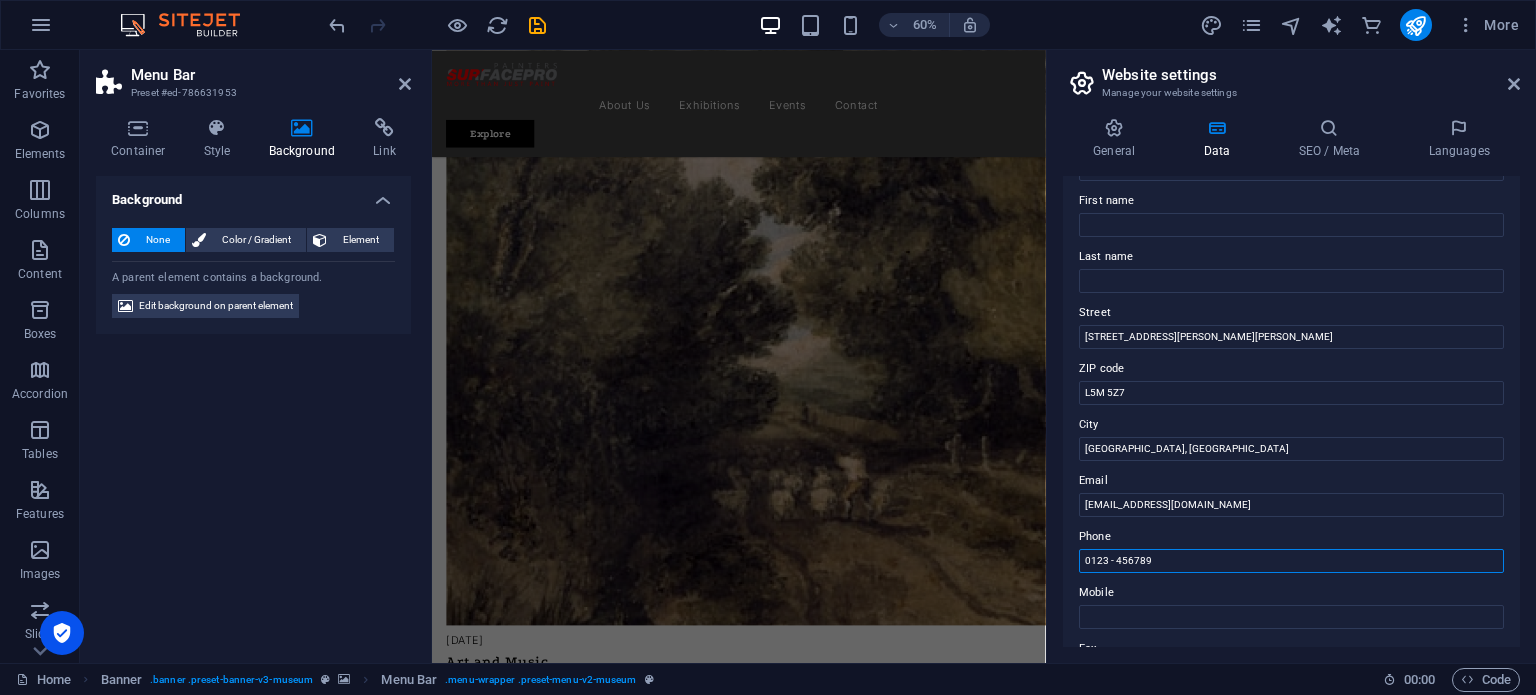 click on "0123 - 456789" at bounding box center (1291, 561) 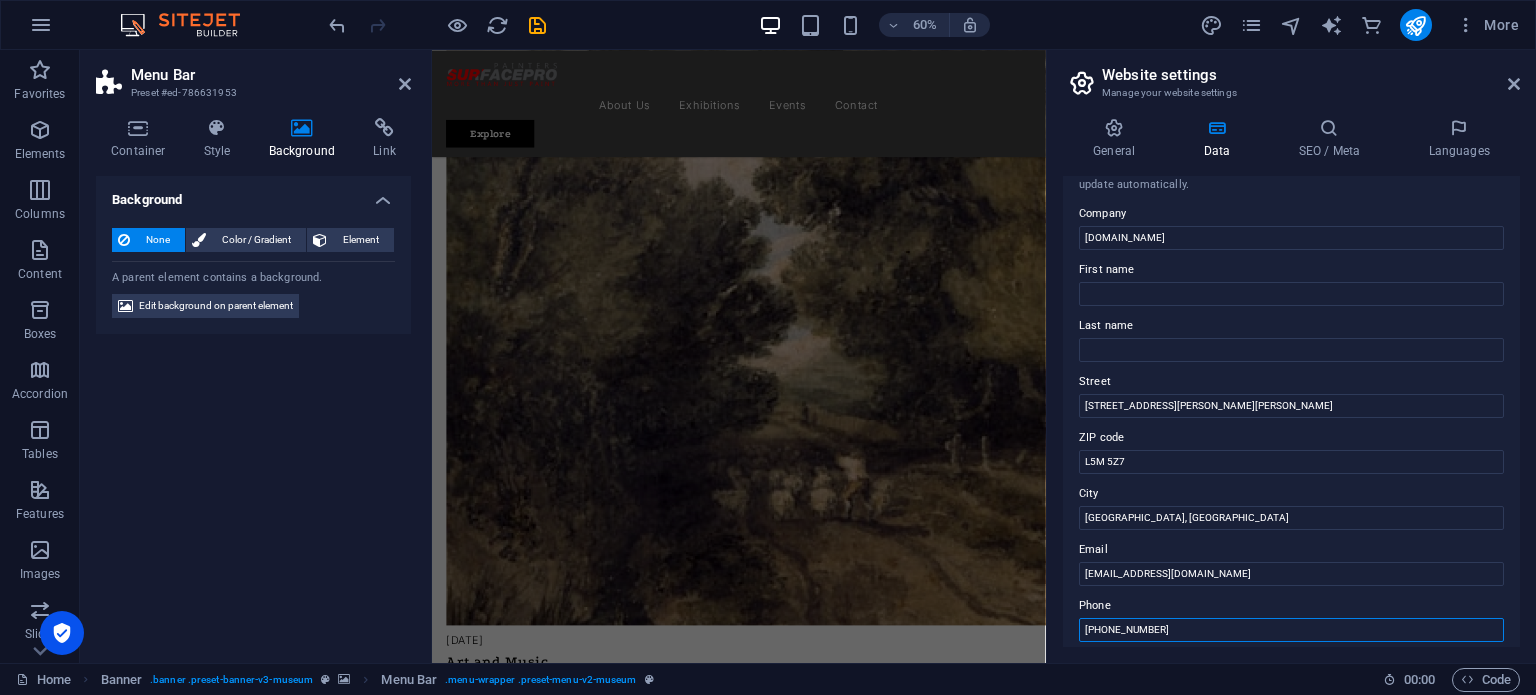 scroll, scrollTop: 0, scrollLeft: 0, axis: both 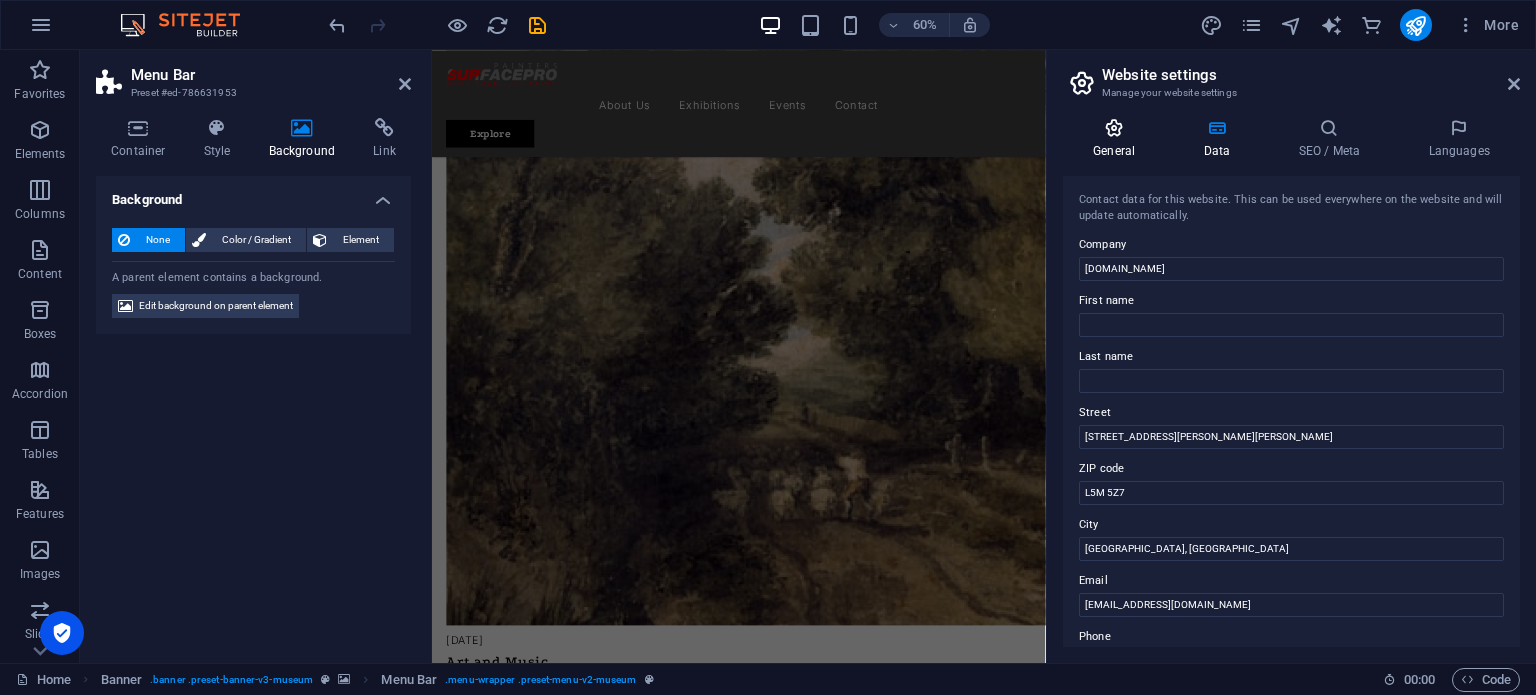 type on "[PHONE_NUMBER]" 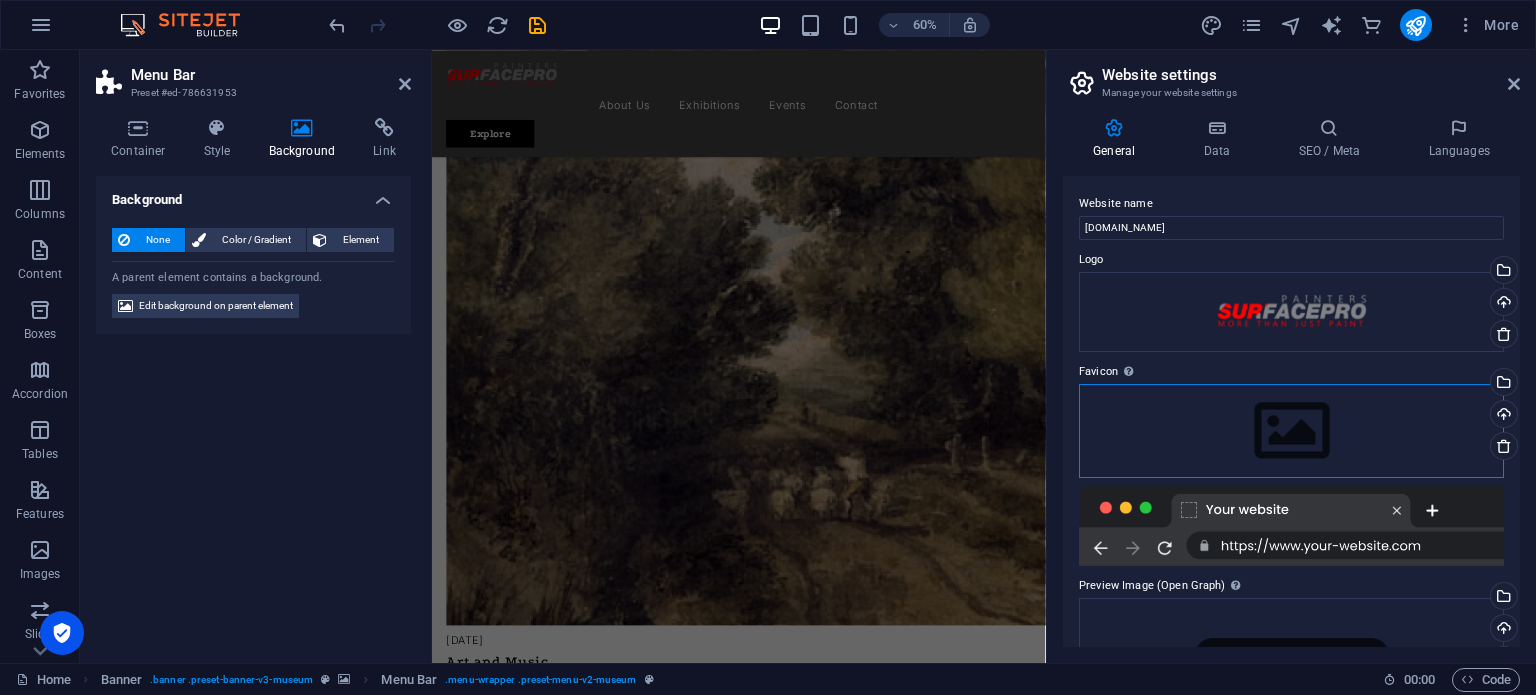 click on "Drag files here, click to choose files or select files from Files or our free stock photos & videos" at bounding box center (1291, 431) 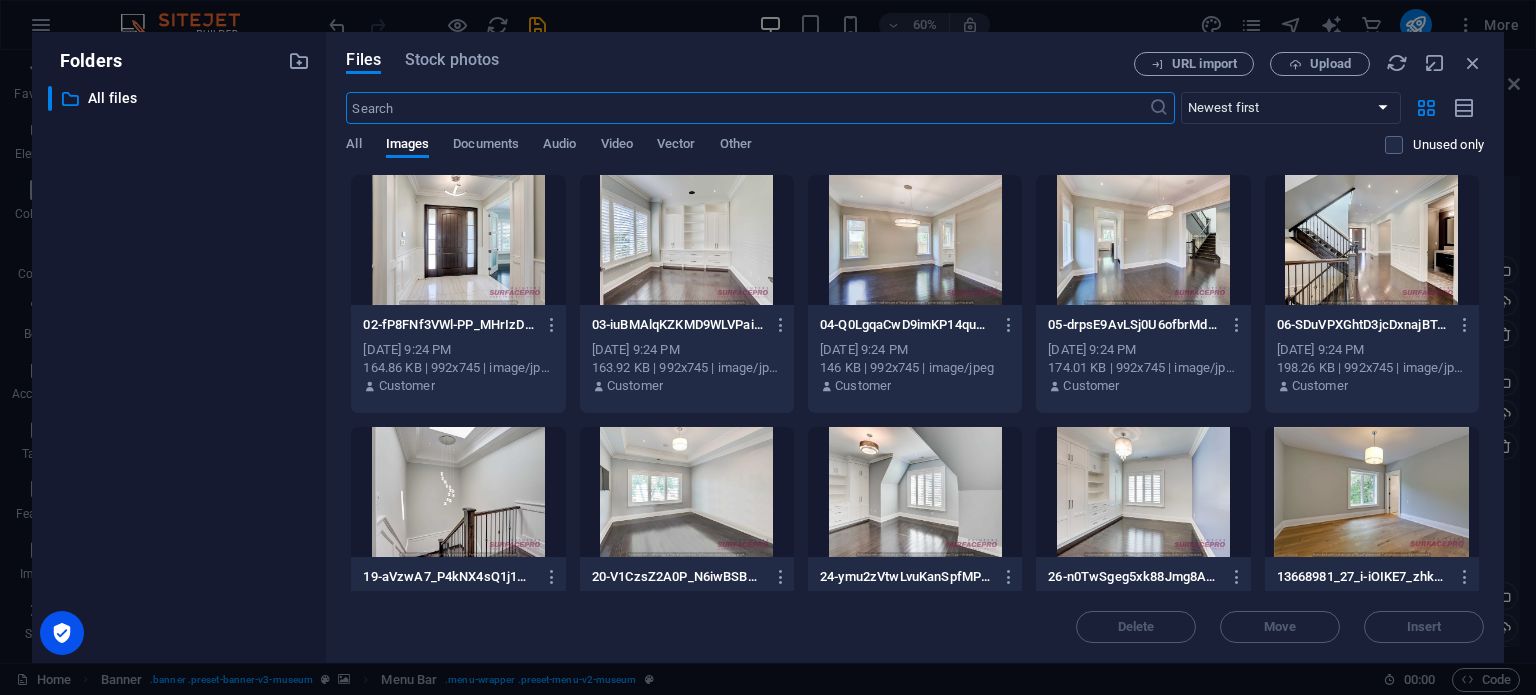 scroll, scrollTop: 4589, scrollLeft: 0, axis: vertical 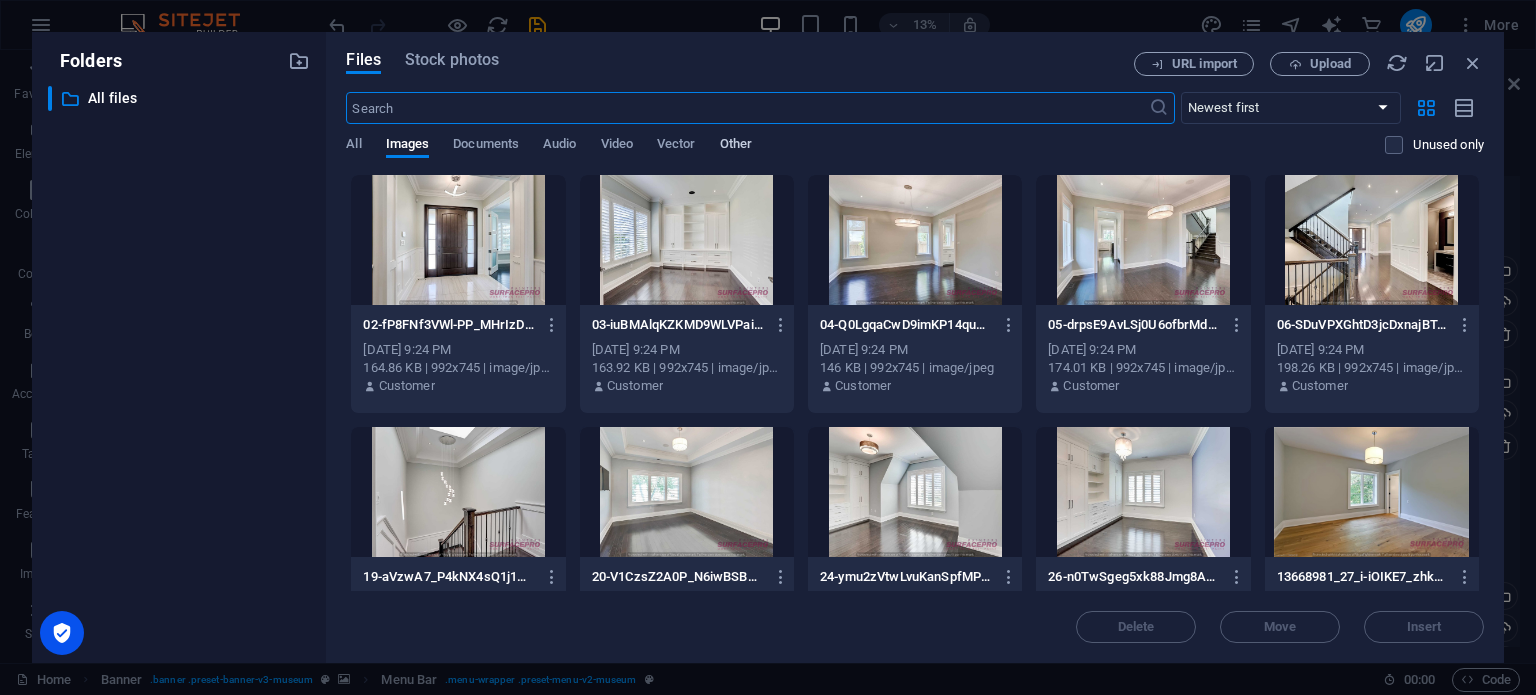 click on "Other" at bounding box center (736, 146) 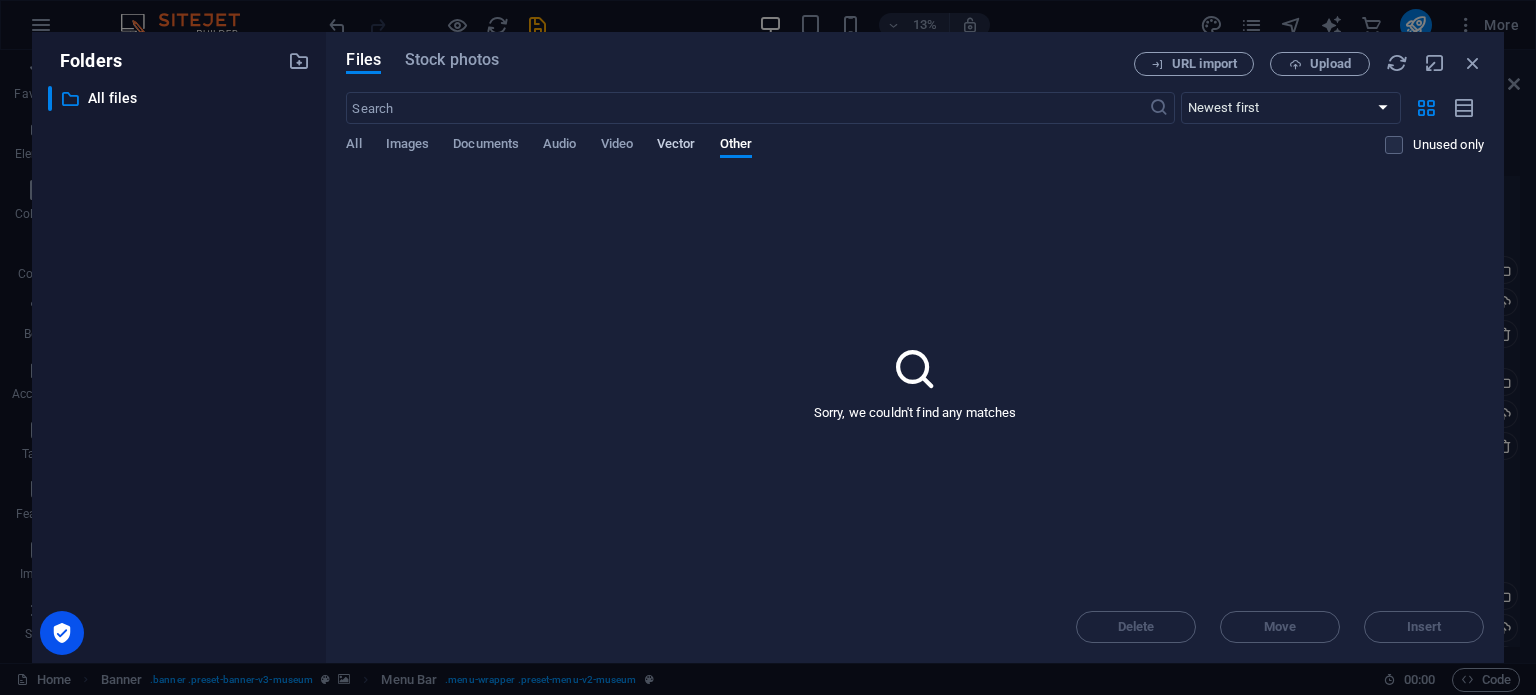 click on "Vector" at bounding box center [676, 146] 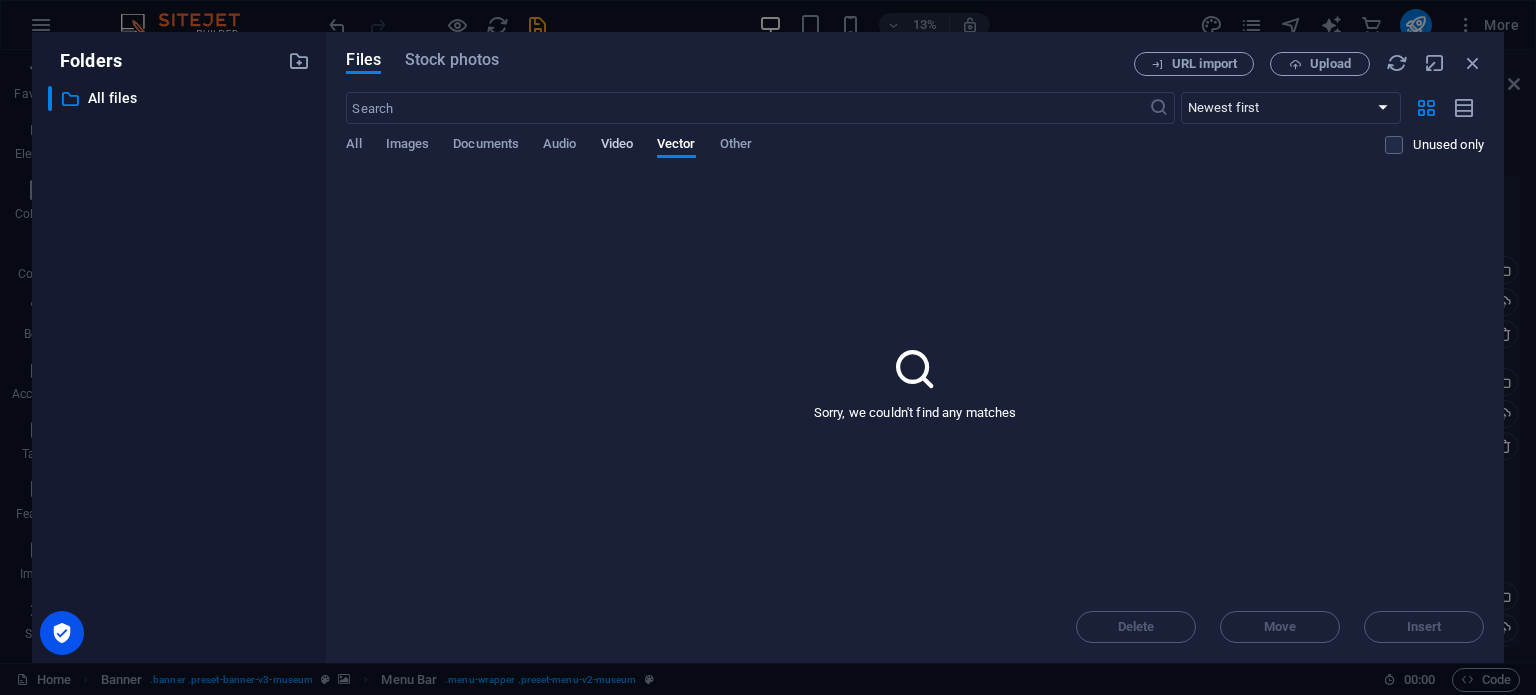 click on "Video" at bounding box center (617, 146) 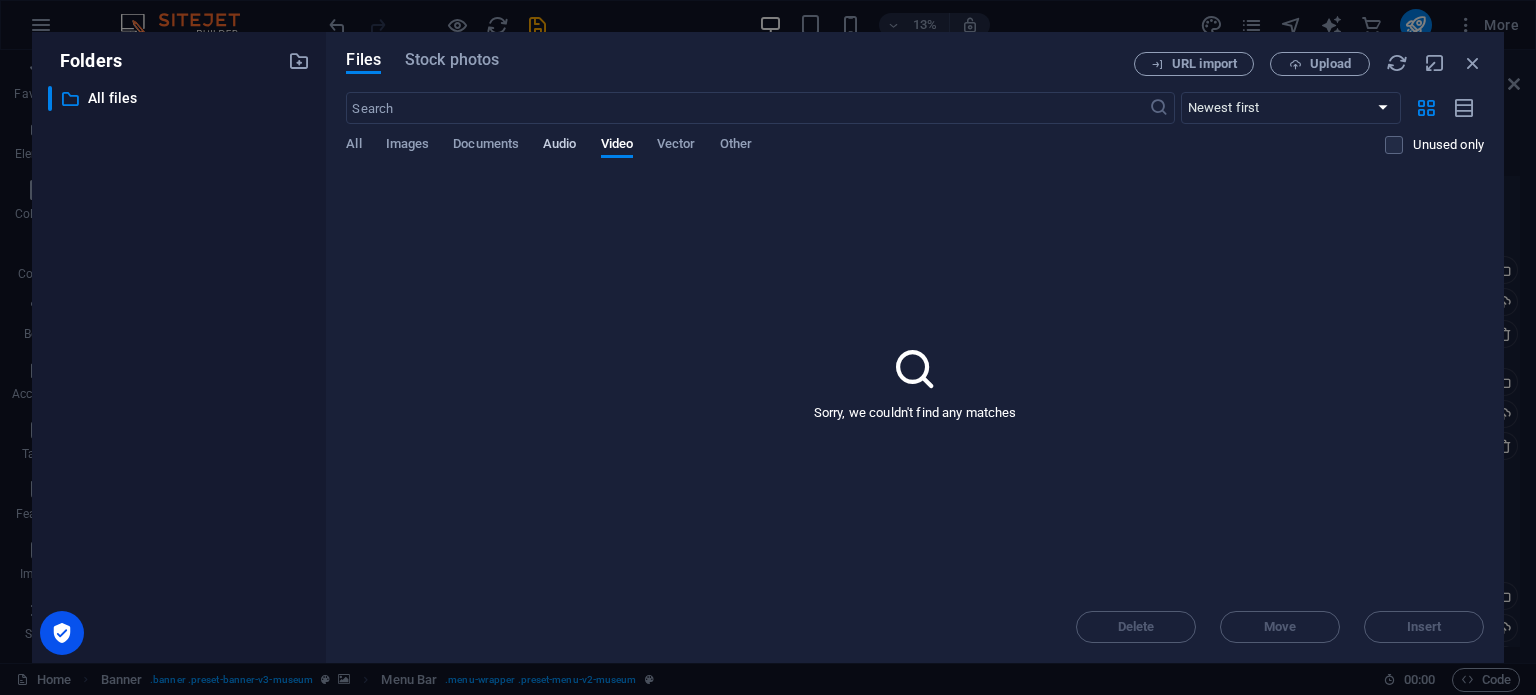 click on "Audio" at bounding box center [559, 146] 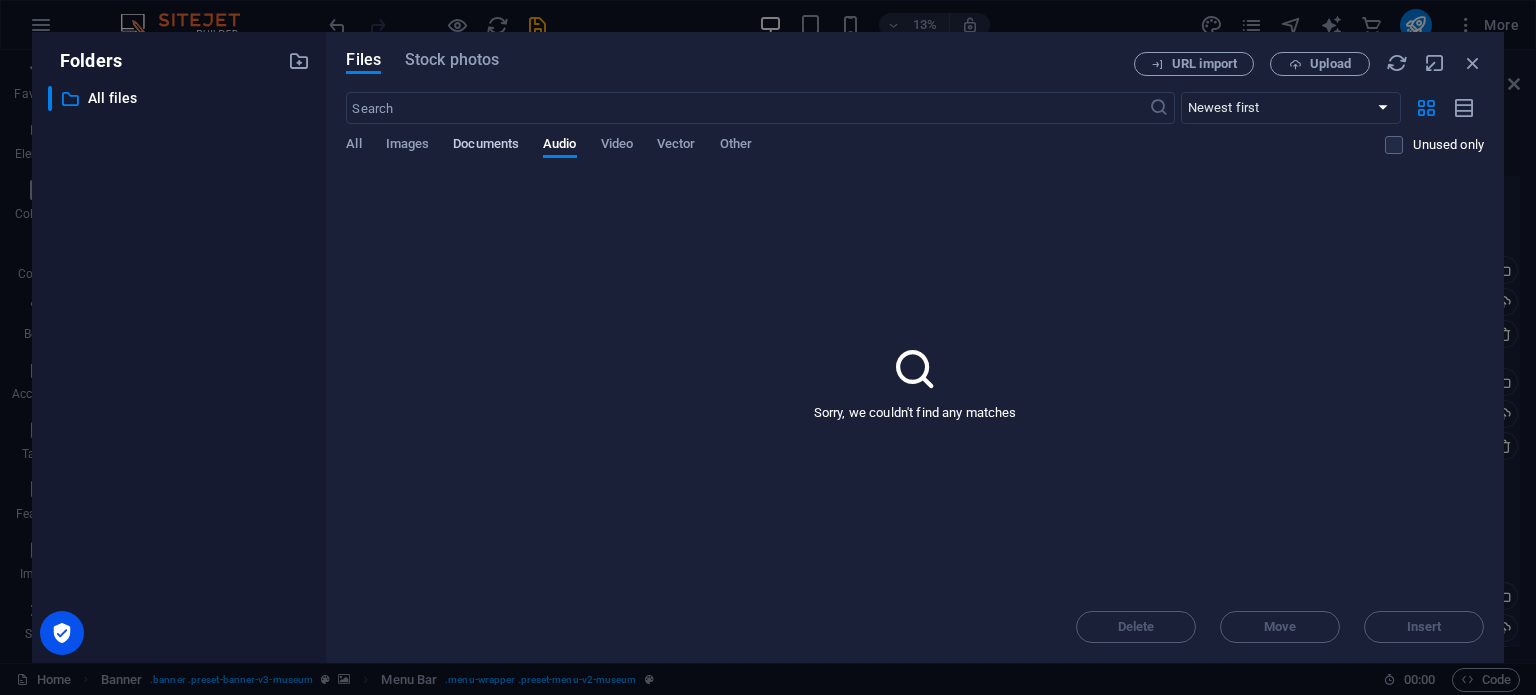 click on "Documents" at bounding box center [486, 146] 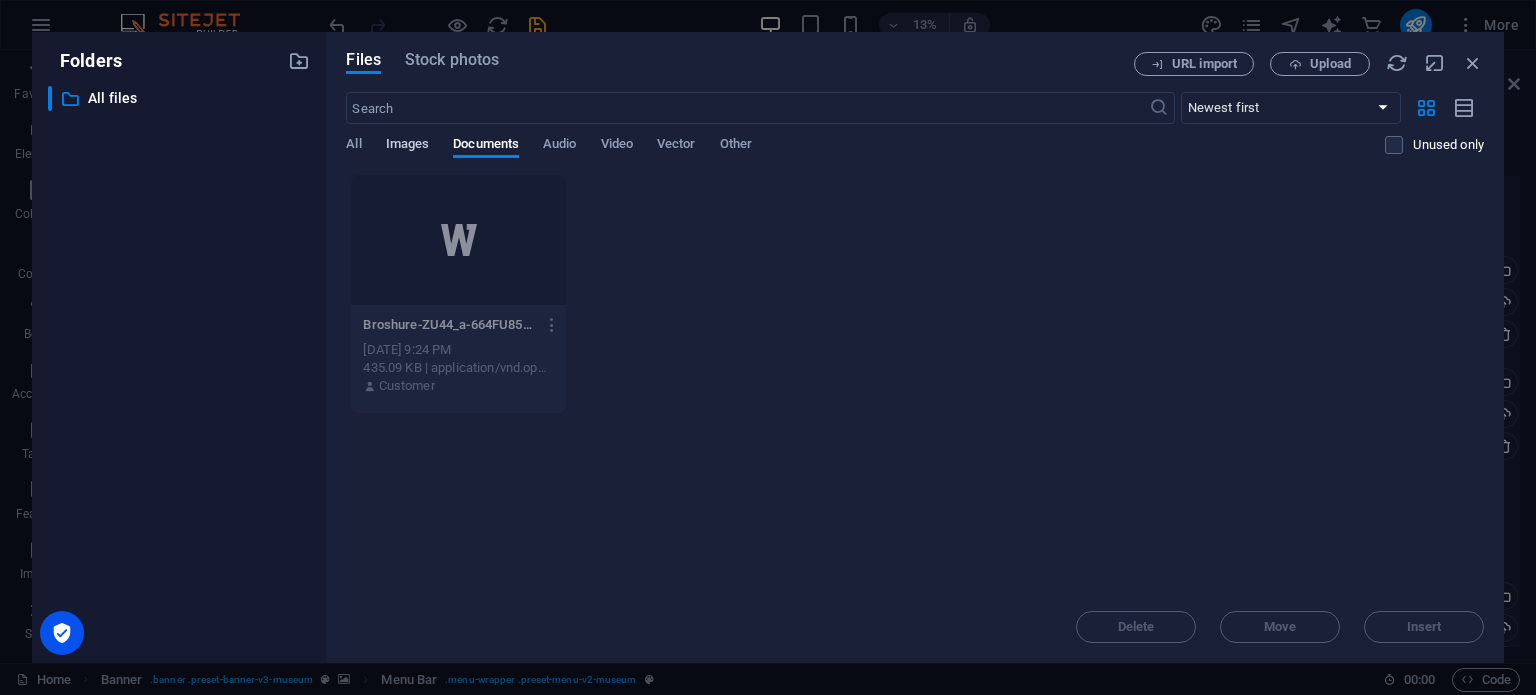 click on "Images" at bounding box center [408, 146] 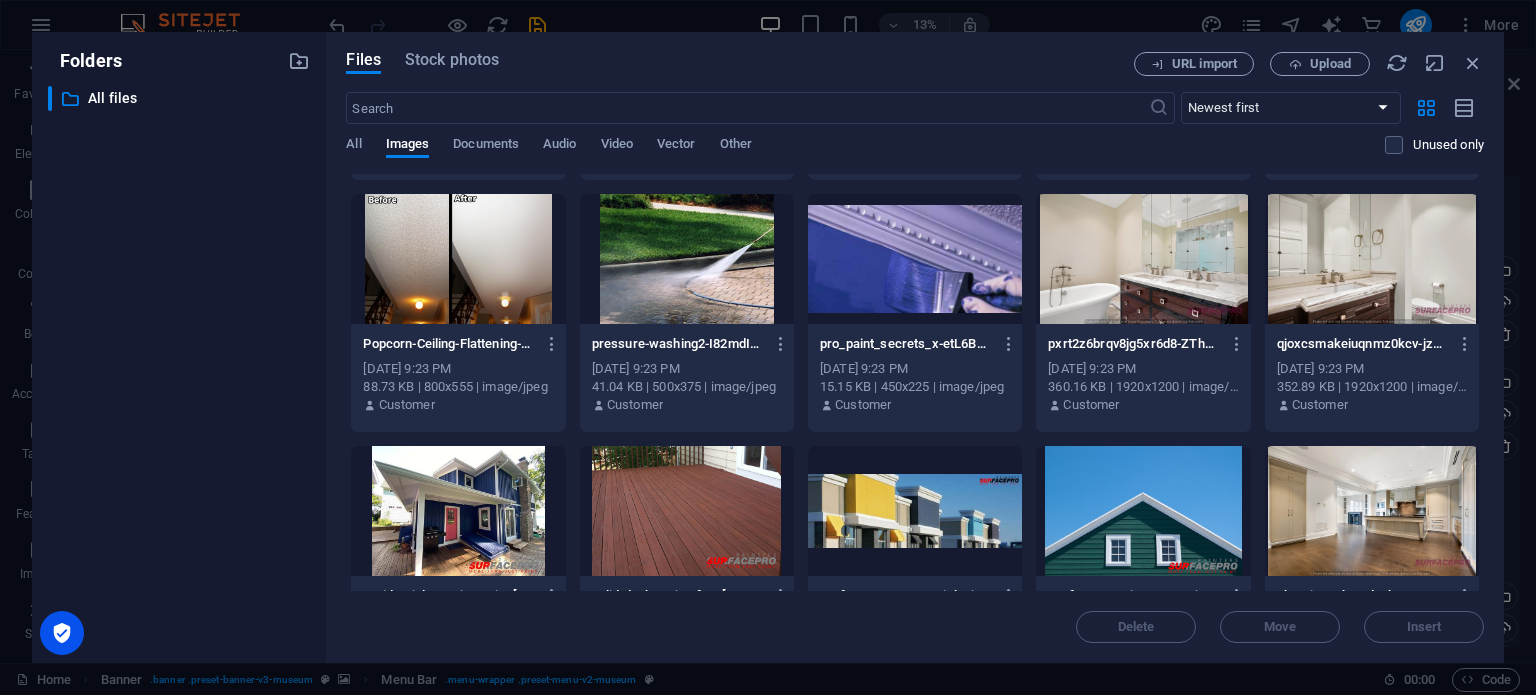 scroll, scrollTop: 3759, scrollLeft: 0, axis: vertical 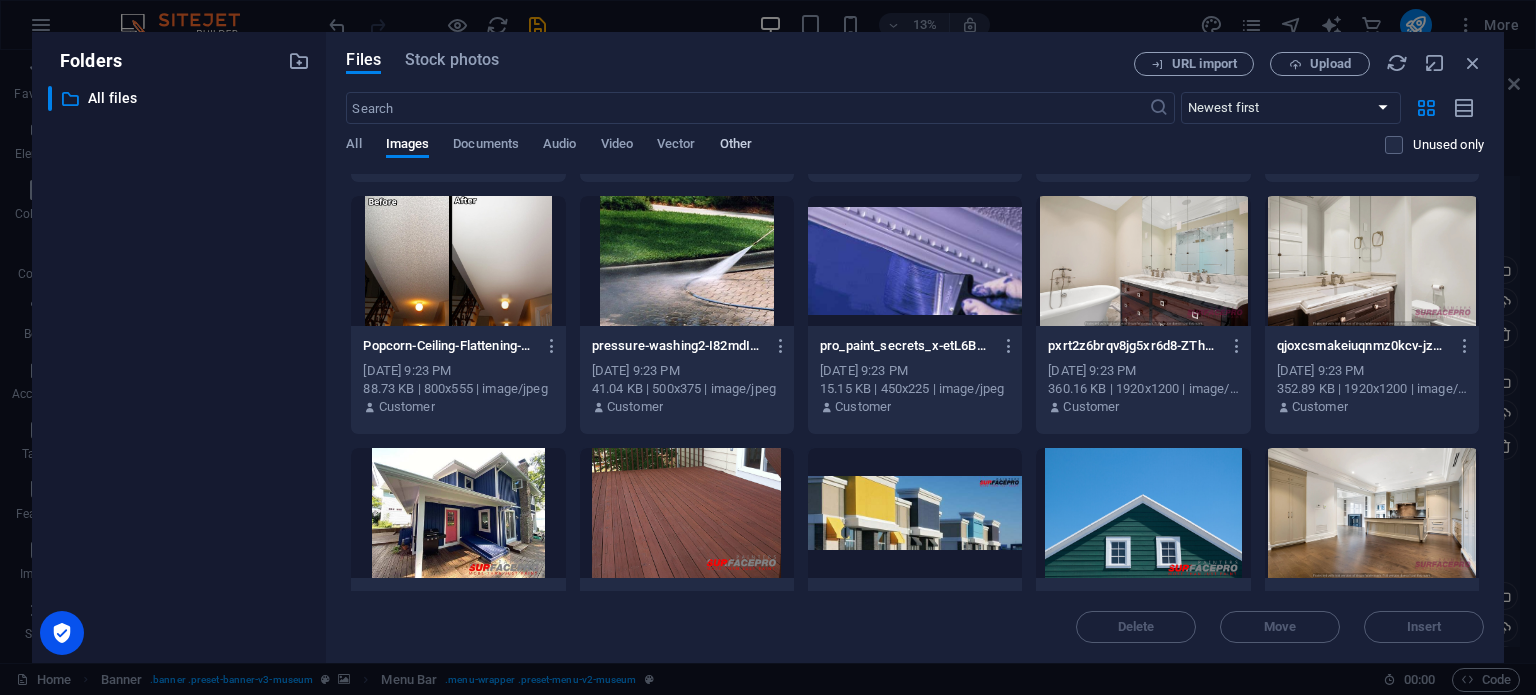 click on "Other" at bounding box center (736, 146) 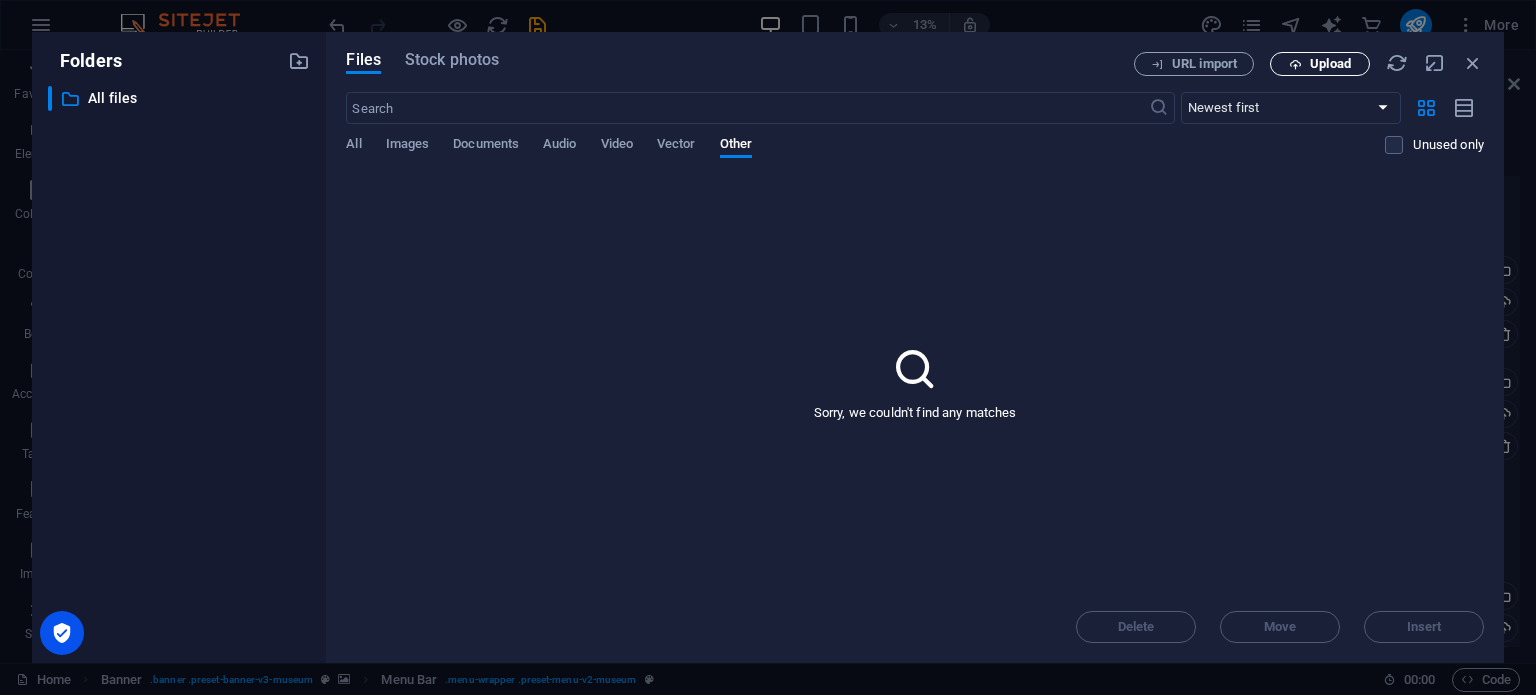 click on "Upload" at bounding box center [1320, 64] 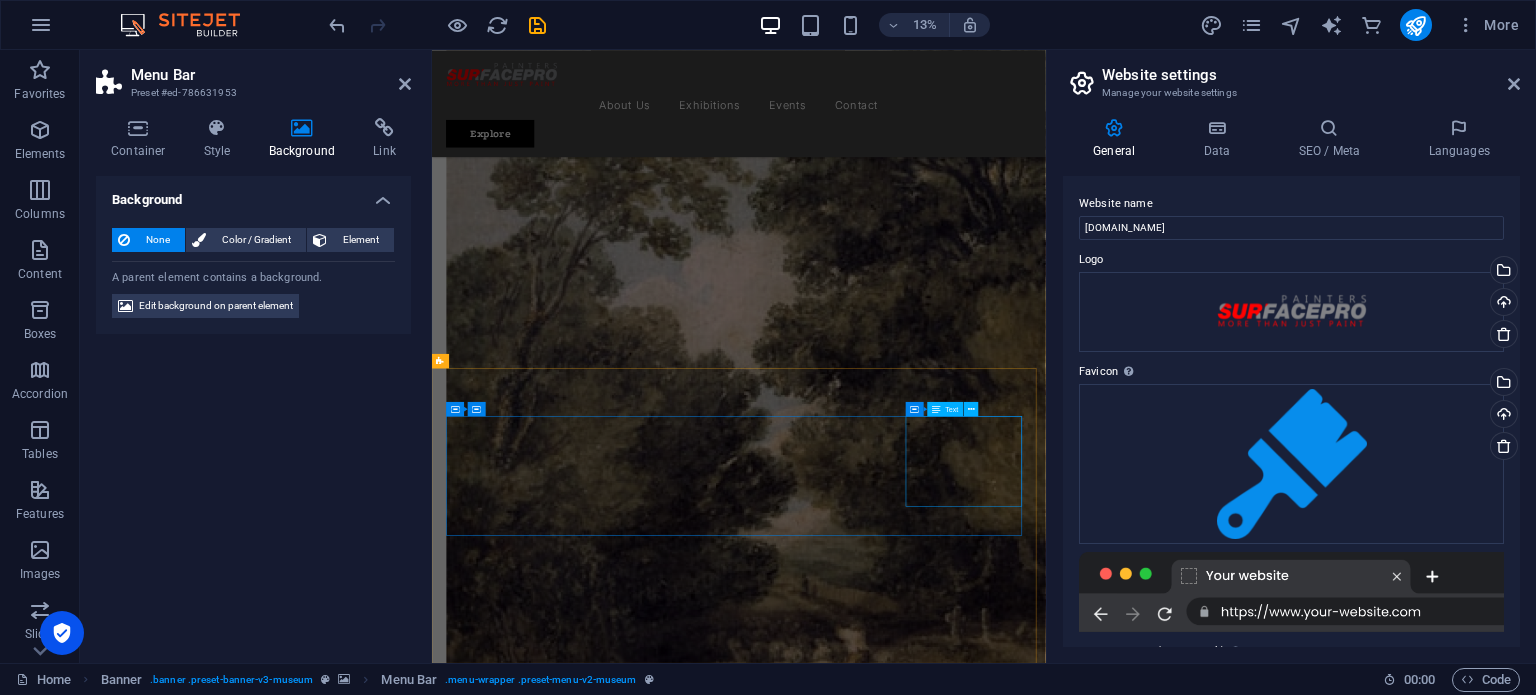 scroll, scrollTop: 4875, scrollLeft: 0, axis: vertical 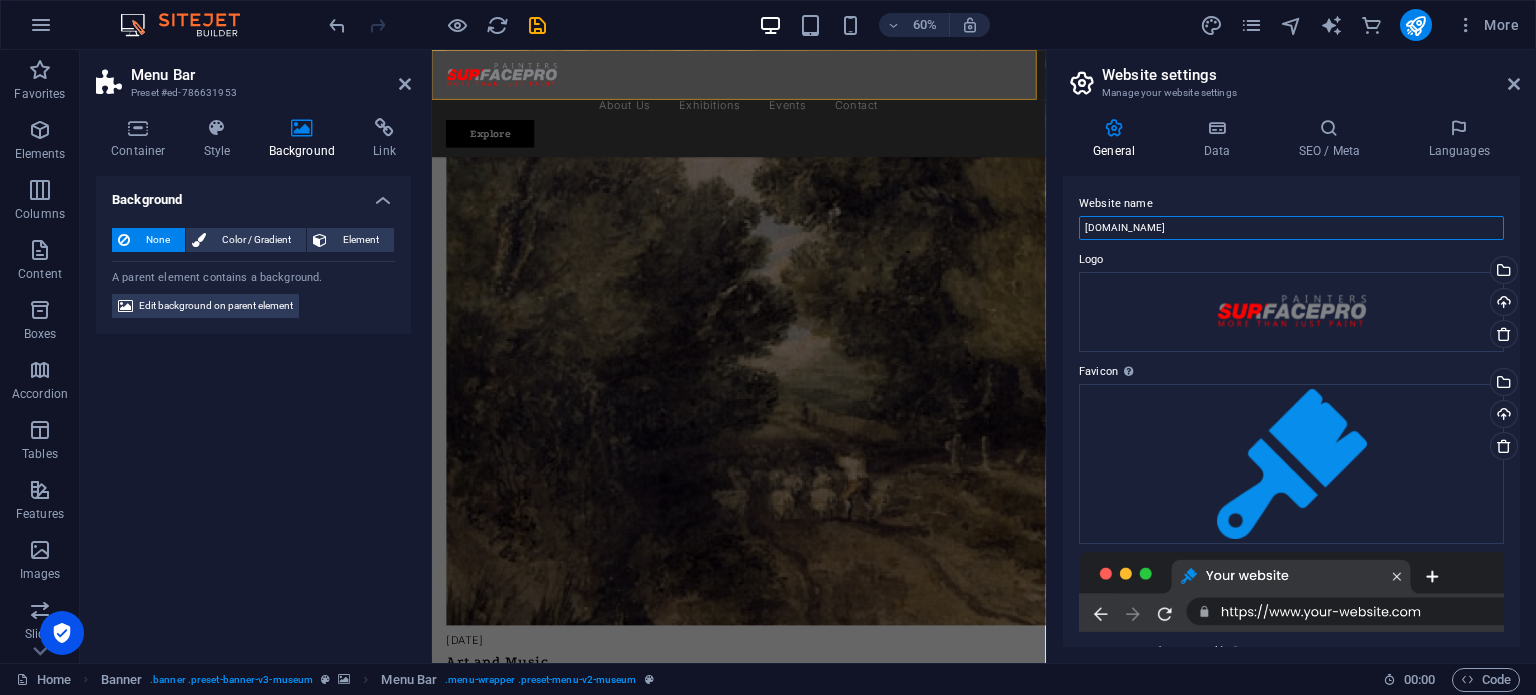 click on "[DOMAIN_NAME]" at bounding box center (1291, 228) 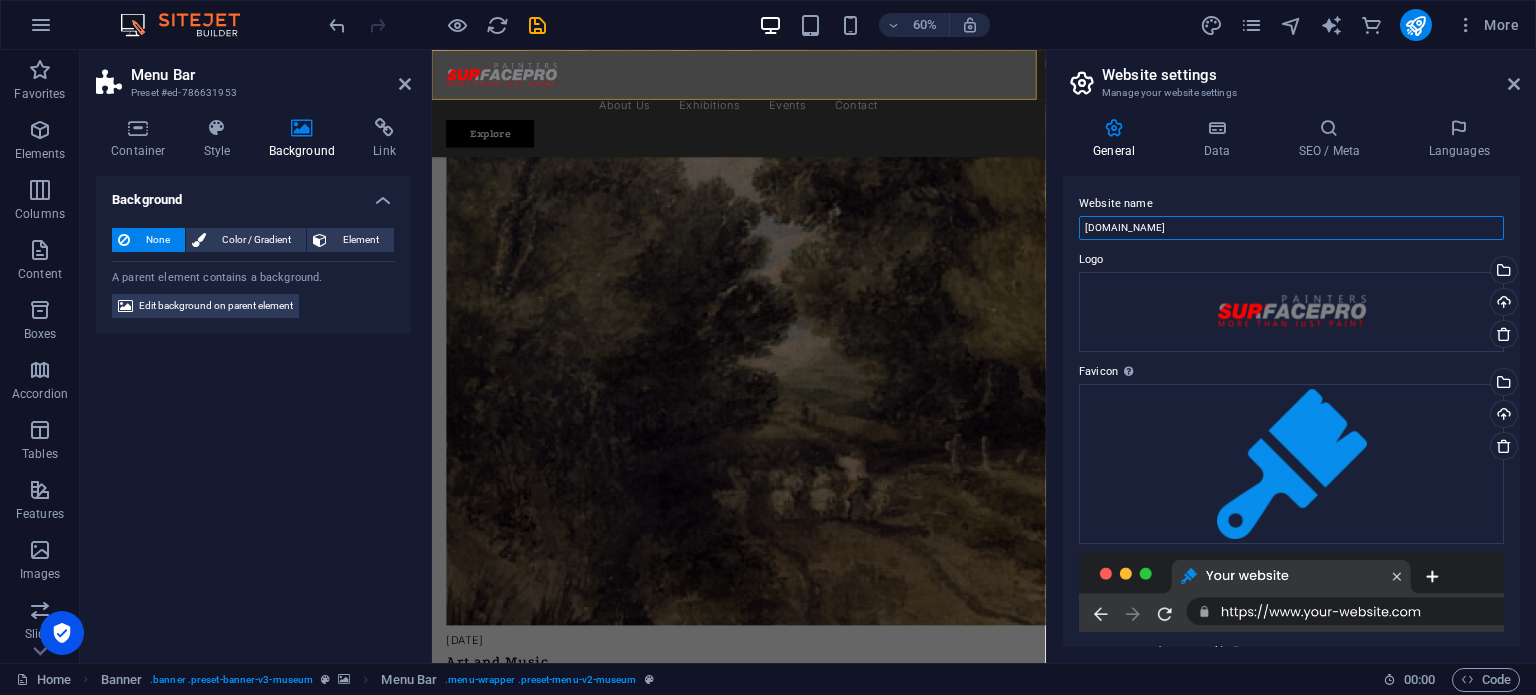 click on "[DOMAIN_NAME]" at bounding box center [1291, 228] 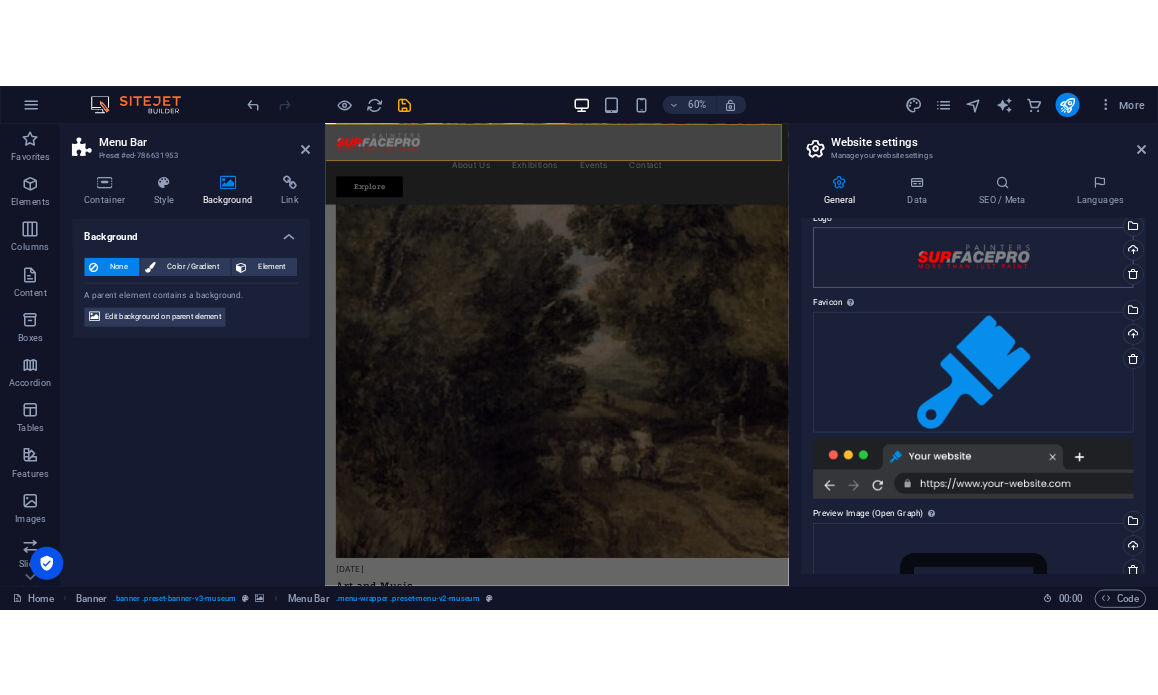 scroll, scrollTop: 0, scrollLeft: 0, axis: both 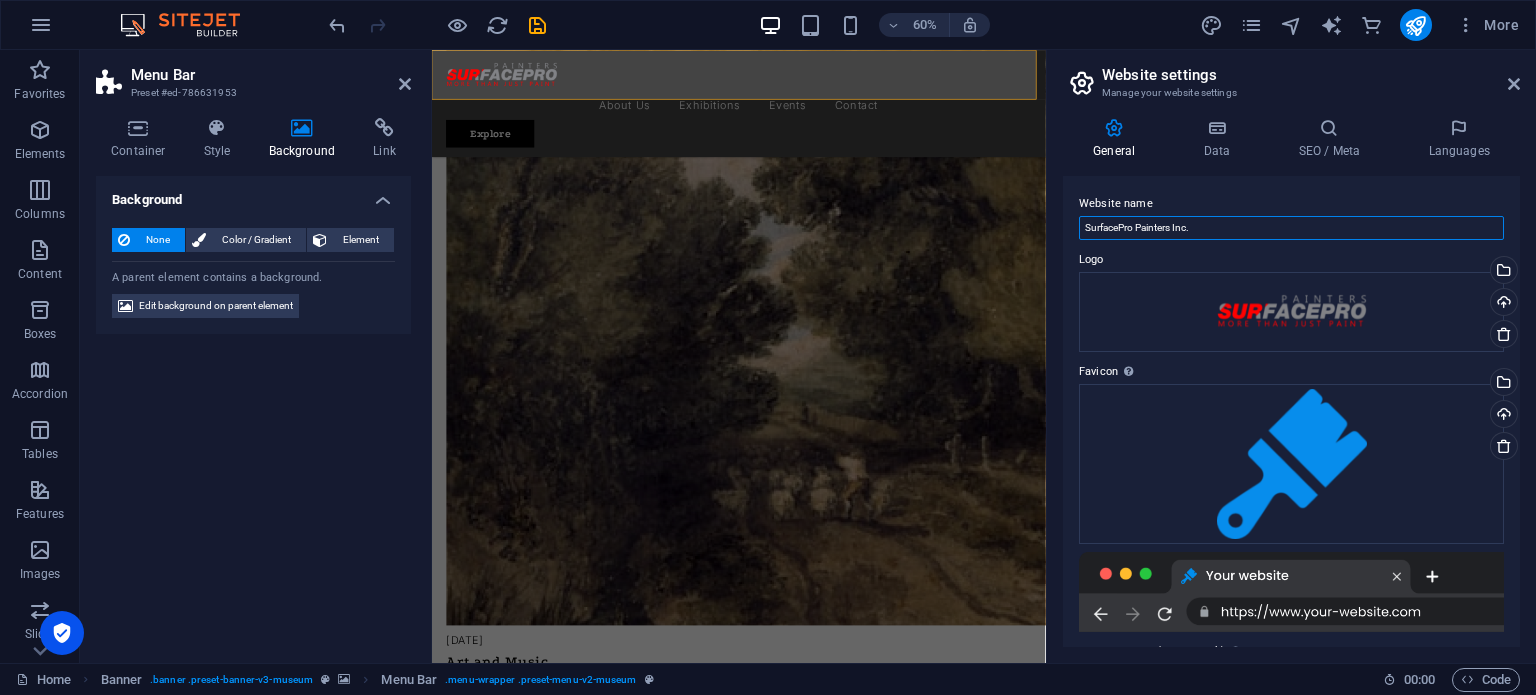 type on "SurfacePro Painters Inc." 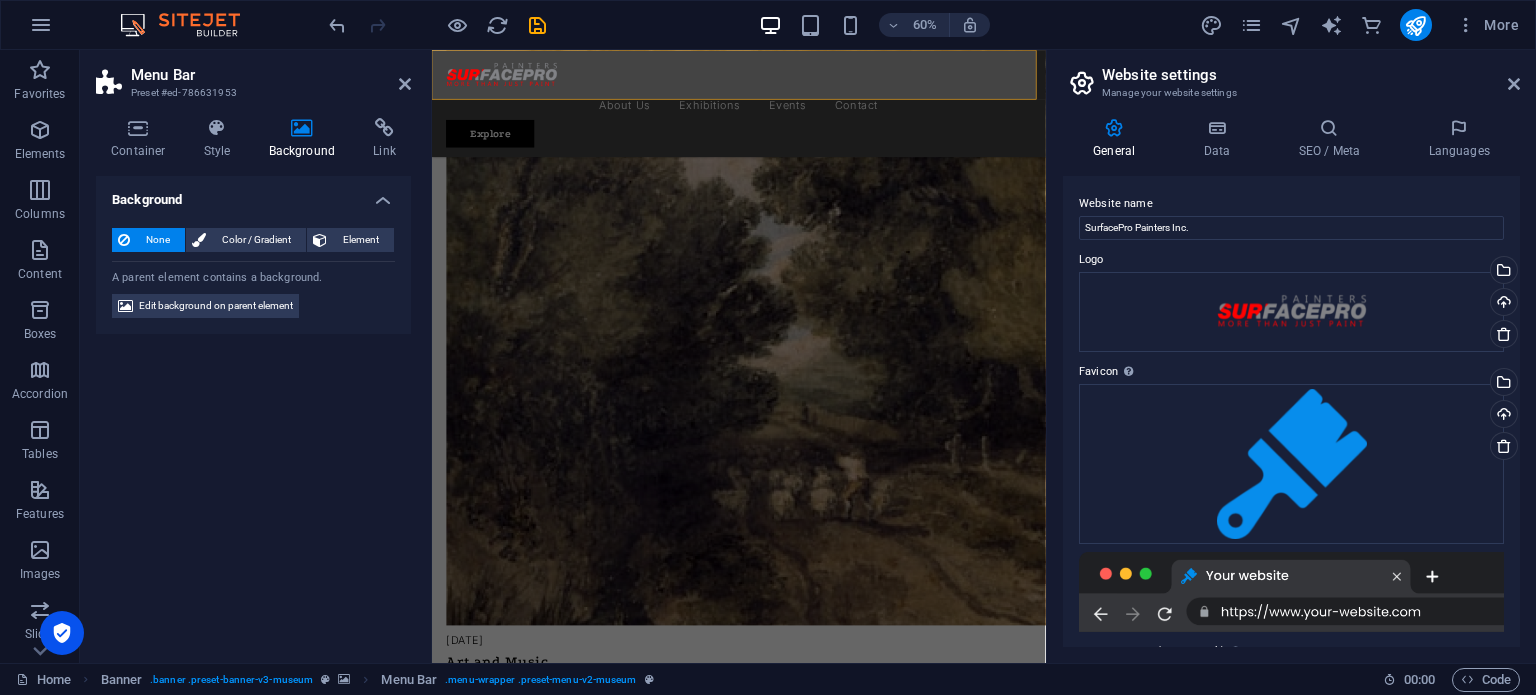 click on "Website name SurfacePro Painters Inc. Logo Drag files here, click to choose files or select files from Files or our free stock photos & videos Select files from the file manager, stock photos, or upload file(s) Upload Favicon Set the favicon of your website here. A favicon is a small icon shown in the browser tab next to your website title. It helps visitors identify your website. Drag files here, click to choose files or select files from Files or our free stock photos & videos Select files from the file manager, stock photos, or upload file(s) Upload Preview Image (Open Graph) This image will be shown when the website is shared on social networks Drag files here, click to choose files or select files from Files or our free stock photos & videos Select files from the file manager, stock photos, or upload file(s) Upload" at bounding box center [1291, 411] 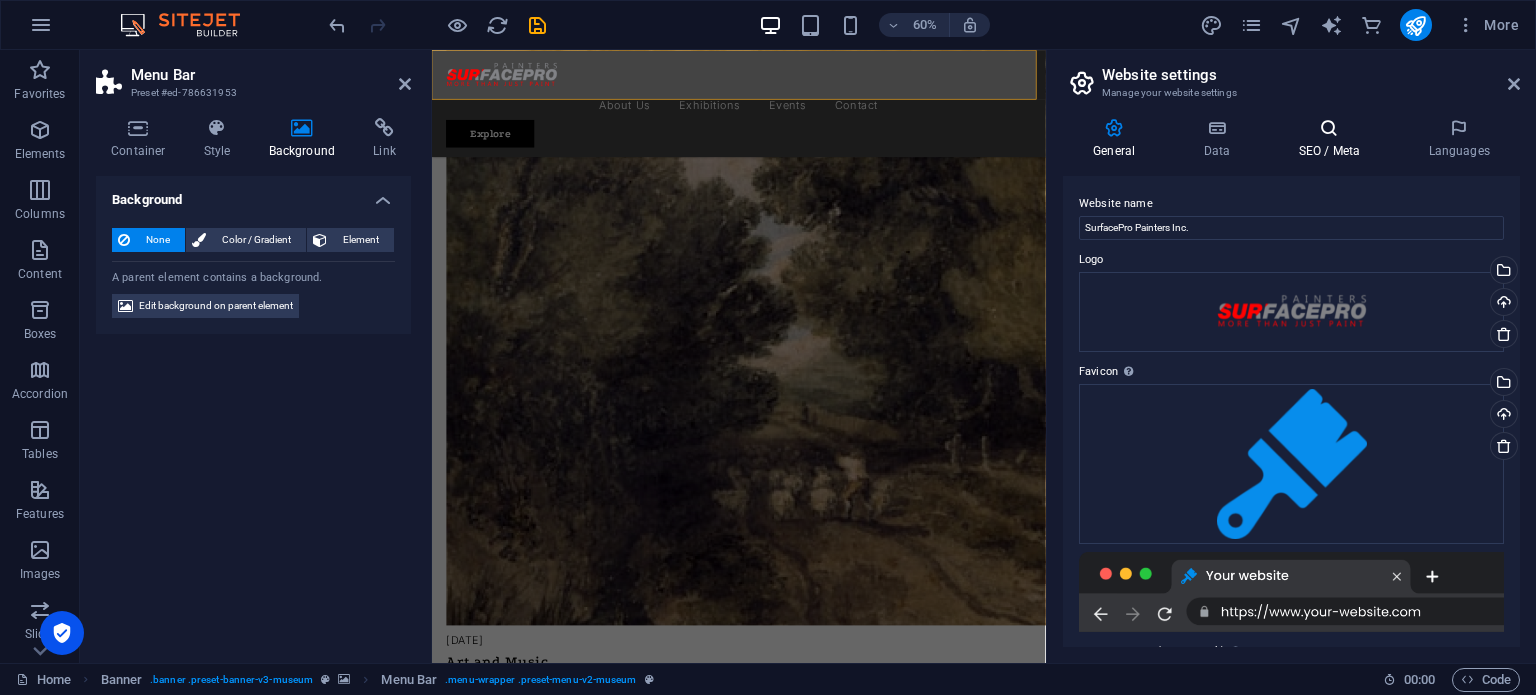 click at bounding box center (1329, 128) 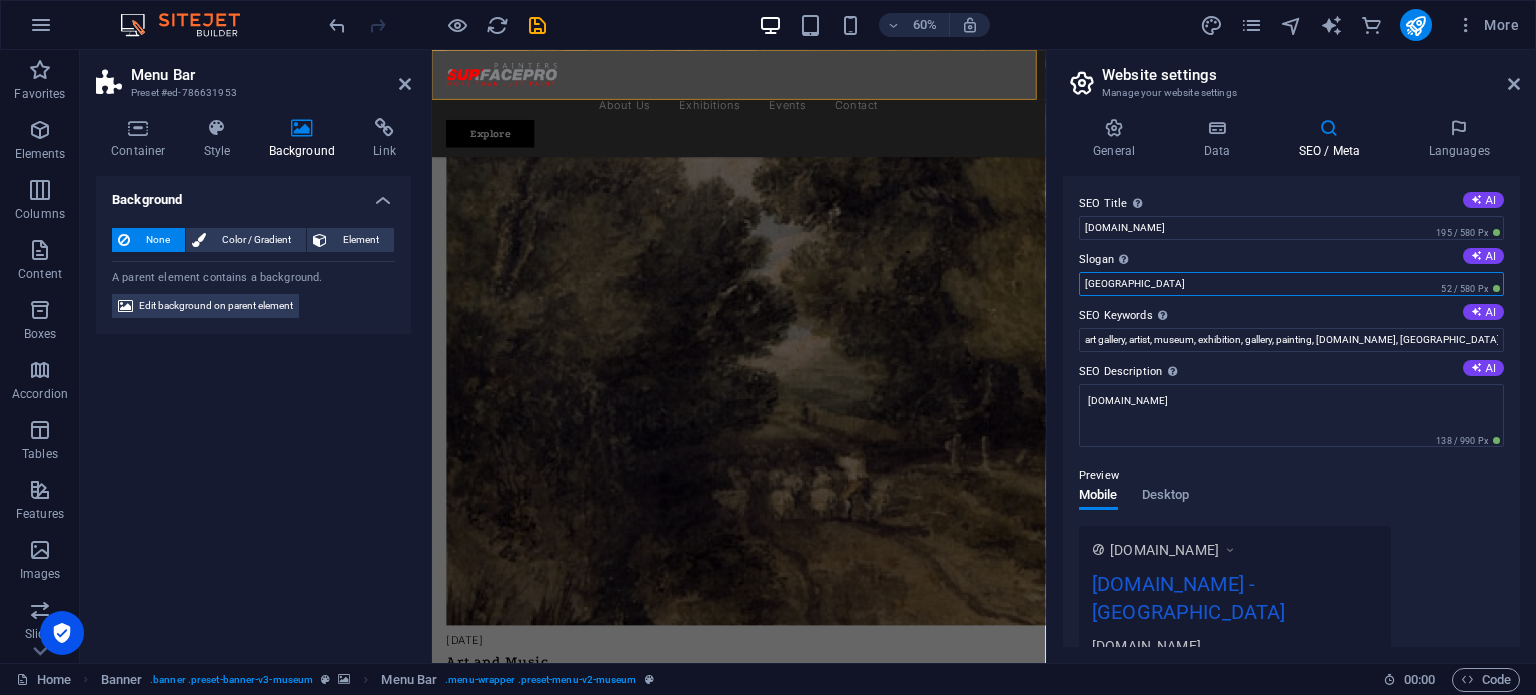 click on "[GEOGRAPHIC_DATA]" at bounding box center [1291, 284] 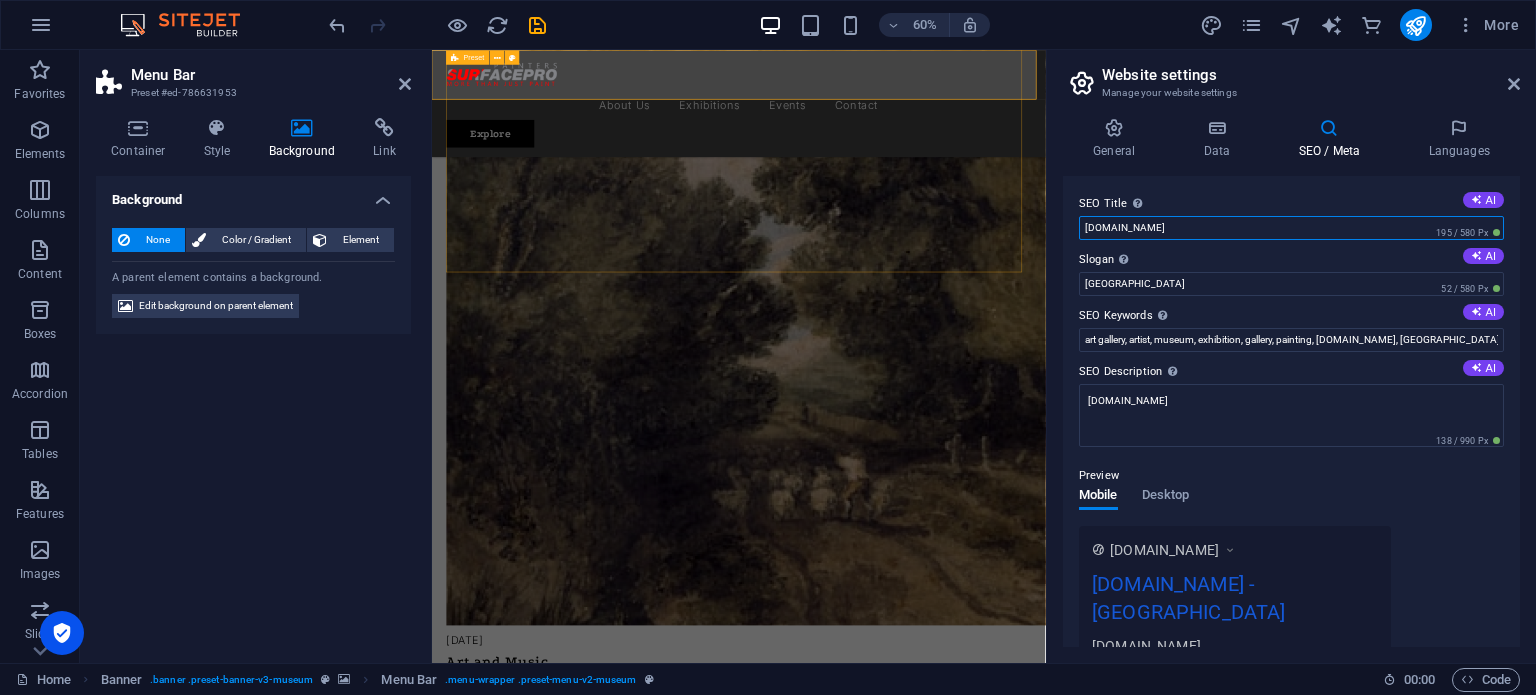click on "[DOMAIN_NAME]" at bounding box center [1291, 228] 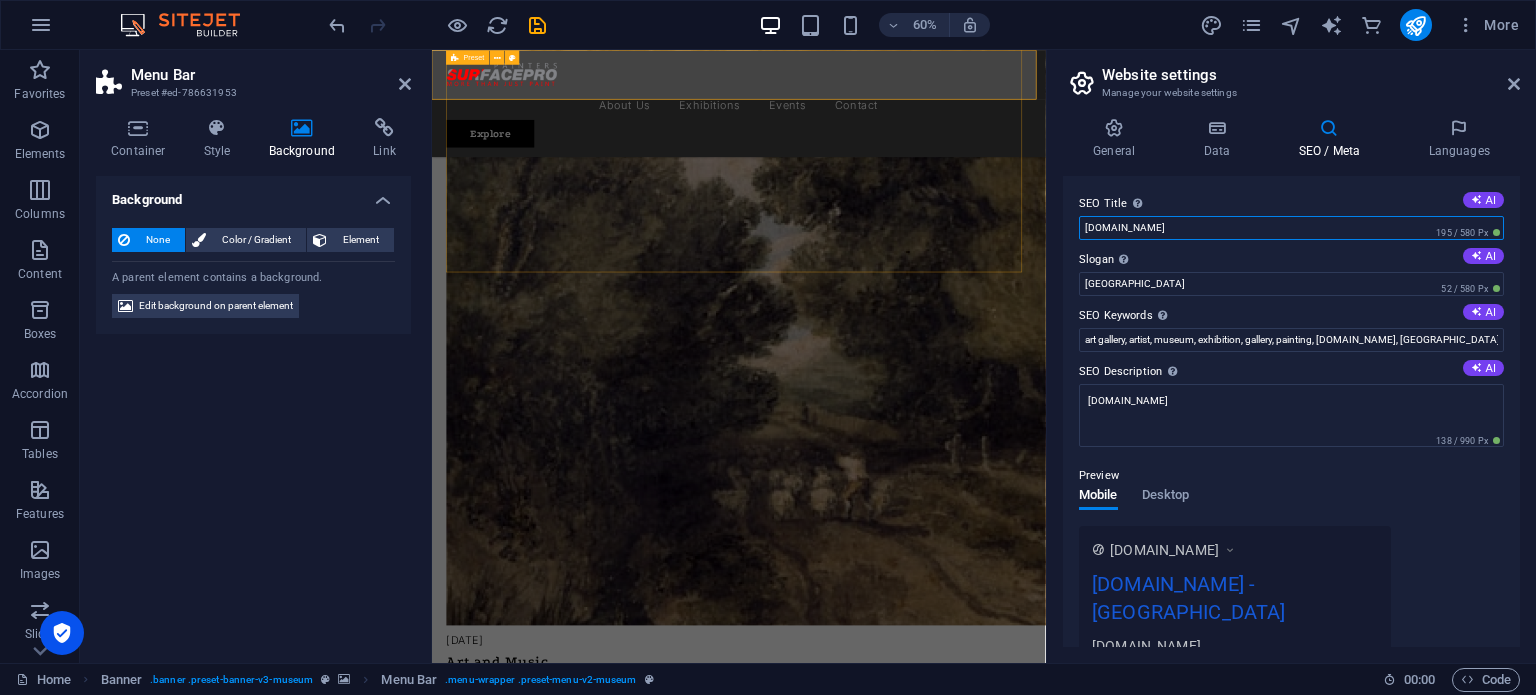 click on "[DOMAIN_NAME]" at bounding box center (1291, 228) 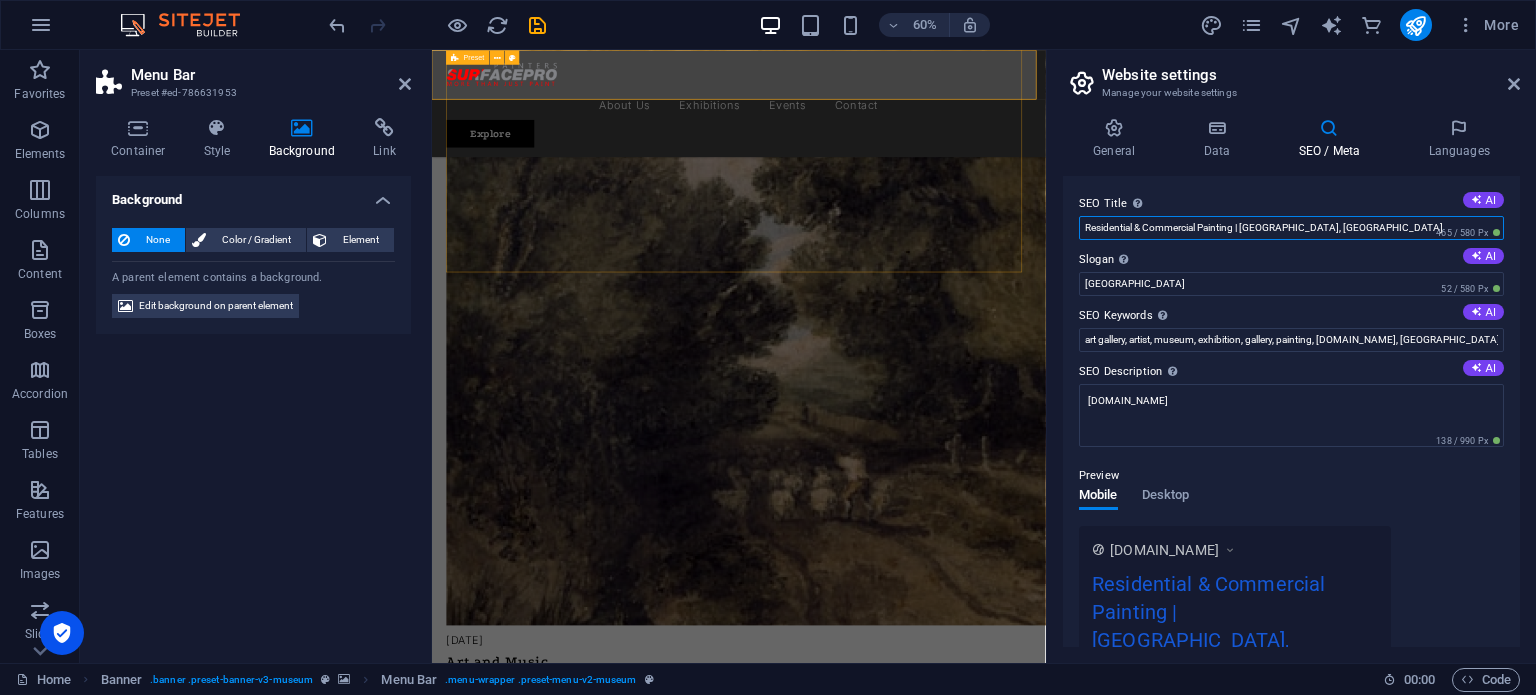 click on "Residential & Commercial Painting | [GEOGRAPHIC_DATA], [GEOGRAPHIC_DATA]" at bounding box center [1291, 228] 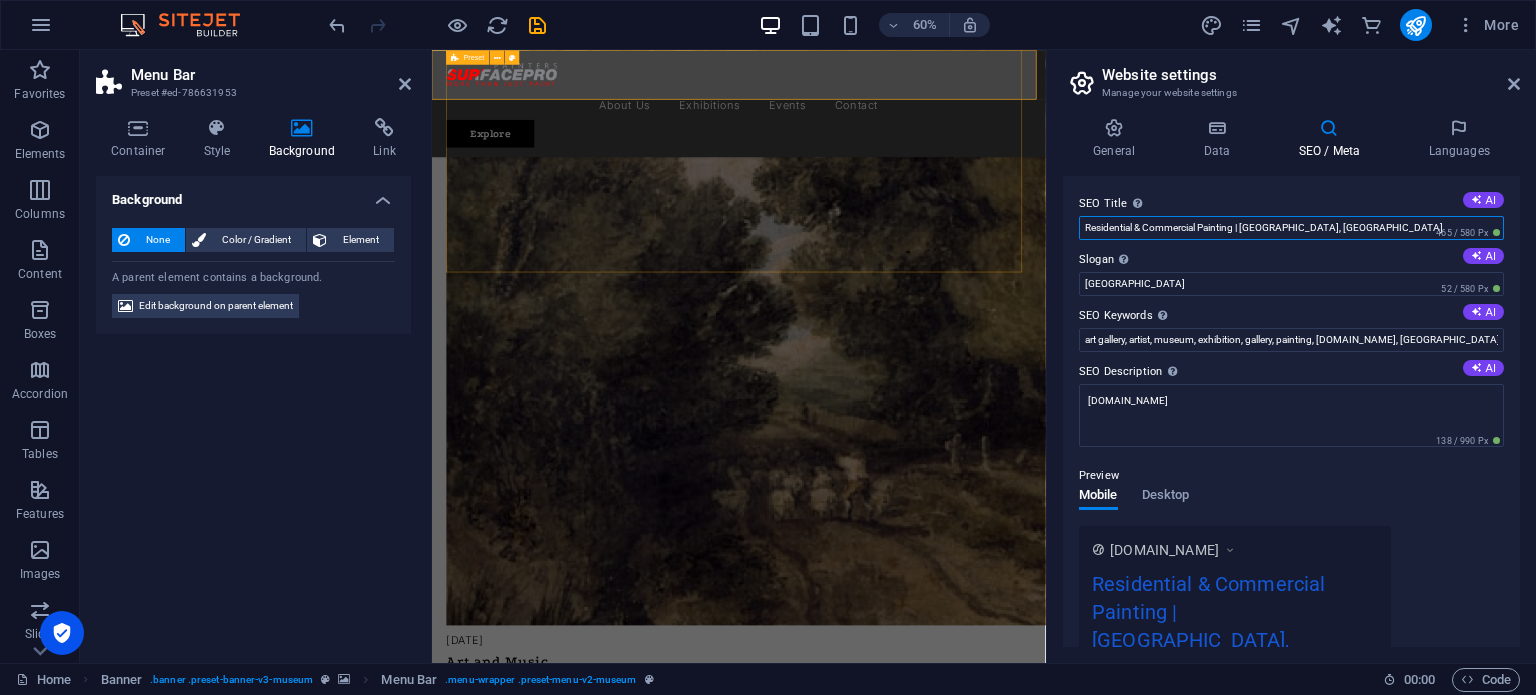 click on "Residential & Commercial Painting | [GEOGRAPHIC_DATA], [GEOGRAPHIC_DATA]" at bounding box center [1291, 228] 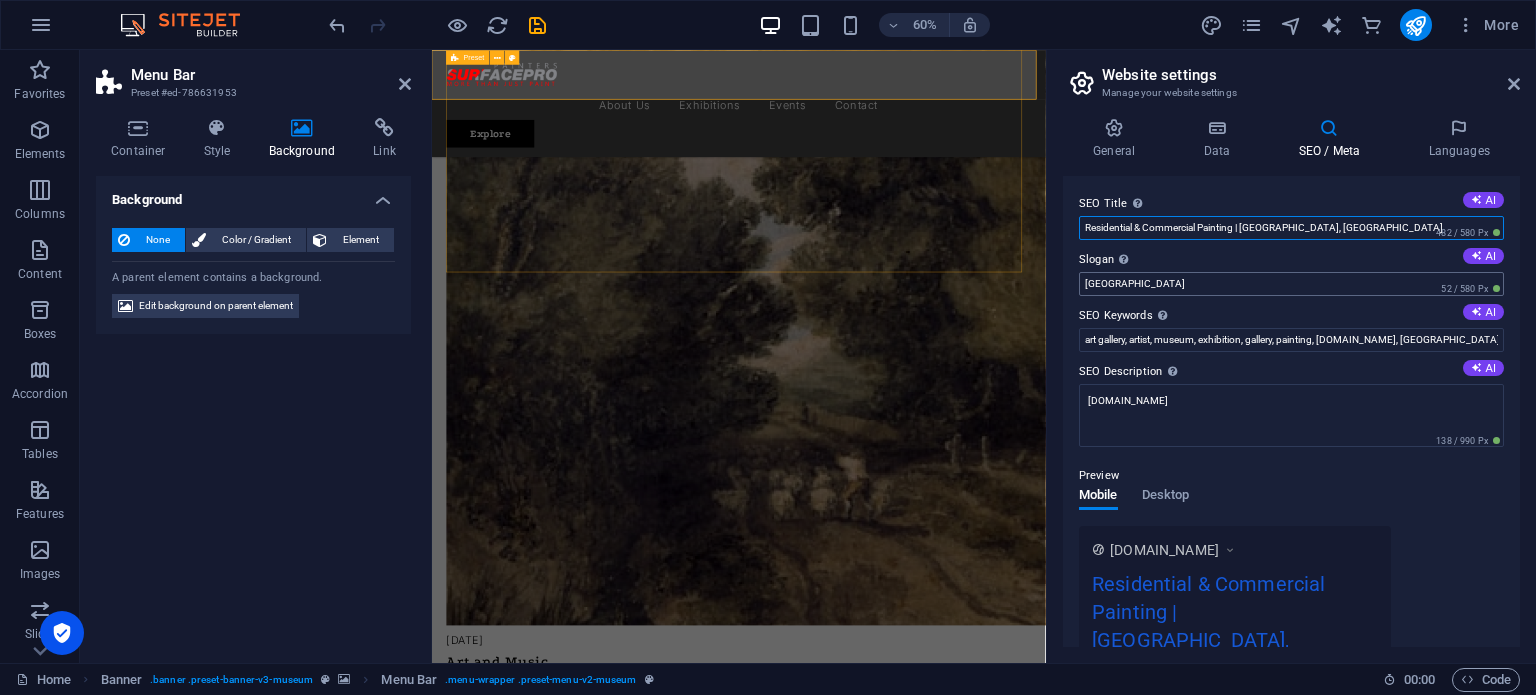 type on "Residential & Commercial Painting | [GEOGRAPHIC_DATA], [GEOGRAPHIC_DATA]" 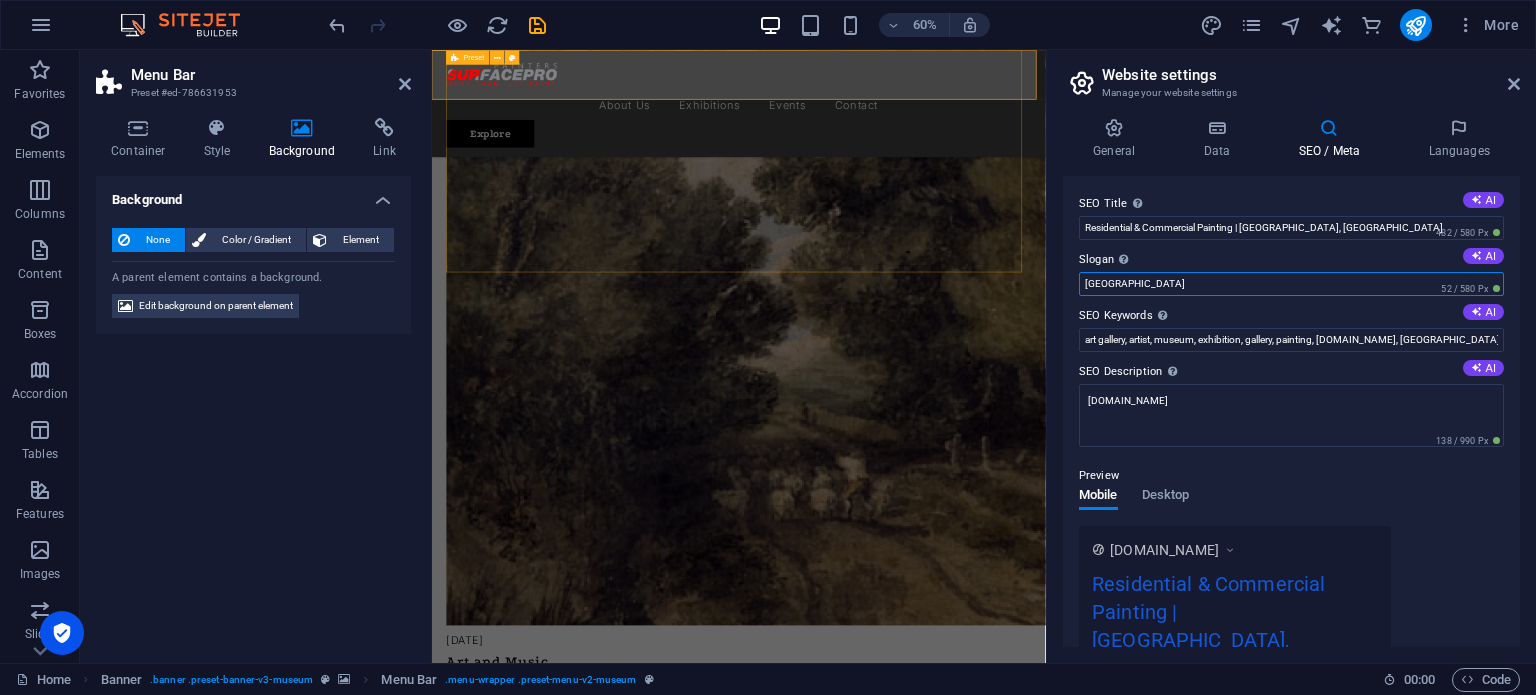 click on "[GEOGRAPHIC_DATA]" at bounding box center (1291, 284) 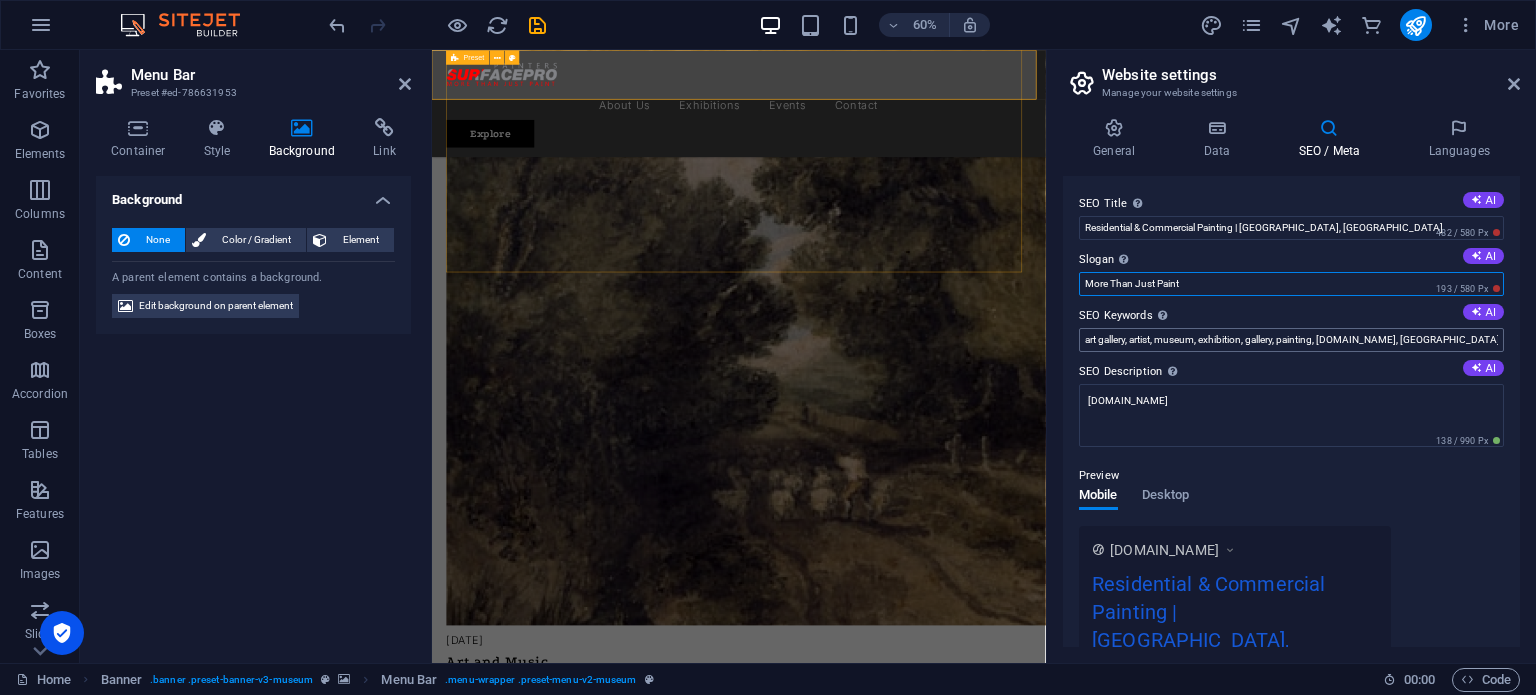 type on "More Than Just Paint" 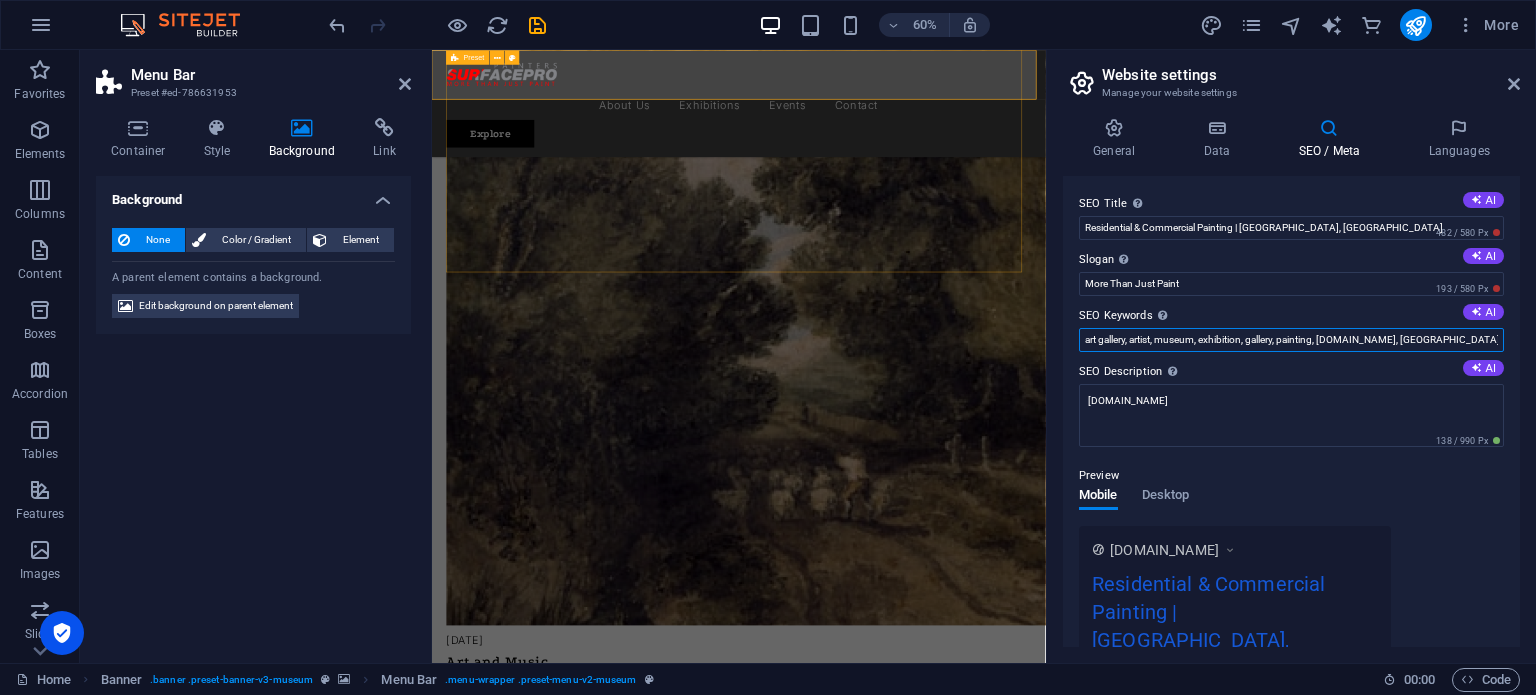 click on "art gallery, artist, museum, exhibition, gallery, painting, [DOMAIN_NAME], [GEOGRAPHIC_DATA]" at bounding box center [1291, 340] 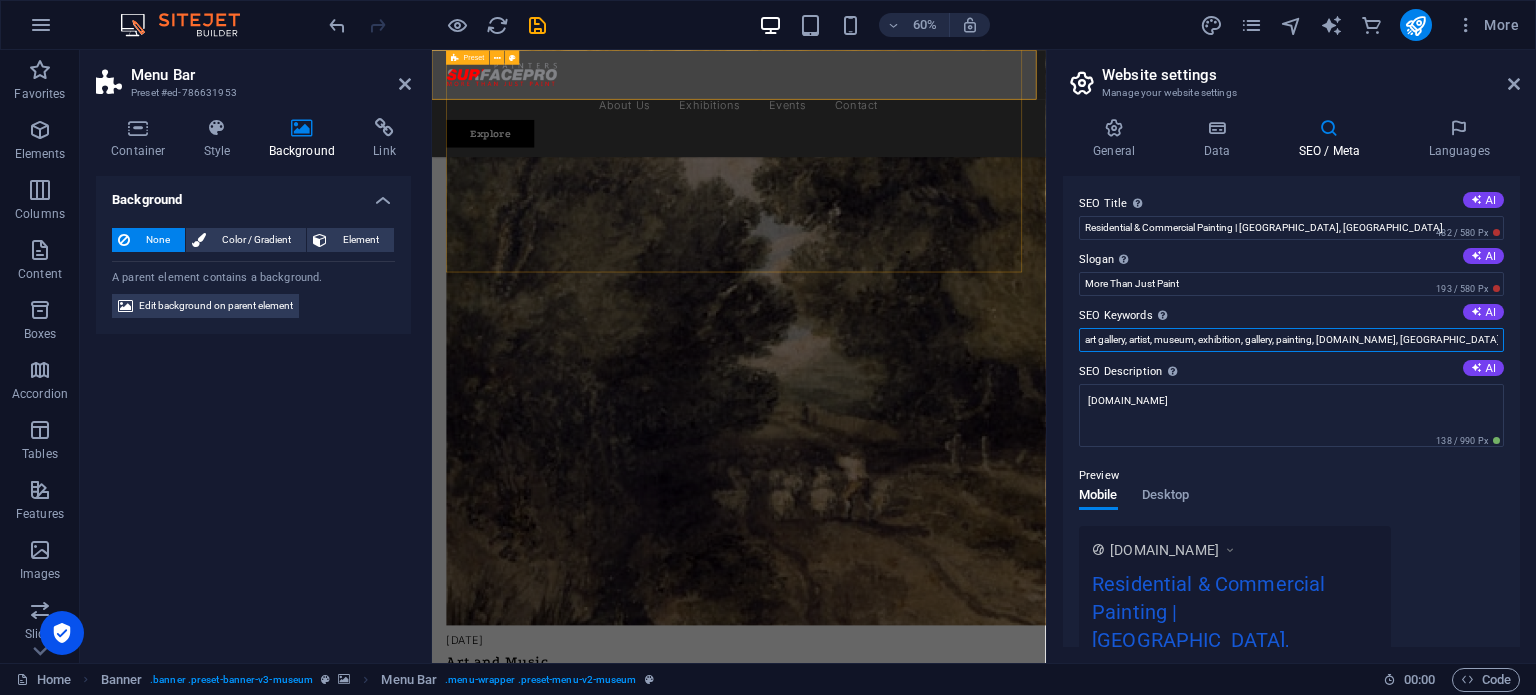 click on "art gallery, artist, museum, exhibition, gallery, painting, [DOMAIN_NAME], [GEOGRAPHIC_DATA]" at bounding box center [1291, 340] 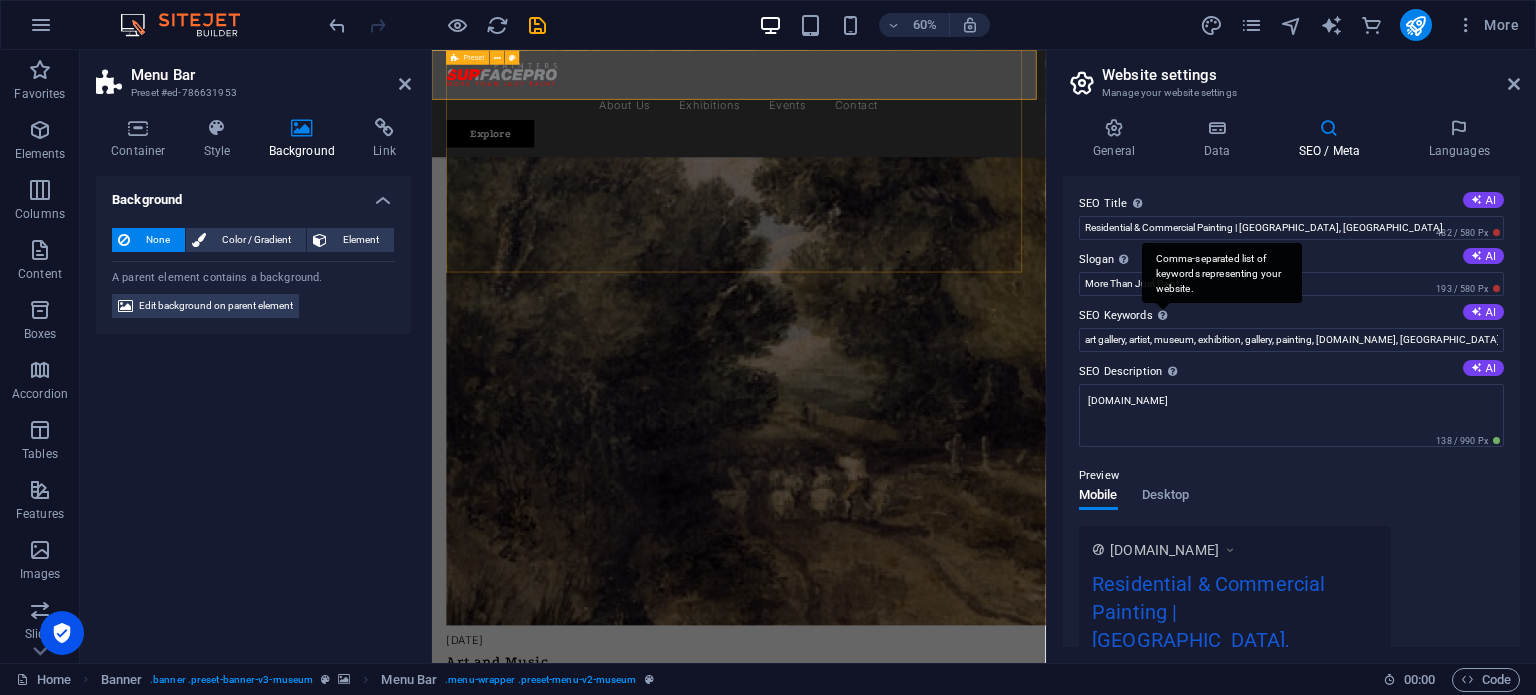 click on "Comma-separated list of keywords representing your website." at bounding box center (1222, 273) 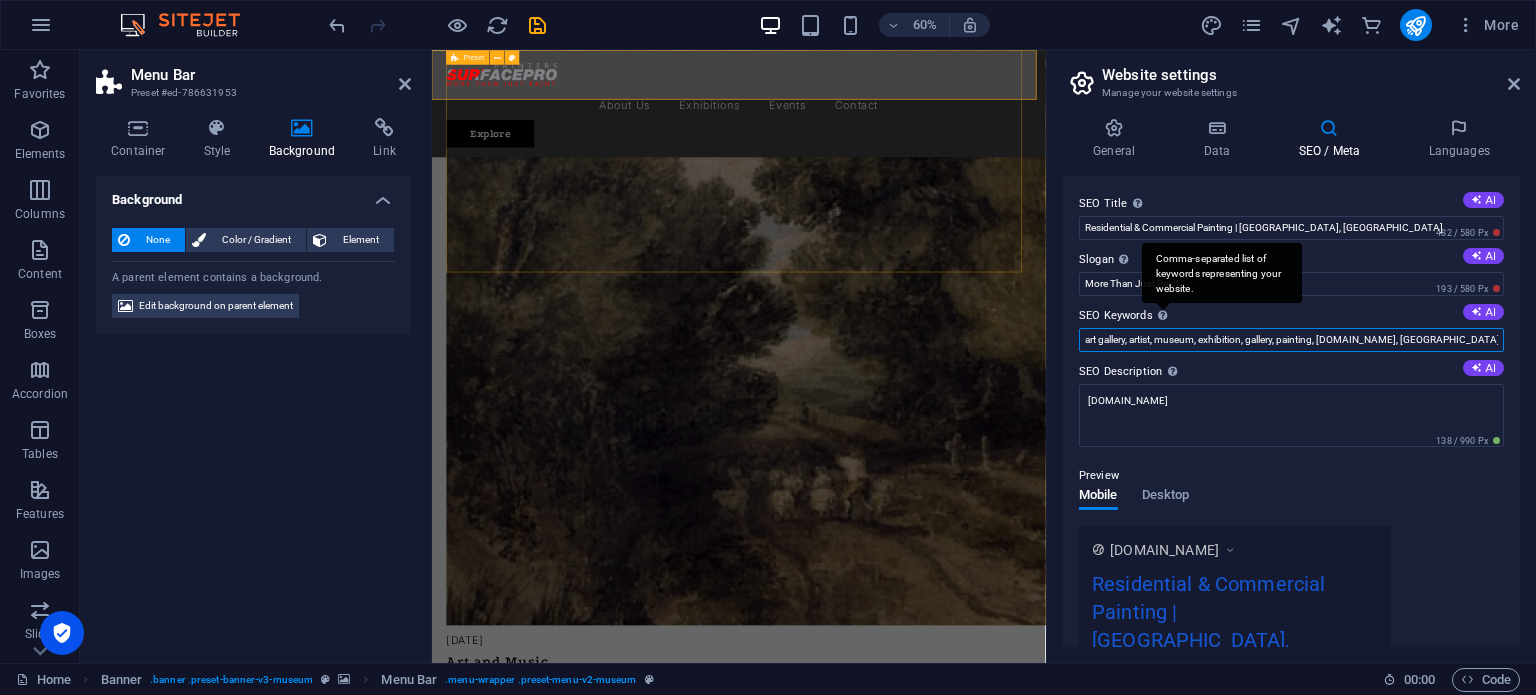 click on "art gallery, artist, museum, exhibition, gallery, painting, [DOMAIN_NAME], [GEOGRAPHIC_DATA]" at bounding box center [1291, 340] 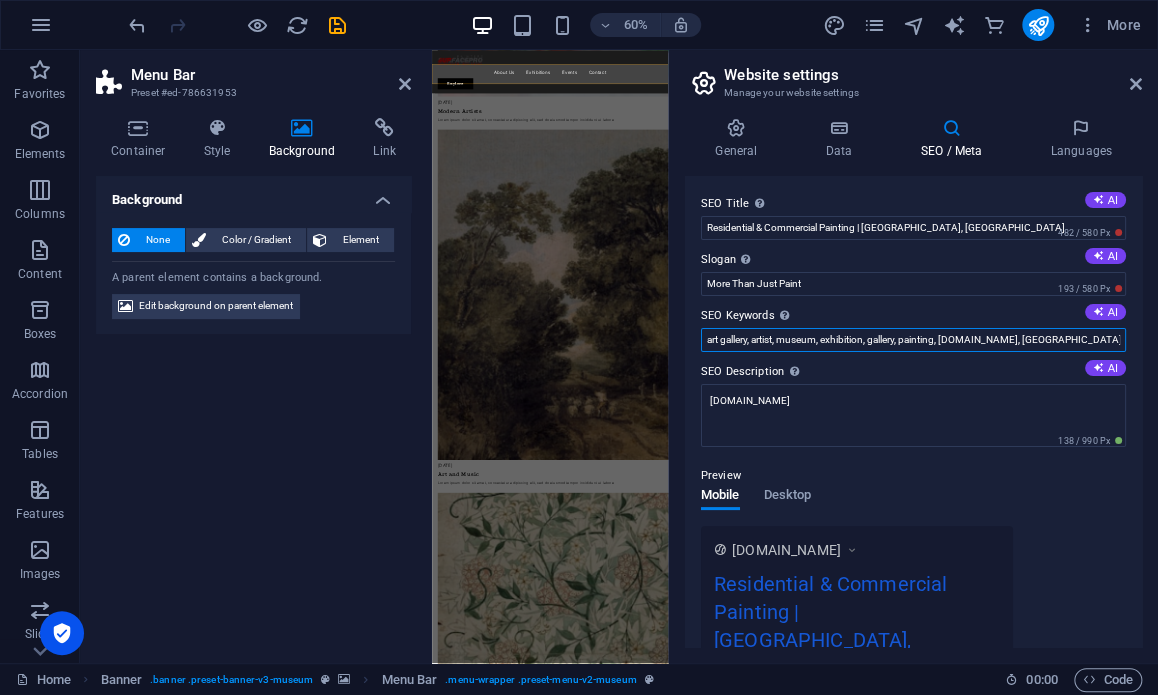 scroll, scrollTop: 4817, scrollLeft: 0, axis: vertical 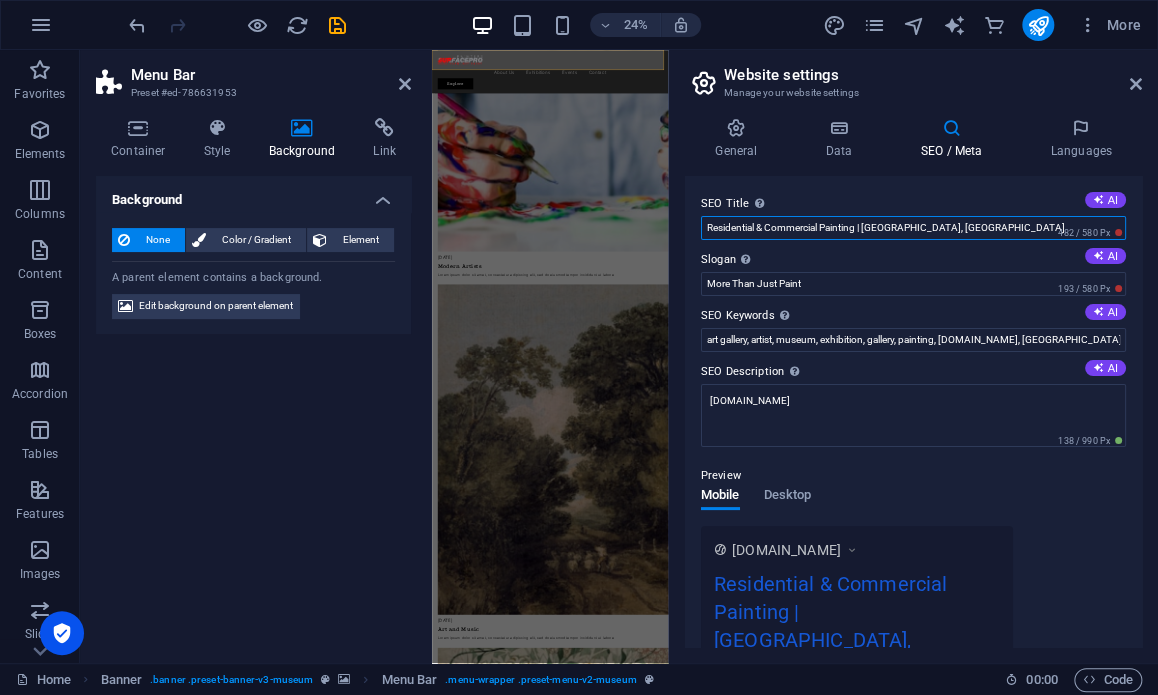 click on "Residential & Commercial Painting | [GEOGRAPHIC_DATA], [GEOGRAPHIC_DATA]" at bounding box center (913, 228) 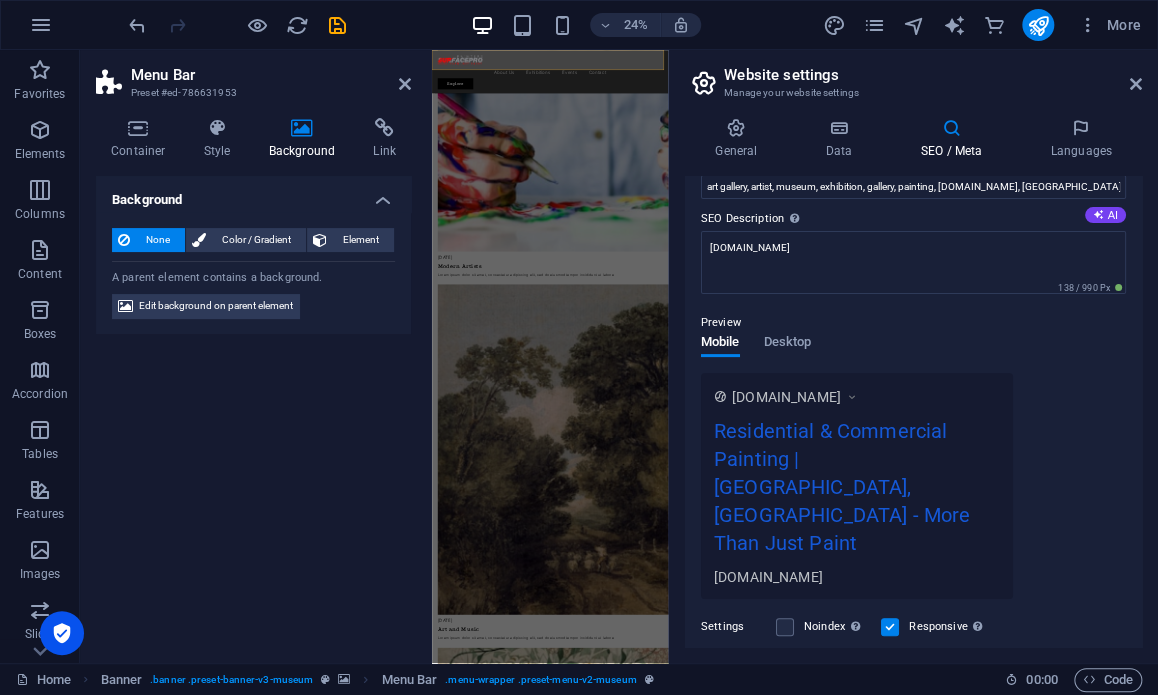 scroll, scrollTop: 0, scrollLeft: 0, axis: both 